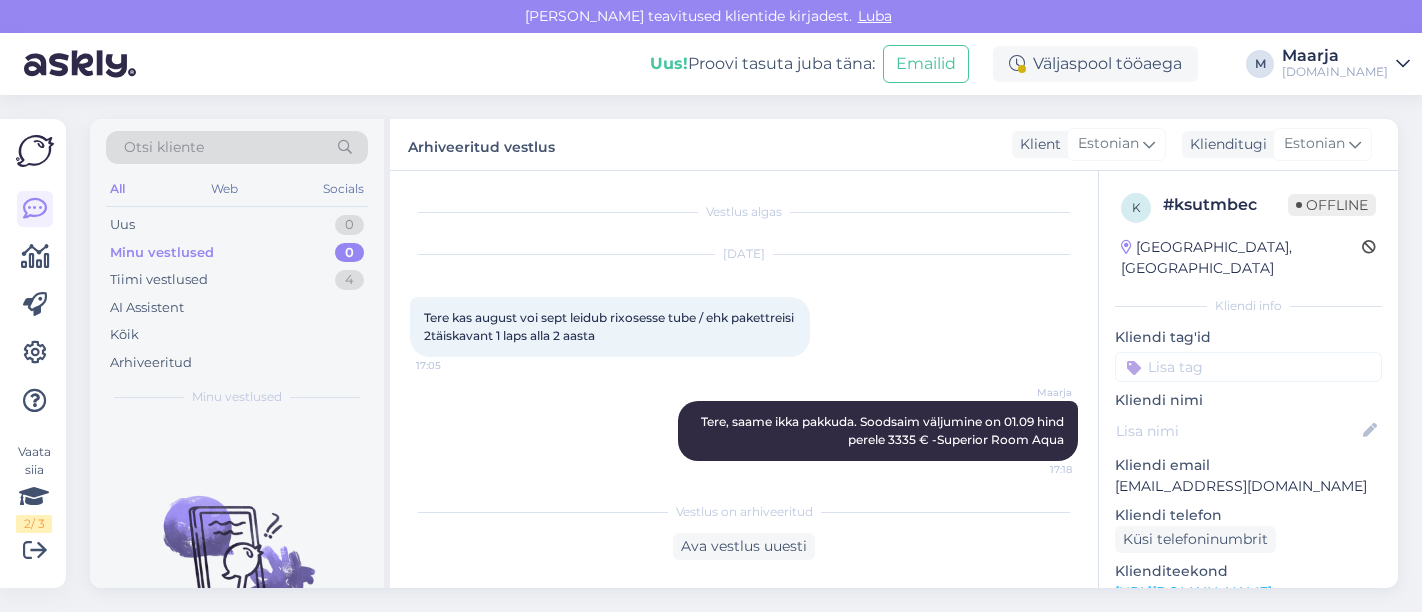 scroll, scrollTop: 0, scrollLeft: 0, axis: both 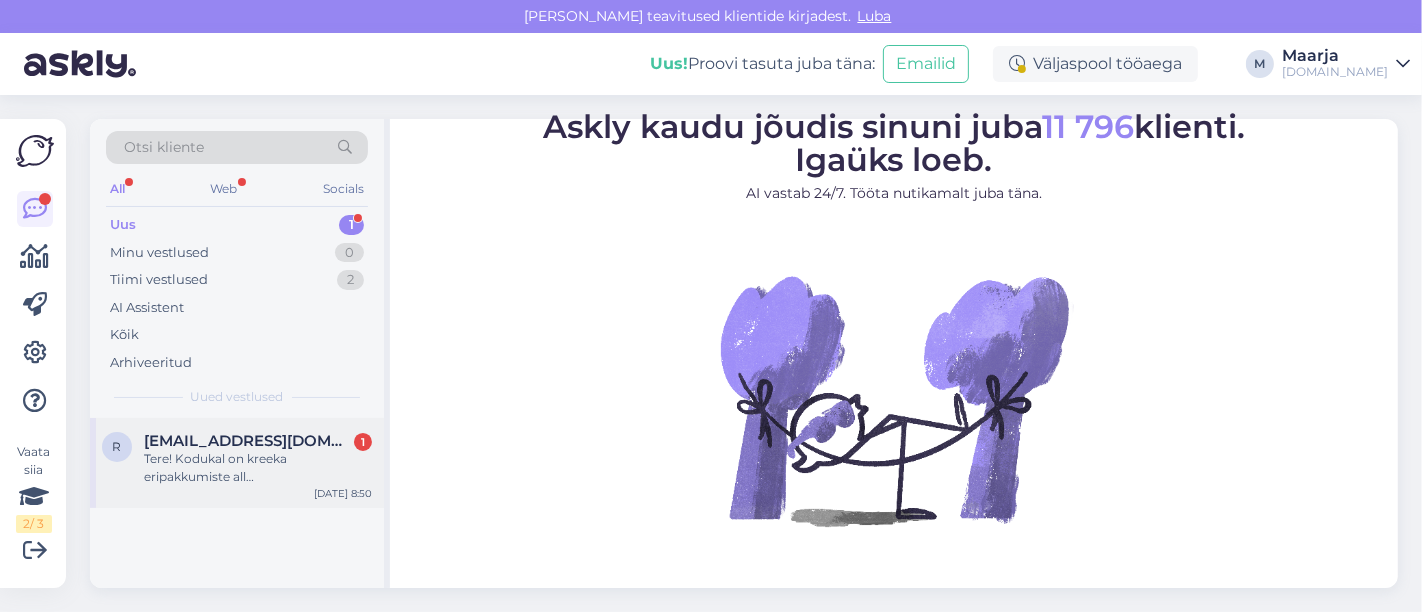 click on "Tere! Kodukal on kreeka eripakkumiste all [GEOGRAPHIC_DATA] Luxury resort väljumisega 02.08 , kas see on tõene info ja millised söögid seal sees on? Kui ei ole siis palju maksavad söögiga paketid? Reisijad oleks 2+1 13 aastane" at bounding box center (258, 468) 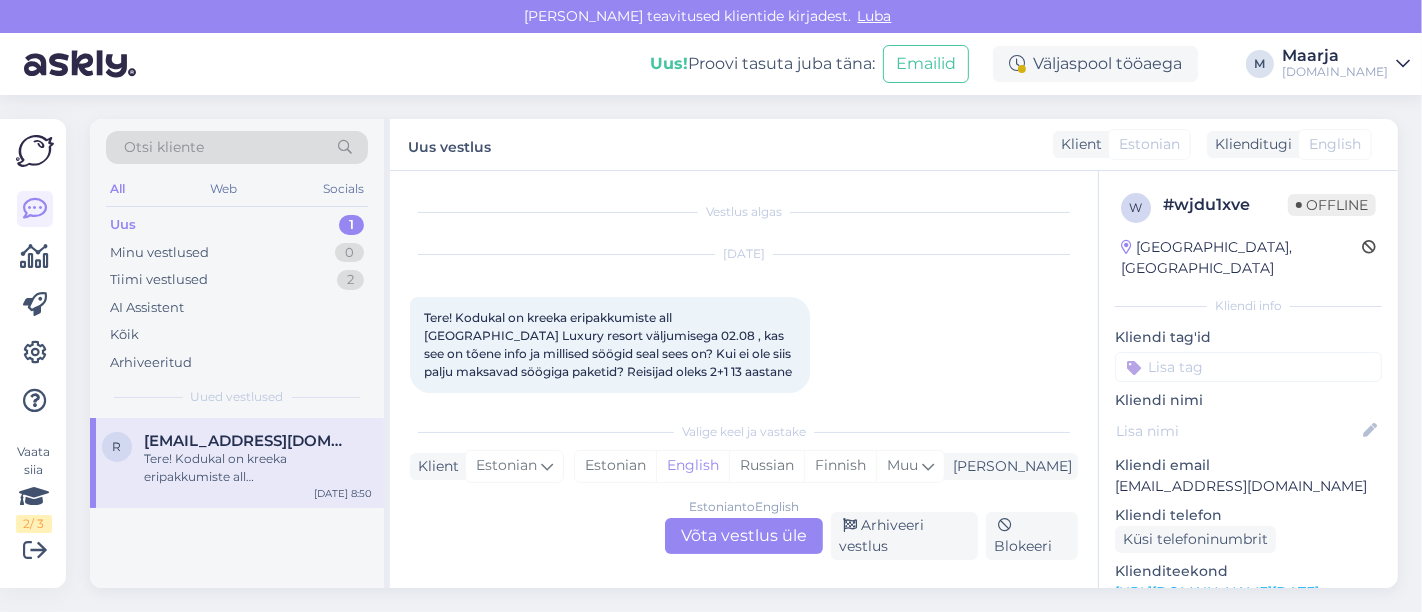 scroll, scrollTop: 20, scrollLeft: 0, axis: vertical 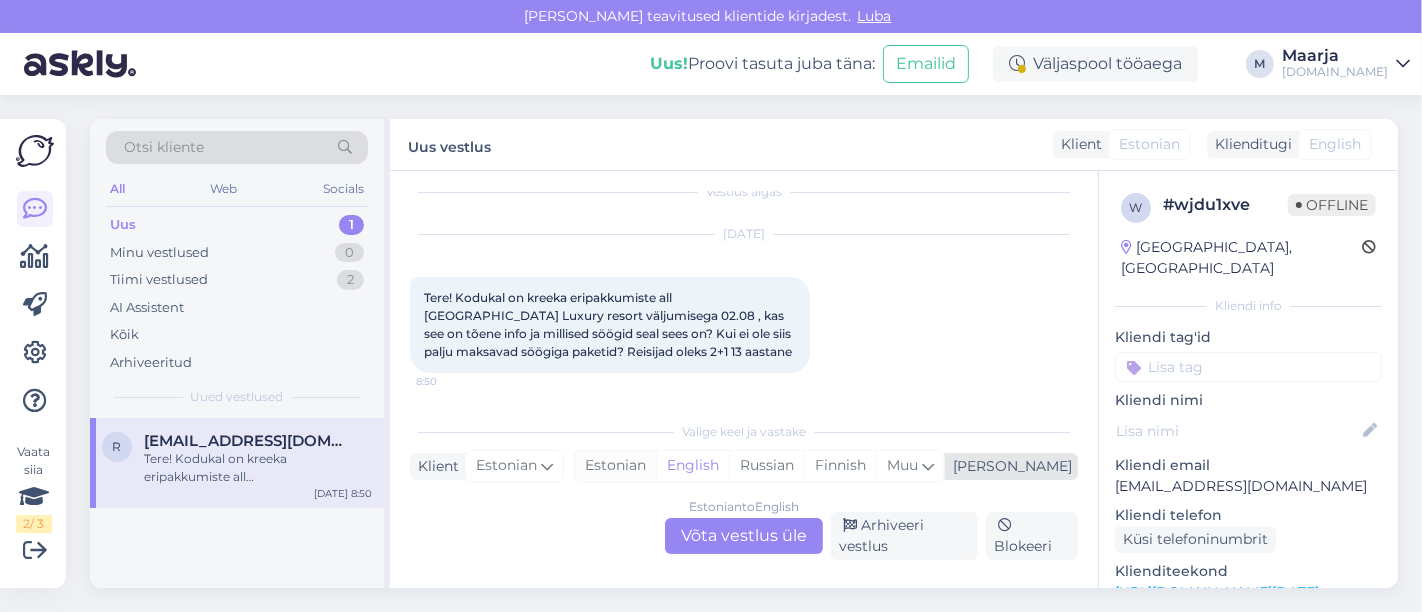 click on "Estonian" at bounding box center (615, 466) 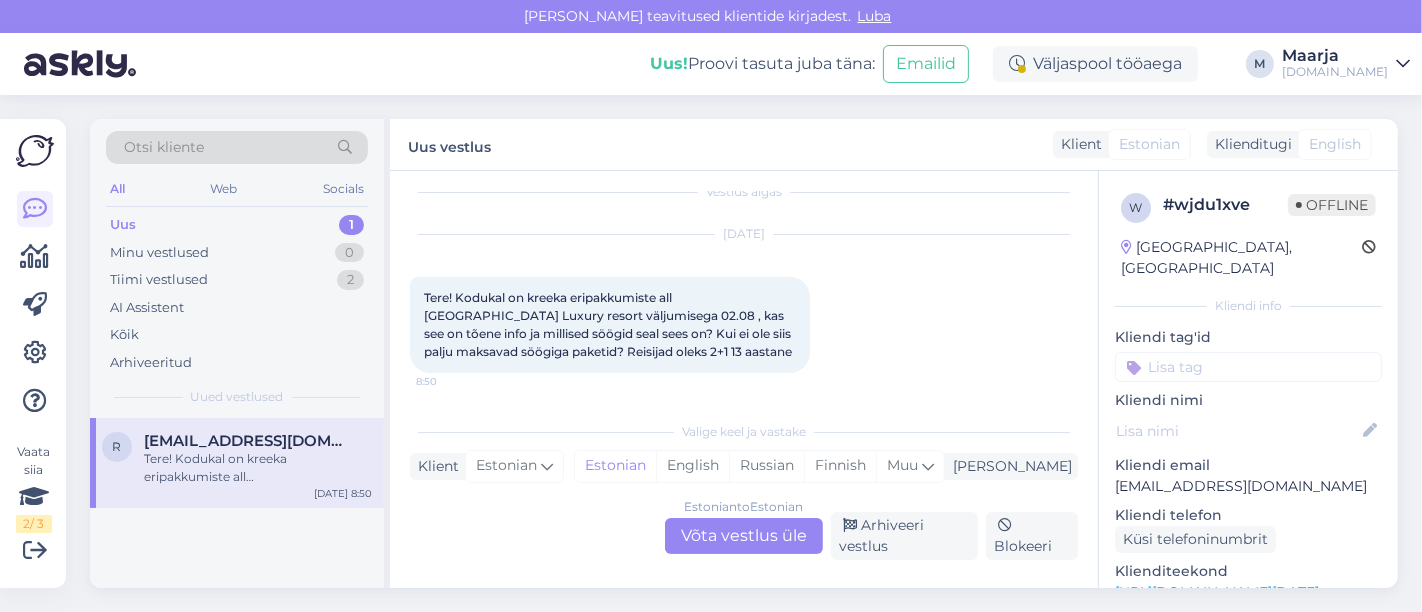 click on "Estonian  to  Estonian Võta vestlus üle" at bounding box center (744, 536) 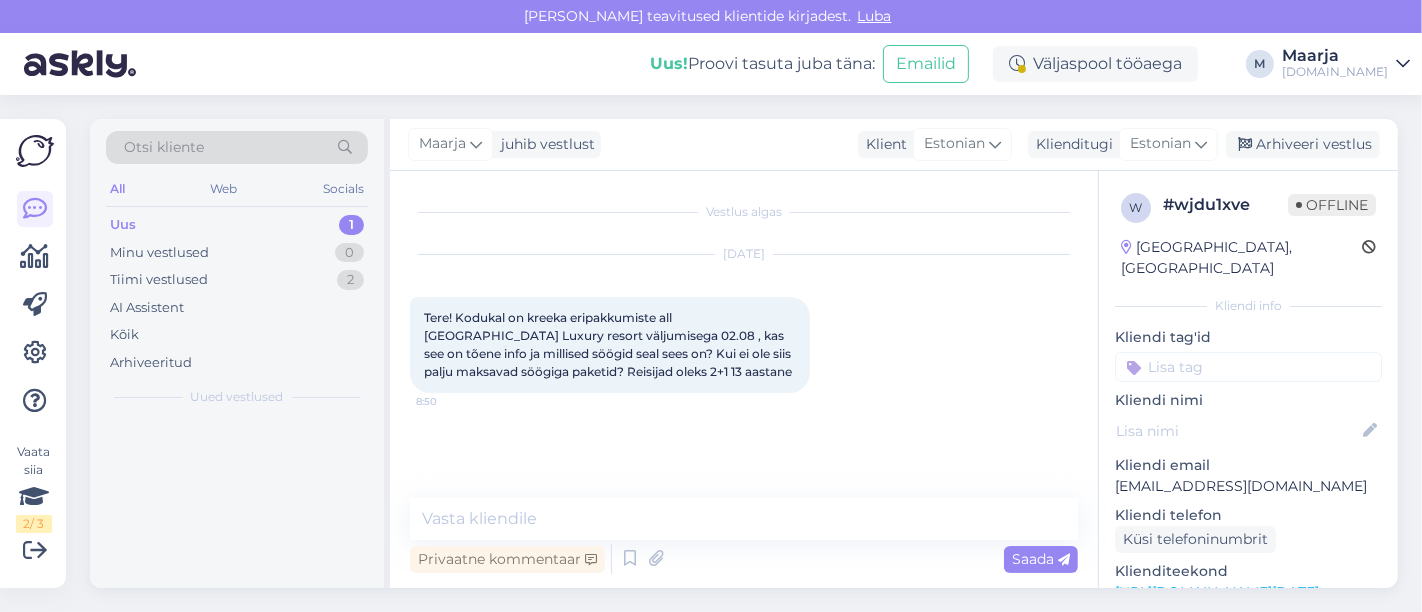 scroll, scrollTop: 0, scrollLeft: 0, axis: both 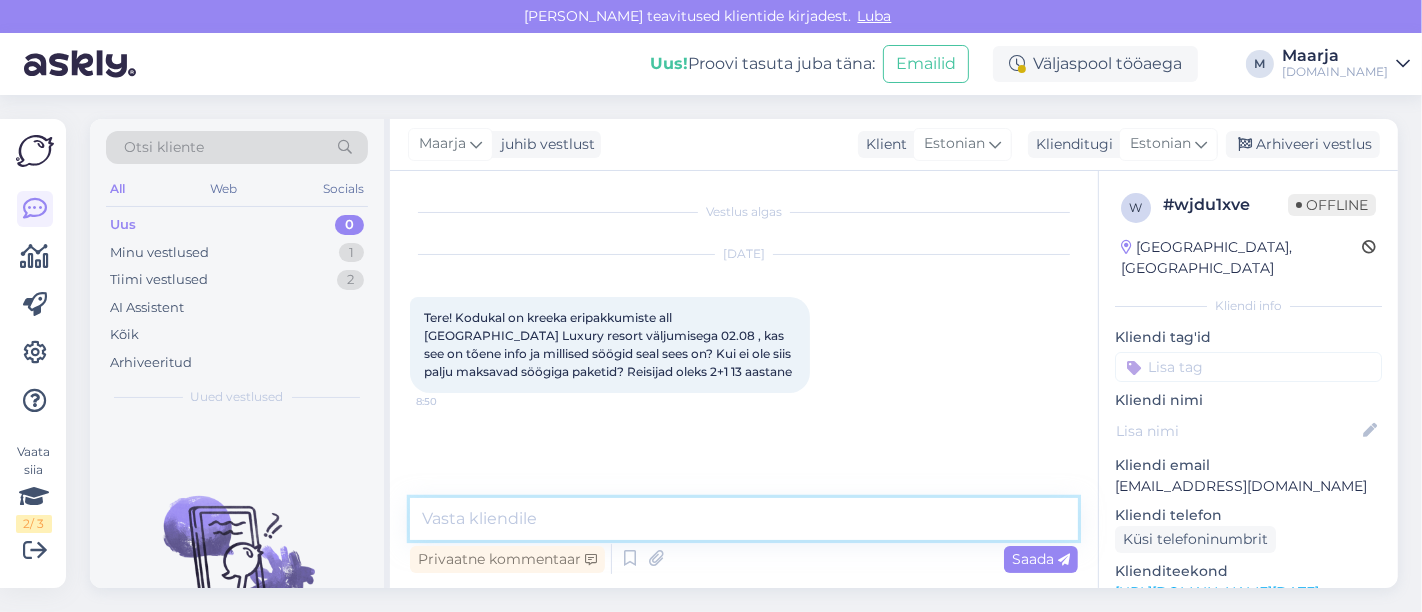 click at bounding box center [744, 519] 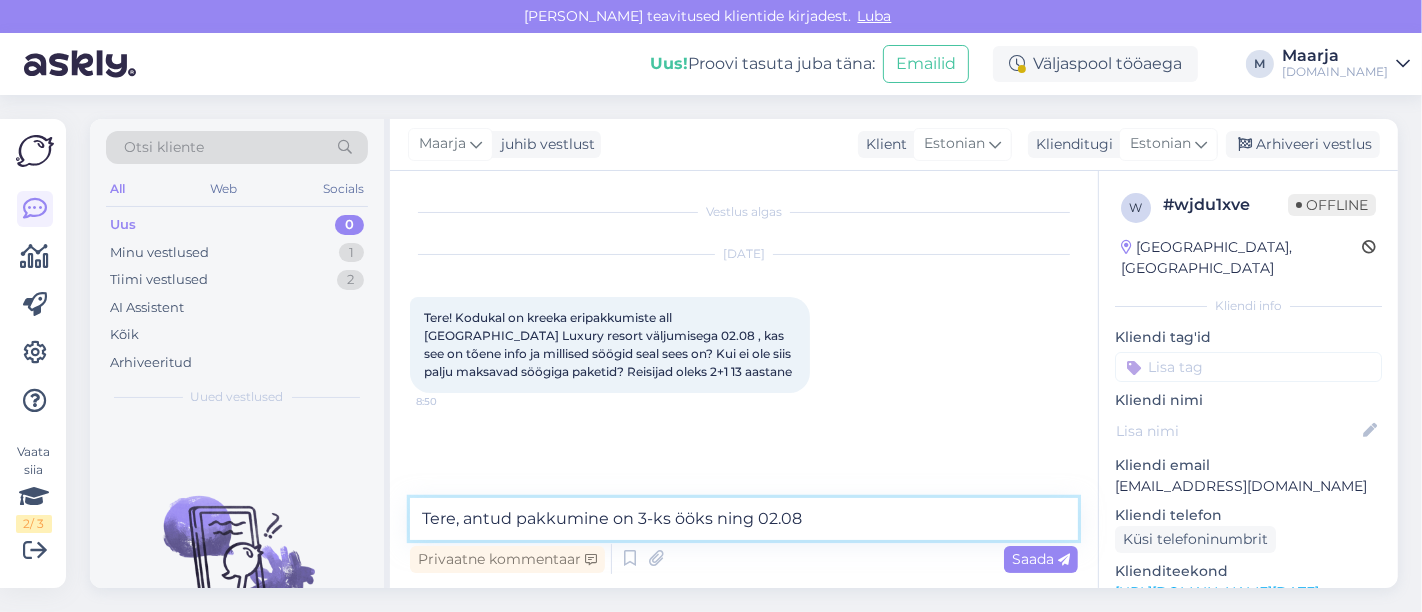 paste on "Ikaros Beach Luxury Resort & Spa (Adults Only 16+) 5*" 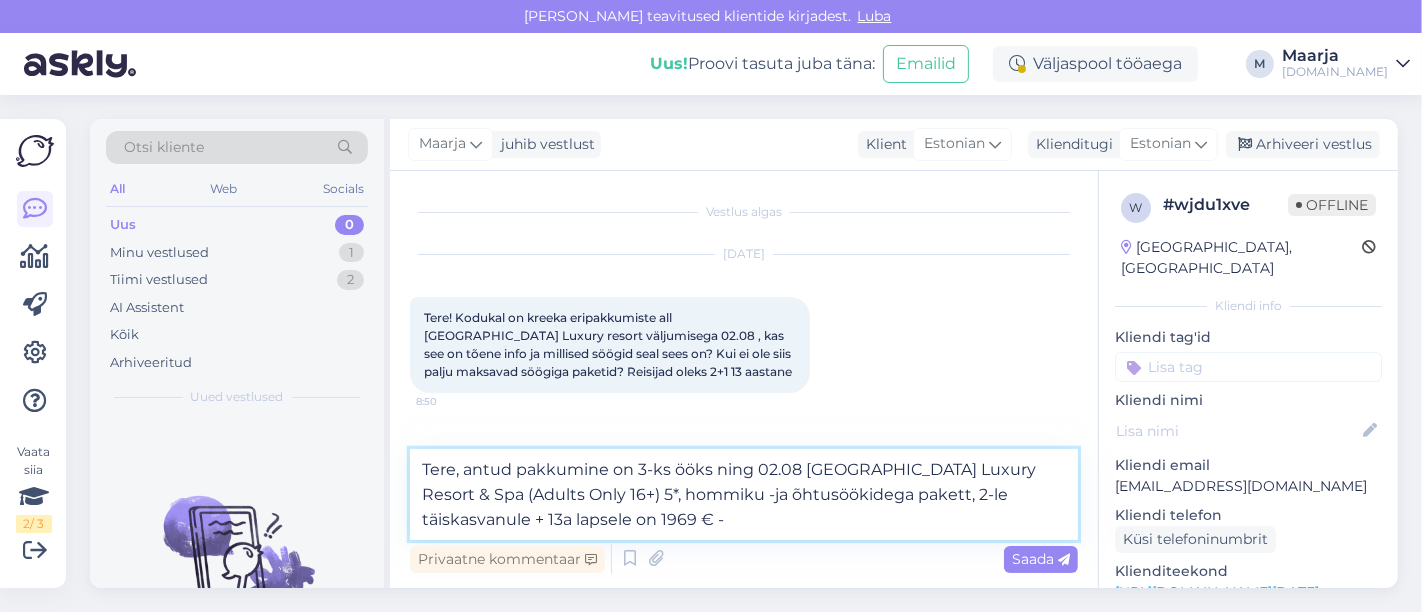 paste on "Ikaros Classic Garden View" 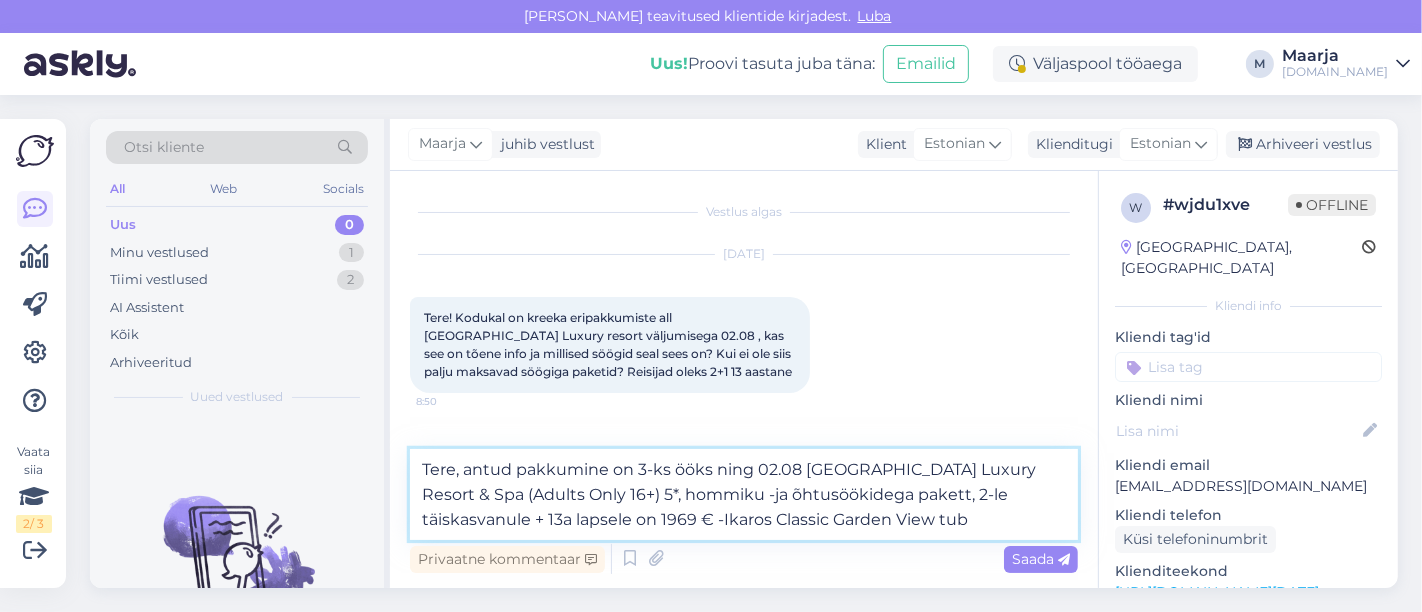 type on "Tere, antud pakkumine on 3-ks ööks ning 02.08 Ikaros Beach Luxury Resort & Spa (Adults Only 16+) 5*, hommiku -ja õhtusöökidega pakett, 2-le täiskasvanule + 13a lapsele on 1969 € -Ikaros Classic Garden View tuba" 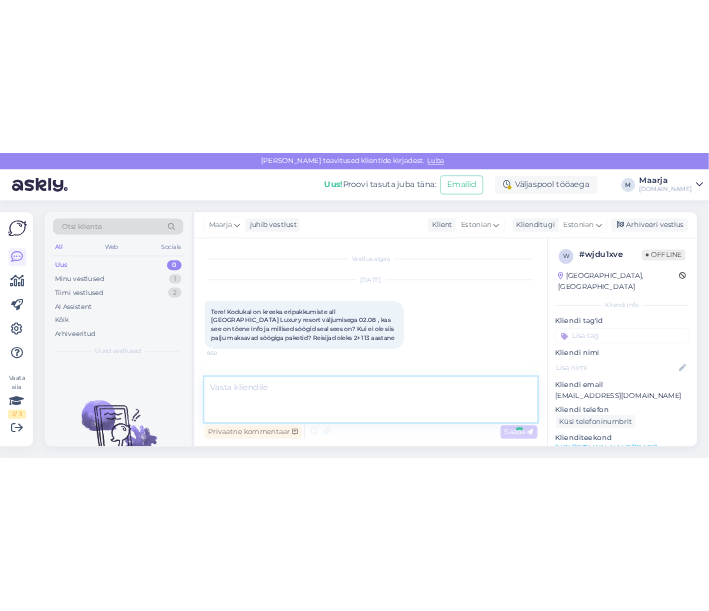 scroll, scrollTop: 74, scrollLeft: 0, axis: vertical 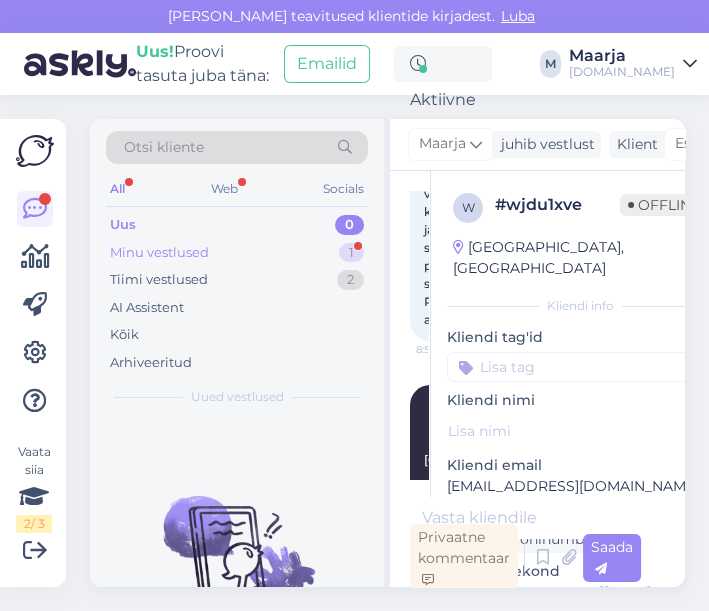 click on "Minu vestlused" at bounding box center (159, 253) 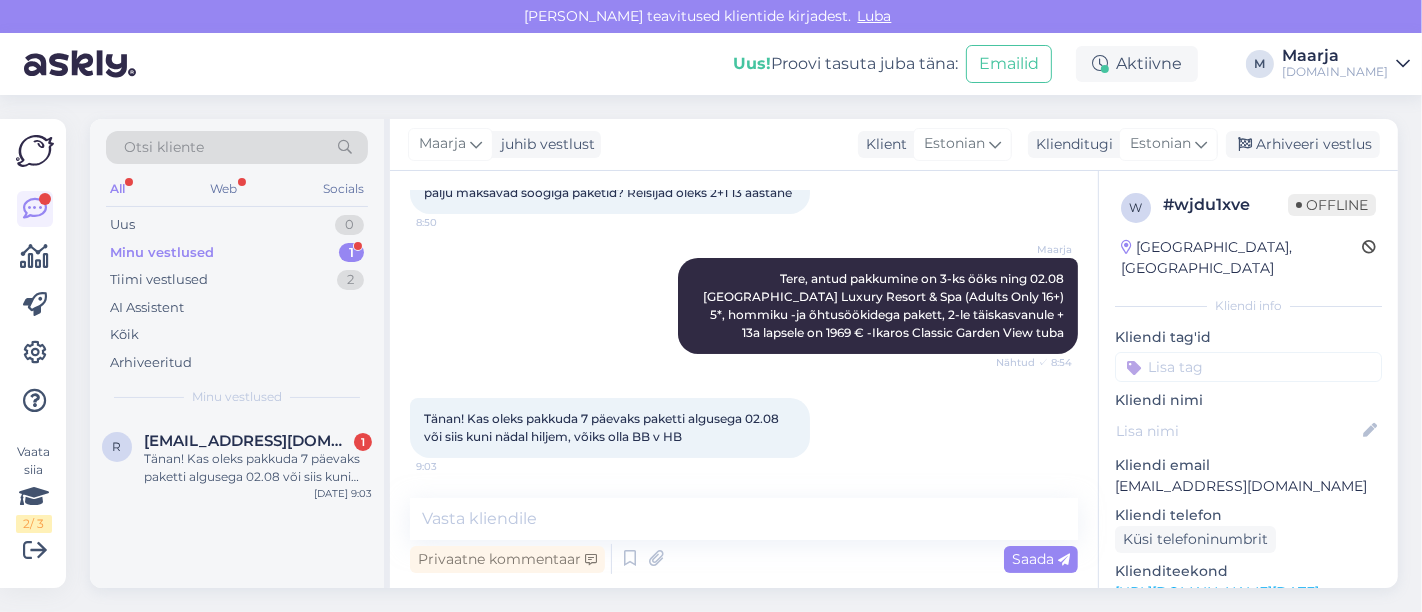 scroll, scrollTop: 178, scrollLeft: 0, axis: vertical 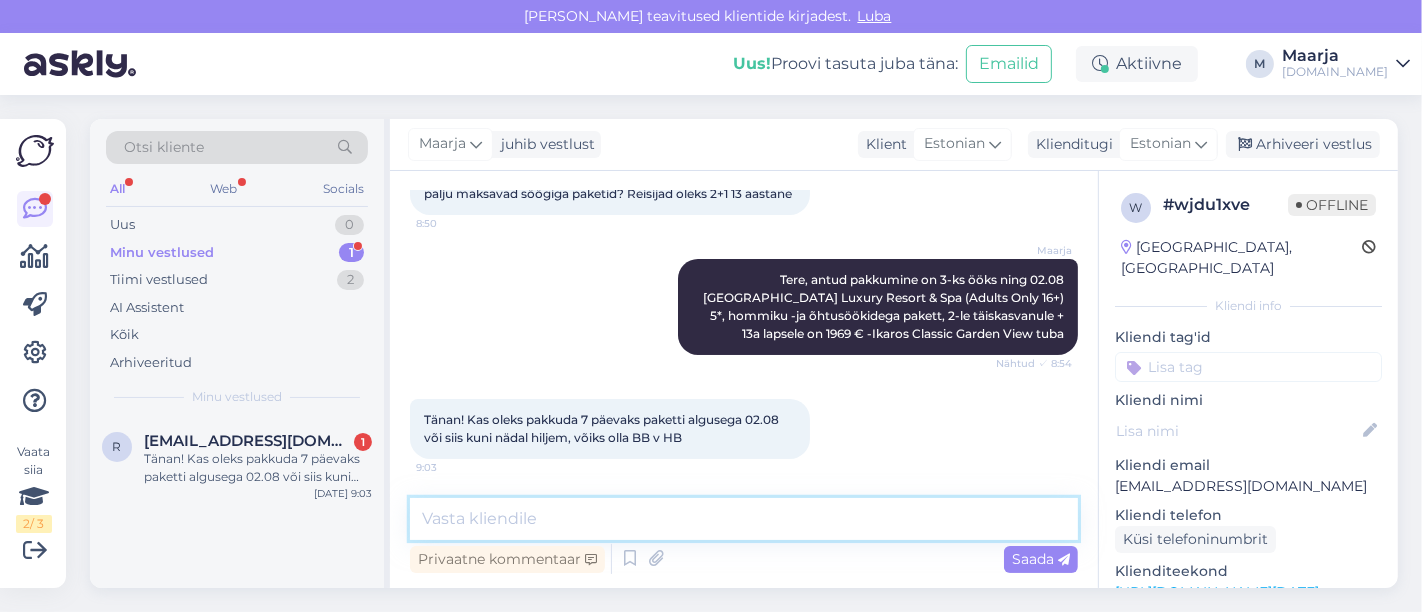 click at bounding box center (744, 519) 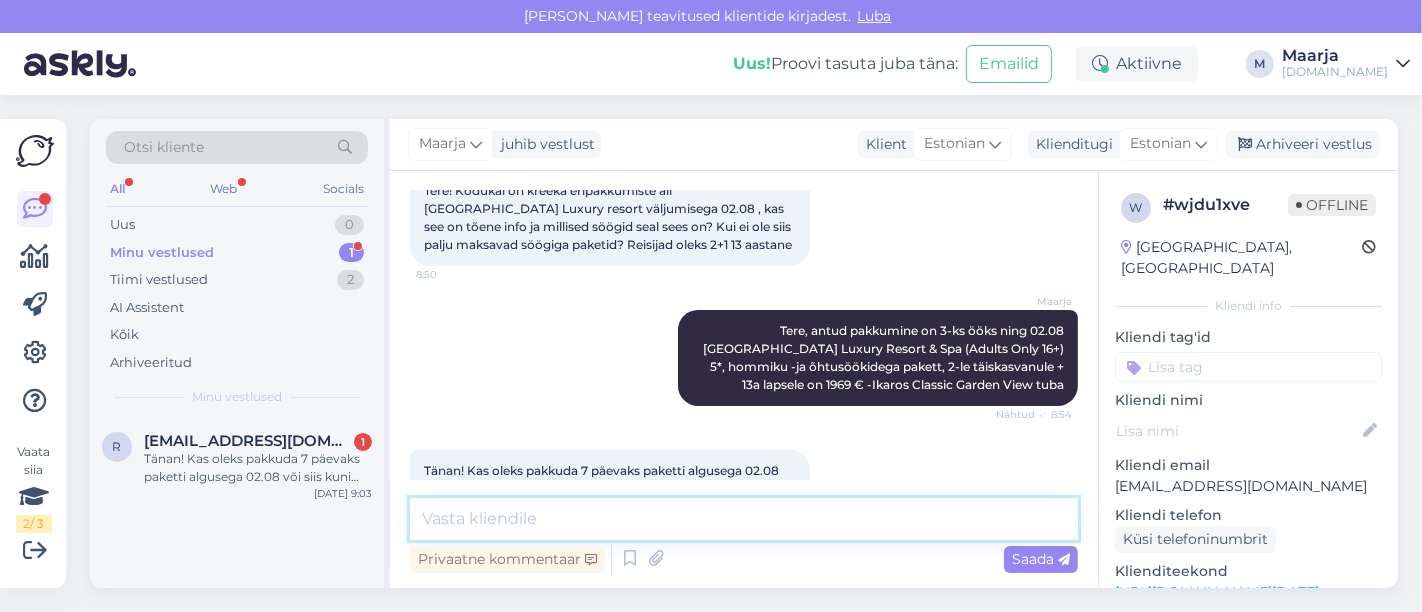scroll, scrollTop: 177, scrollLeft: 0, axis: vertical 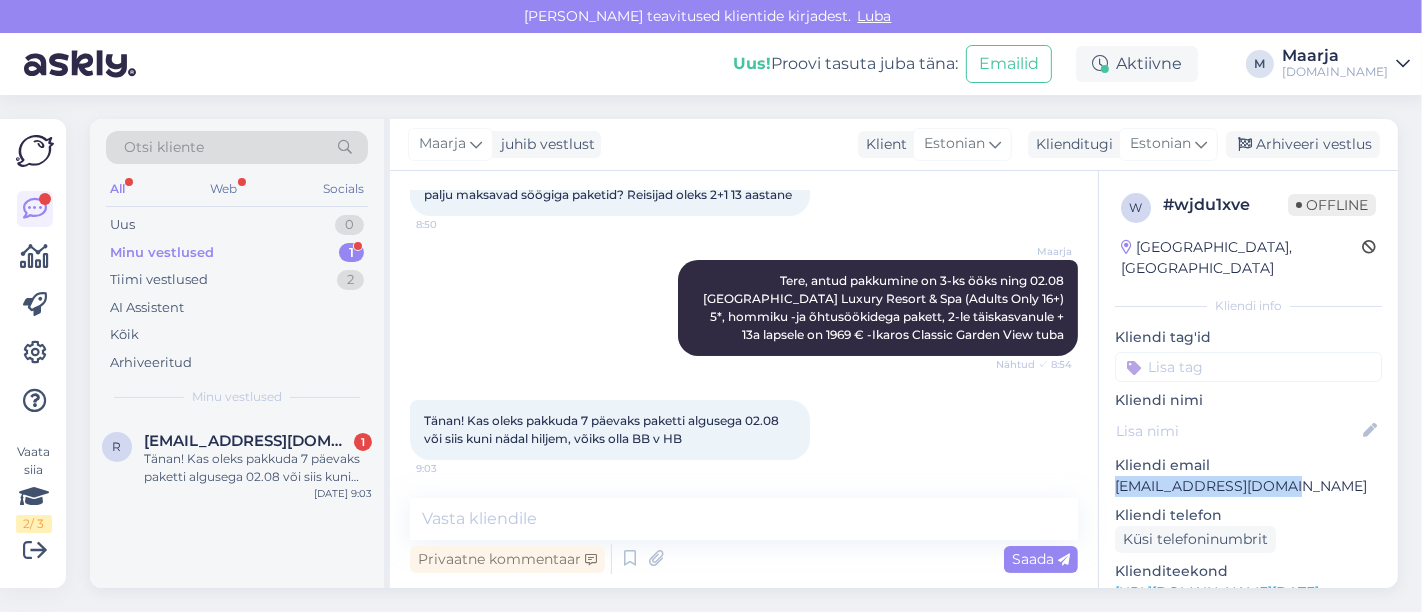 drag, startPoint x: 1224, startPoint y: 466, endPoint x: 1108, endPoint y: 470, distance: 116.06895 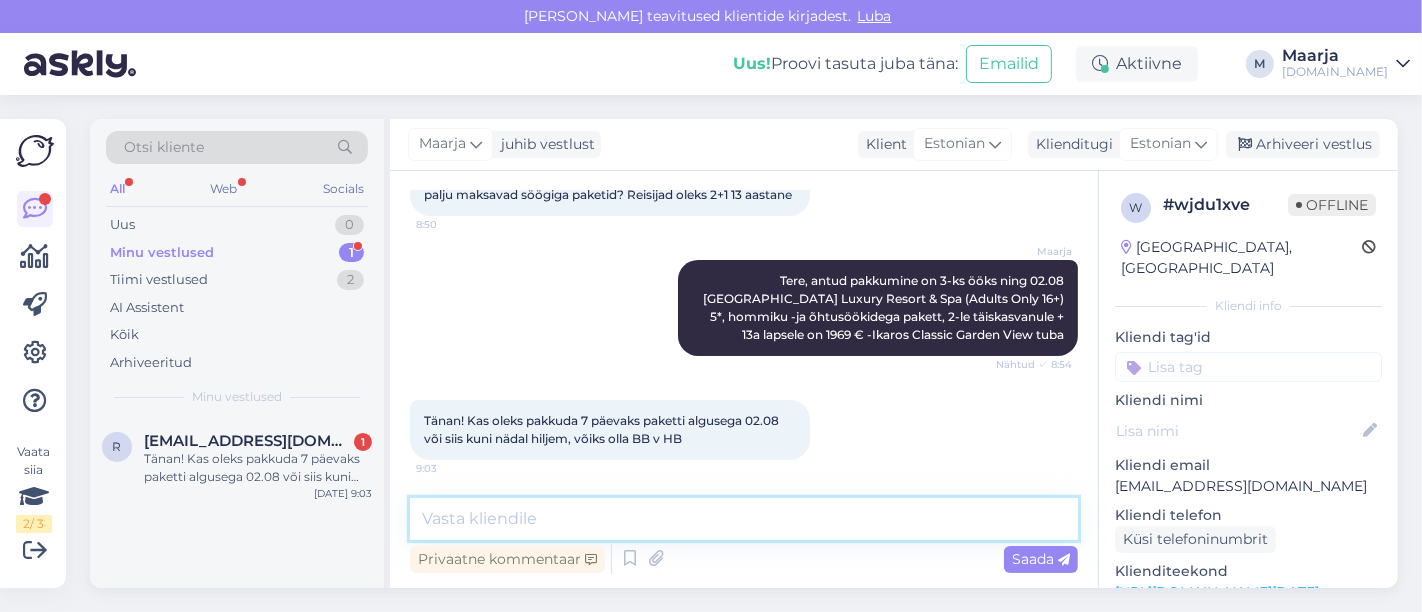 click at bounding box center (744, 519) 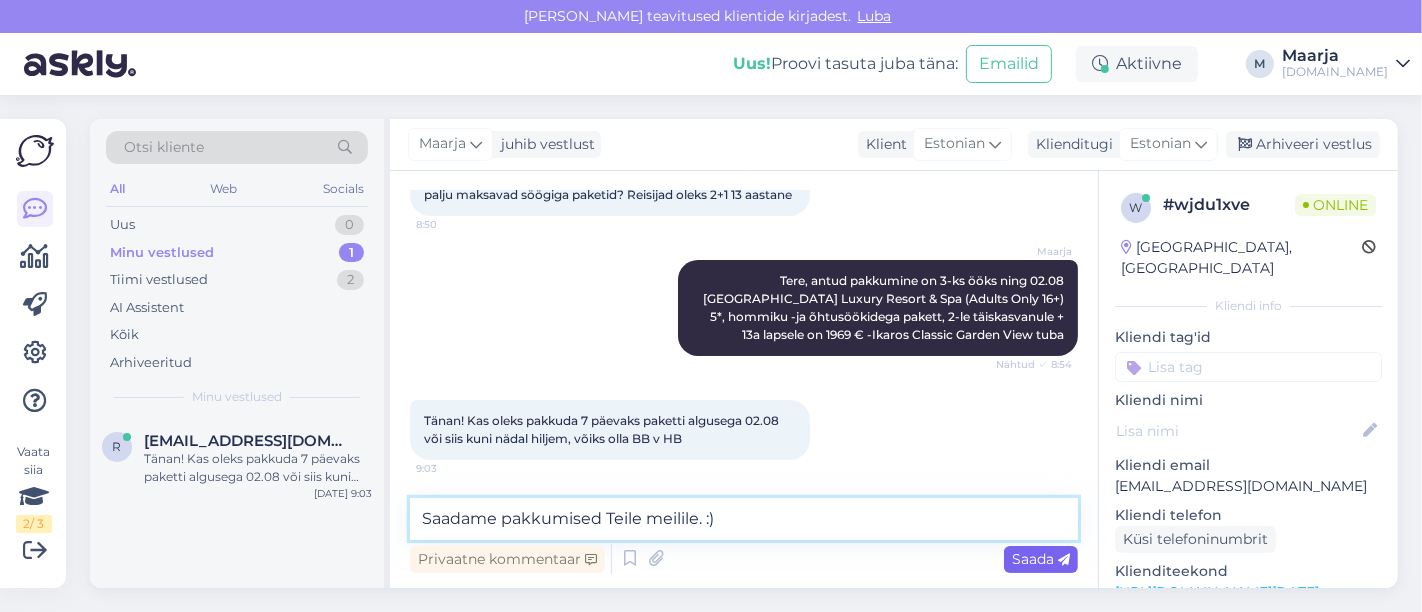 type on "Saadame pakkumised Teile meilile. :)" 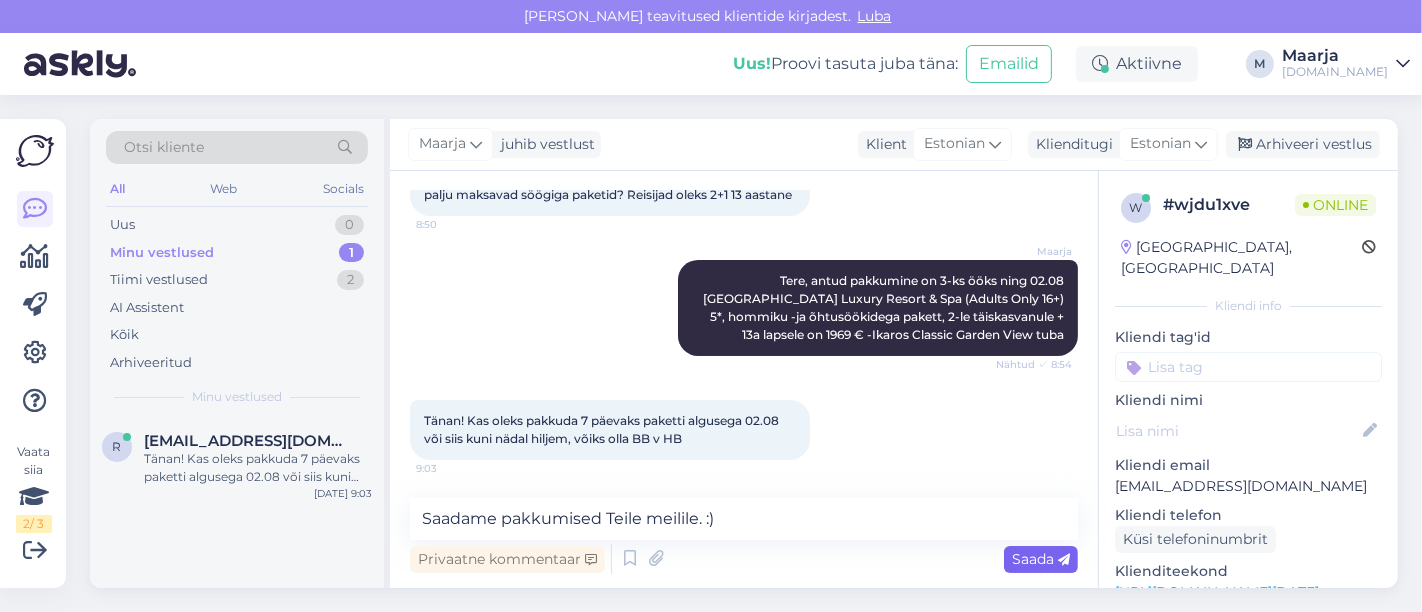 click on "Saada" at bounding box center (1041, 559) 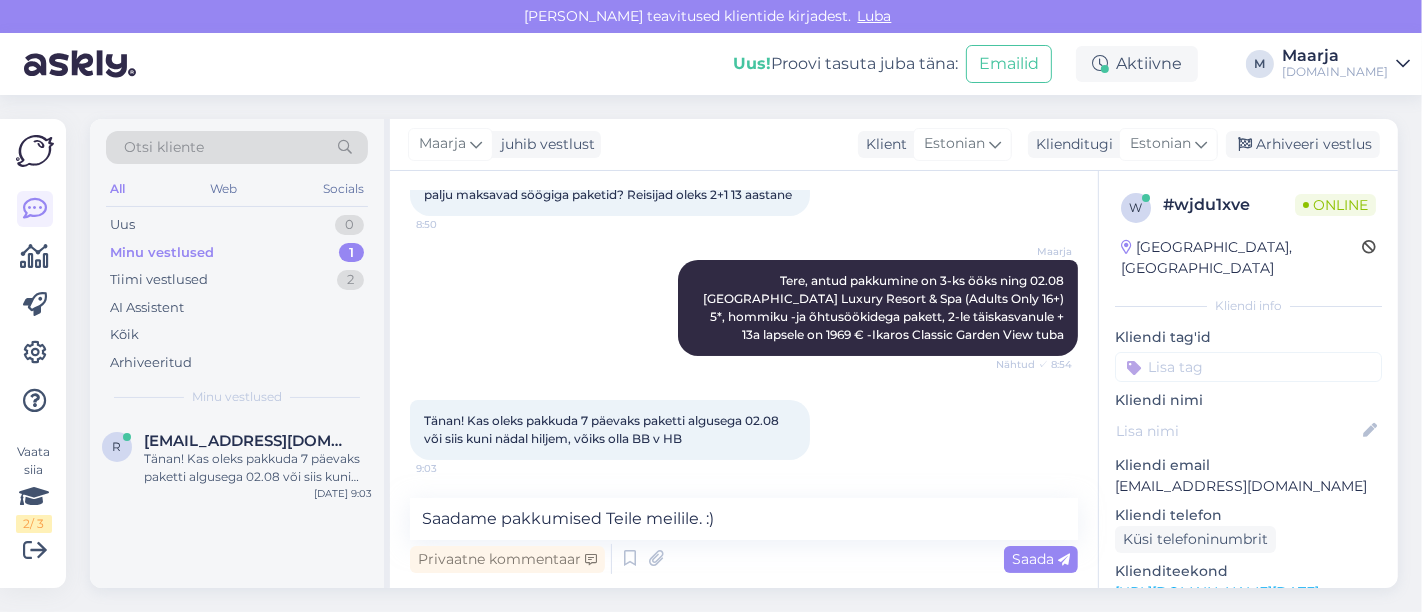 type 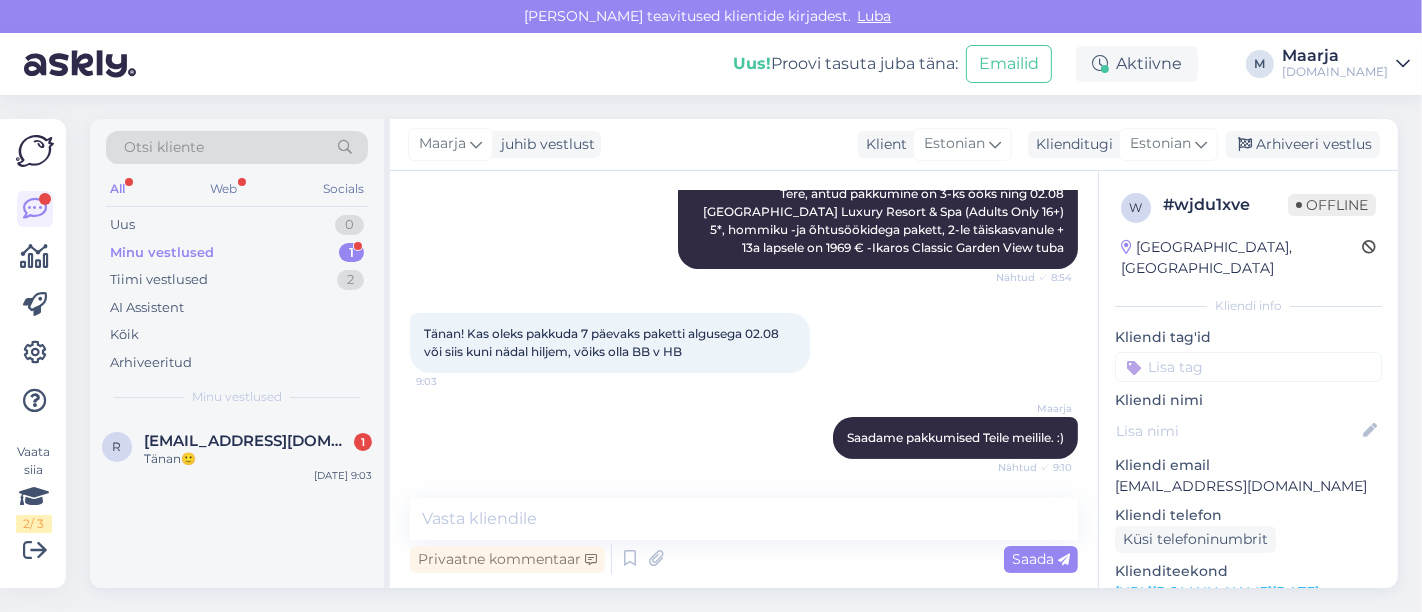 scroll, scrollTop: 350, scrollLeft: 0, axis: vertical 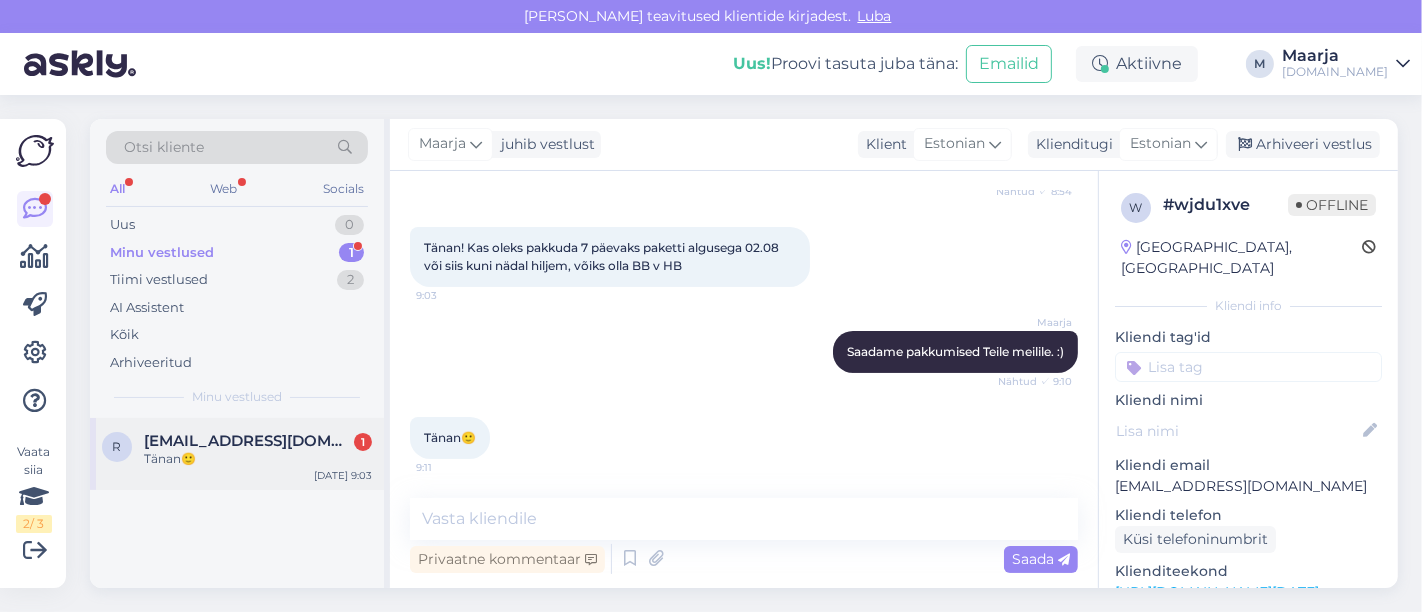 click on "r raulroots71@gmail.com 1 Tänan🙂 Jul 29 9:03" at bounding box center [237, 454] 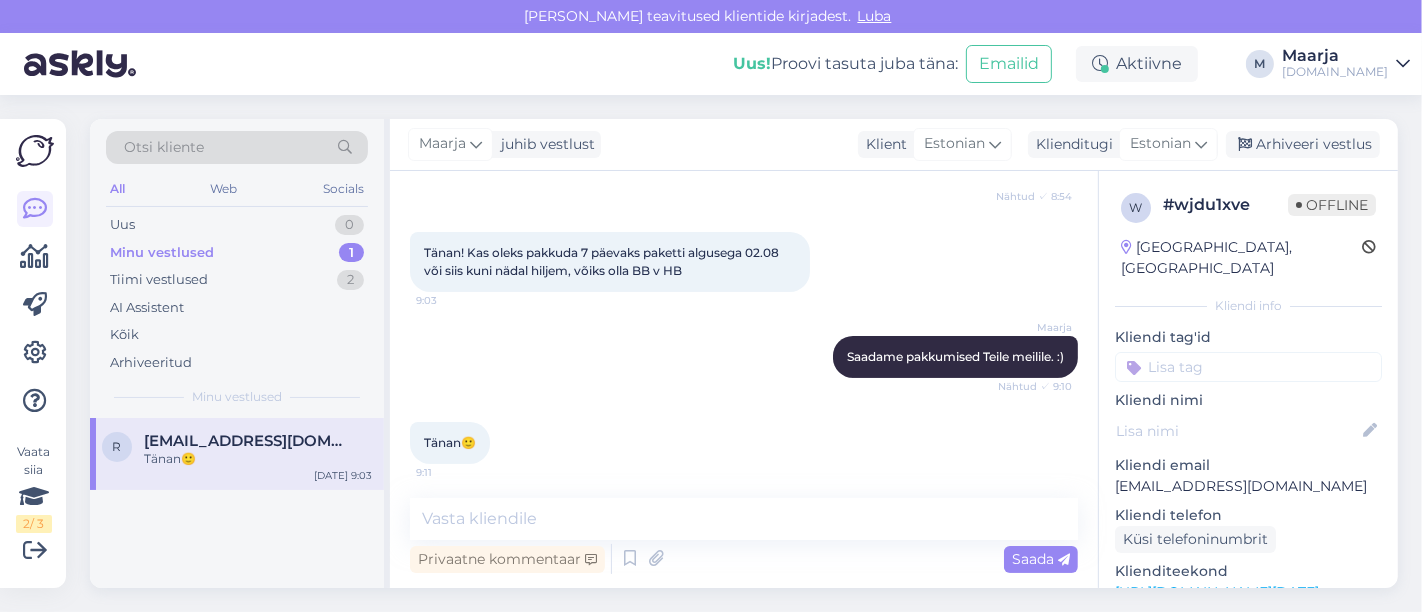 scroll, scrollTop: 349, scrollLeft: 0, axis: vertical 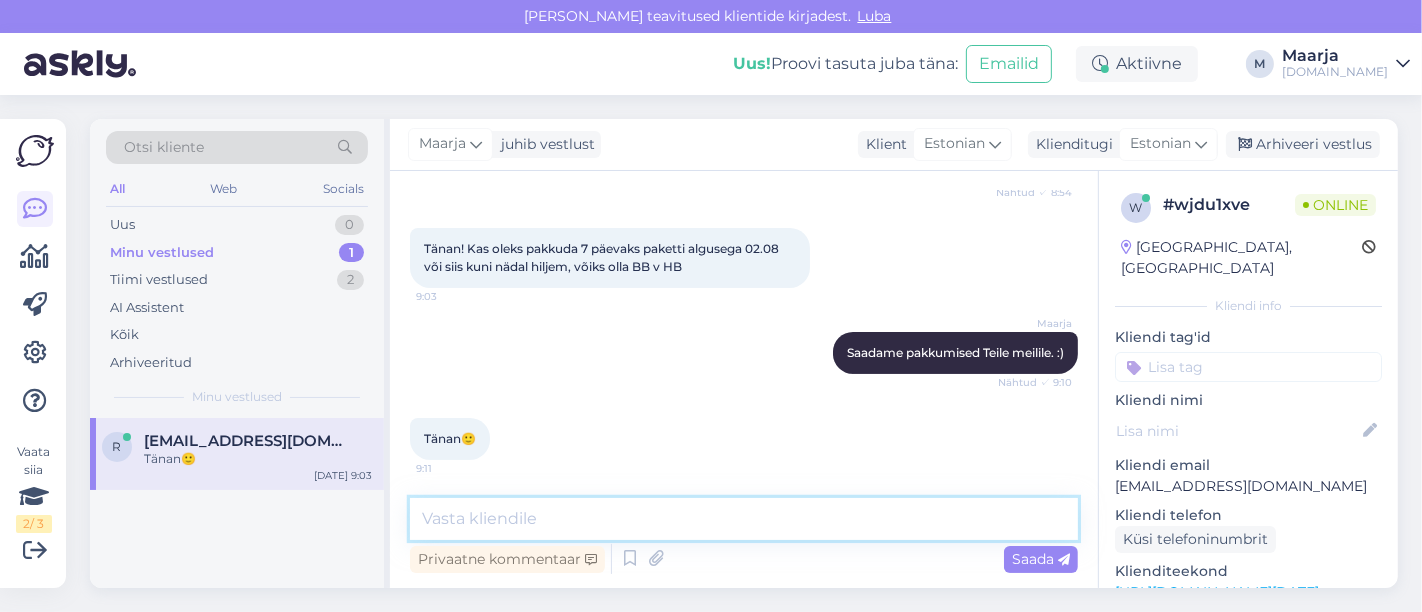 click at bounding box center [744, 519] 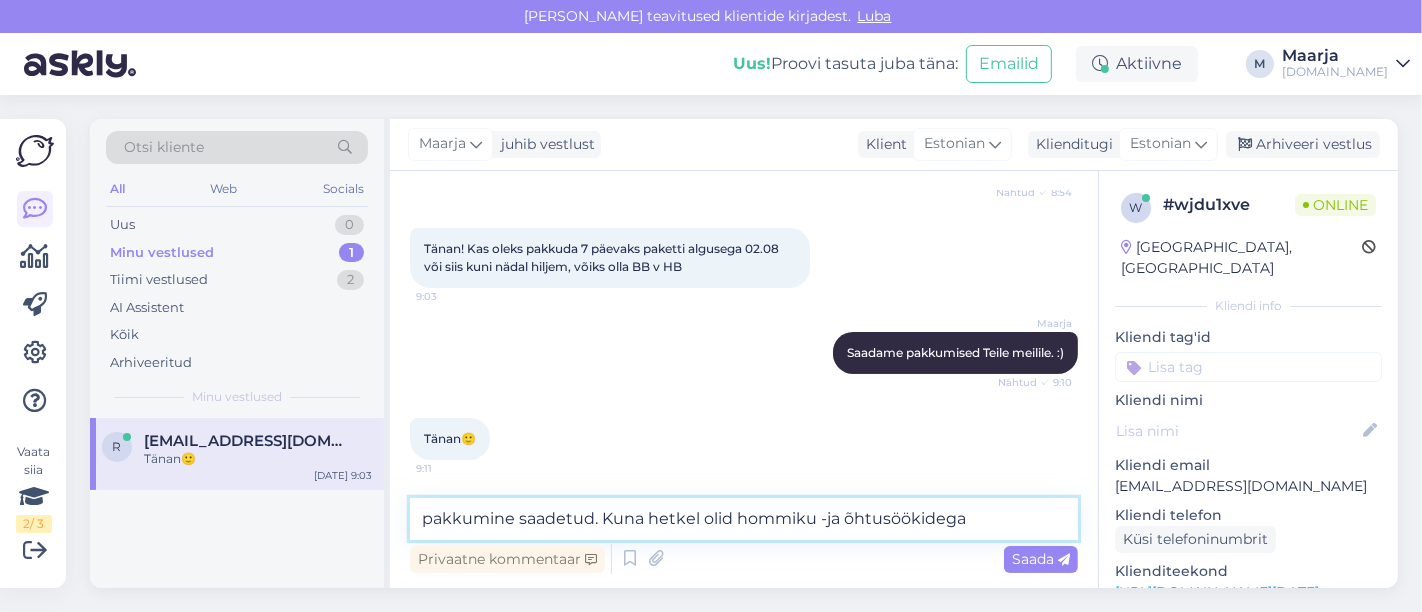 click on "pakkumine saadetud. Kuna hetkel olid hommiku -ja õhtusöökidega" at bounding box center [744, 519] 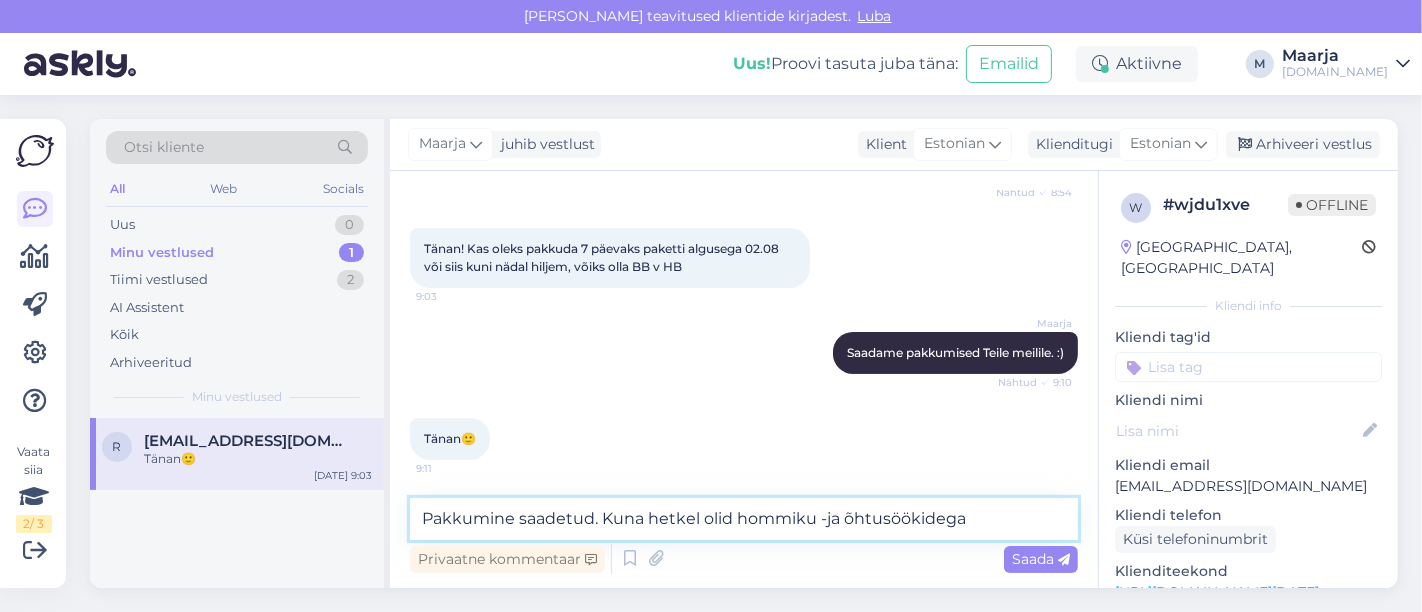 click on "Pakkumine saadetud. Kuna hetkel olid hommiku -ja õhtusöökidega" at bounding box center (744, 519) 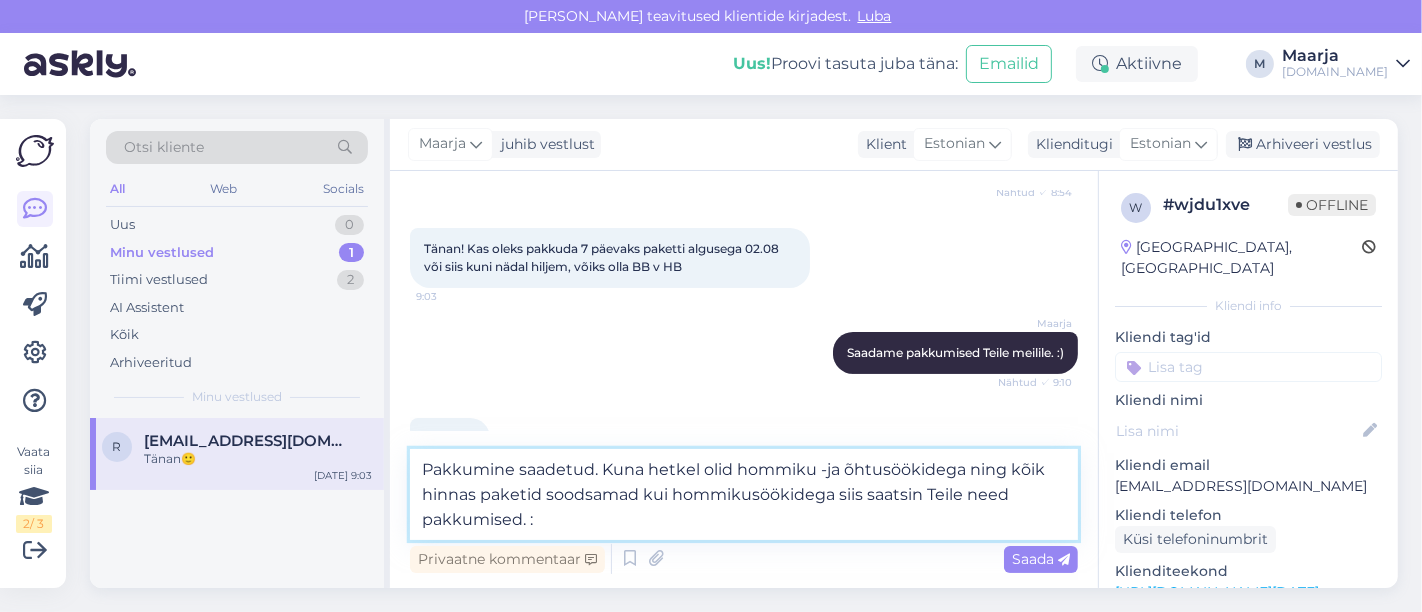 type on "Pakkumine saadetud. Kuna hetkel olid hommiku -ja õhtusöökidega ning kõik hinnas paketid soodsamad kui hommikusöökidega siis saatsin Teile need pakkumised. :)" 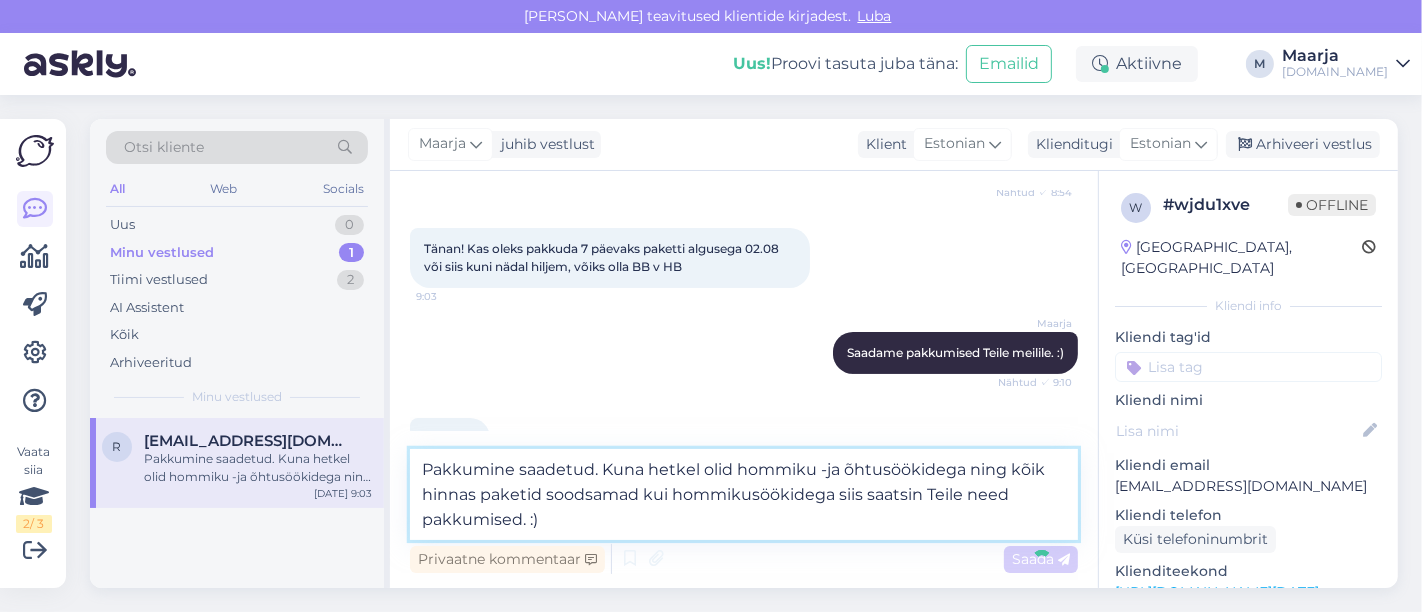 type 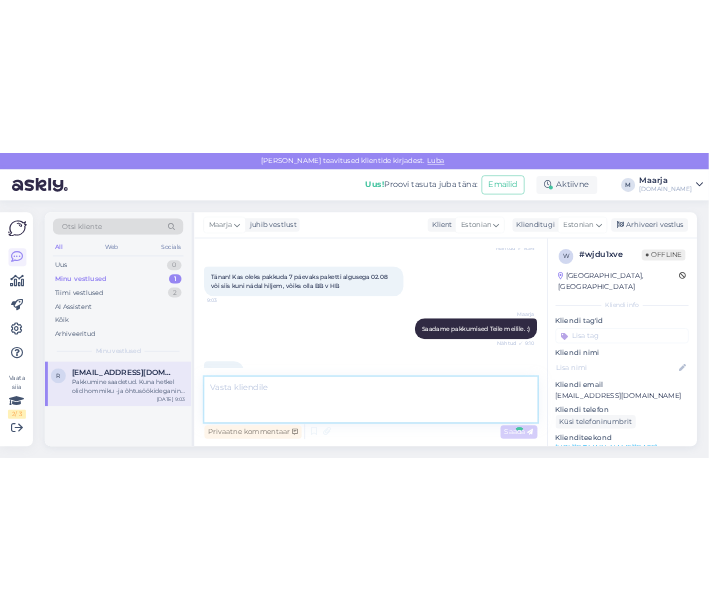 scroll, scrollTop: 471, scrollLeft: 0, axis: vertical 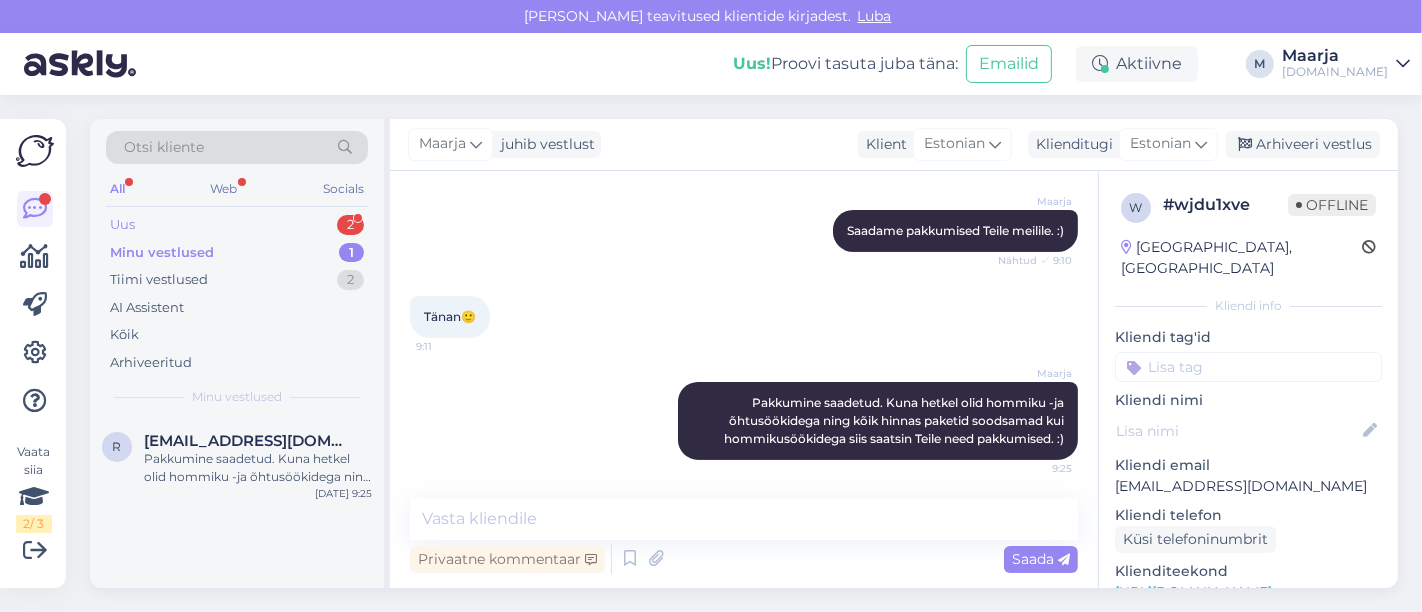 click on "Uus 2" at bounding box center [237, 225] 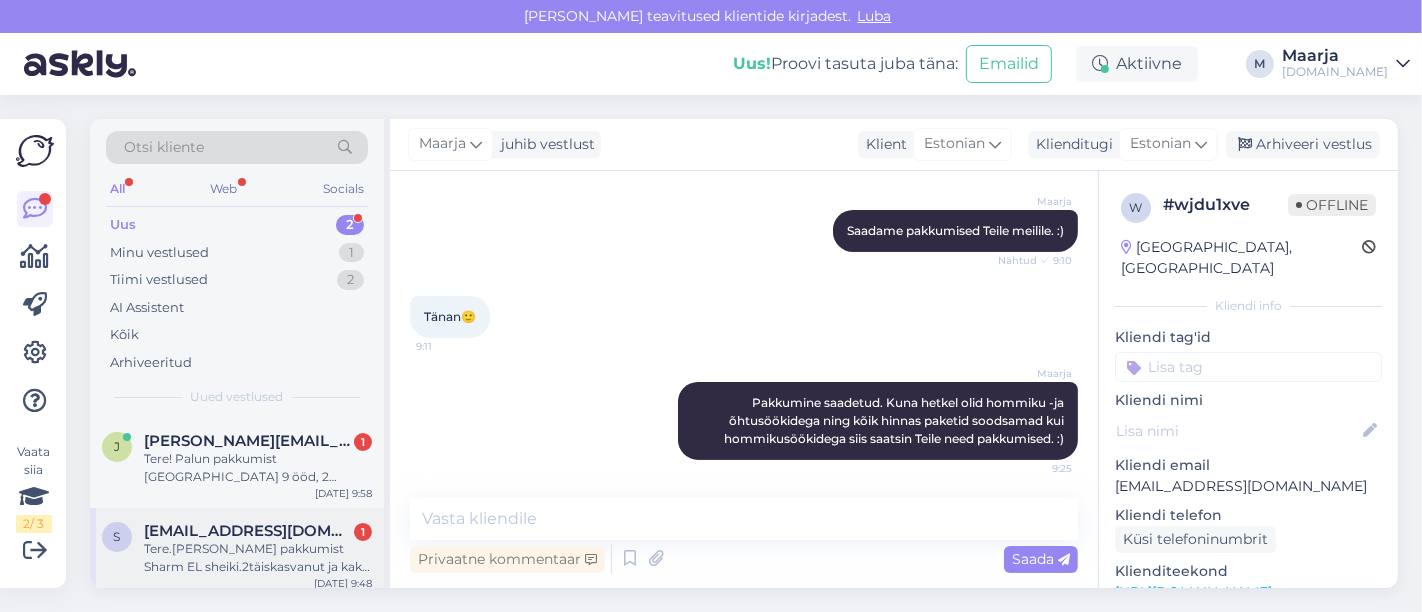 click on "Tere.[PERSON_NAME] pakkumist Sharm EL sheiki.2täiskasvanut ja kaks last vanuses 1a7kuud ja 13 aastane.[DATE]-[DATE] (laps saab [DATE] kahe aastaseks ja soovime ennem ära käia)[PERSON_NAME] vahemikus [PERSON_NAME] soodsamaid kuupäevi.hotell võiks olla 4 või 5 tärni ikka.oleme käinud eelnevalt Royal Albatros modernas [PERSON_NAME] rahule." at bounding box center [258, 558] 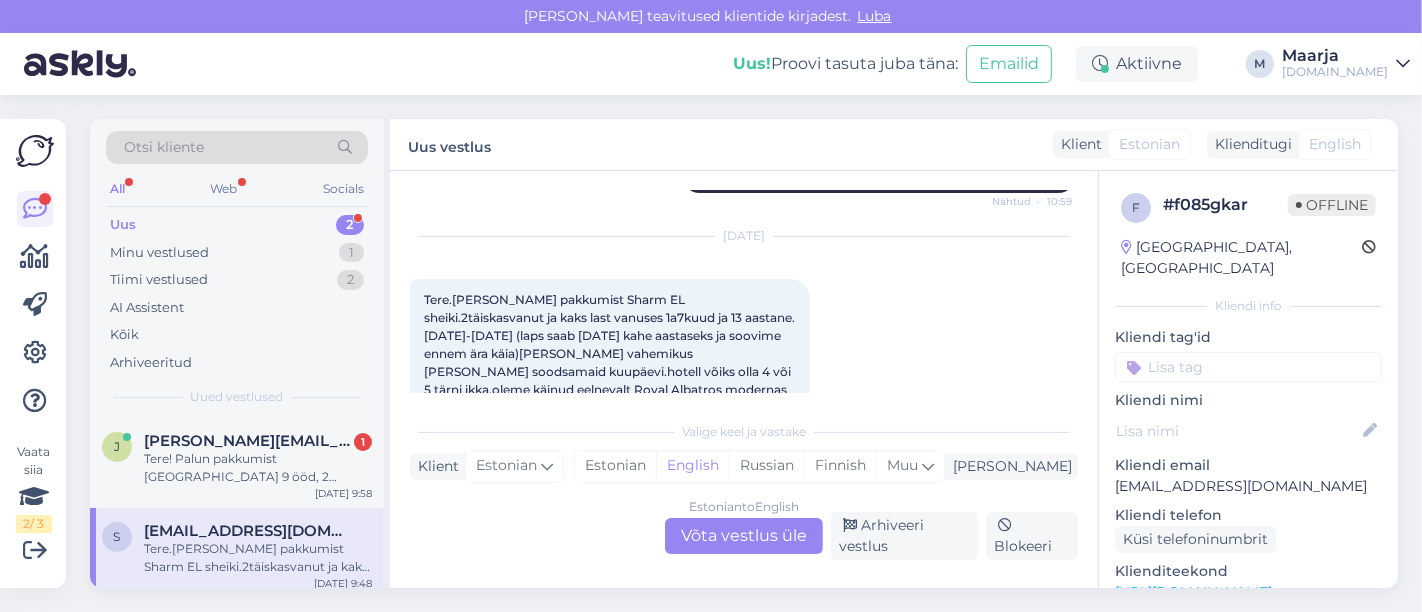 scroll, scrollTop: 631, scrollLeft: 0, axis: vertical 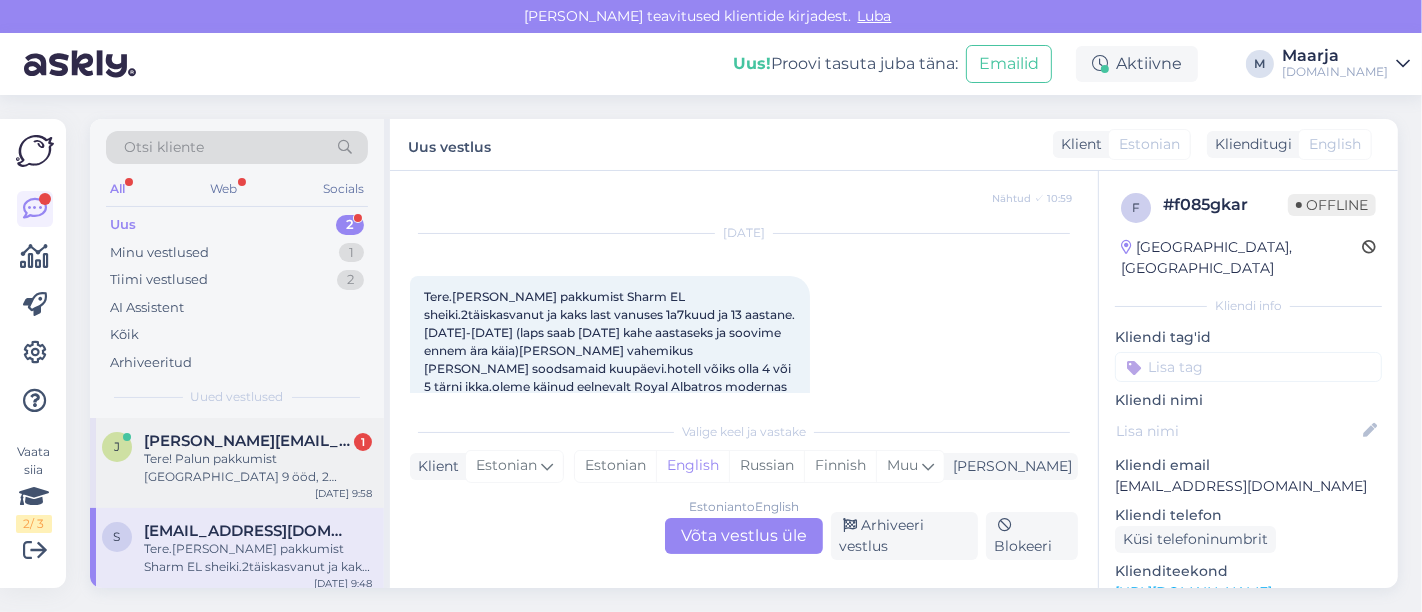 click on "[PERSON_NAME][EMAIL_ADDRESS][DOMAIN_NAME]" at bounding box center (248, 441) 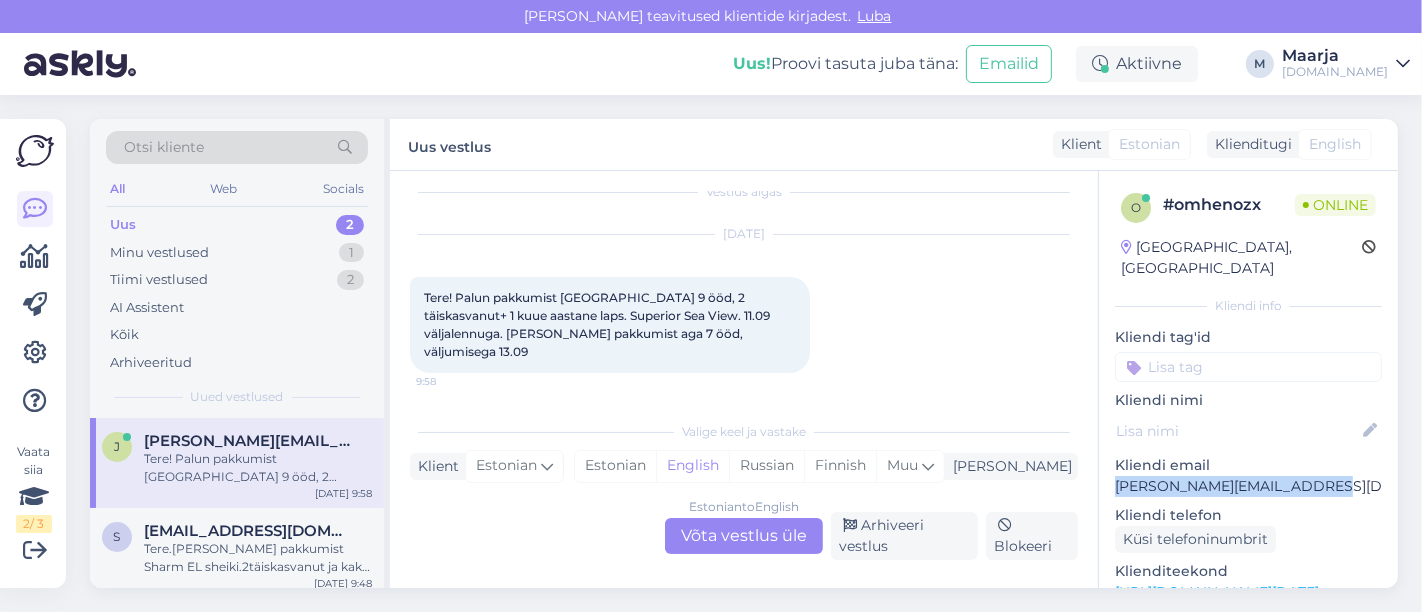 drag, startPoint x: 1311, startPoint y: 467, endPoint x: 1115, endPoint y: 469, distance: 196.01021 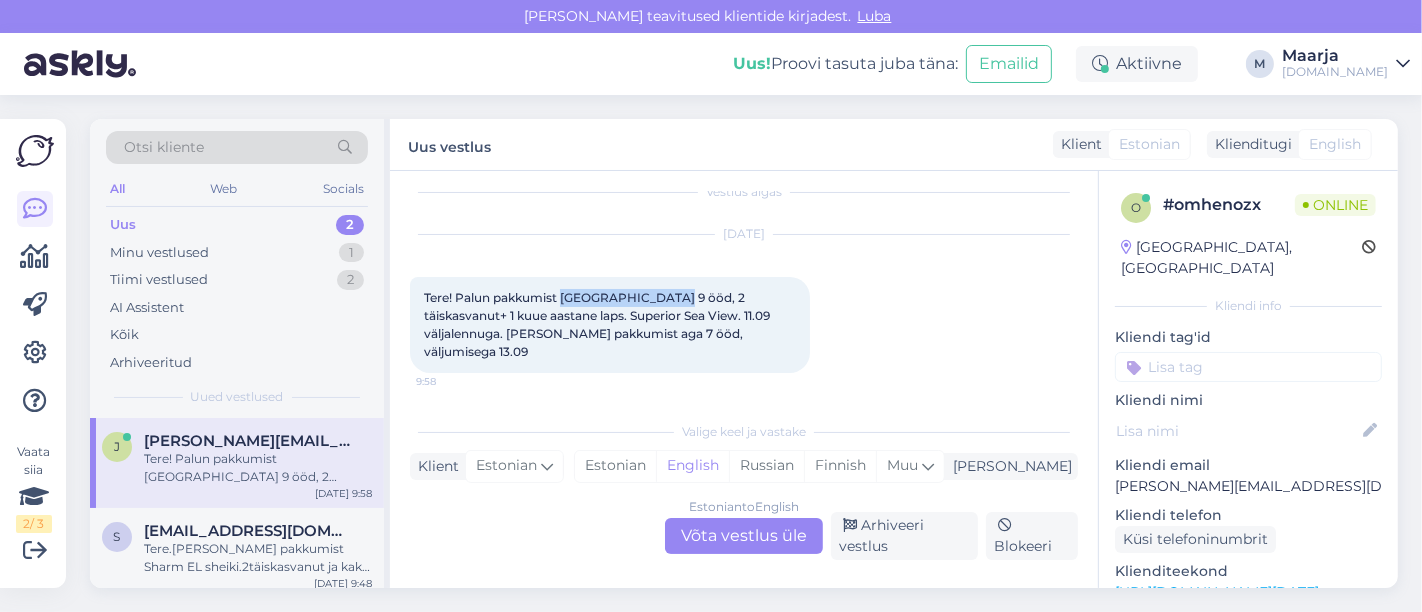 drag, startPoint x: 677, startPoint y: 298, endPoint x: 564, endPoint y: 300, distance: 113.0177 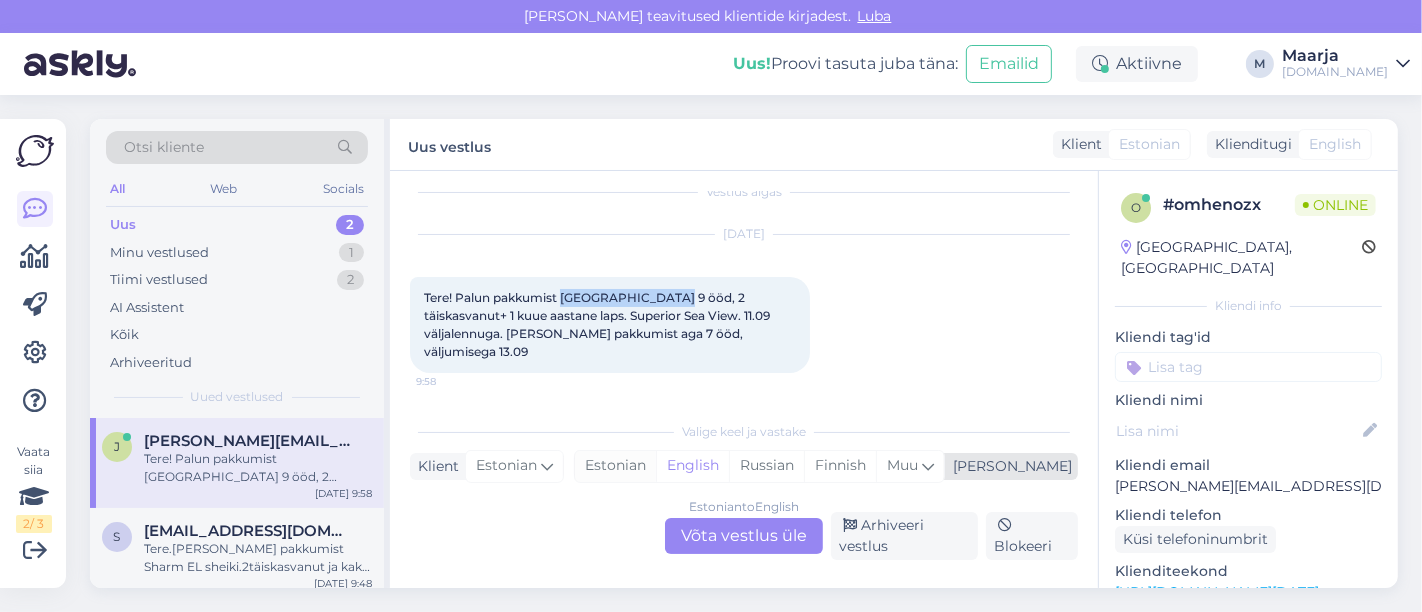 click on "Estonian" at bounding box center [615, 466] 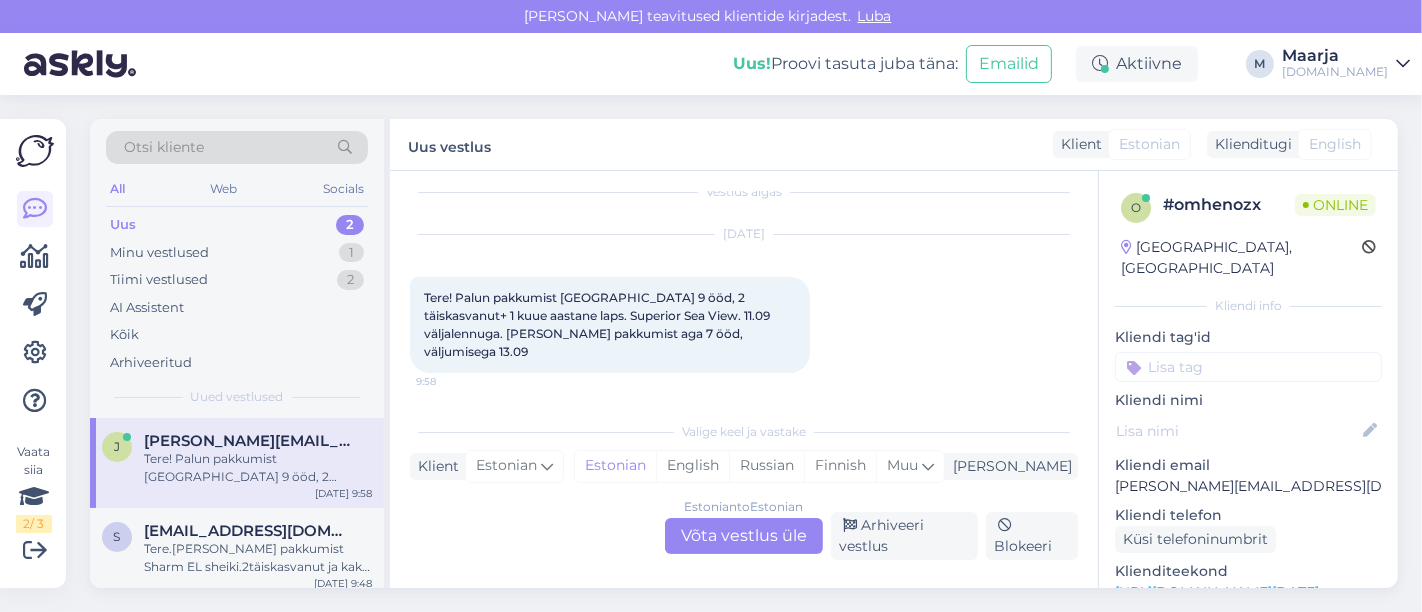 click on "Estonian  to  Estonian Võta vestlus üle" at bounding box center [744, 536] 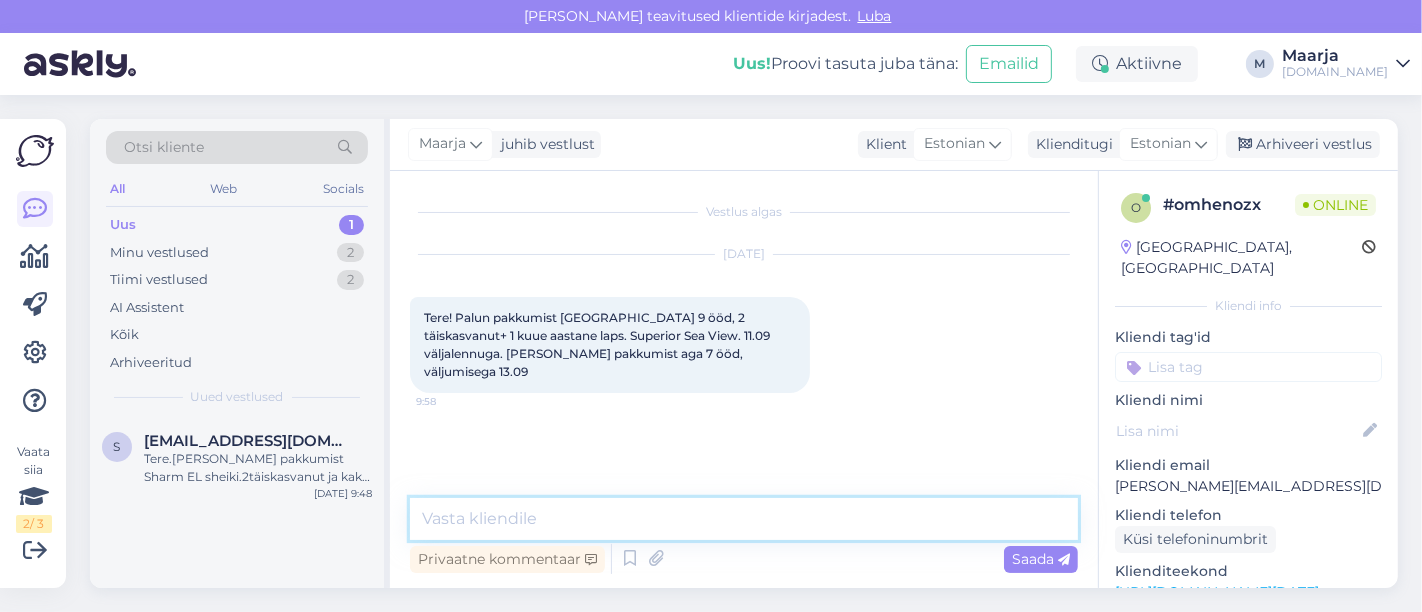 click at bounding box center [744, 519] 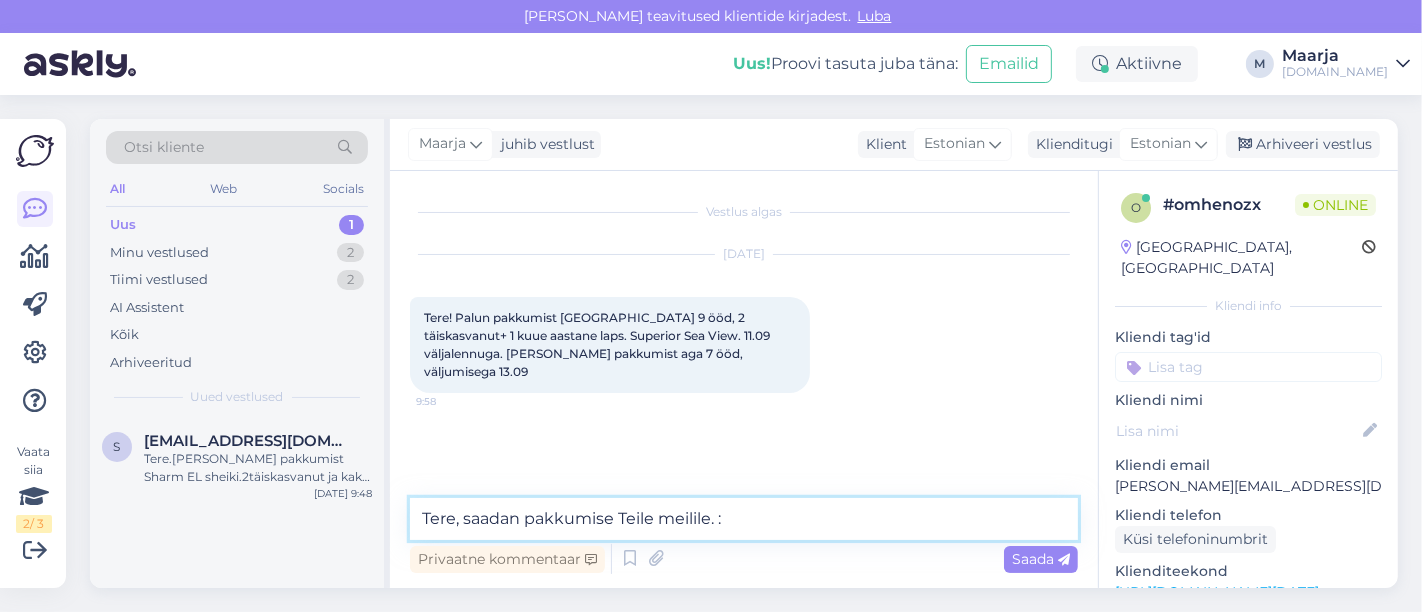 type on "Tere, saadan pakkumise Teile meilile. :)" 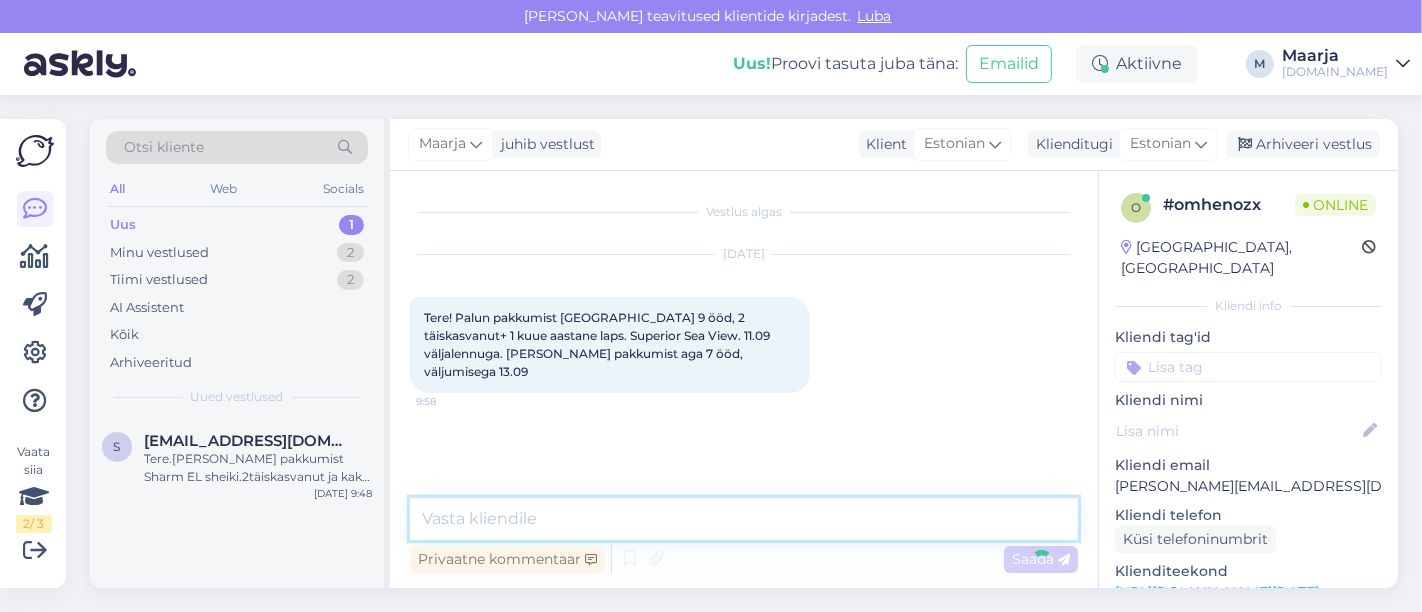 scroll, scrollTop: 20, scrollLeft: 0, axis: vertical 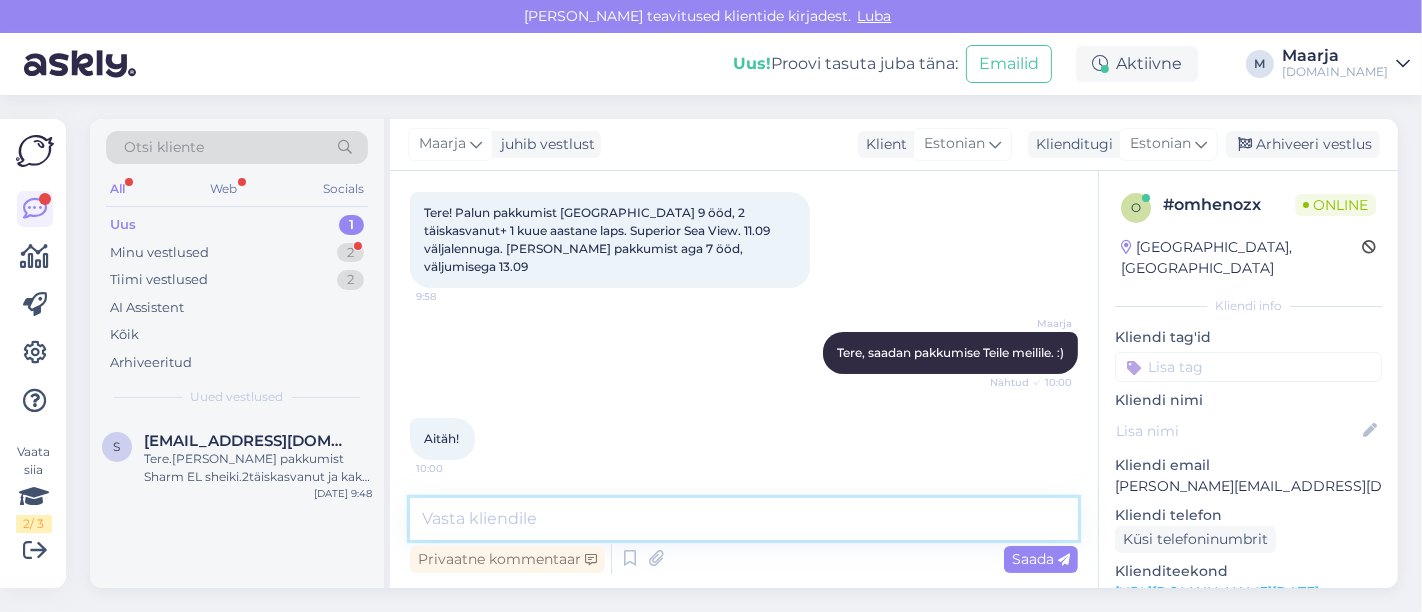 click at bounding box center [744, 519] 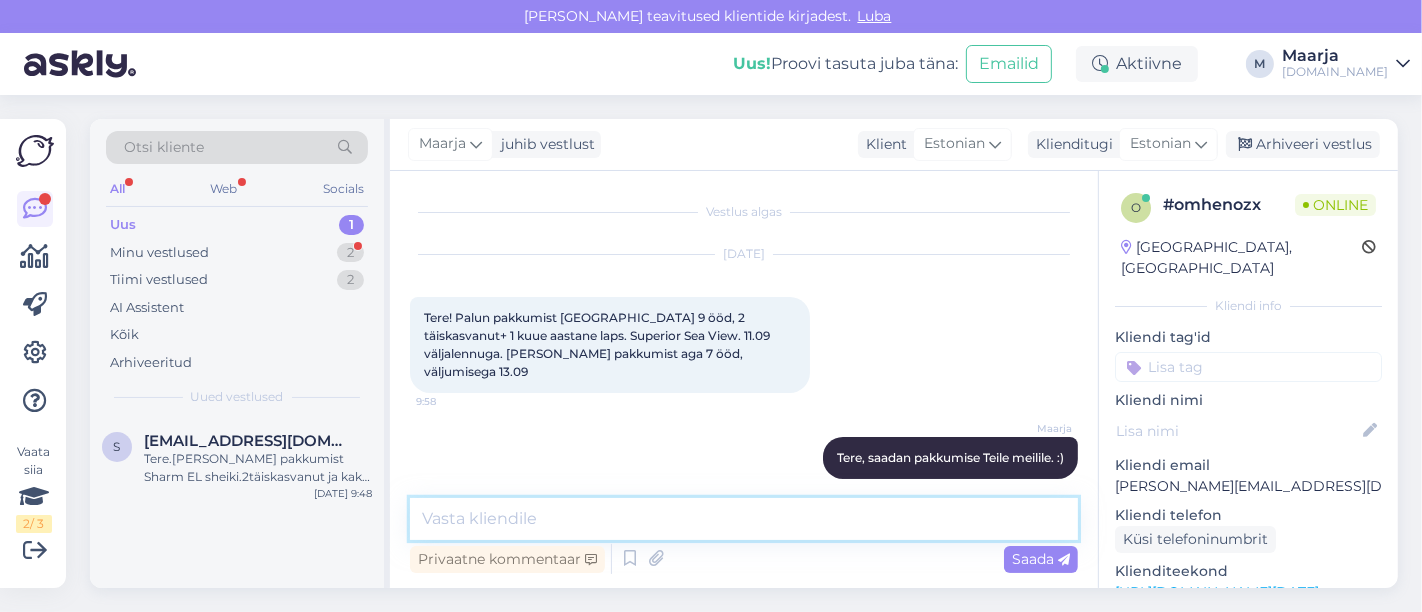scroll, scrollTop: 105, scrollLeft: 0, axis: vertical 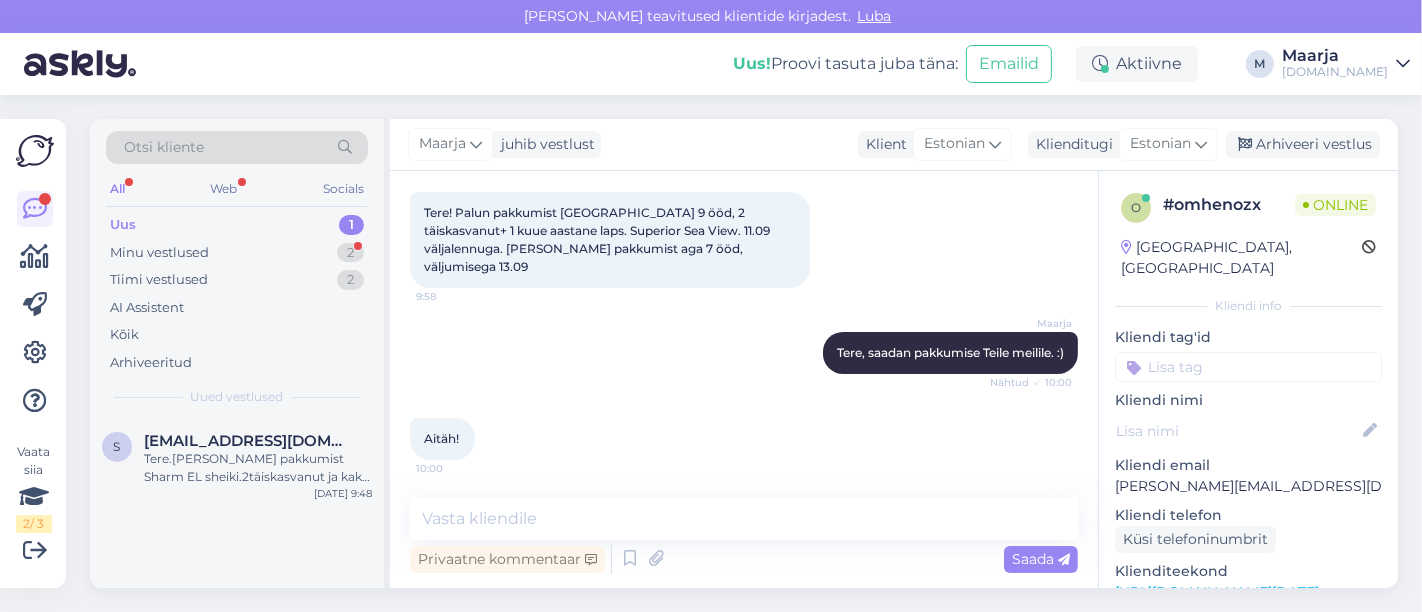 click on "Tere! Palun pakkumist [GEOGRAPHIC_DATA] 9 ööd, 2 täiskasvanut+ 1 kuue aastane laps. Superior Sea View. 11.09 väljalennuga. [PERSON_NAME] pakkumist aga 7 ööd, väljumisega 13.09" at bounding box center [598, 239] 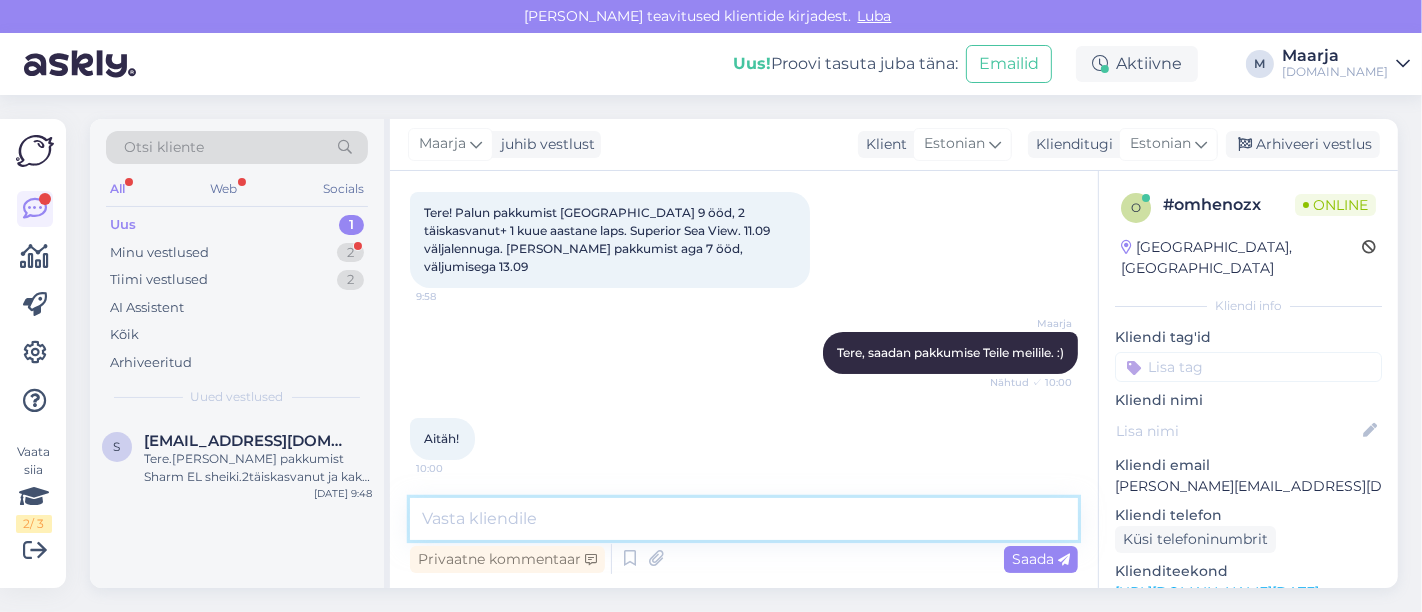 click at bounding box center (744, 519) 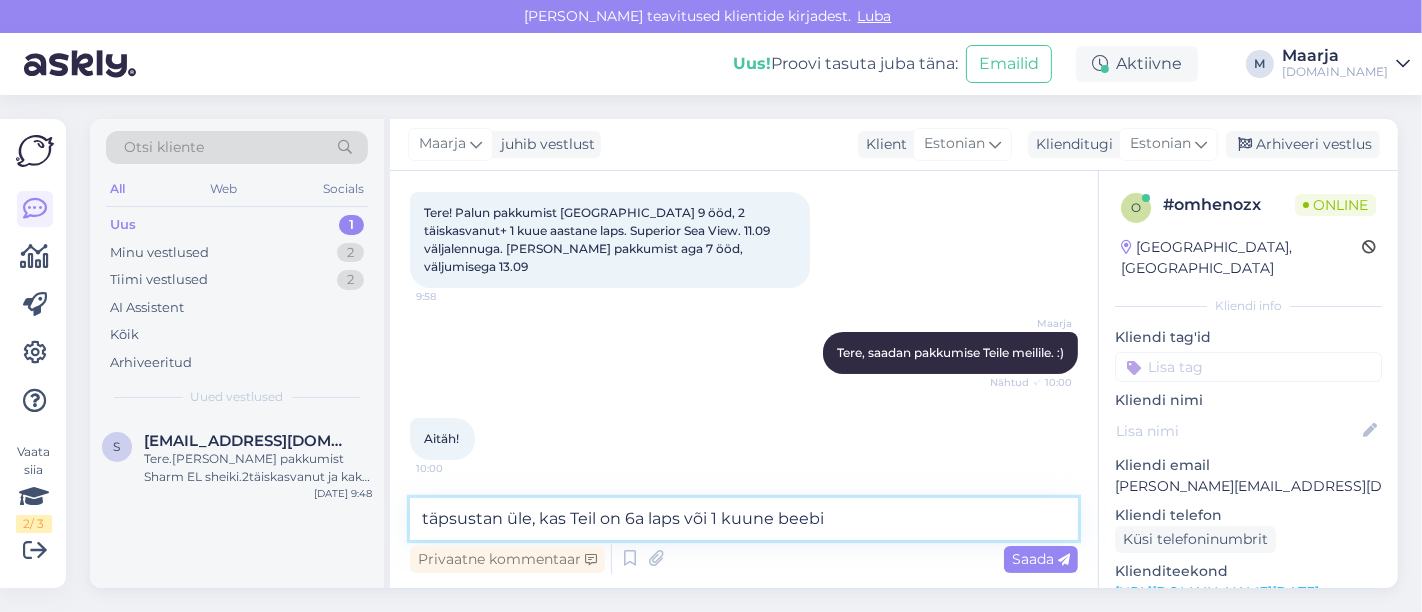 type on "täpsustan üle, kas Teil on 6a laps või 1 kuune beebi?" 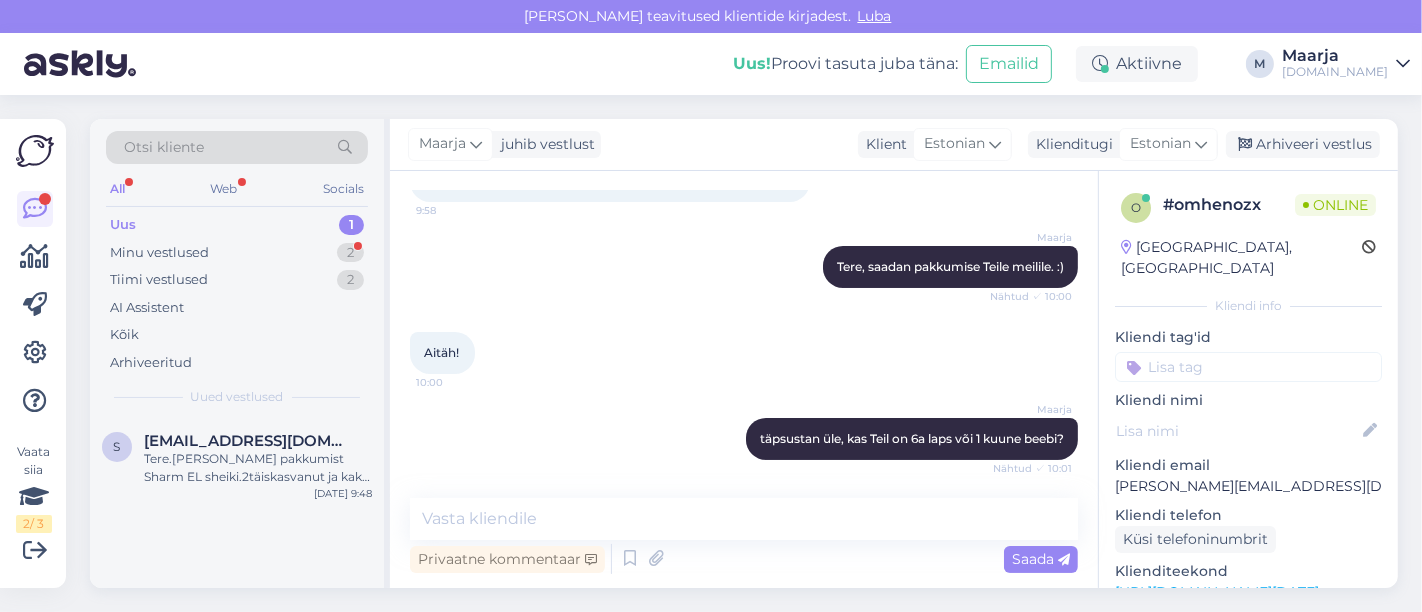 scroll, scrollTop: 277, scrollLeft: 0, axis: vertical 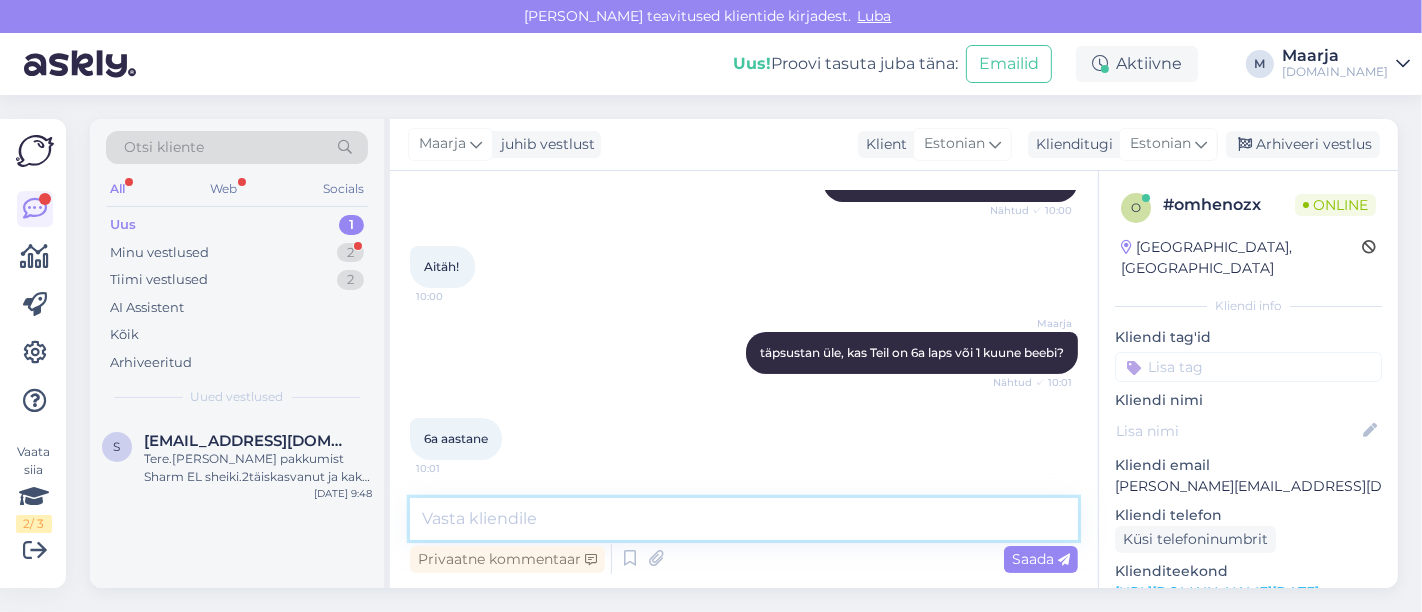click at bounding box center (744, 519) 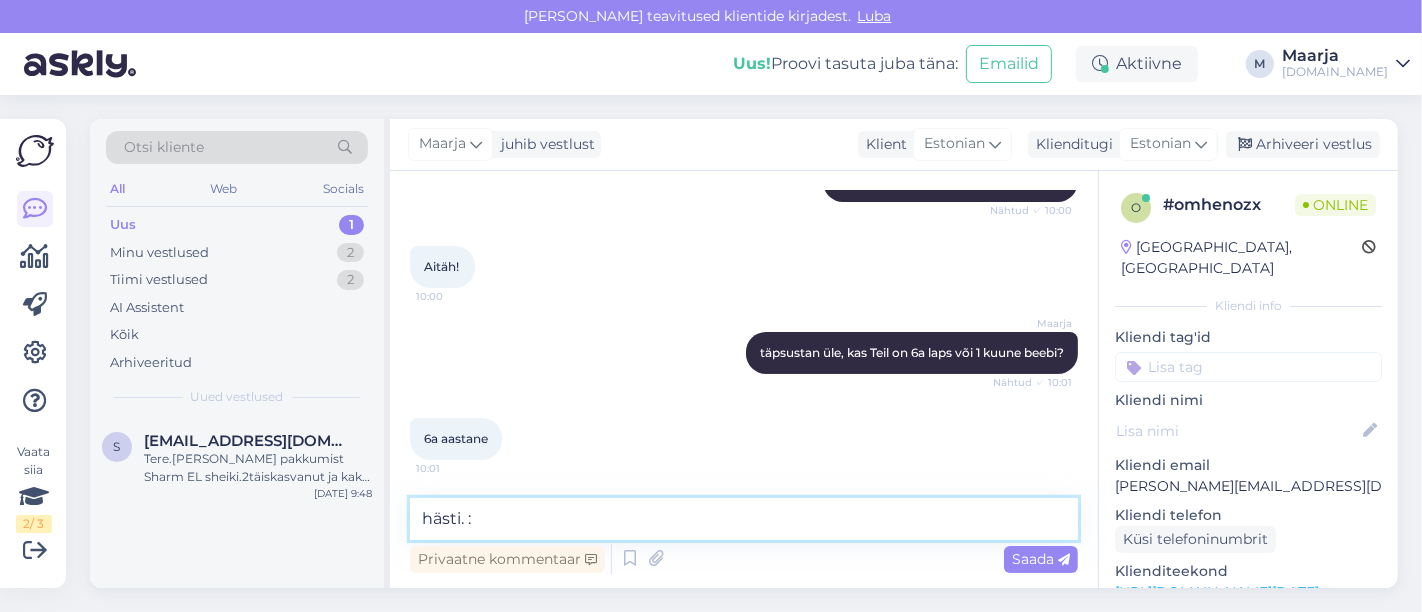 type on "hästi. :)" 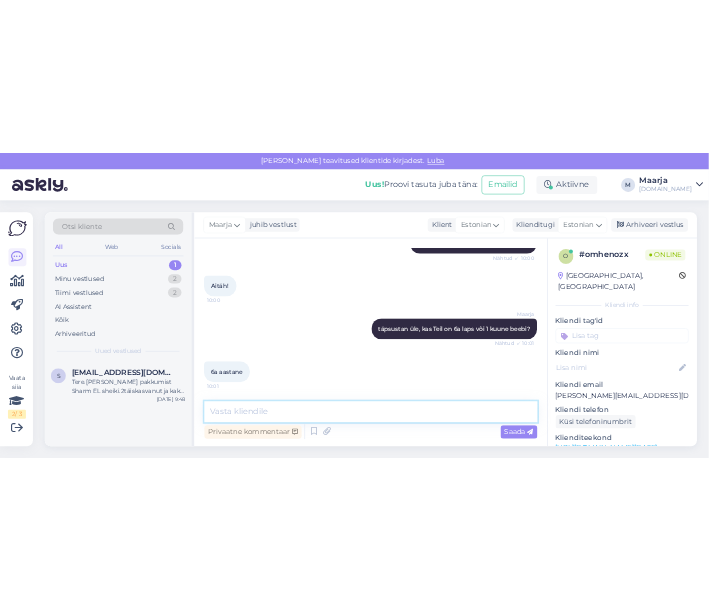 scroll, scrollTop: 364, scrollLeft: 0, axis: vertical 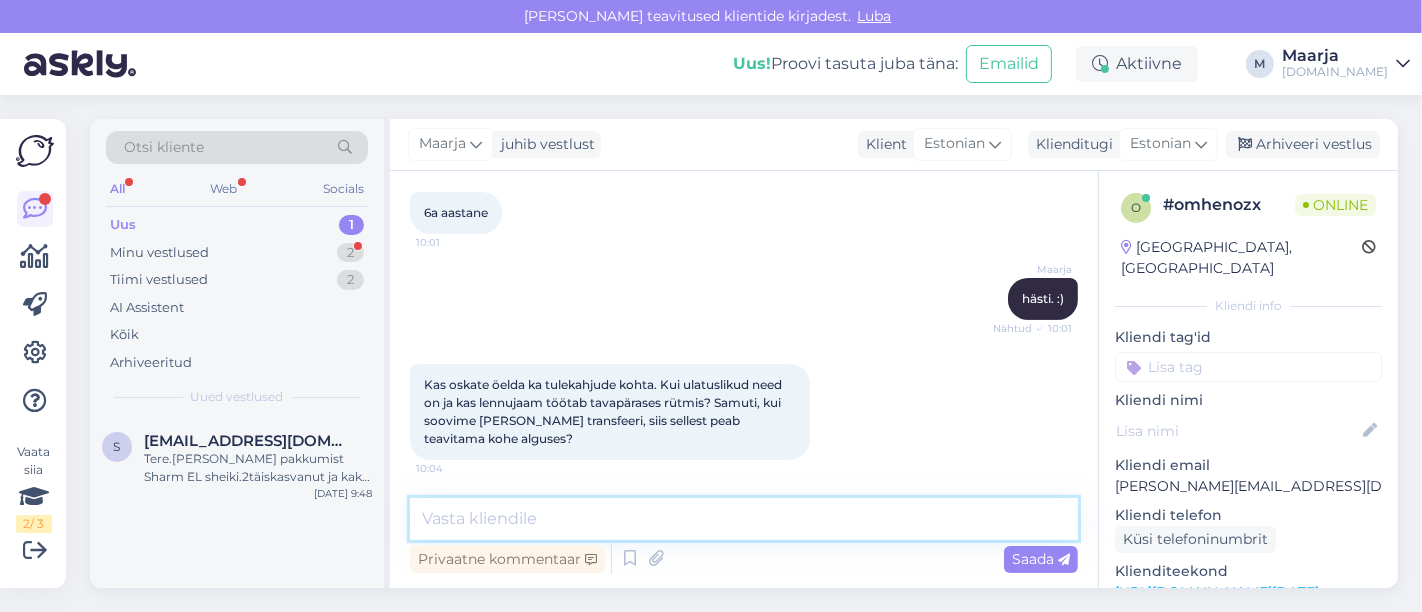 click at bounding box center (744, 519) 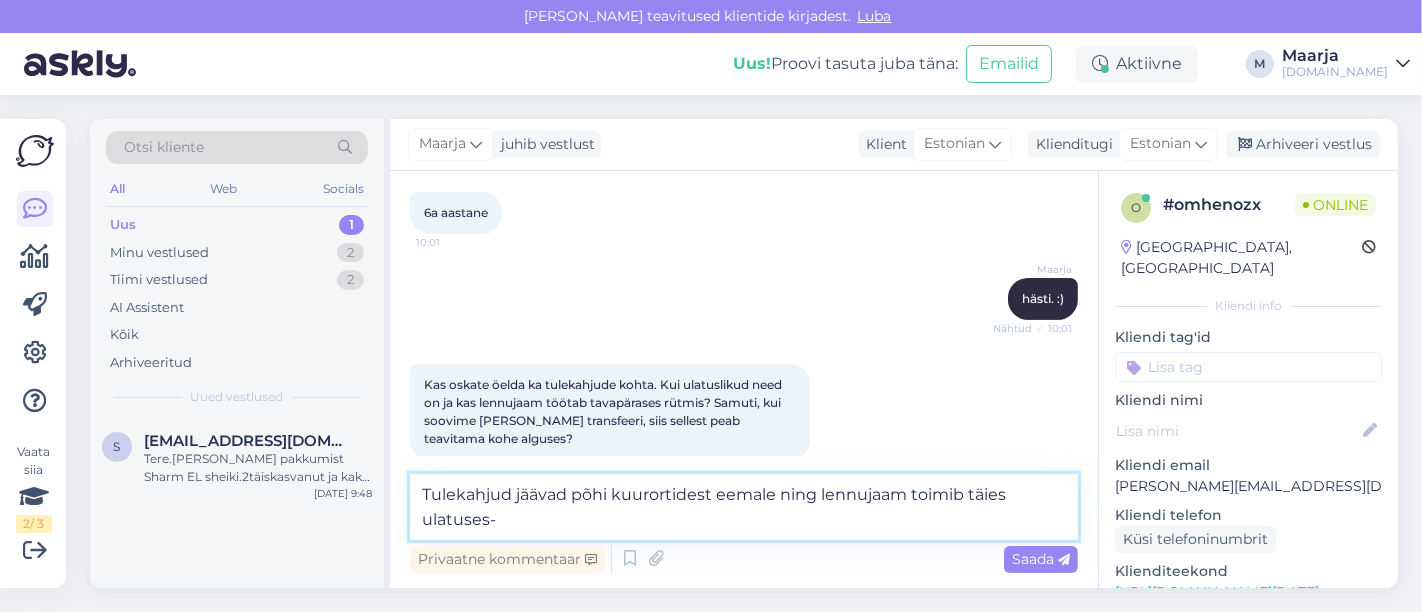 click on "Tulekahjud jäävad põhi kuurortidest eemale ning lennujaam toimib täies ulatuses-" at bounding box center [744, 507] 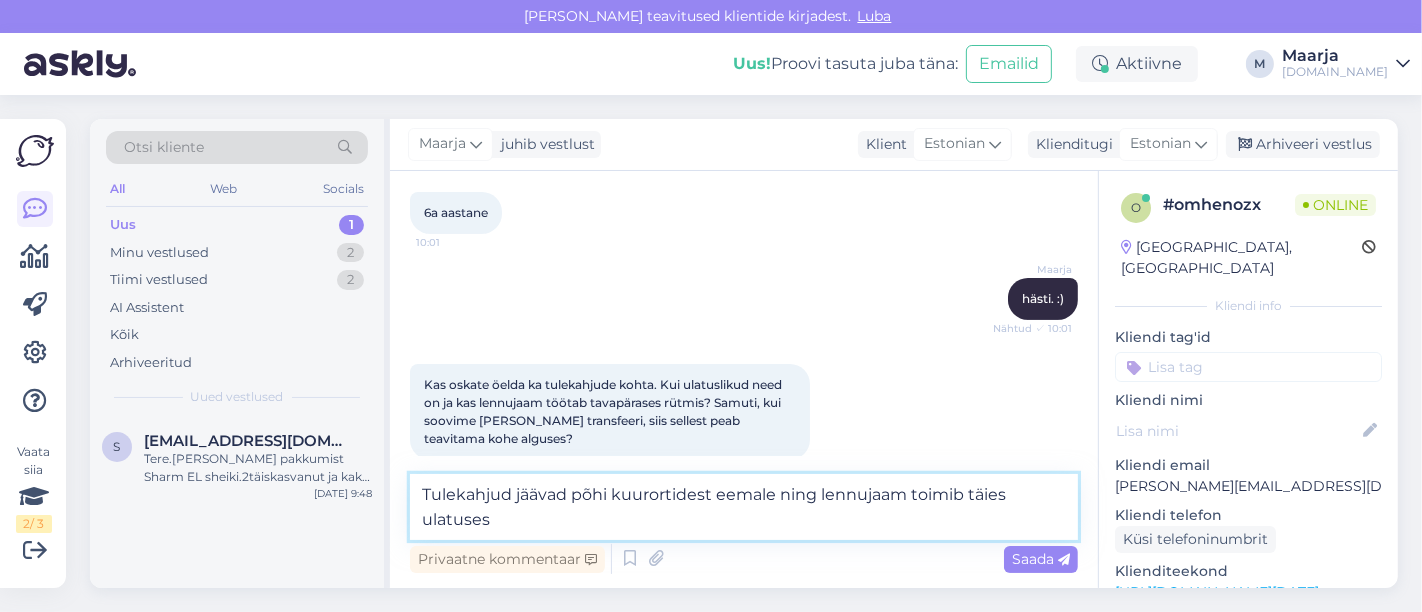 click on "Tulekahjud jäävad põhi kuurortidest eemale ning lennujaam toimib täies ulatuses" at bounding box center [744, 507] 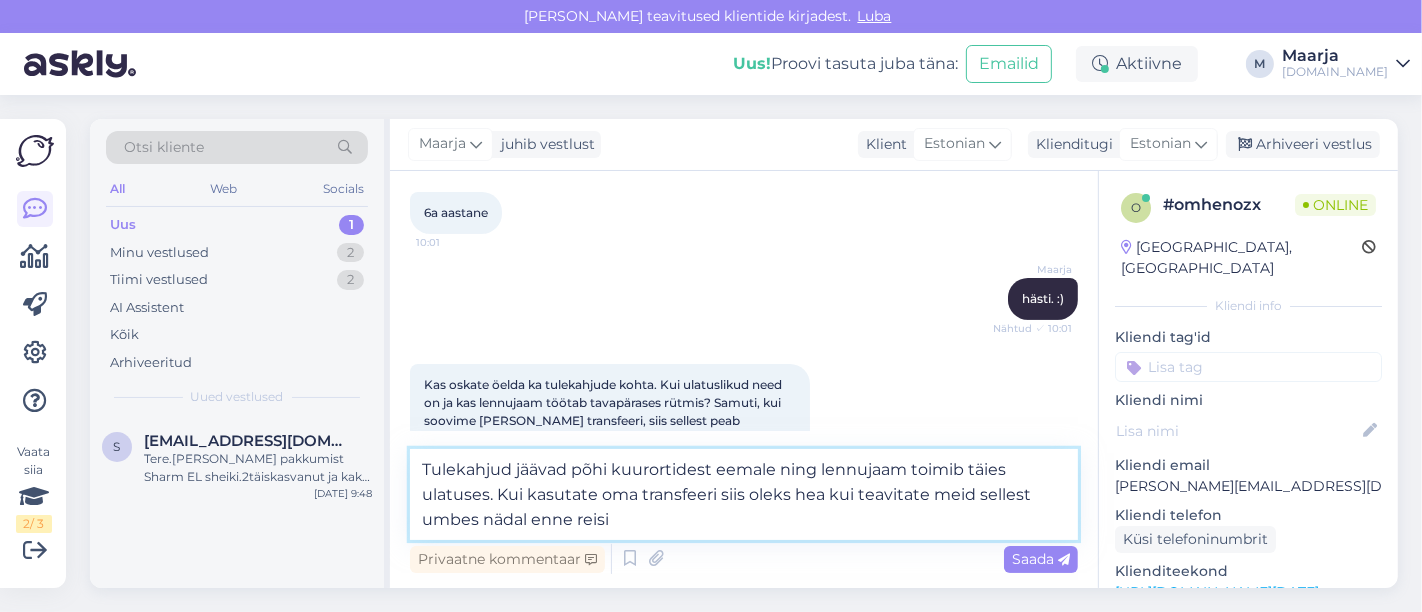 type on "Tulekahjud jäävad põhi kuurortidest eemale ning lennujaam toimib täies ulatuses. Kui kasutate oma transfeeri siis oleks hea kui teavitate meid sellest umbes nädal enne reisi." 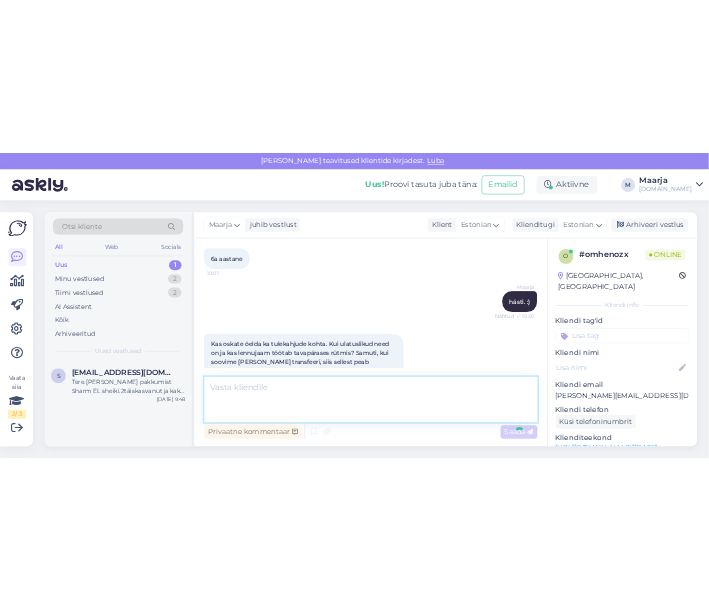 scroll, scrollTop: 625, scrollLeft: 0, axis: vertical 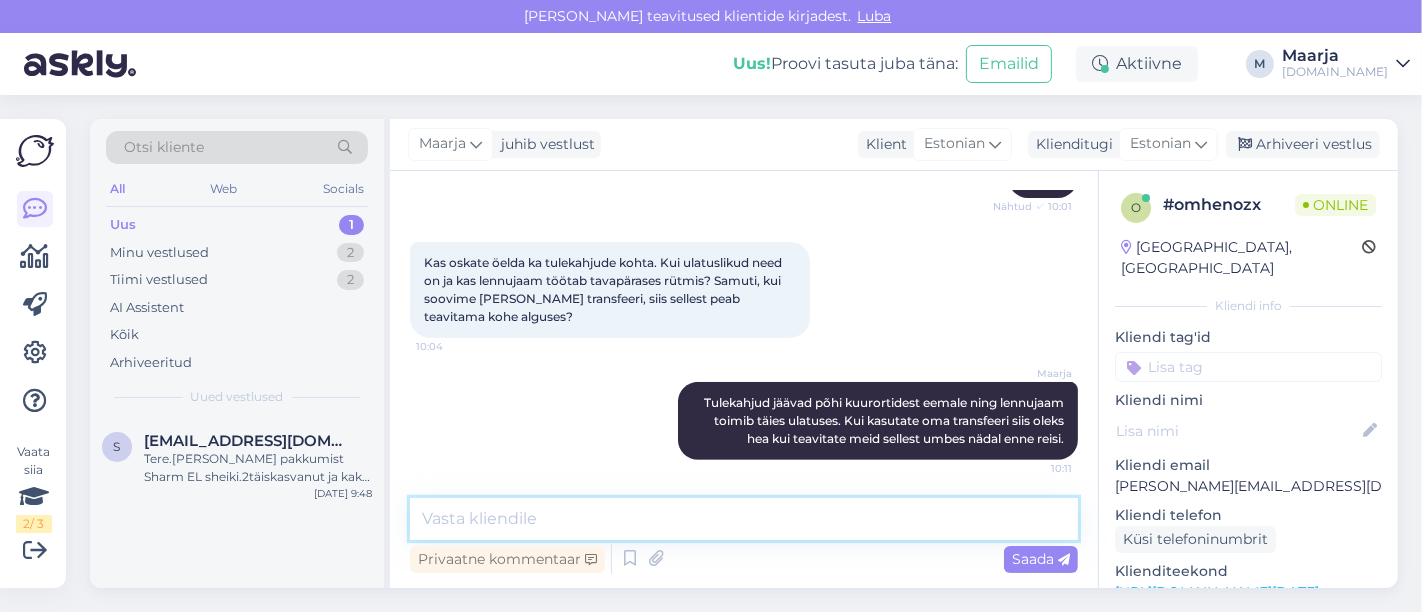 click at bounding box center (744, 519) 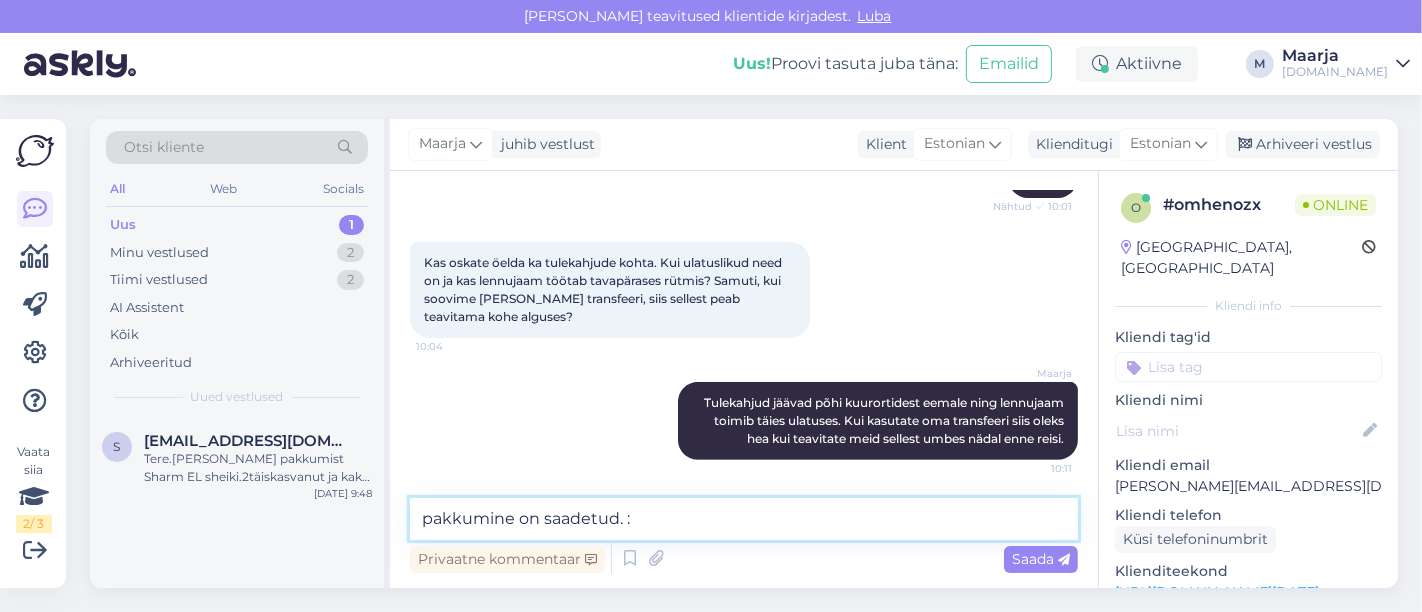type on "pakkumine on saadetud. :)" 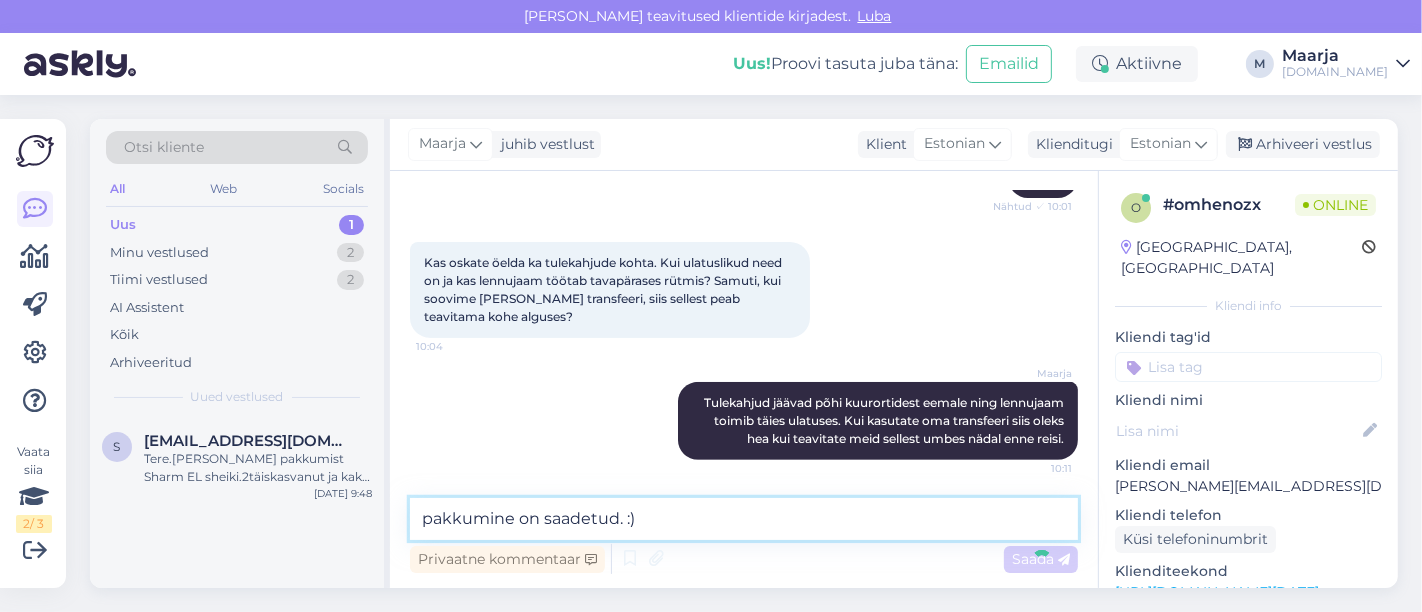 type 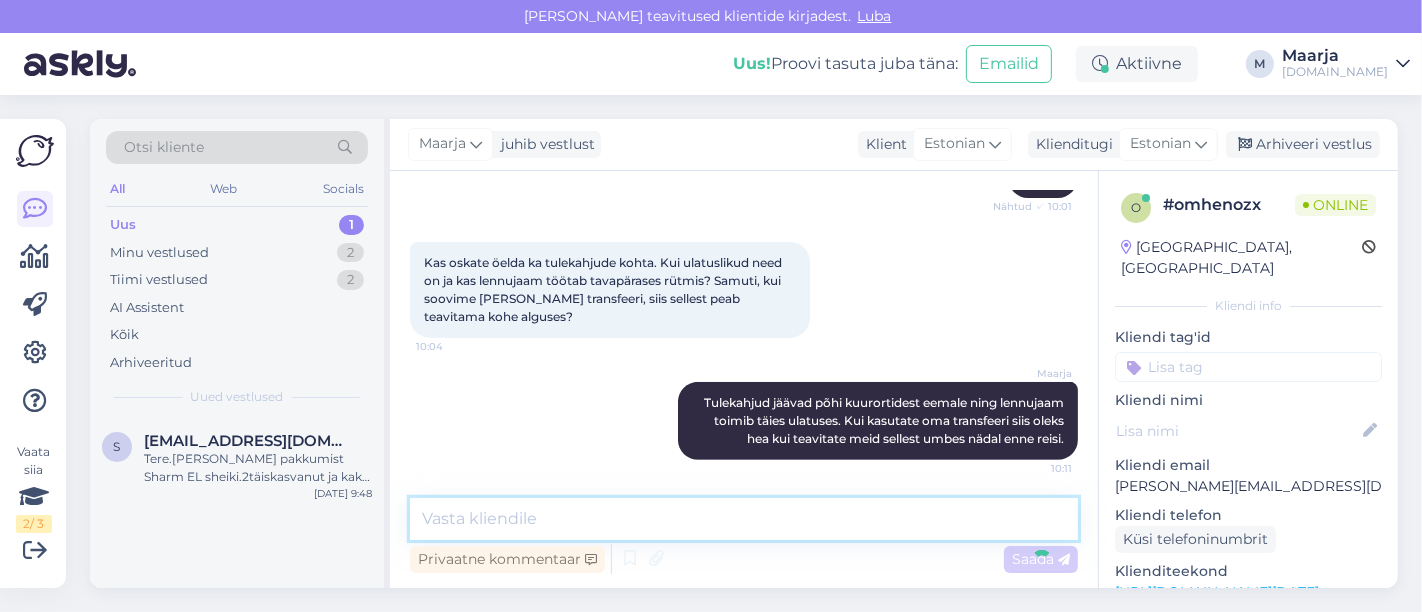 scroll, scrollTop: 711, scrollLeft: 0, axis: vertical 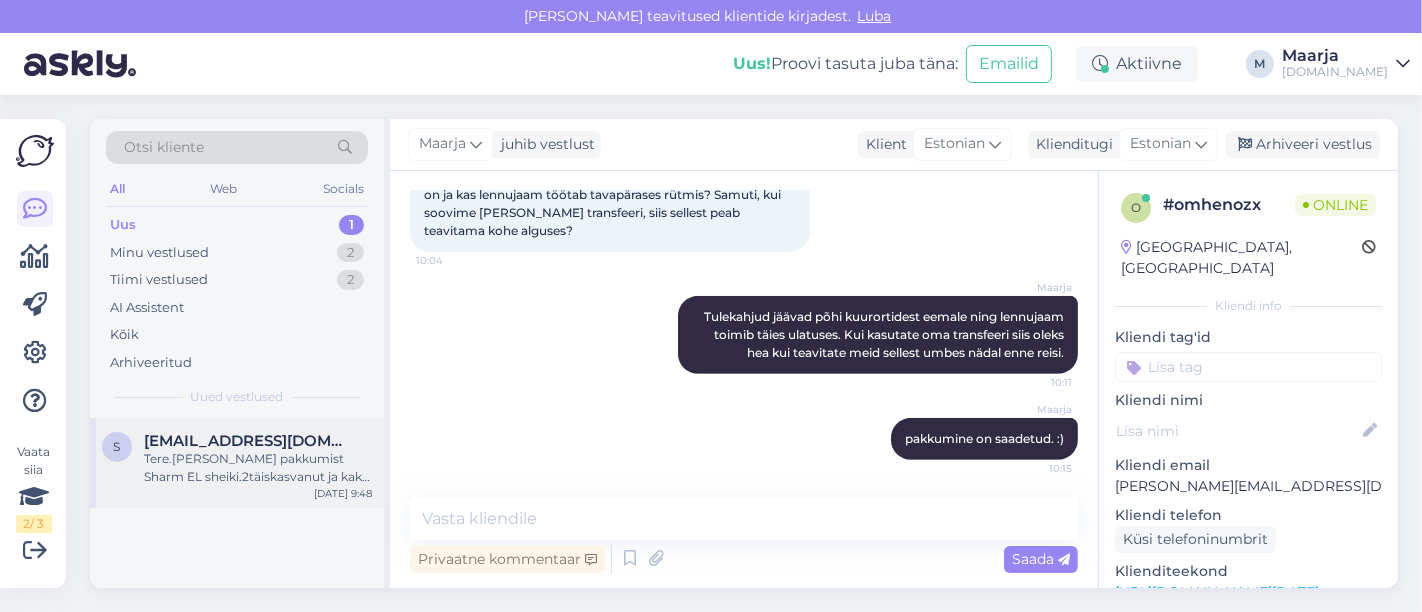 click on "Tere.[PERSON_NAME] pakkumist Sharm EL sheiki.2täiskasvanut ja kaks last vanuses 1a7kuud ja 13 aastane.[DATE]-[DATE] (laps saab [DATE] kahe aastaseks ja soovime ennem ära käia)[PERSON_NAME] vahemikus [PERSON_NAME] soodsamaid kuupäevi.hotell võiks olla 4 või 5 tärni ikka.oleme käinud eelnevalt Royal Albatros modernas [PERSON_NAME] rahule." at bounding box center (258, 468) 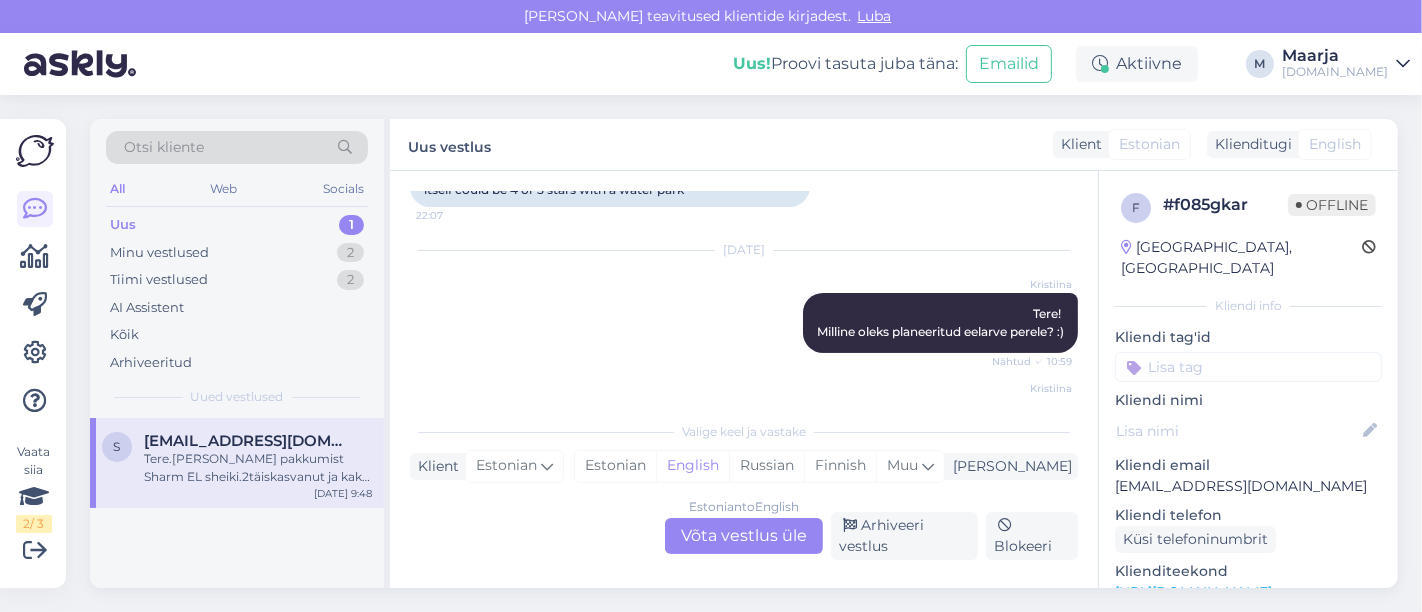 scroll, scrollTop: 186, scrollLeft: 0, axis: vertical 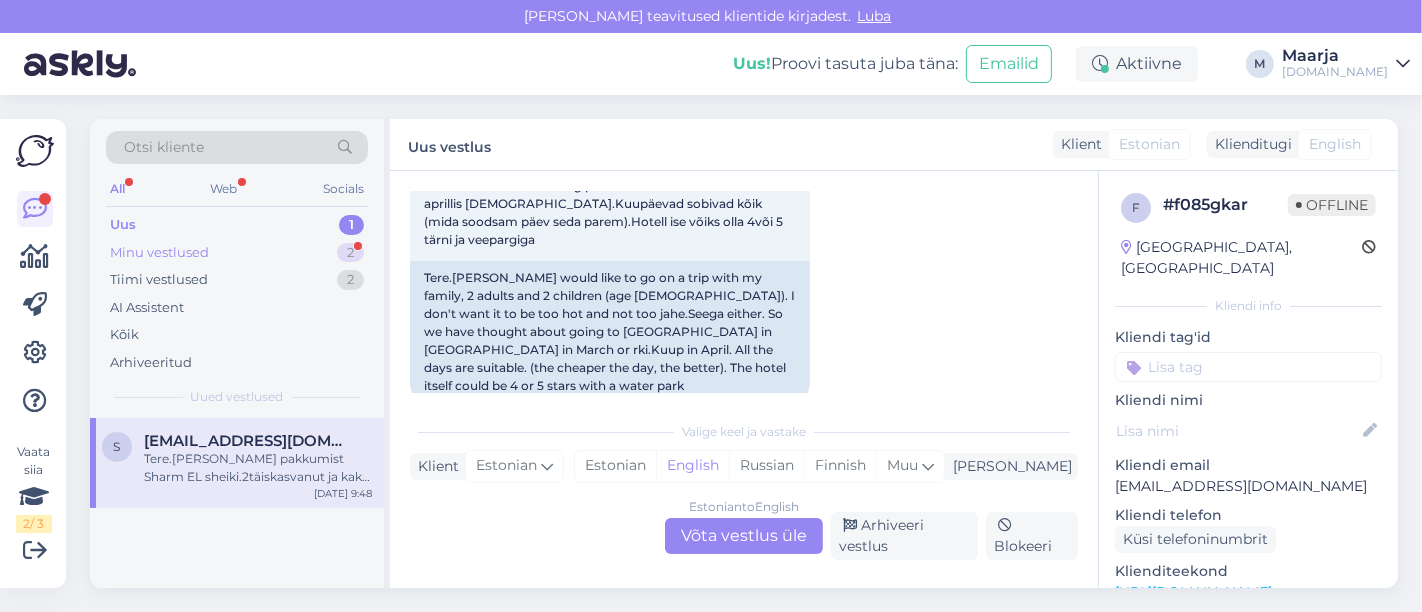 click on "Minu vestlused 2" at bounding box center (237, 253) 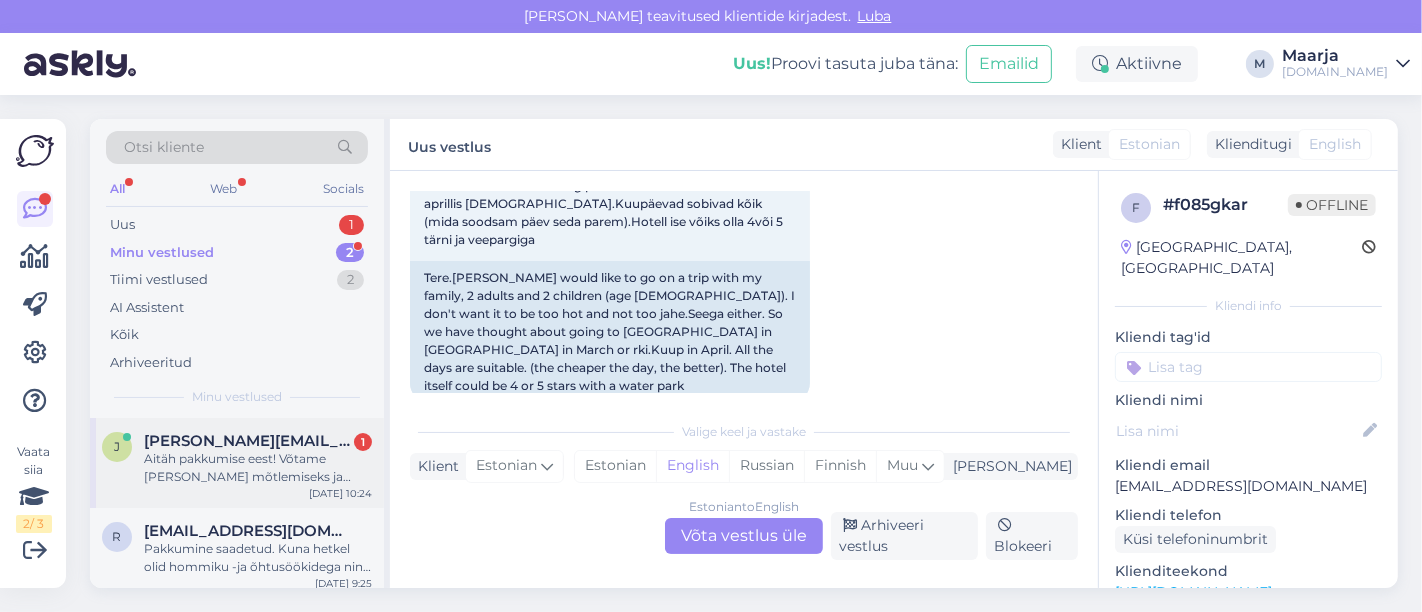 click on "Aitäh pakkumise eest! Võtame [PERSON_NAME] mõtlemiseks ja vastan kindlasti meilile." at bounding box center [258, 468] 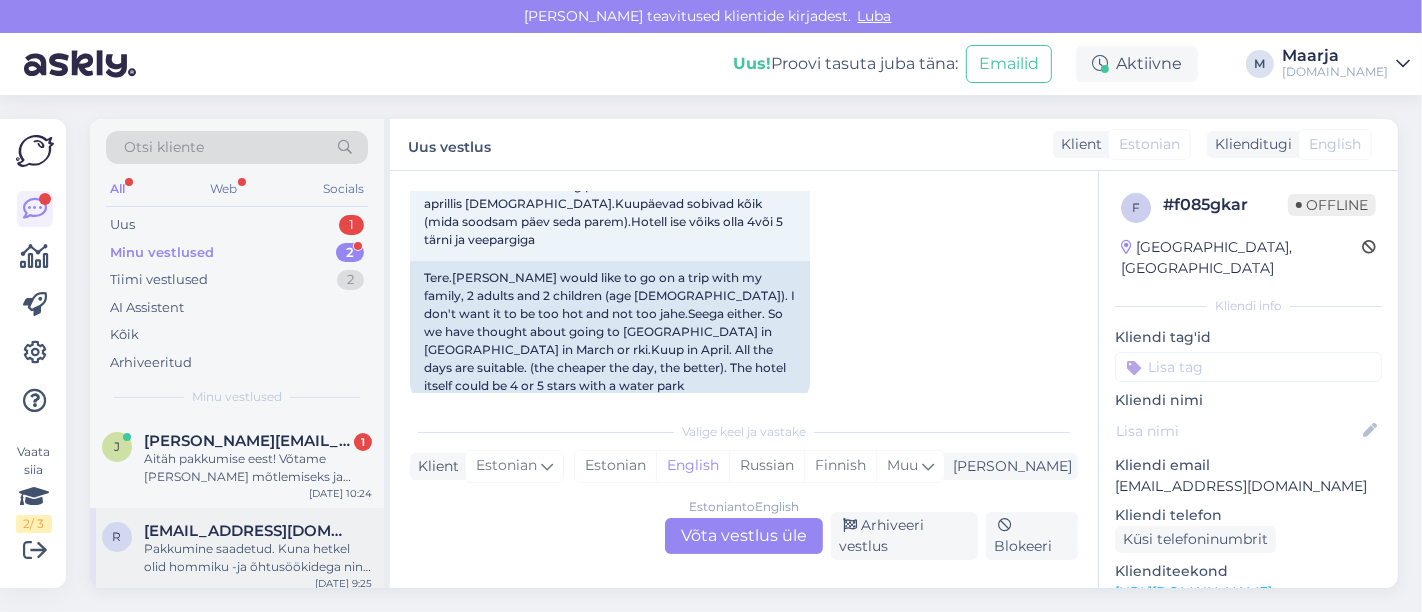 scroll, scrollTop: 815, scrollLeft: 0, axis: vertical 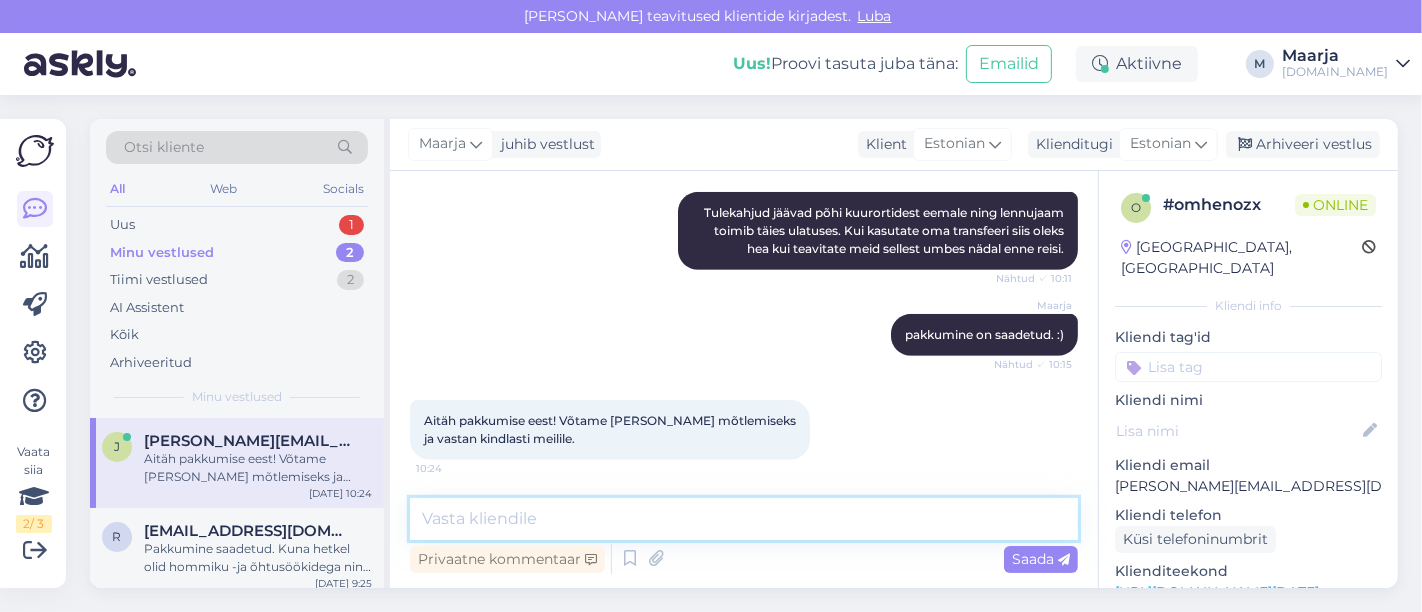 click at bounding box center (744, 519) 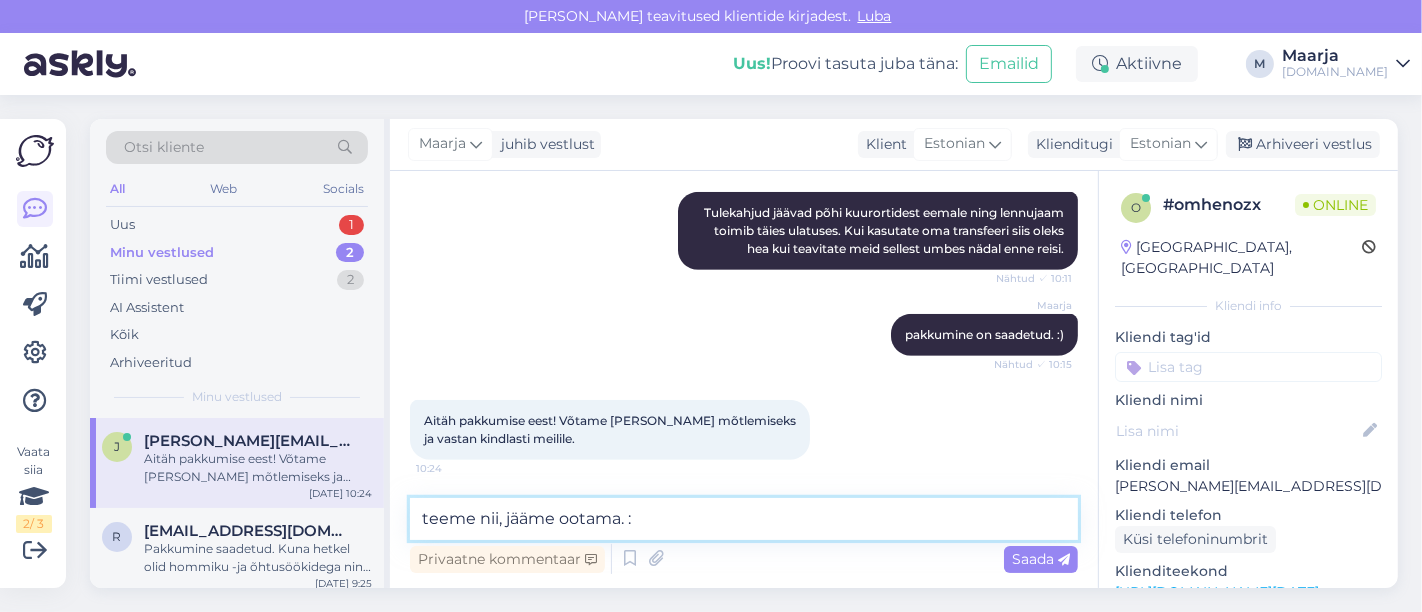 type on "teeme nii, jääme ootama. :)" 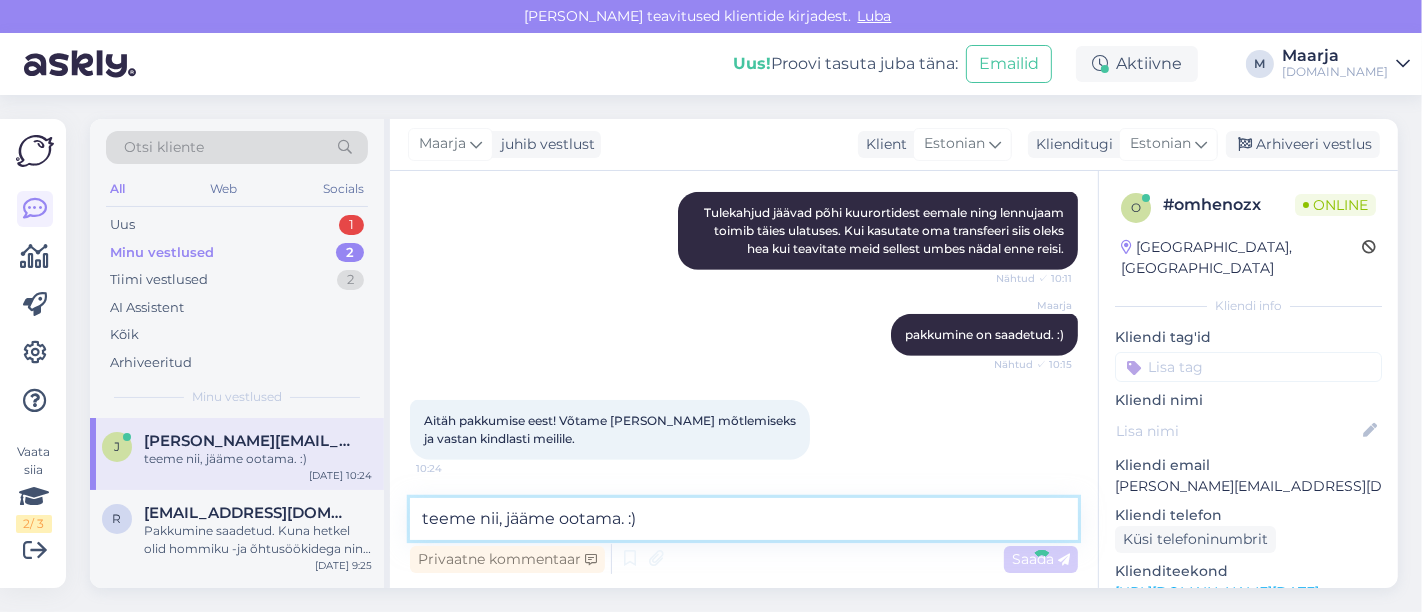 type 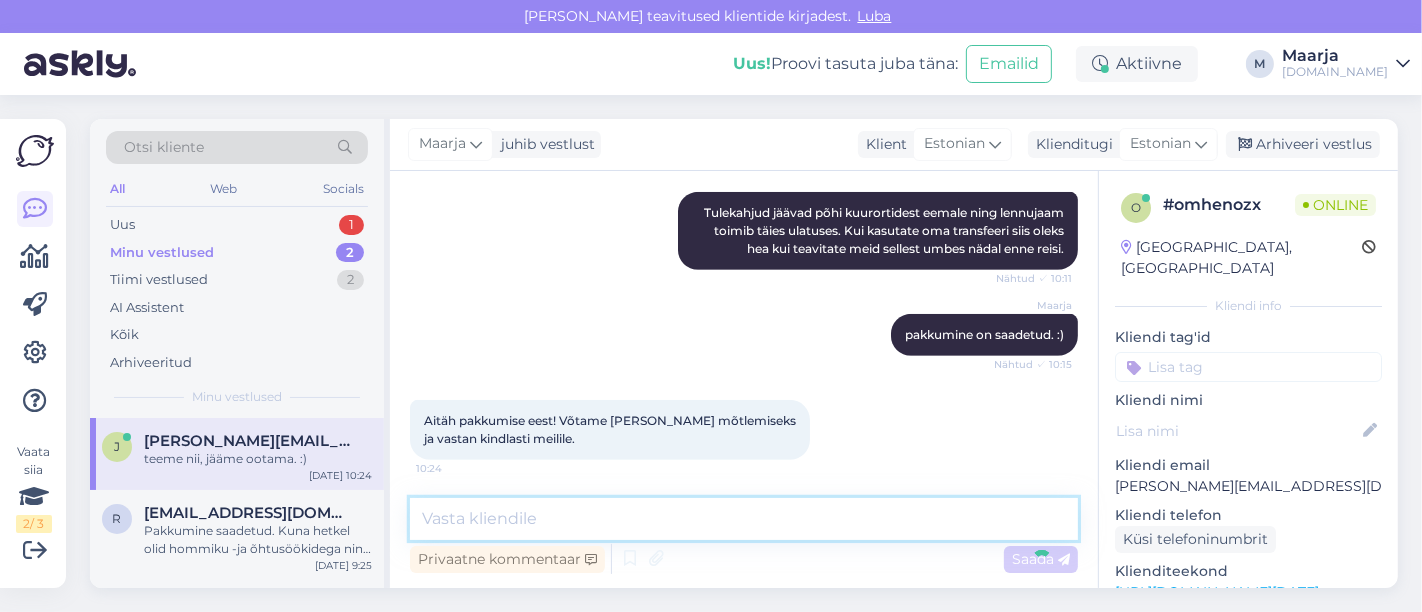 scroll, scrollTop: 902, scrollLeft: 0, axis: vertical 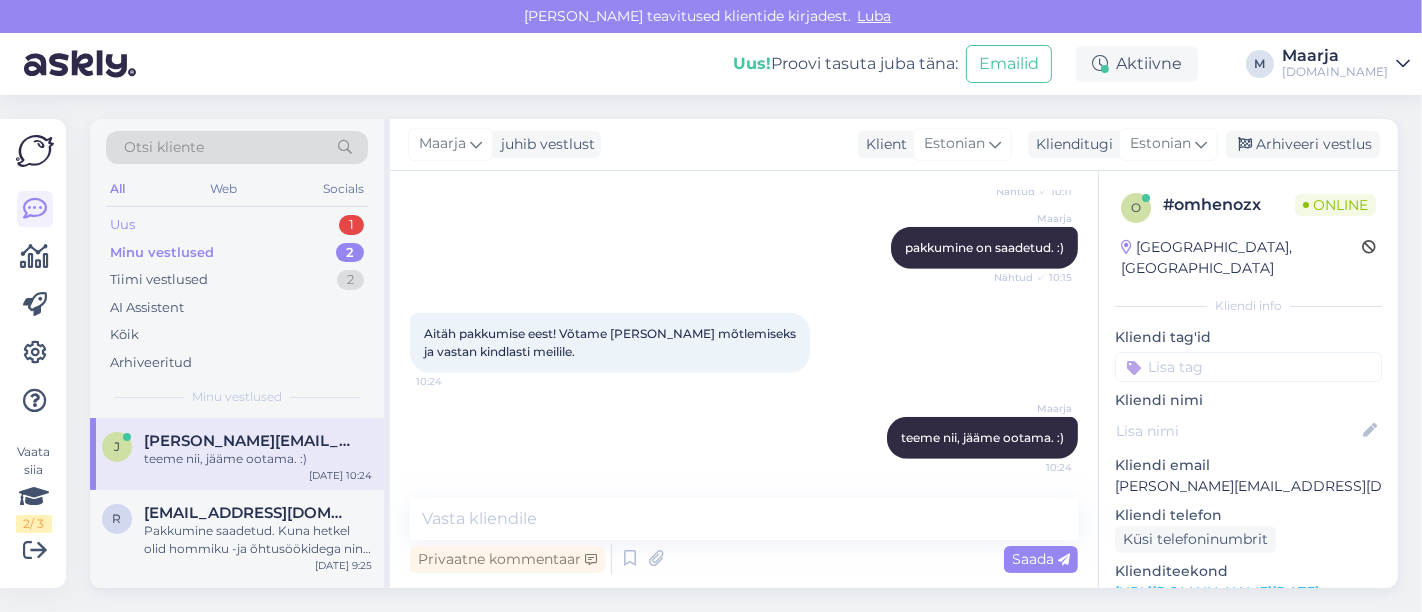 click on "Uus 1" at bounding box center (237, 225) 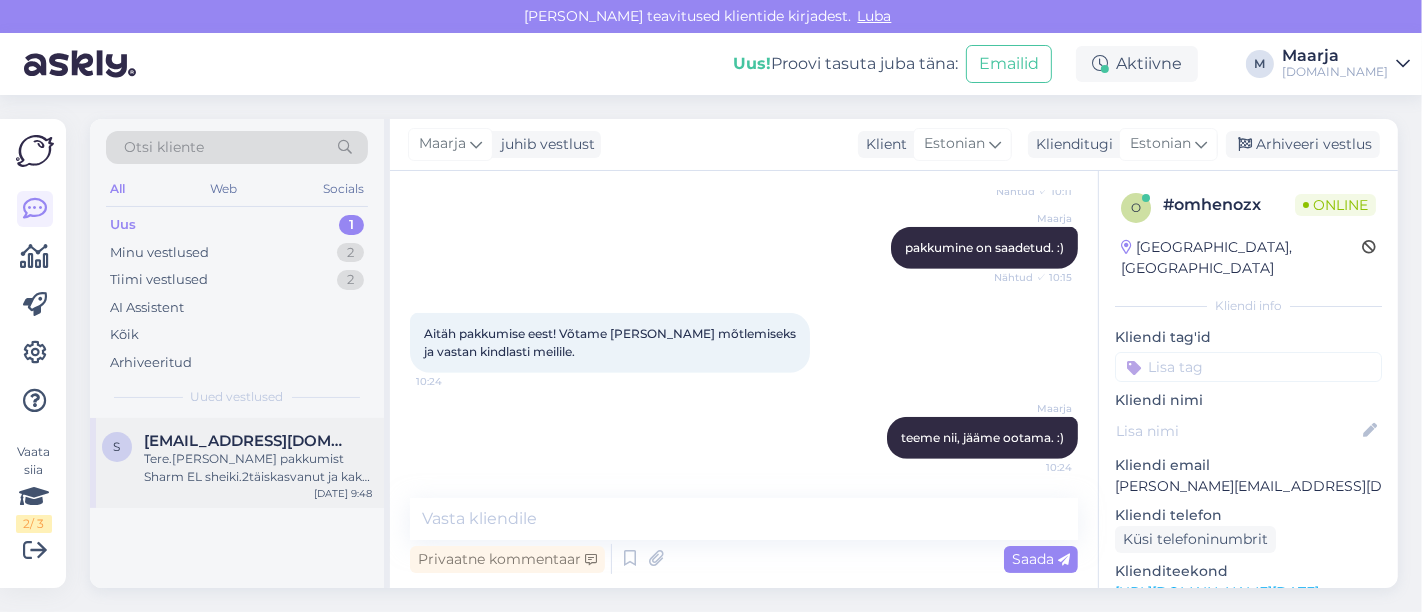 click on "Tere.[PERSON_NAME] pakkumist Sharm EL sheiki.2täiskasvanut ja kaks last vanuses 1a7kuud ja 13 aastane.[DATE]-[DATE] (laps saab [DATE] kahe aastaseks ja soovime ennem ära käia)[PERSON_NAME] vahemikus [PERSON_NAME] soodsamaid kuupäevi.hotell võiks olla 4 või 5 tärni ikka.oleme käinud eelnevalt Royal Albatros modernas [PERSON_NAME] rahule." at bounding box center [258, 468] 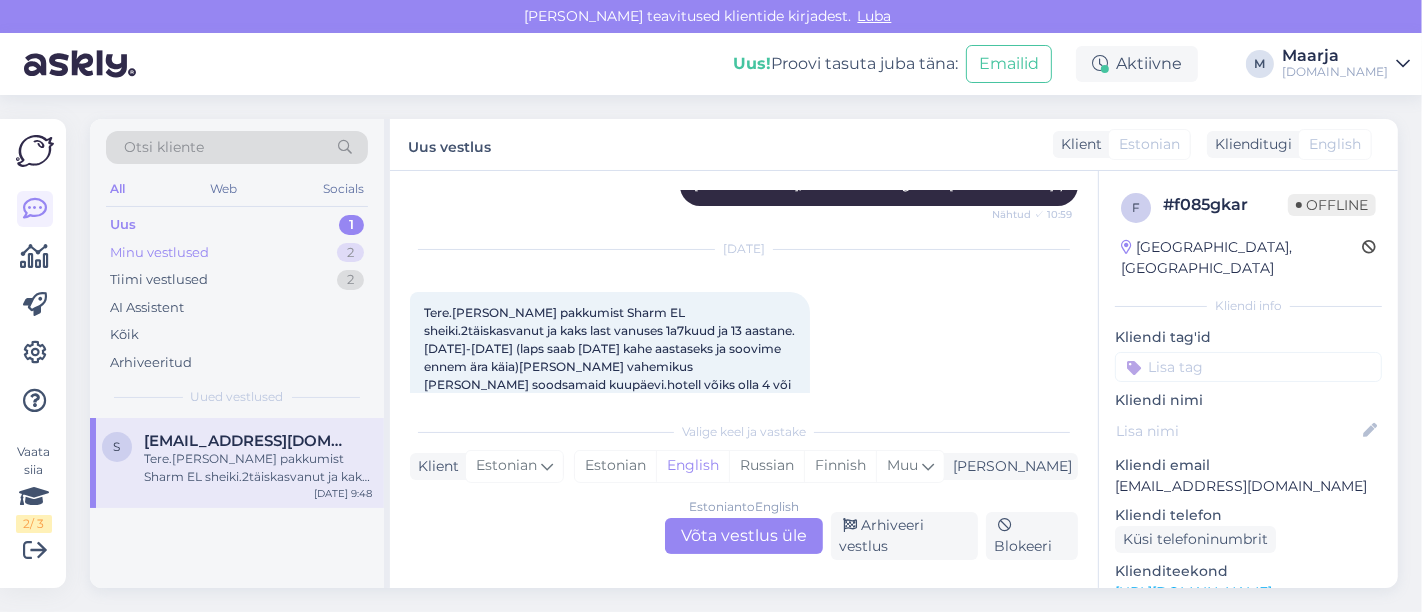 click on "Minu vestlused" at bounding box center (159, 253) 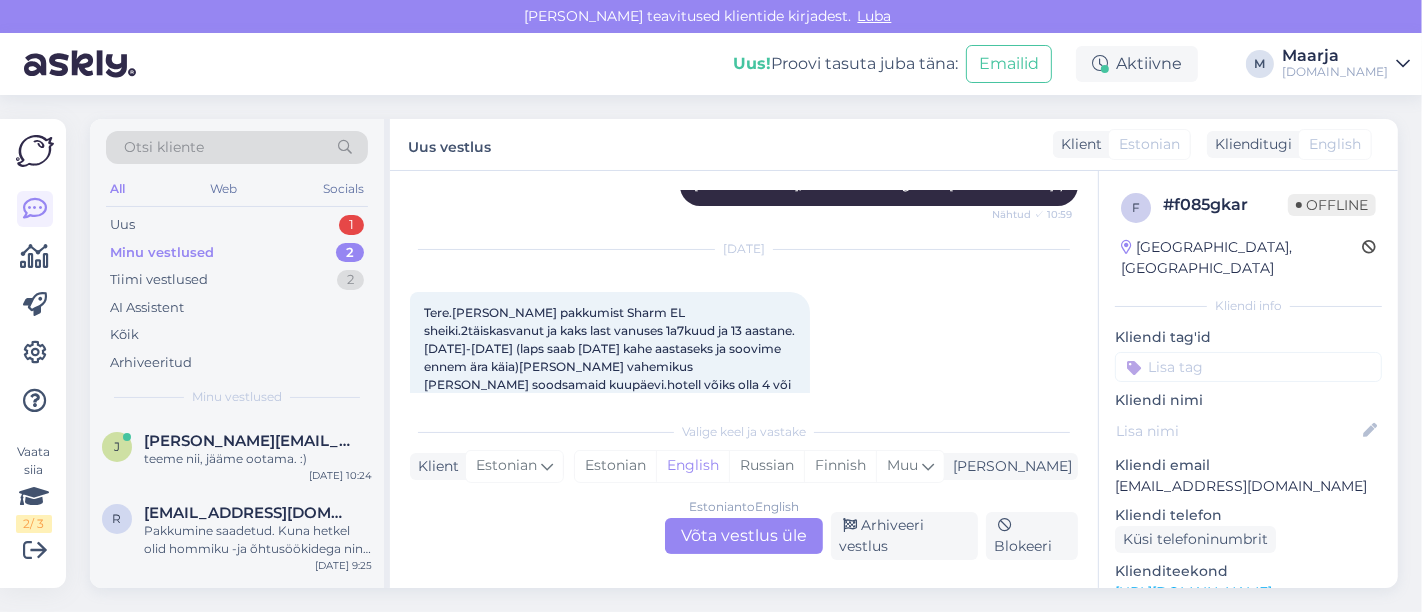 click on "All Web Socials" at bounding box center [237, 191] 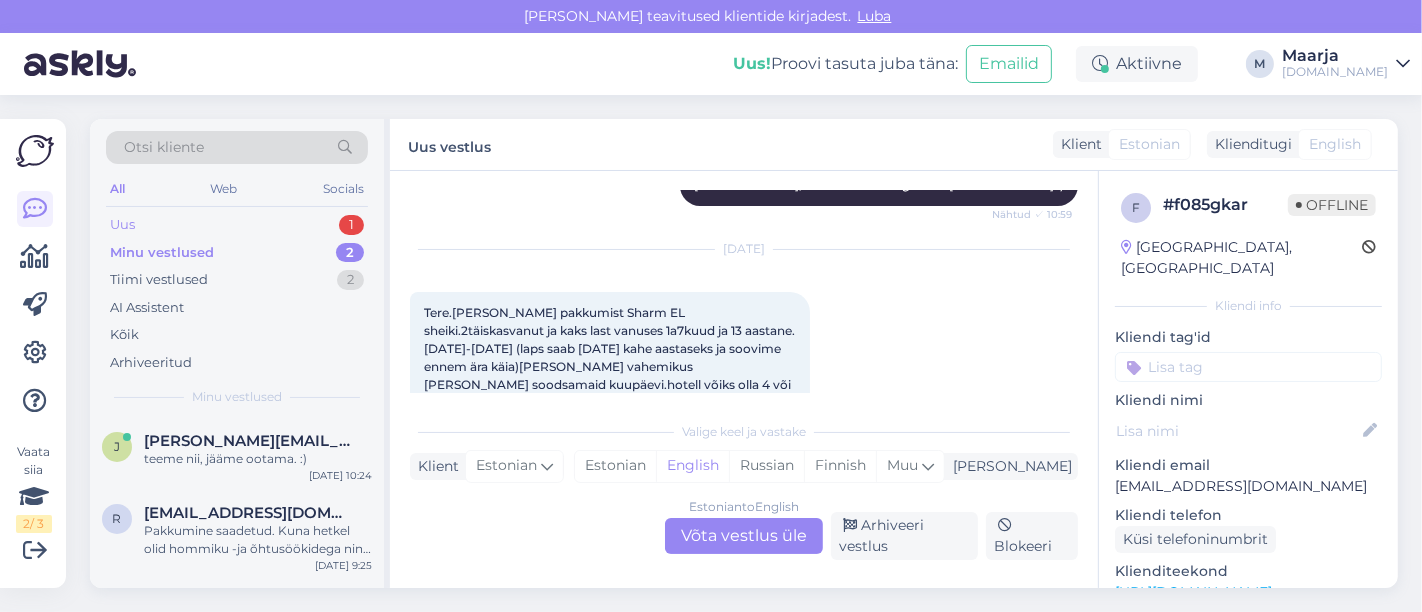 click on "Uus 1" at bounding box center (237, 225) 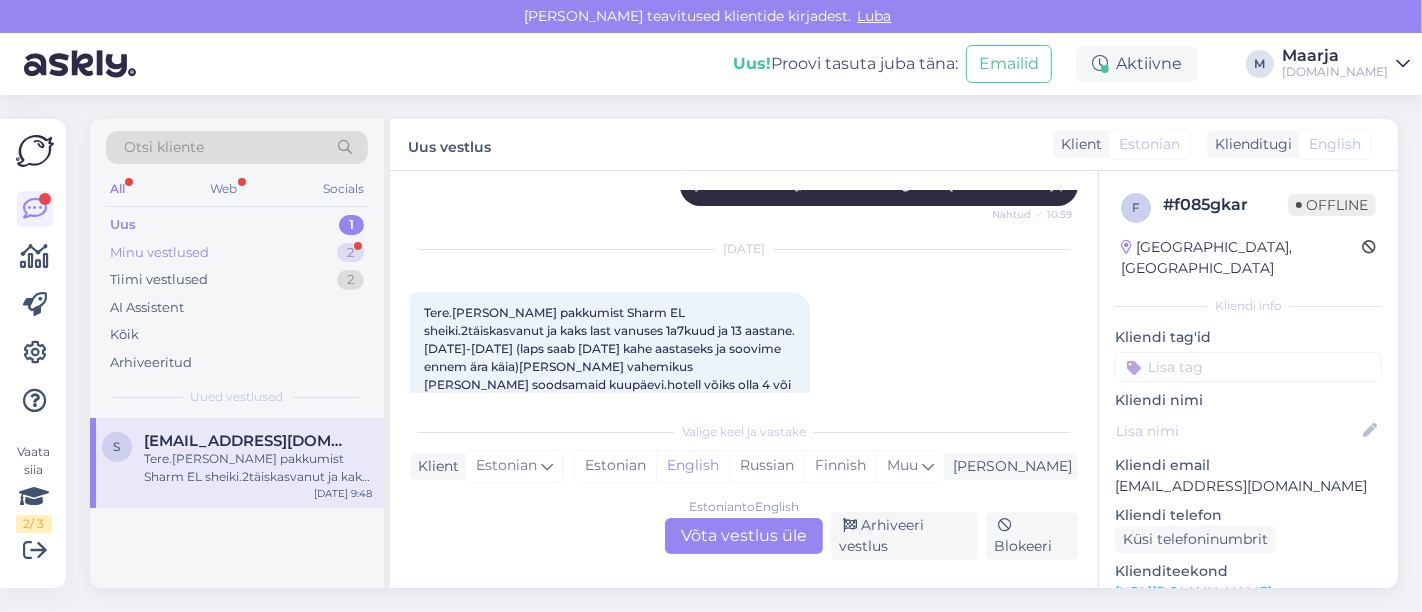 click on "Minu vestlused" at bounding box center [159, 253] 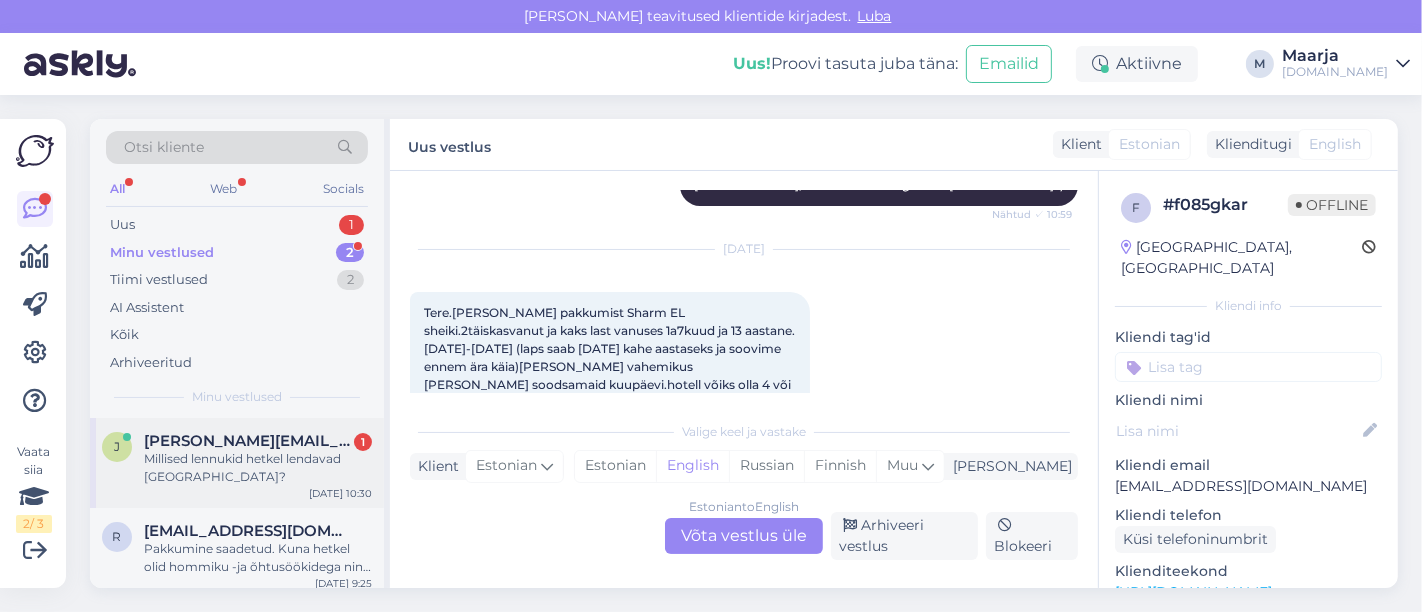 click on "Millised lennukid hetkel lendavad [GEOGRAPHIC_DATA]?" at bounding box center (258, 468) 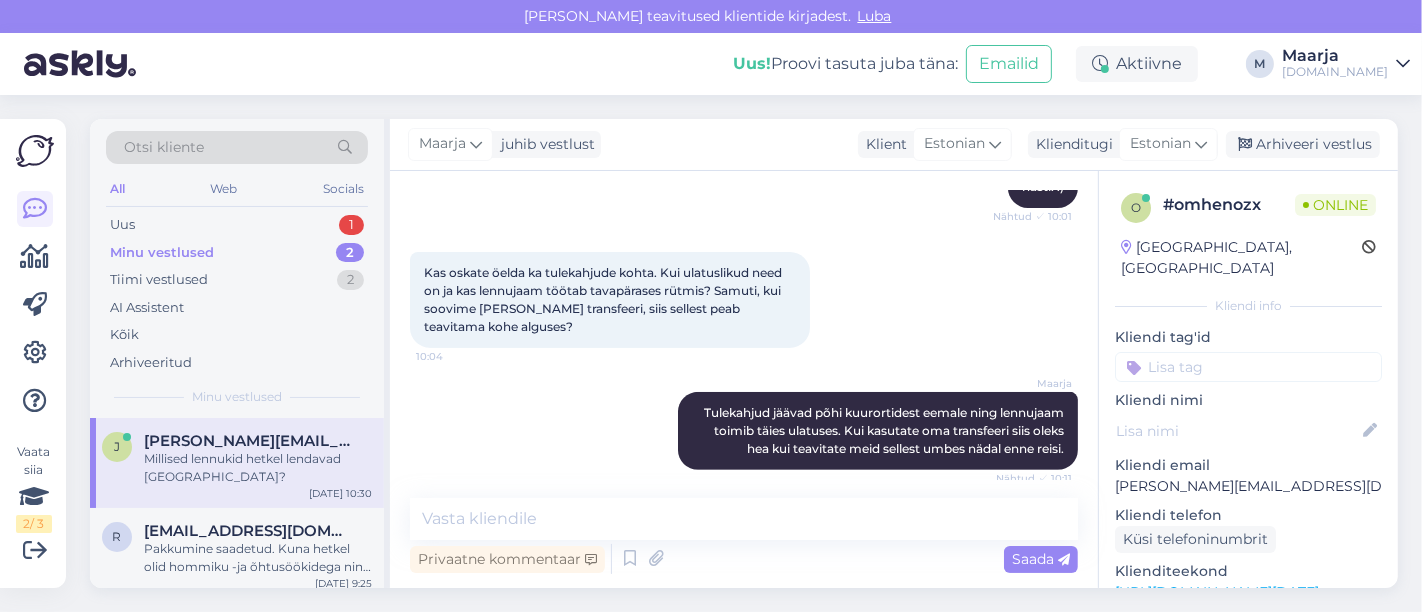scroll, scrollTop: 988, scrollLeft: 0, axis: vertical 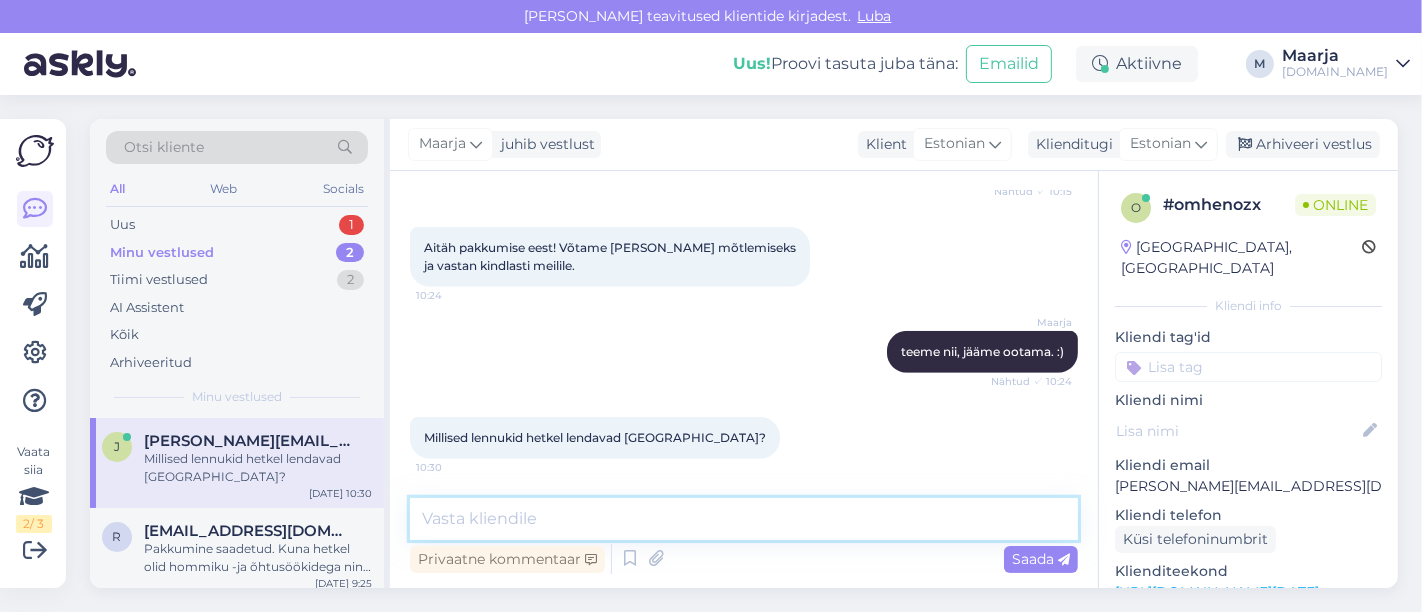 click at bounding box center [744, 519] 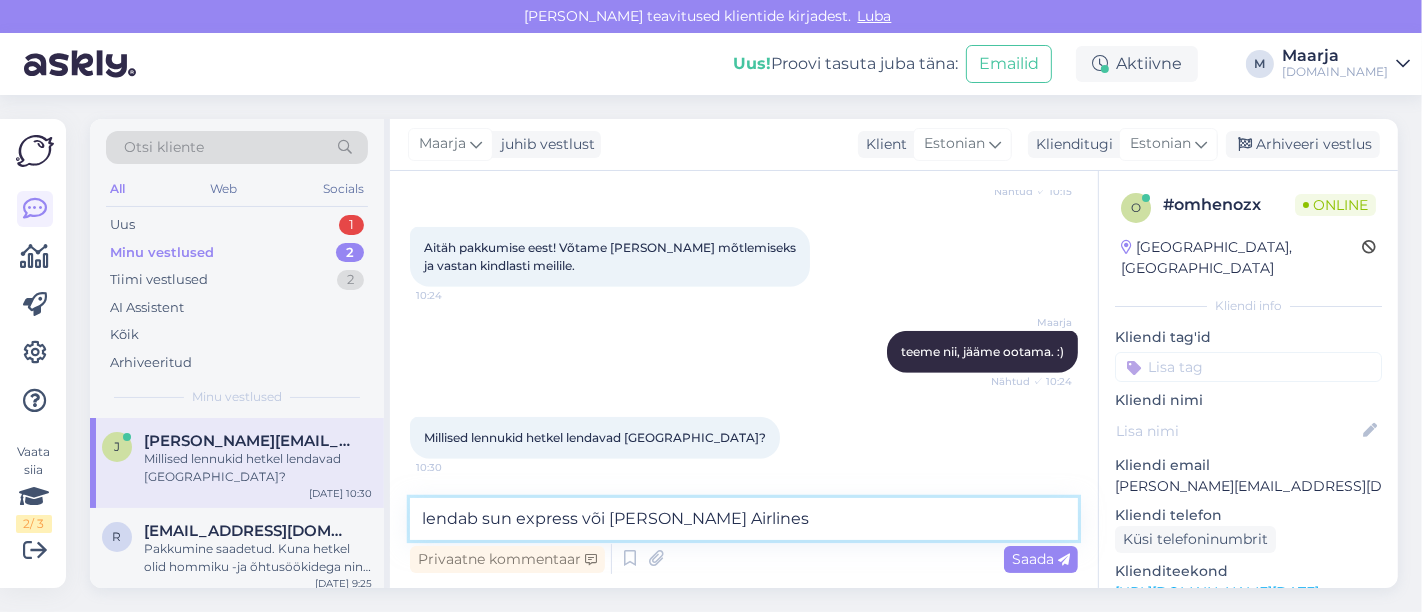 click on "lendab sun express või Heston Airlines" at bounding box center (744, 519) 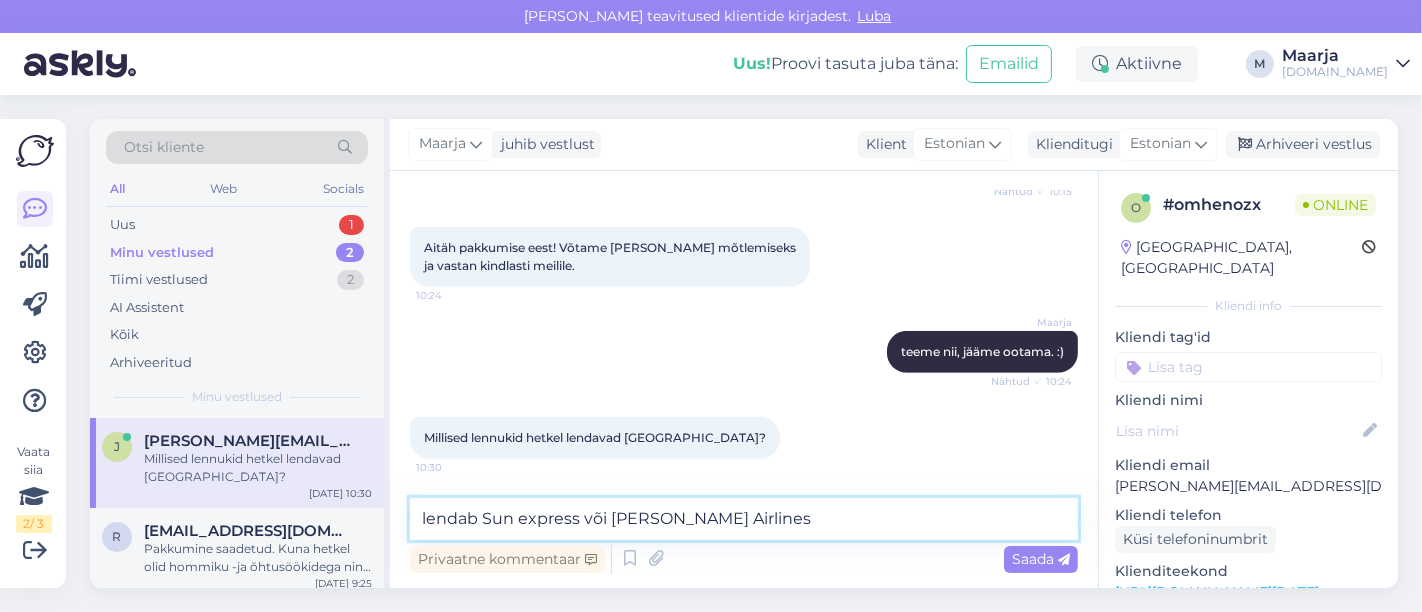 click on "lendab Sun express või Heston Airlines" at bounding box center [744, 519] 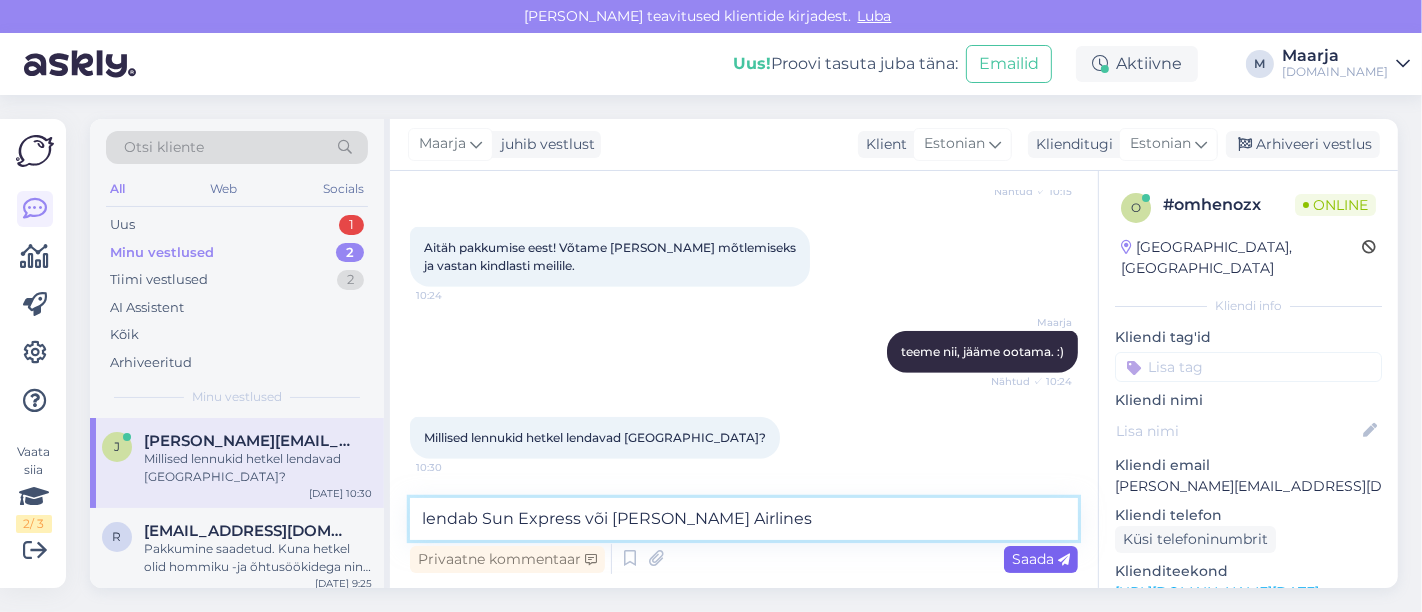 type on "lendab Sun Express või [PERSON_NAME] Airlines" 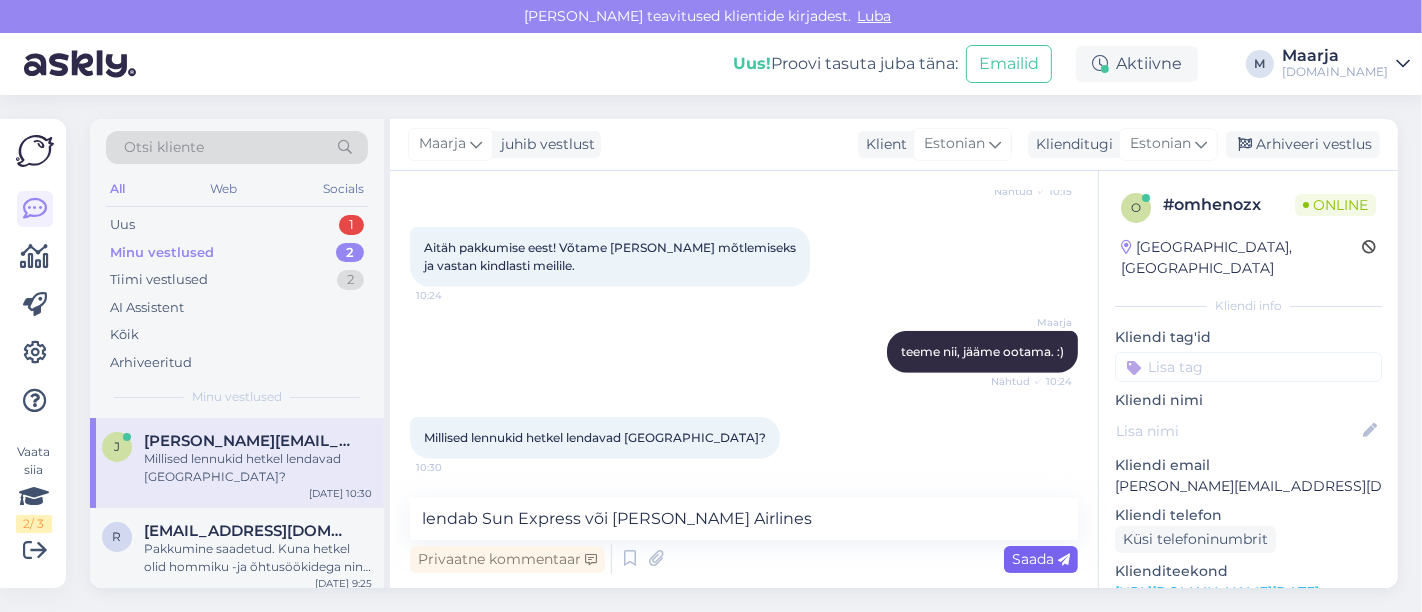 click on "Saada" at bounding box center (1041, 559) 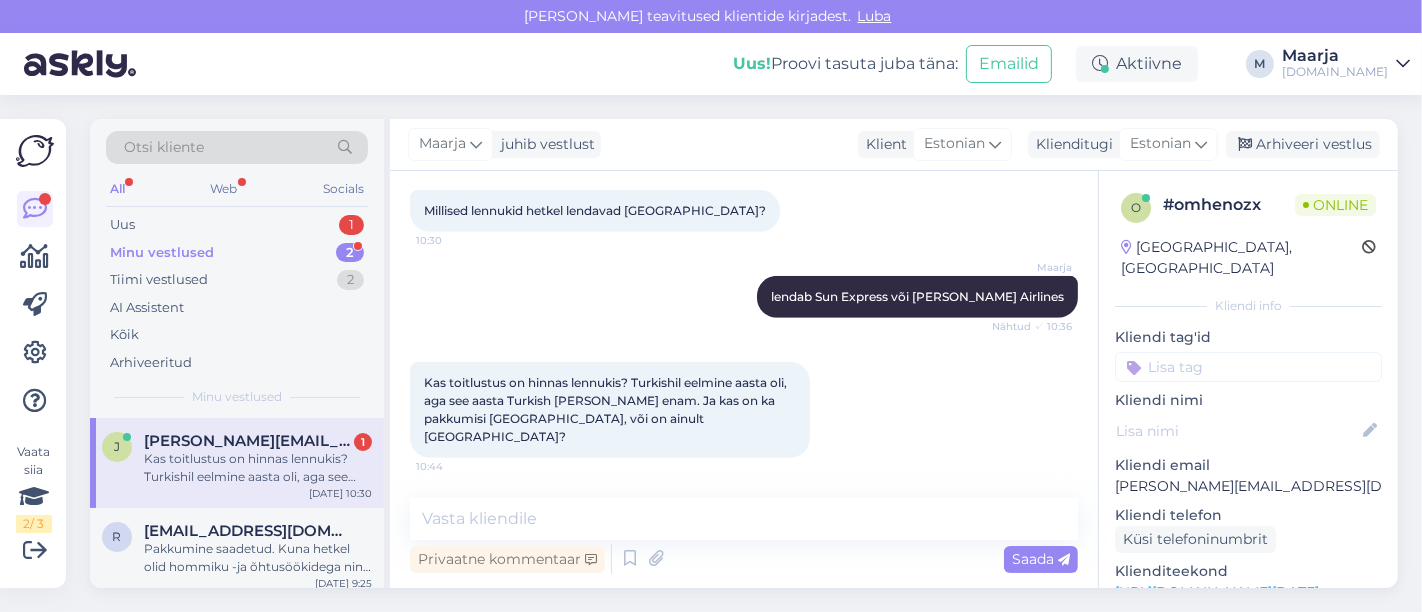 scroll, scrollTop: 1195, scrollLeft: 0, axis: vertical 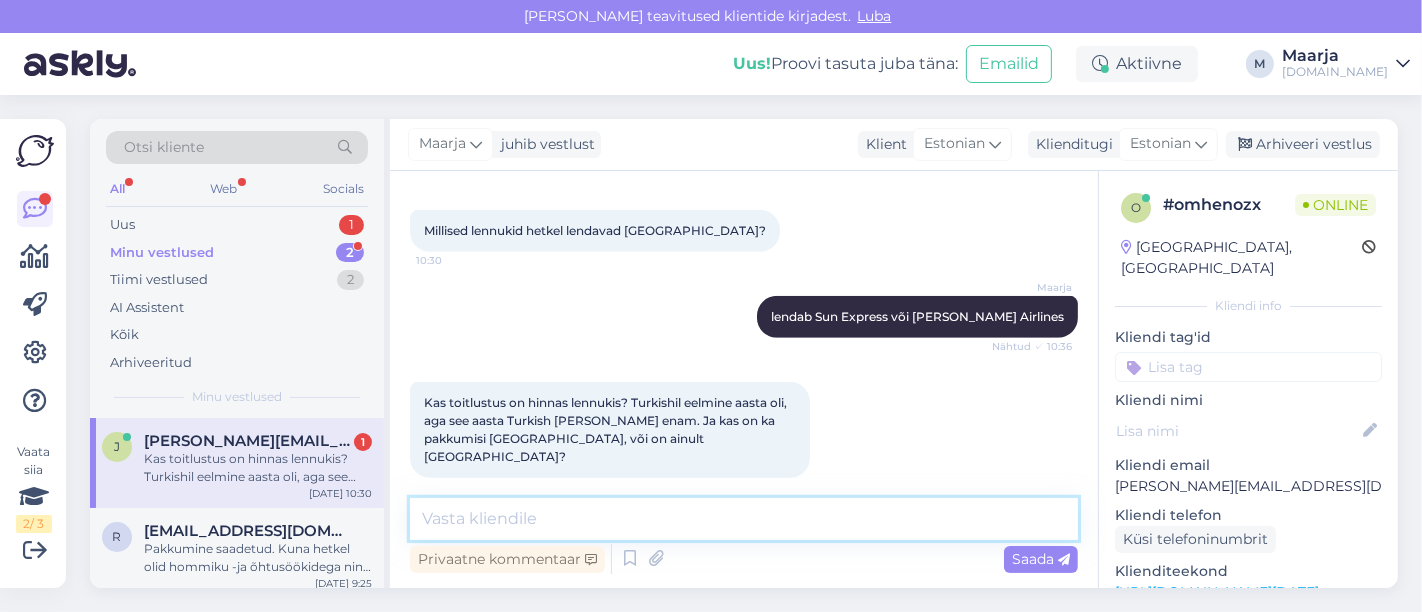 click at bounding box center [744, 519] 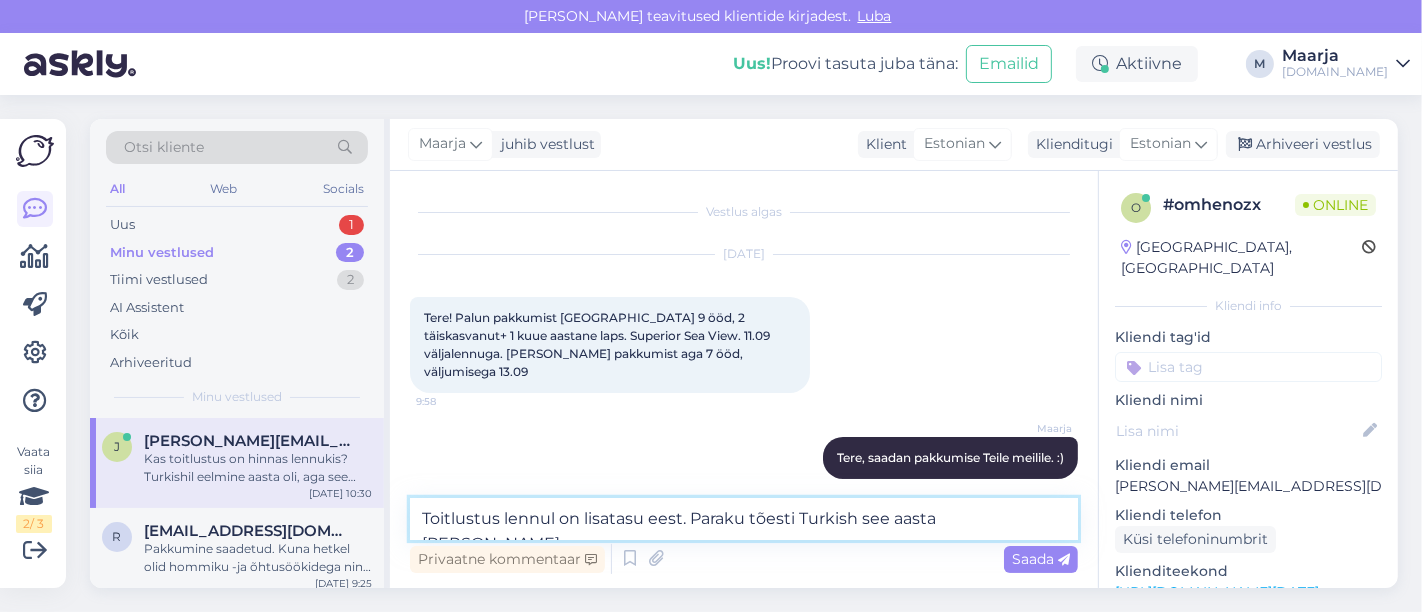 scroll, scrollTop: 444, scrollLeft: 0, axis: vertical 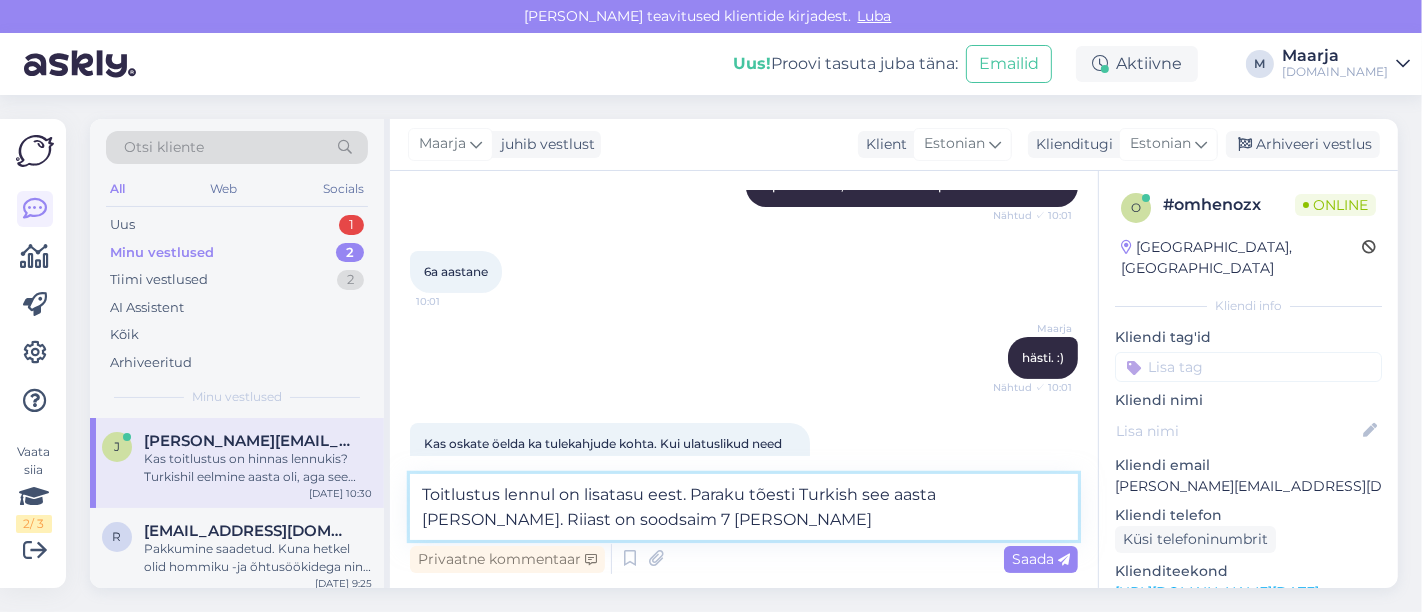 paste on "Superior Room Sea View" 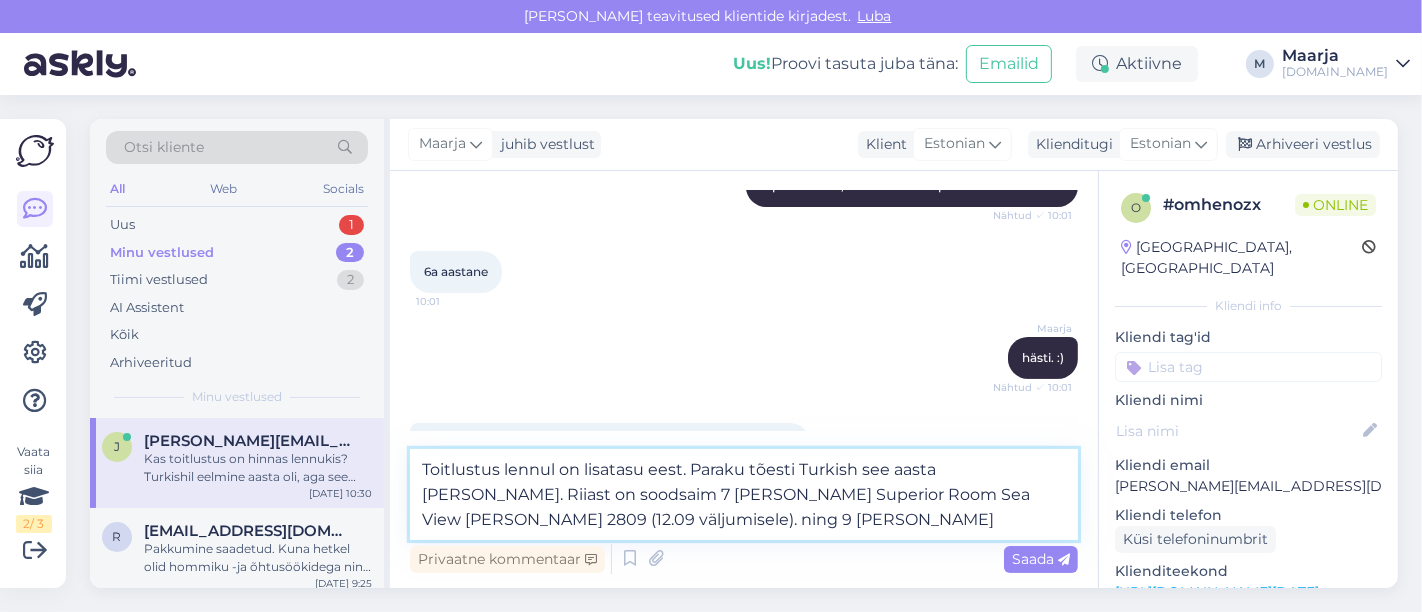 paste on "Superior Sea View Room" 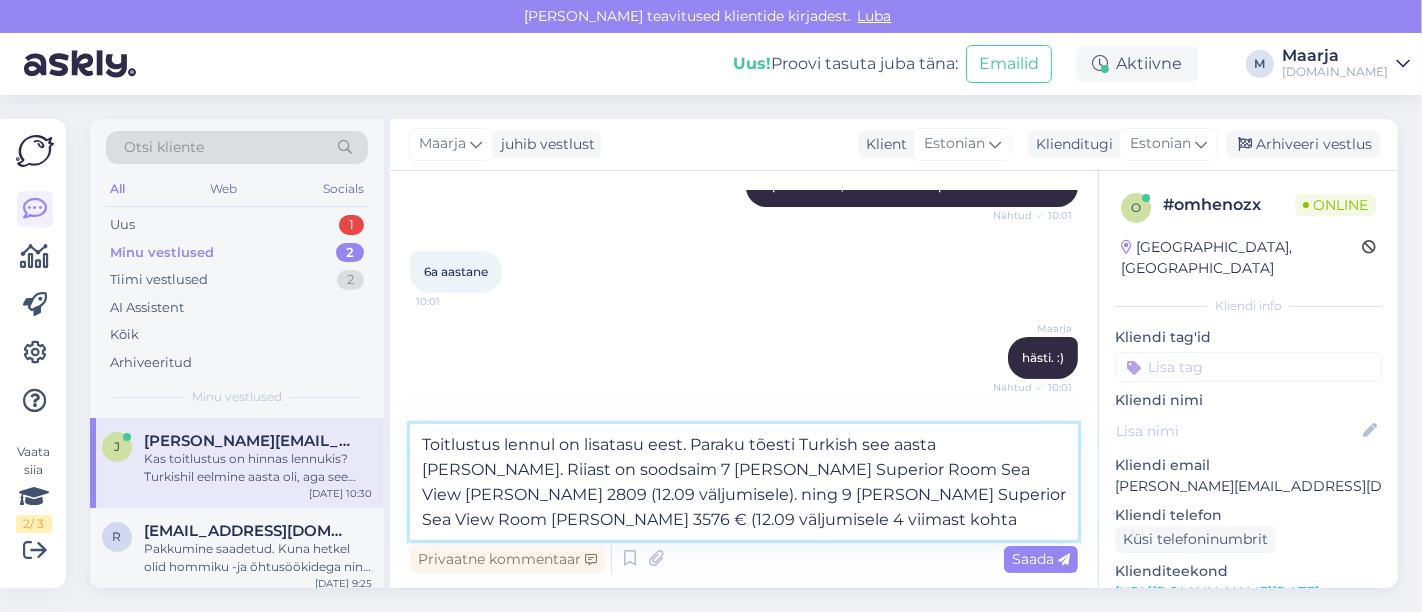 type on "Toitlustus lennul on lisatasu eest. Paraku tõesti Turkish see aasta [PERSON_NAME]. Riiast on soodsaim 7 [PERSON_NAME] Superior Room Sea View [PERSON_NAME] 2809 (12.09 väljumisele). ning 9 [PERSON_NAME] Superior Sea View Room [PERSON_NAME] 3576 € (12.09 väljumisele 4 viimast kohta)" 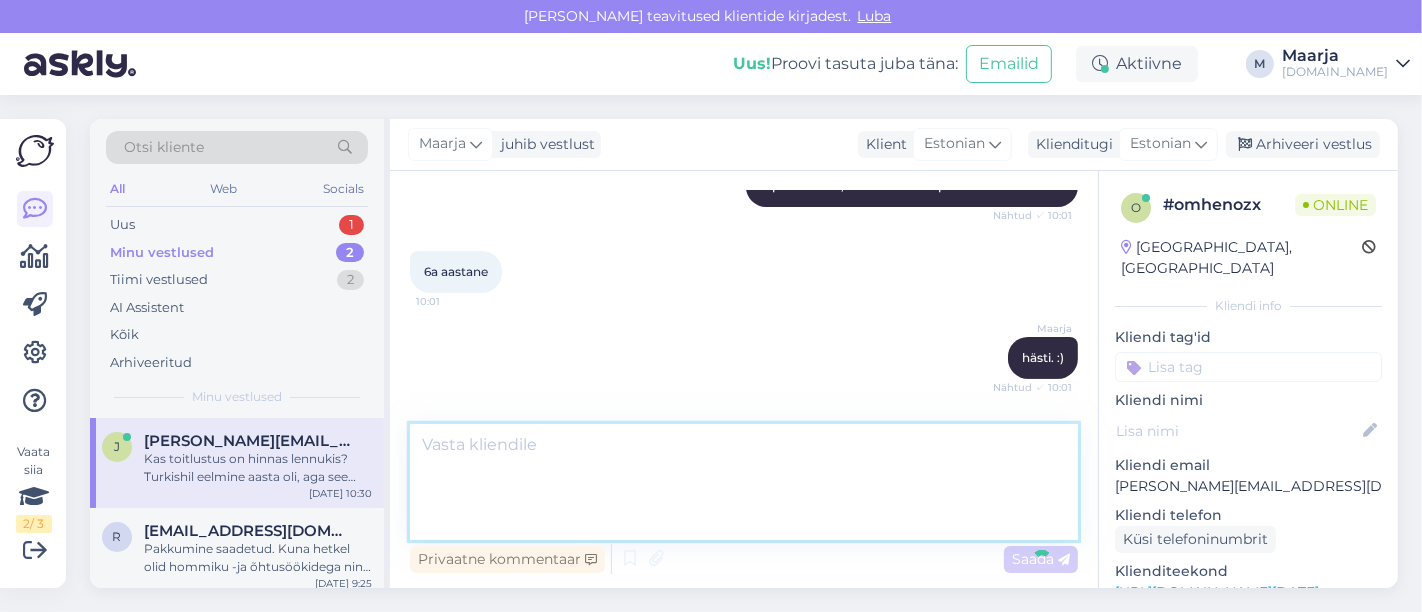 scroll, scrollTop: 1354, scrollLeft: 0, axis: vertical 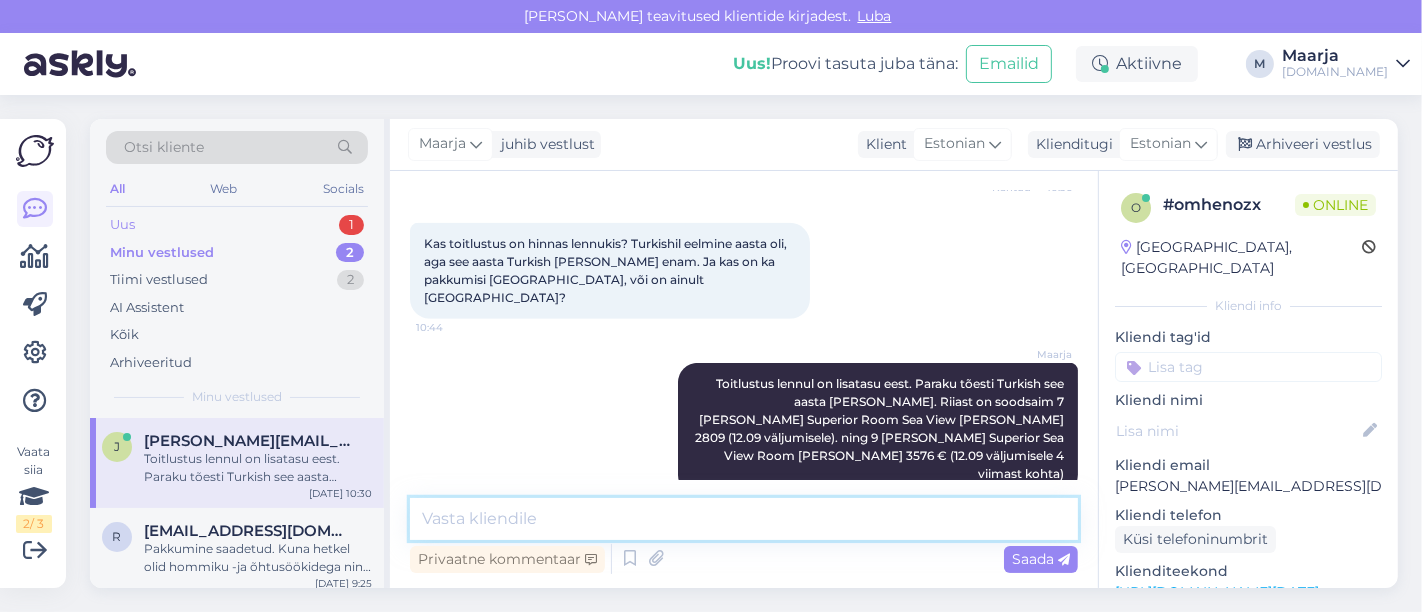 type 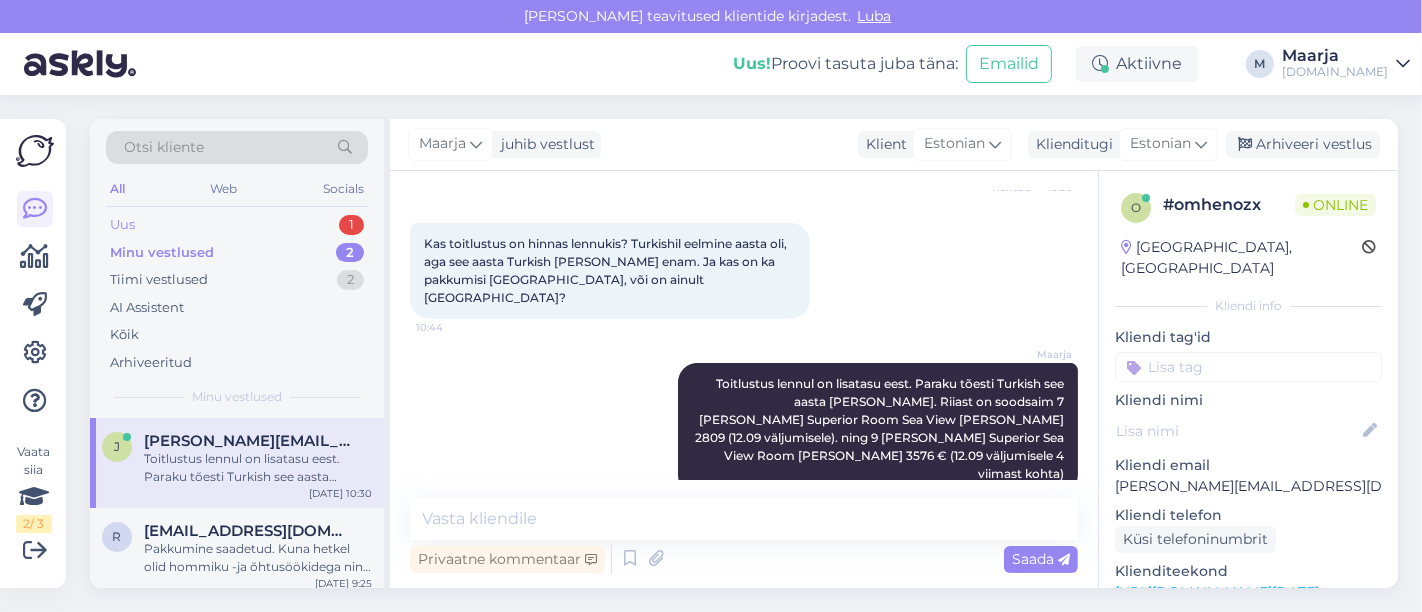 click on "Uus 1" at bounding box center (237, 225) 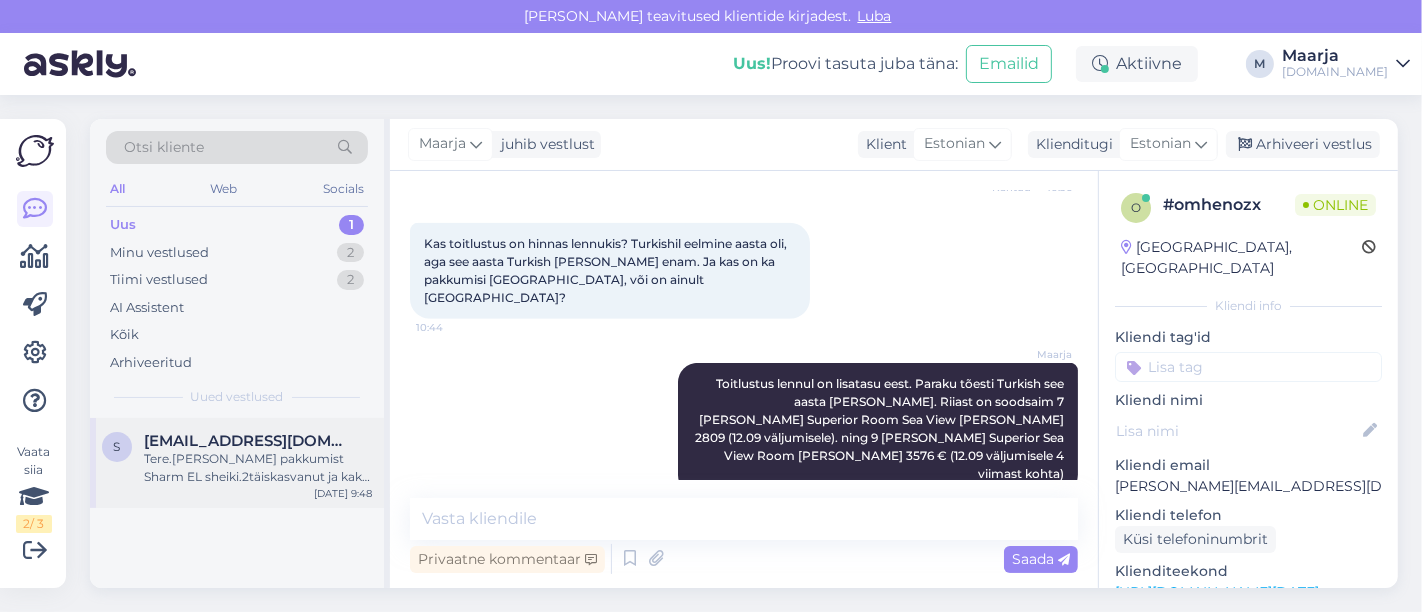 click on "Tere.[PERSON_NAME] pakkumist Sharm EL sheiki.2täiskasvanut ja kaks last vanuses 1a7kuud ja 13 aastane.[DATE]-[DATE] (laps saab [DATE] kahe aastaseks ja soovime ennem ära käia)[PERSON_NAME] vahemikus [PERSON_NAME] soodsamaid kuupäevi.hotell võiks olla 4 või 5 tärni ikka.oleme käinud eelnevalt Royal Albatros modernas [PERSON_NAME] rahule." at bounding box center [258, 468] 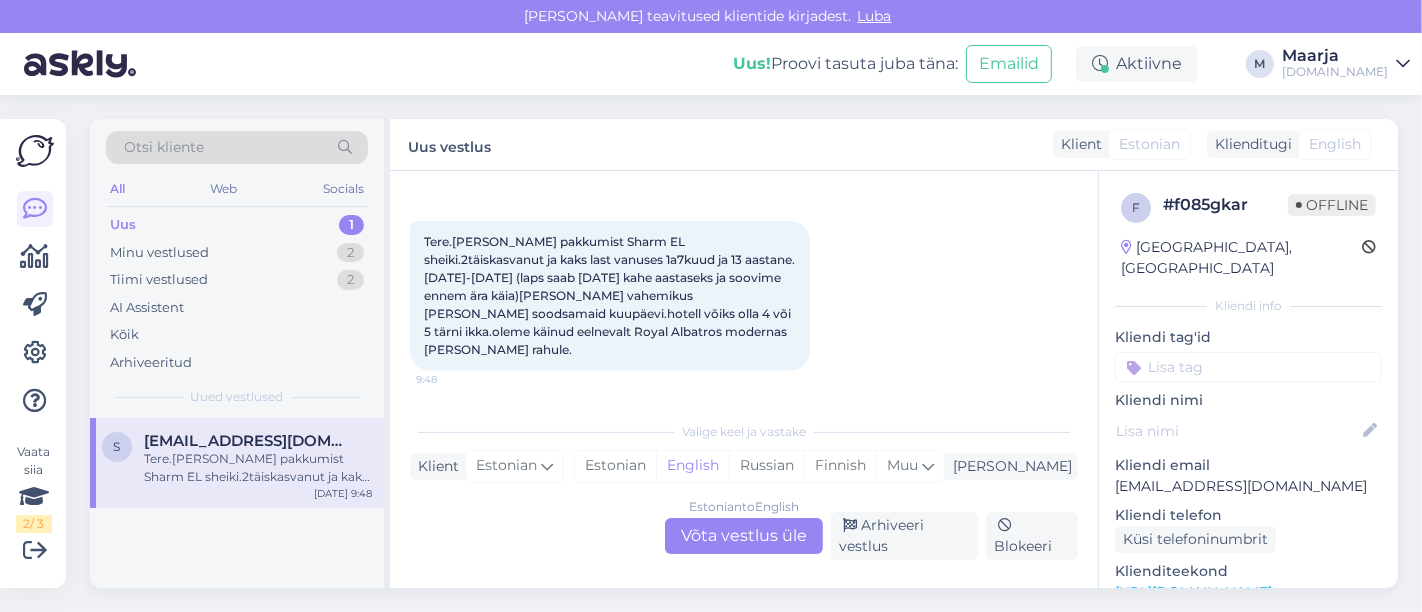 scroll, scrollTop: 615, scrollLeft: 0, axis: vertical 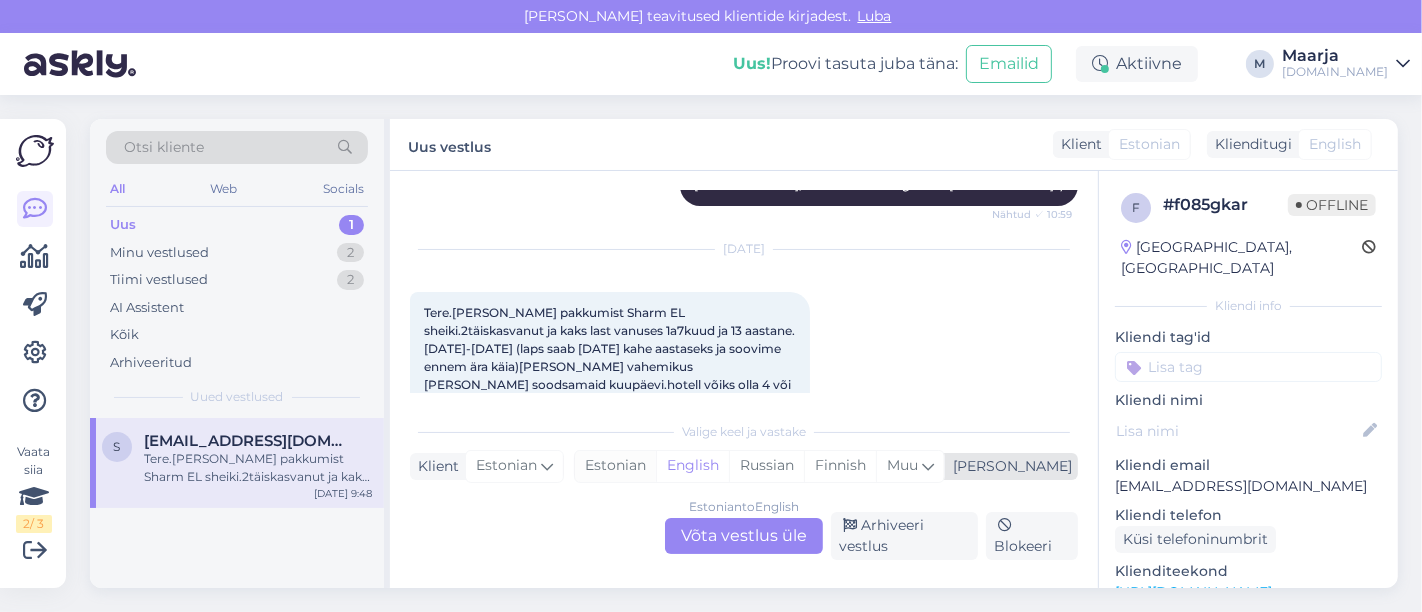 click on "Estonian" at bounding box center (615, 466) 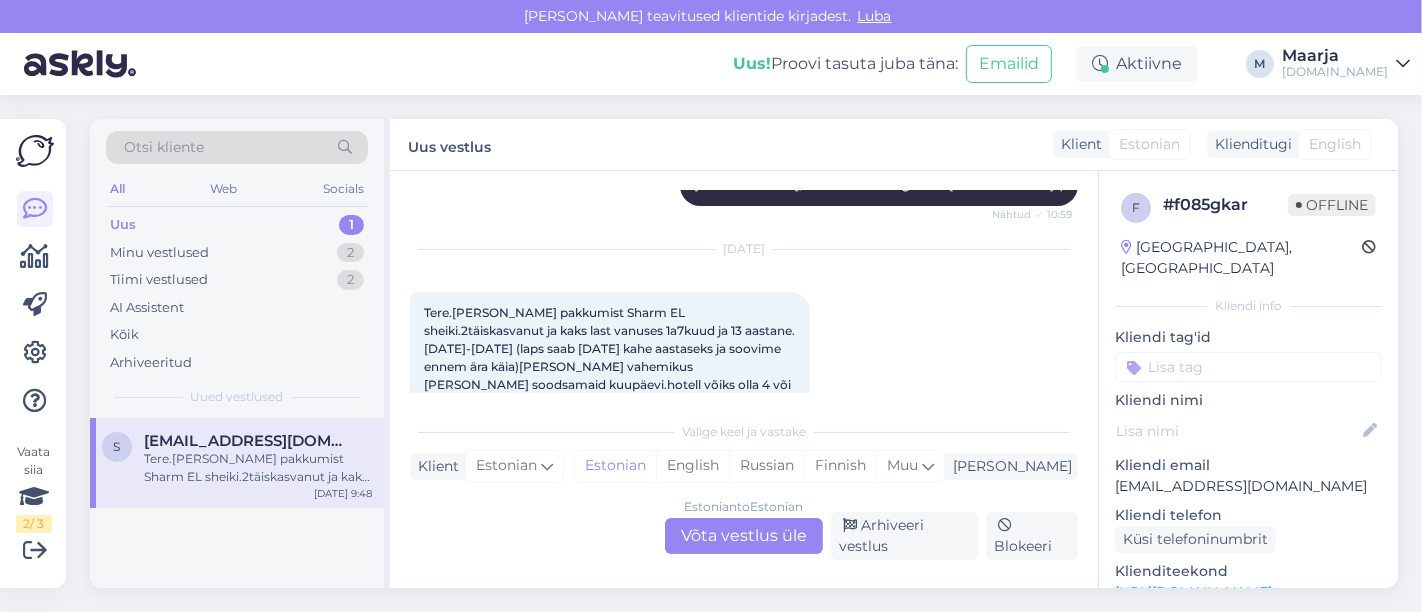 click on "Estonian  to  Estonian Võta vestlus üle" at bounding box center (744, 536) 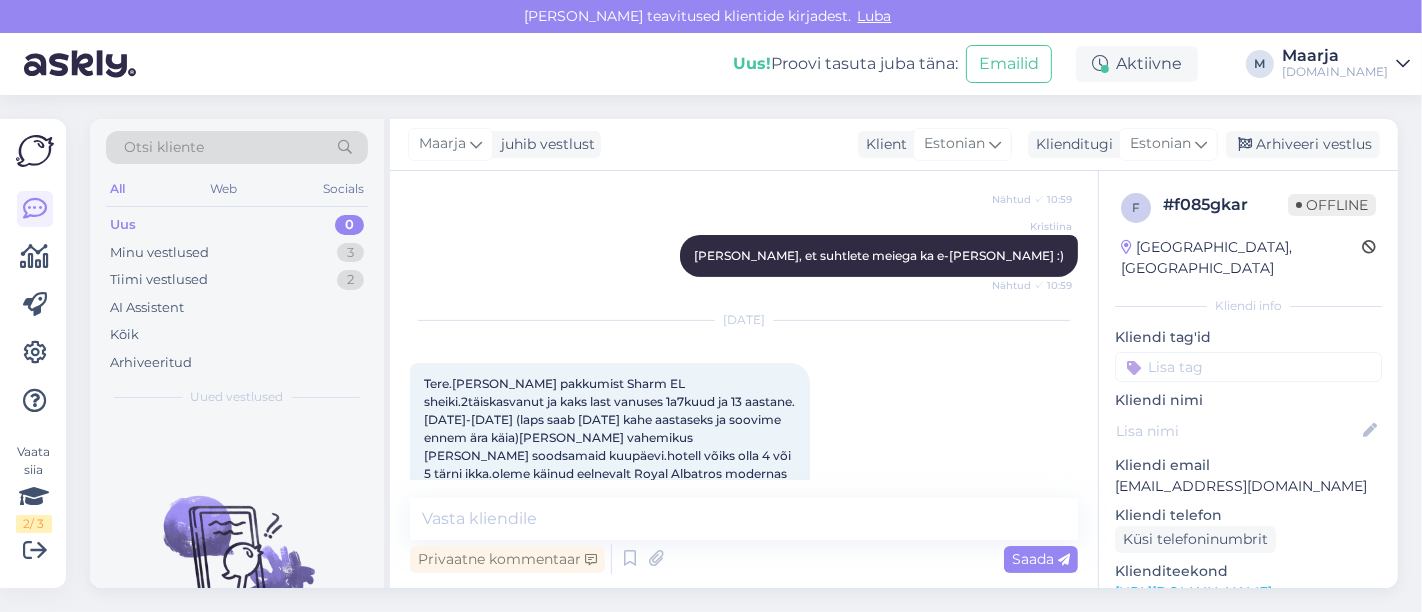 scroll, scrollTop: 433, scrollLeft: 0, axis: vertical 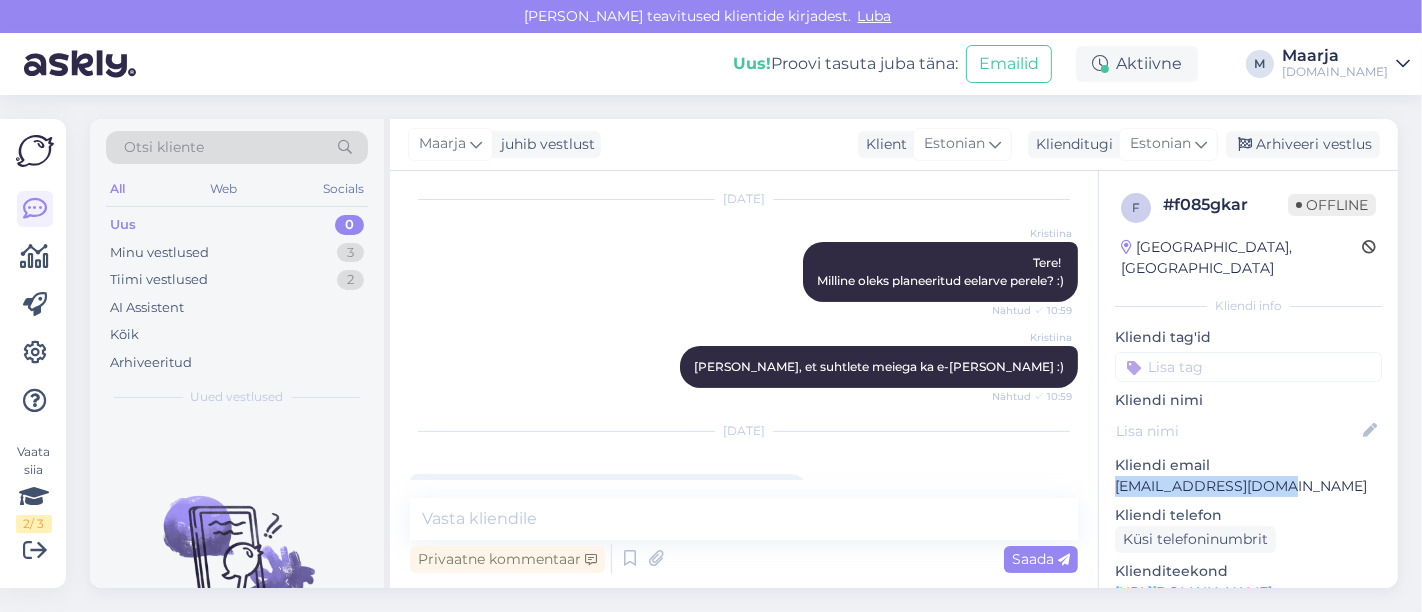 drag, startPoint x: 1202, startPoint y: 468, endPoint x: 1112, endPoint y: 470, distance: 90.02222 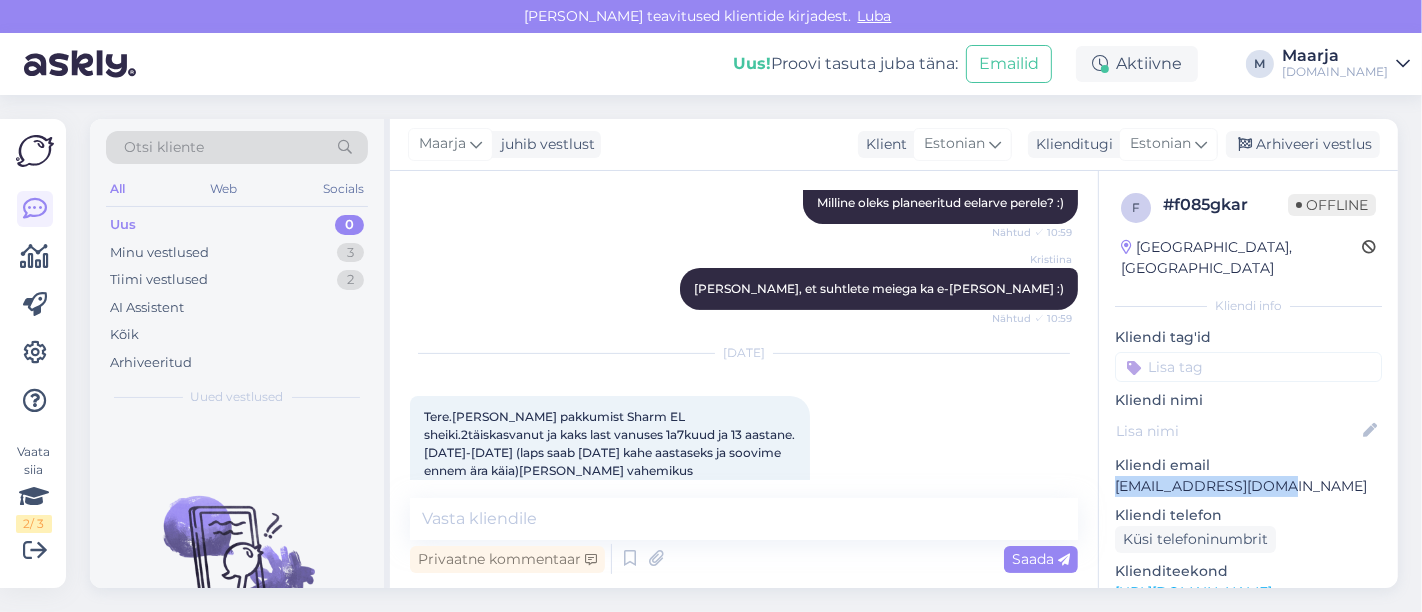 scroll, scrollTop: 543, scrollLeft: 0, axis: vertical 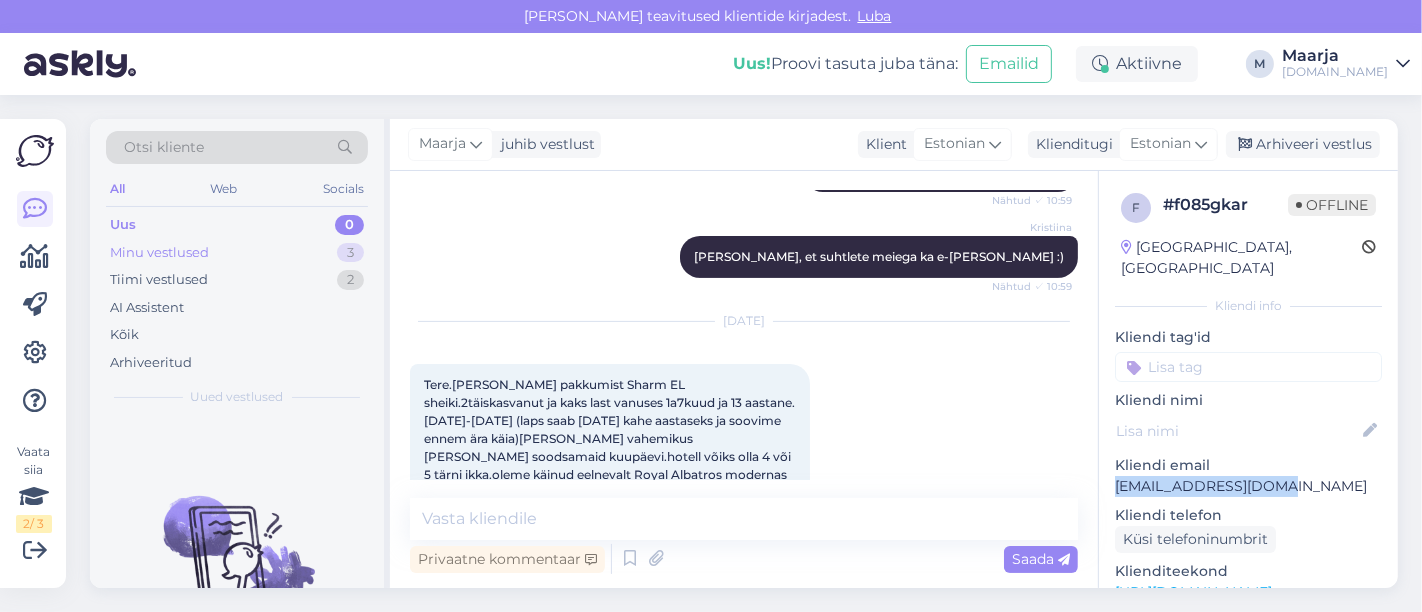 click on "Minu vestlused 3" at bounding box center (237, 253) 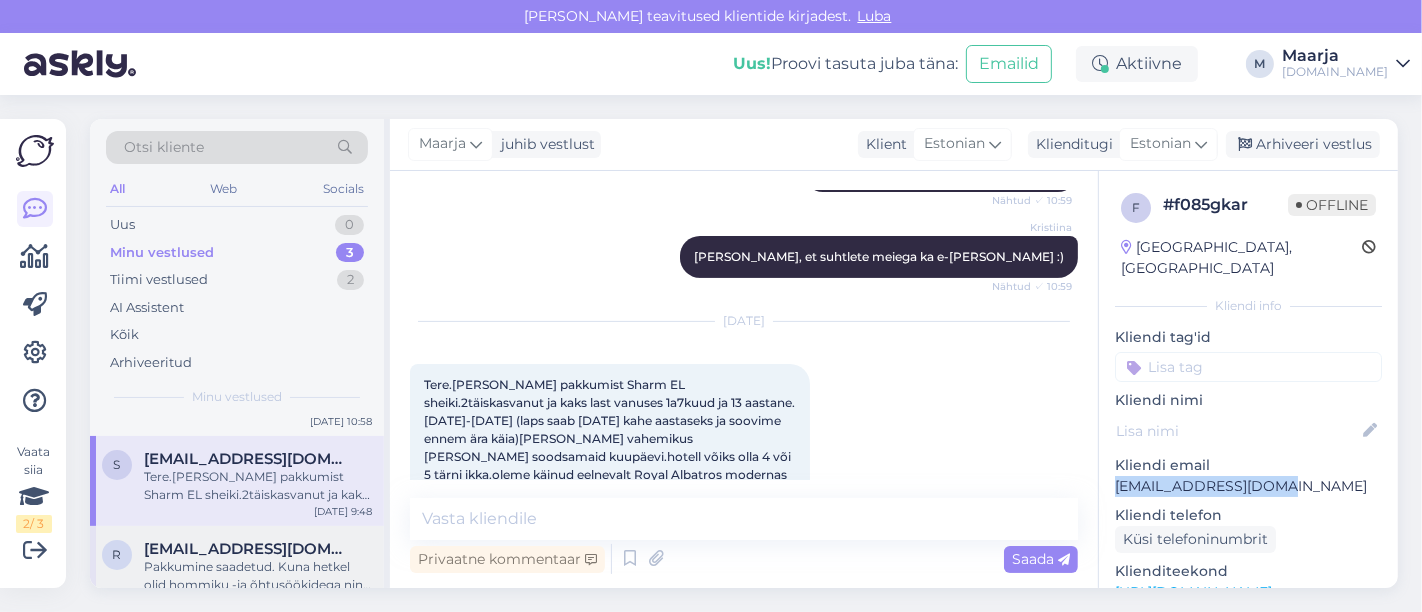 scroll, scrollTop: 97, scrollLeft: 0, axis: vertical 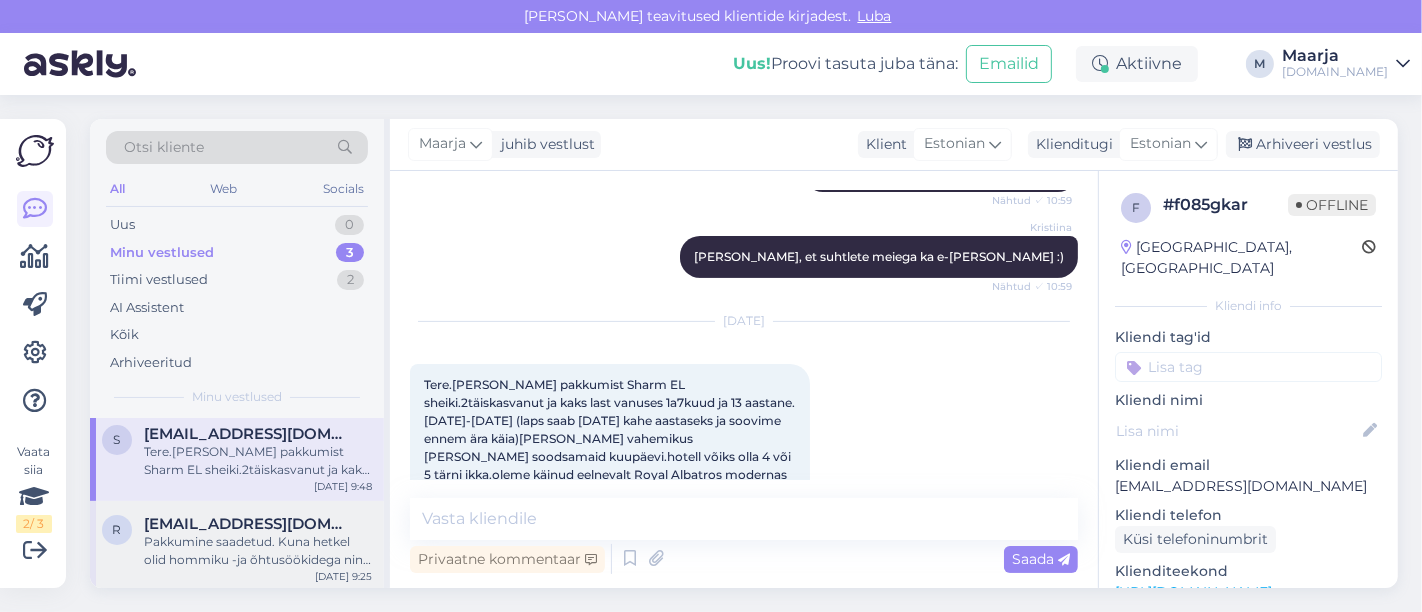 click on "Pakkumine saadetud. Kuna hetkel olid hommiku -ja õhtusöökidega ning kõik hinnas paketid soodsamad kui hommikusöökidega siis saatsin Teile need pakkumised. :)" at bounding box center (258, 551) 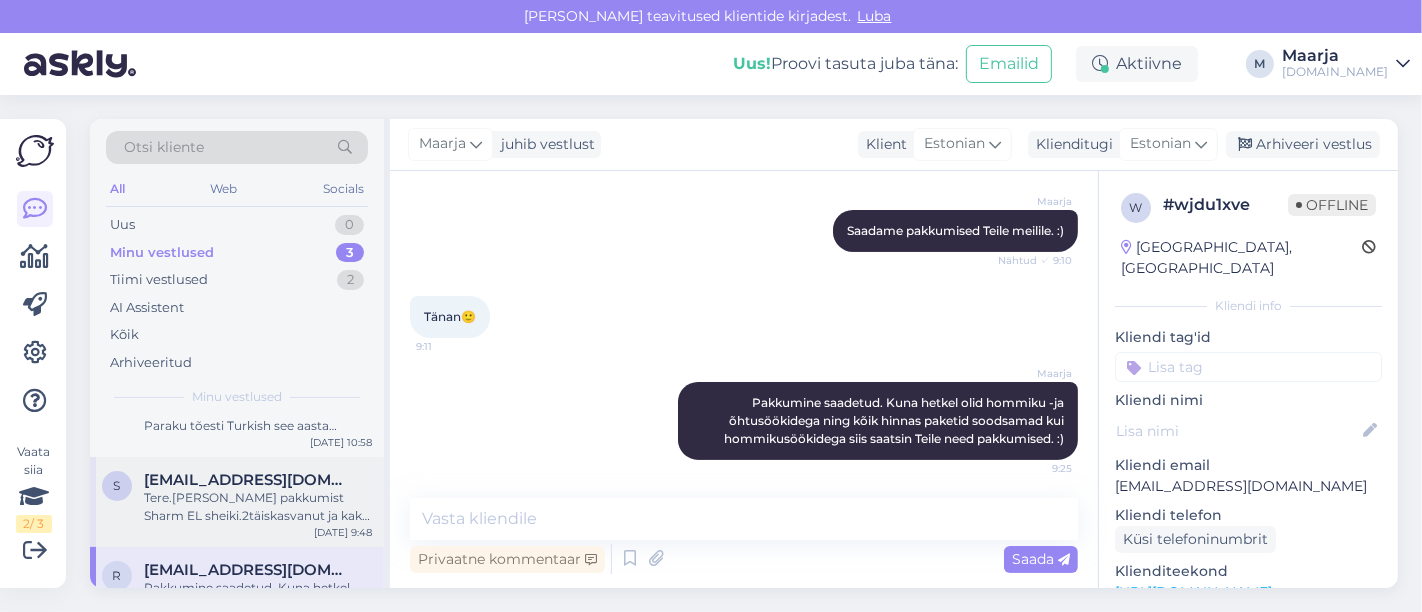 scroll, scrollTop: 97, scrollLeft: 0, axis: vertical 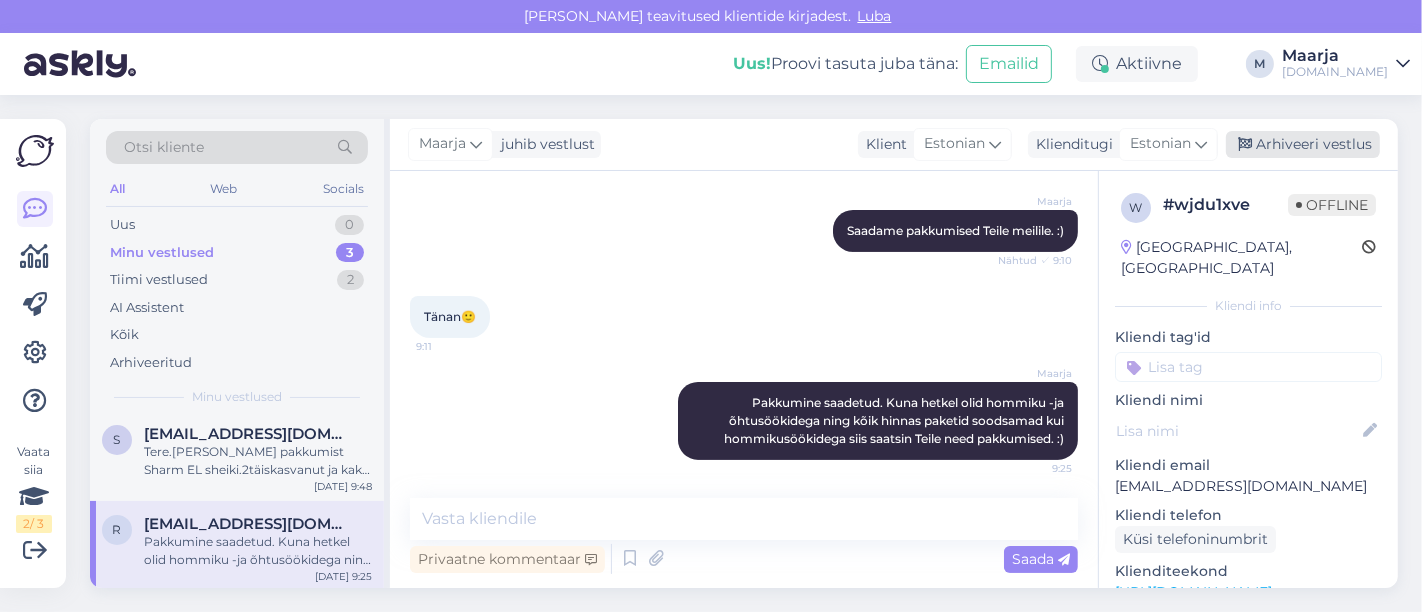 click on "Arhiveeri vestlus" at bounding box center (1303, 144) 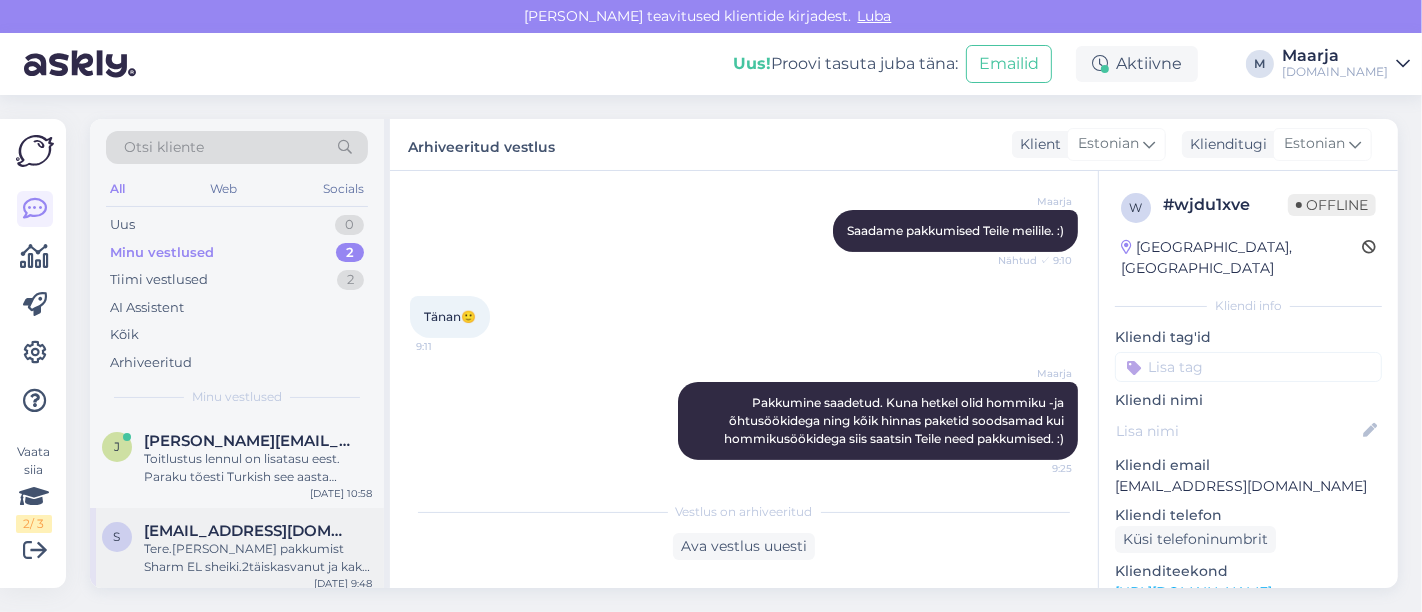 scroll, scrollTop: 8, scrollLeft: 0, axis: vertical 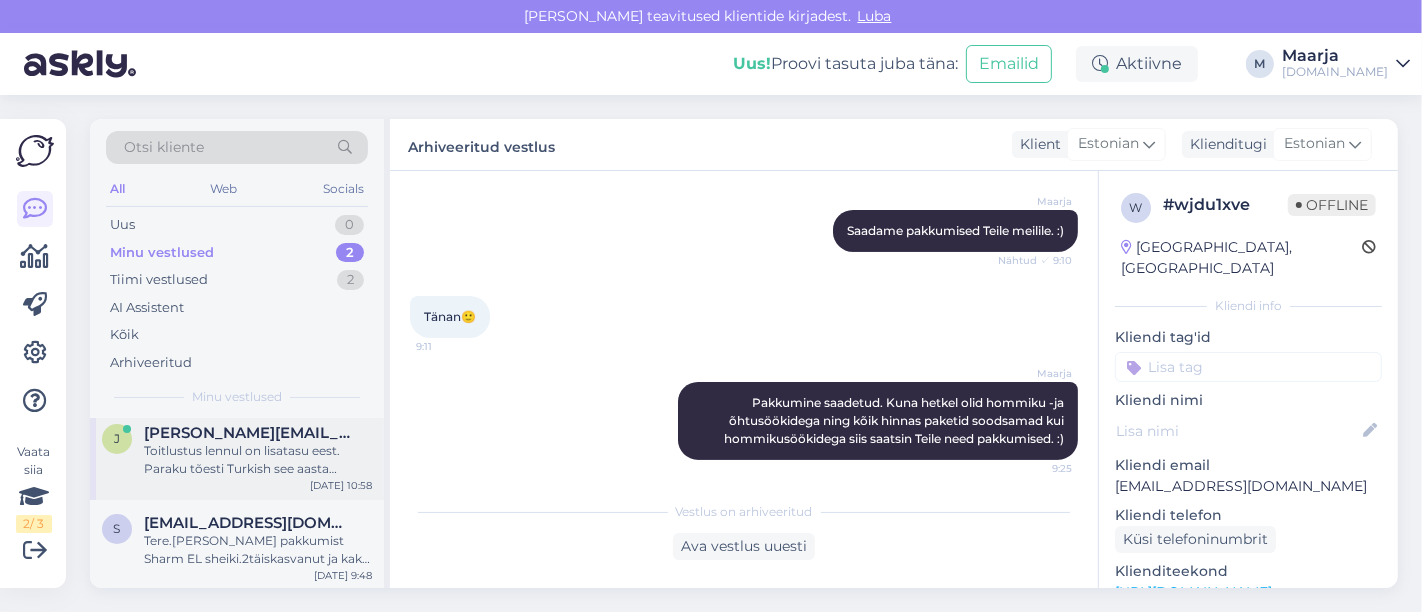 click on "Toitlustus lennul on lisatasu eest. Paraku tõesti Turkish see aasta [PERSON_NAME]. Riiast on soodsaim 7 [PERSON_NAME] Superior Room Sea View [PERSON_NAME] 2809 (12.09 väljumisele). ning 9 [PERSON_NAME] Superior Sea View Room [PERSON_NAME] 3576 € (12.09 väljumisele 4 viimast kohta)" at bounding box center [258, 460] 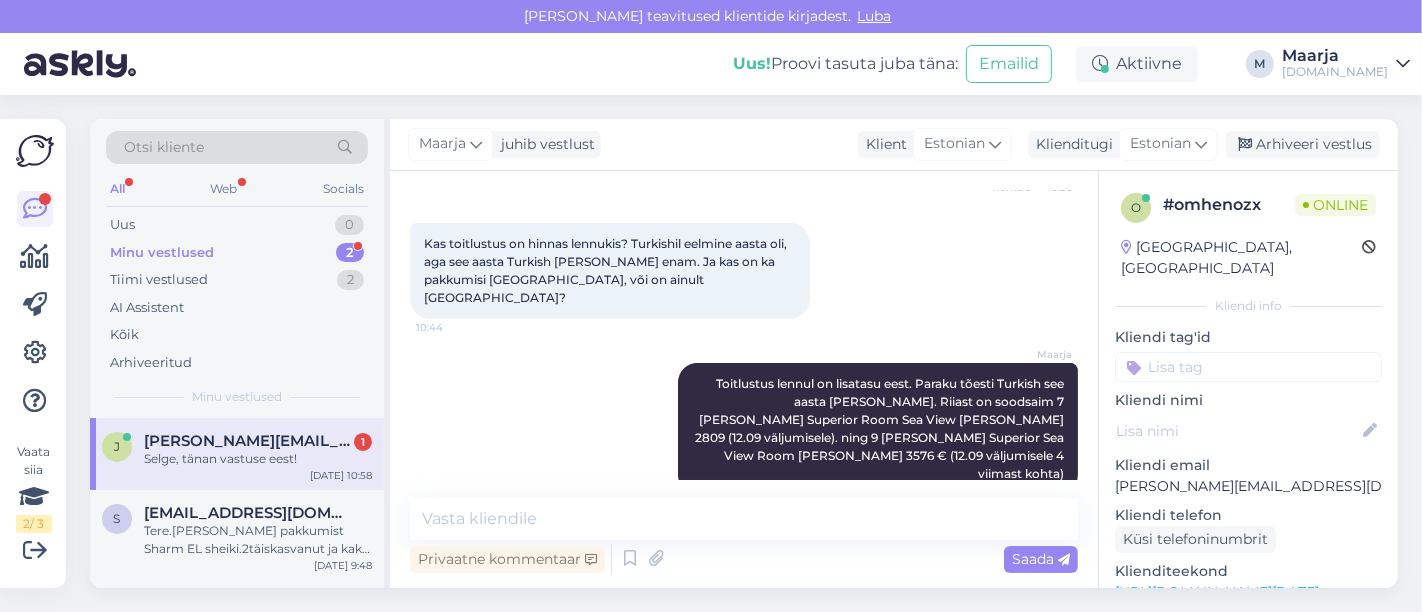 scroll, scrollTop: 1440, scrollLeft: 0, axis: vertical 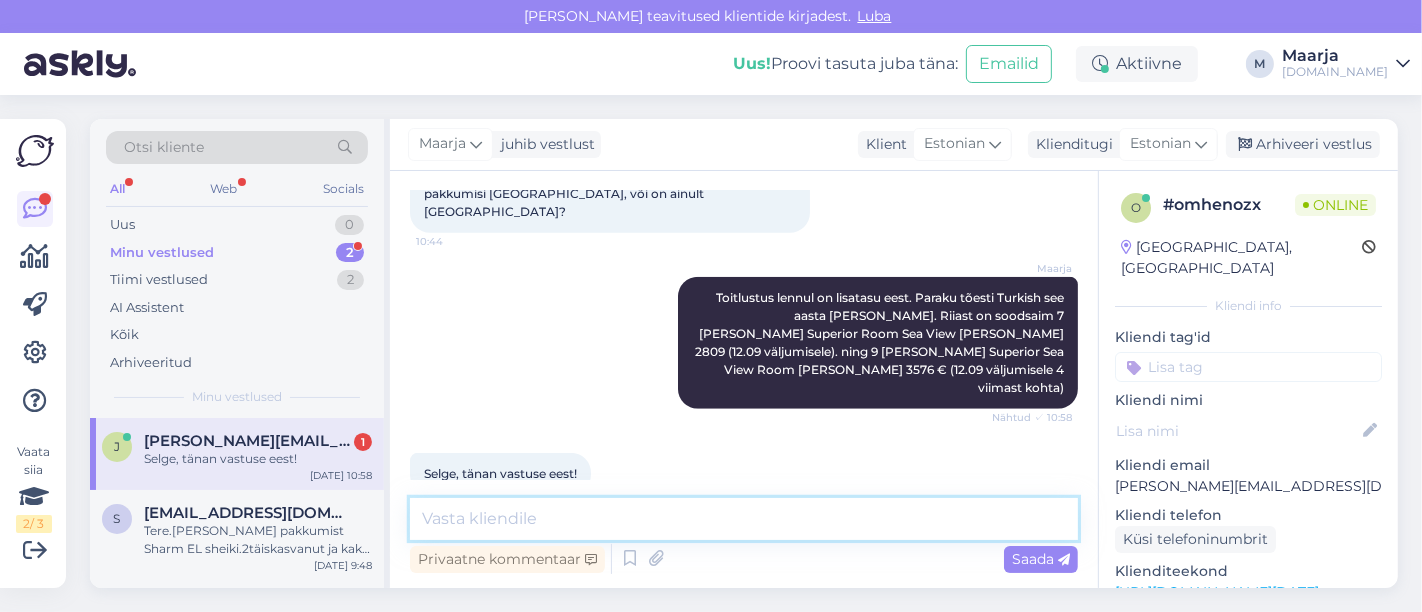 click at bounding box center (744, 519) 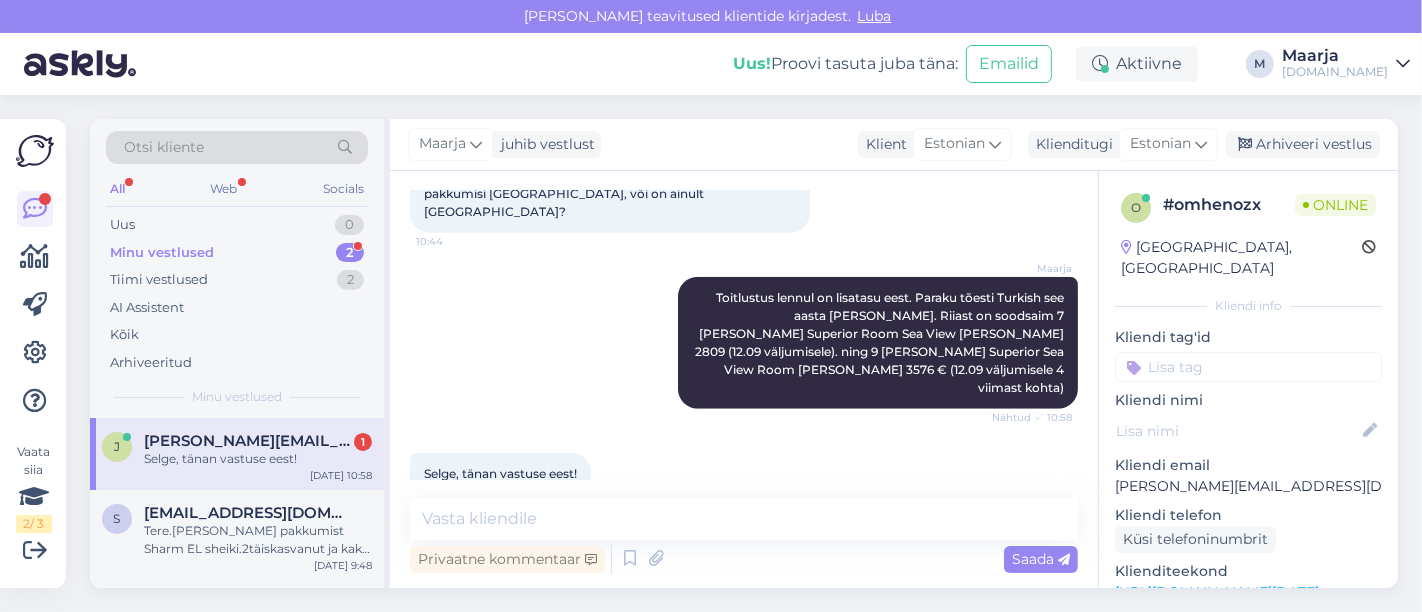 click on "Selge, tänan vastuse eest!" at bounding box center [258, 459] 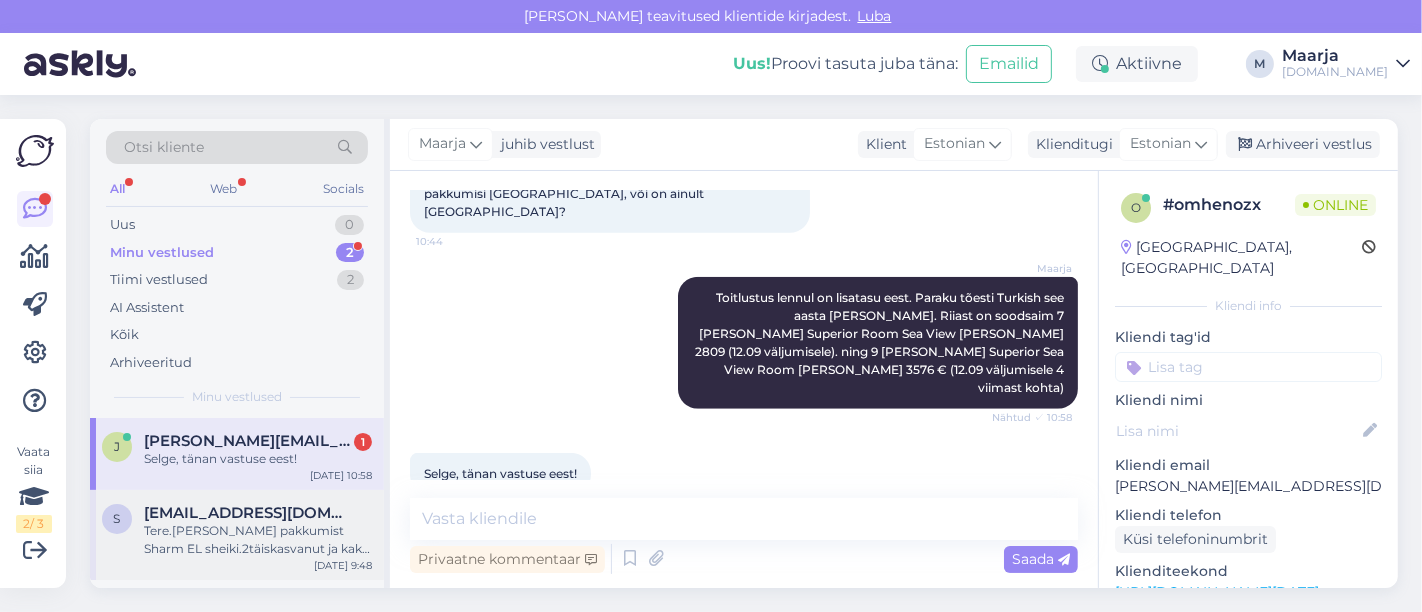 scroll, scrollTop: 0, scrollLeft: 0, axis: both 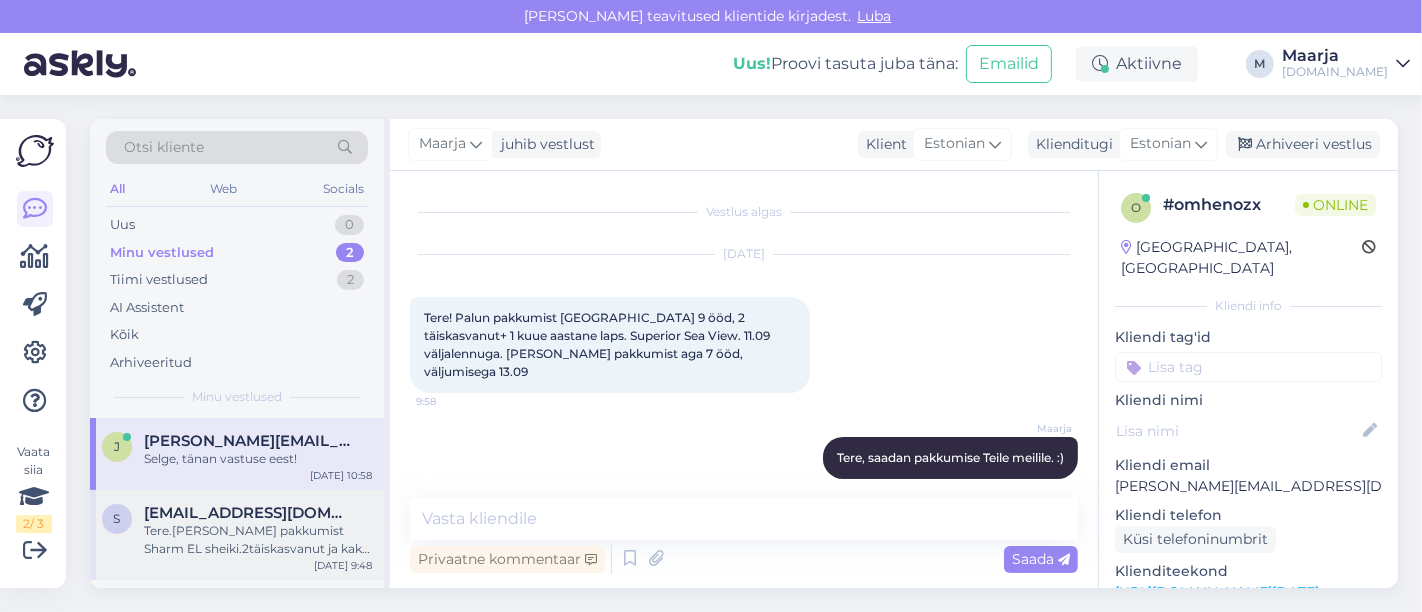 click on "[EMAIL_ADDRESS][DOMAIN_NAME]" at bounding box center [248, 513] 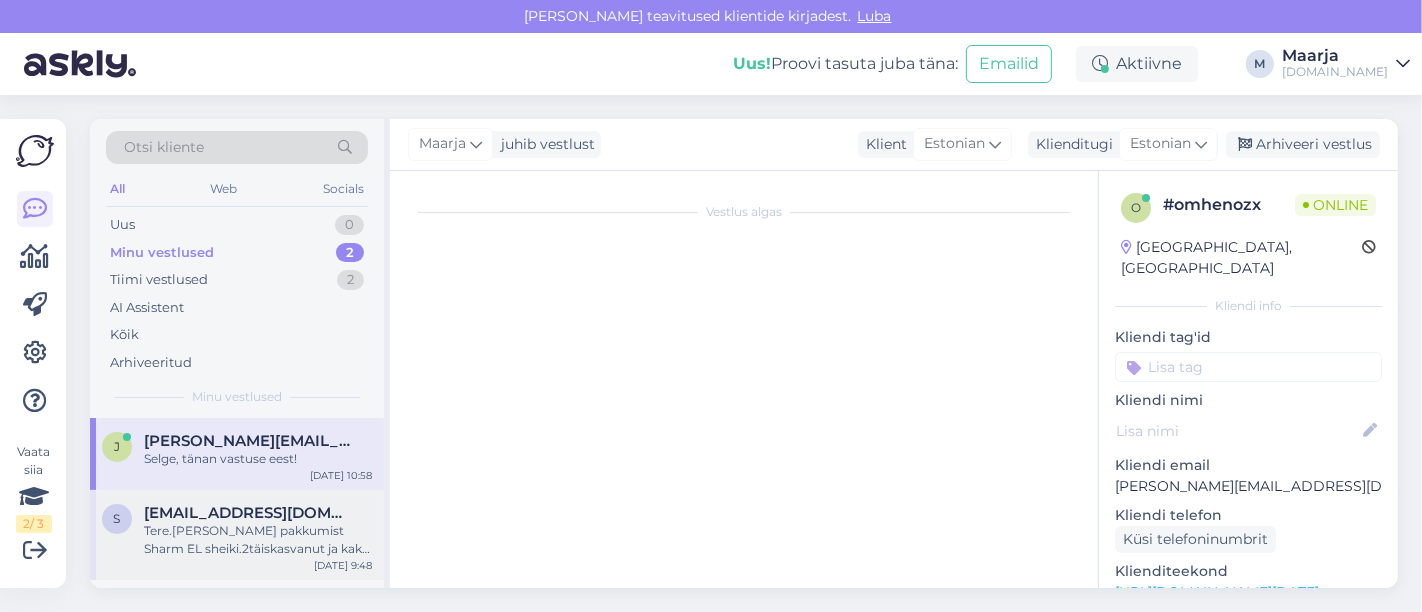scroll, scrollTop: 544, scrollLeft: 0, axis: vertical 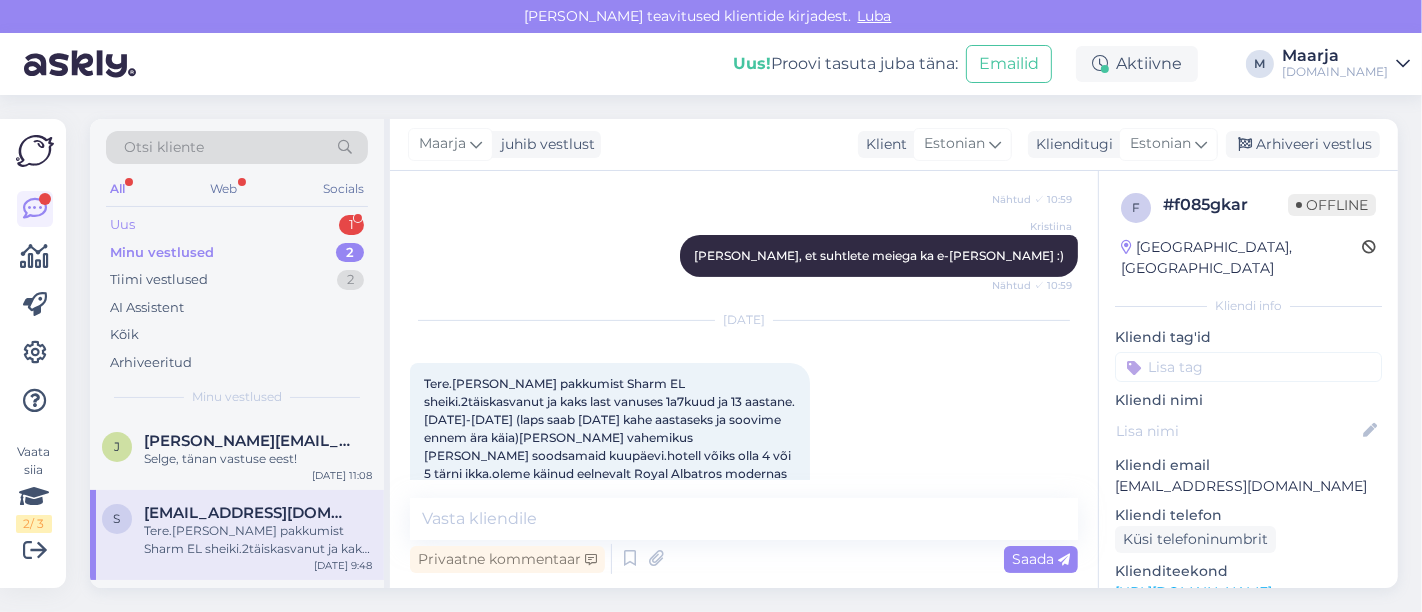 click on "Uus 1" at bounding box center (237, 225) 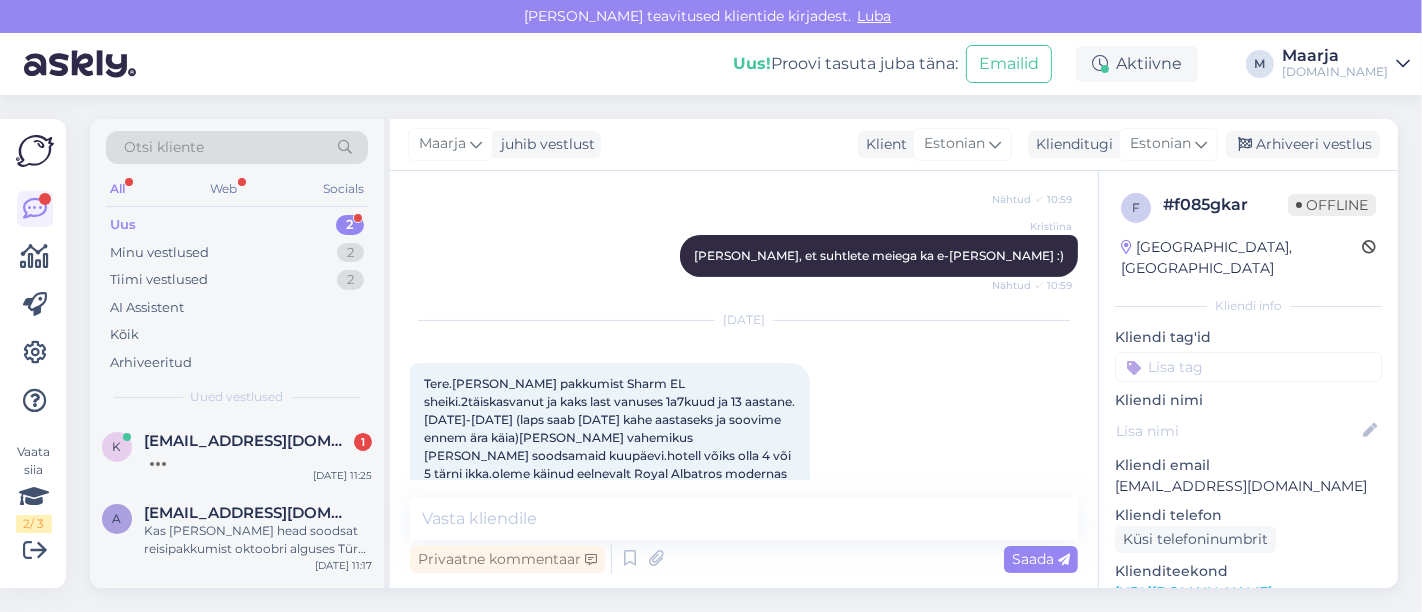 click on "Uus 2" at bounding box center (237, 225) 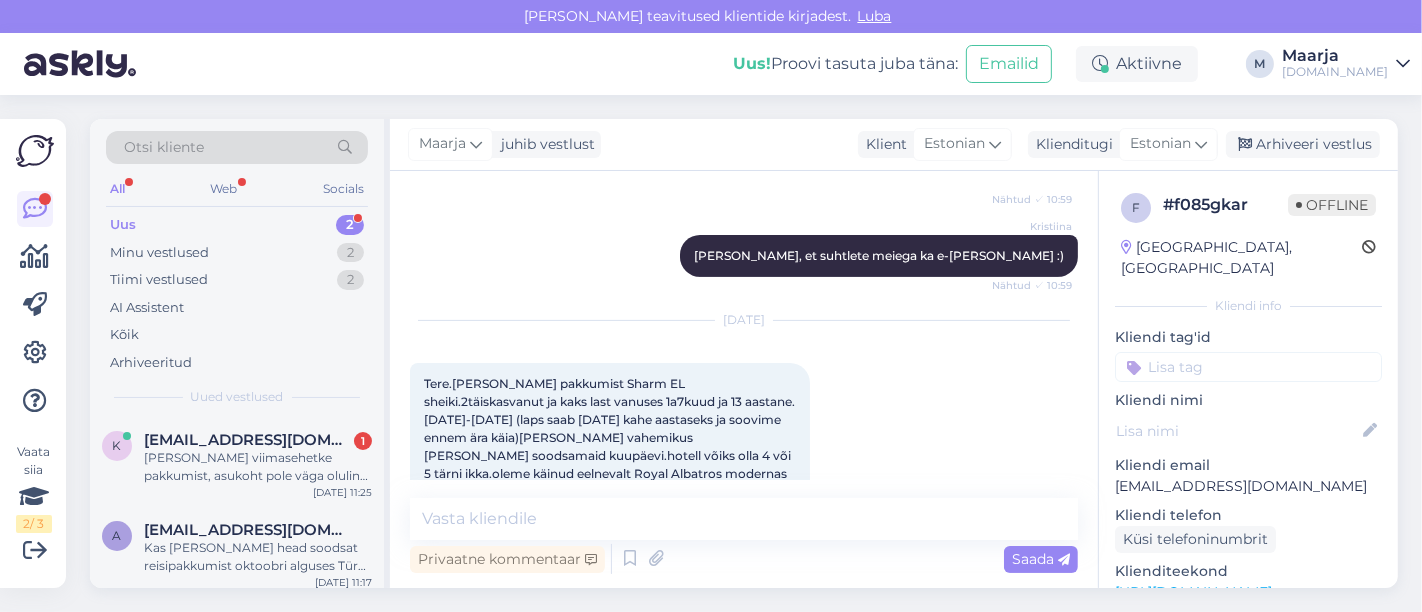 scroll, scrollTop: 0, scrollLeft: 0, axis: both 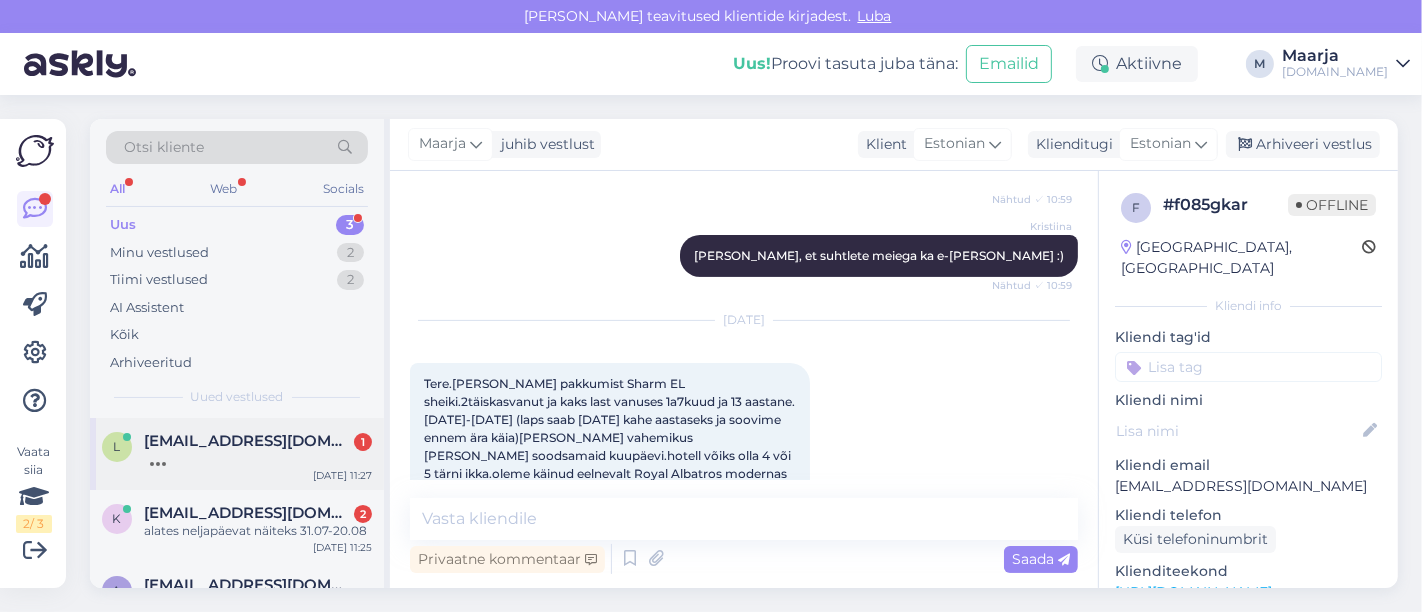 click on "l larisazaharova@mail.ru 1 Jul 29 11:27" at bounding box center [237, 454] 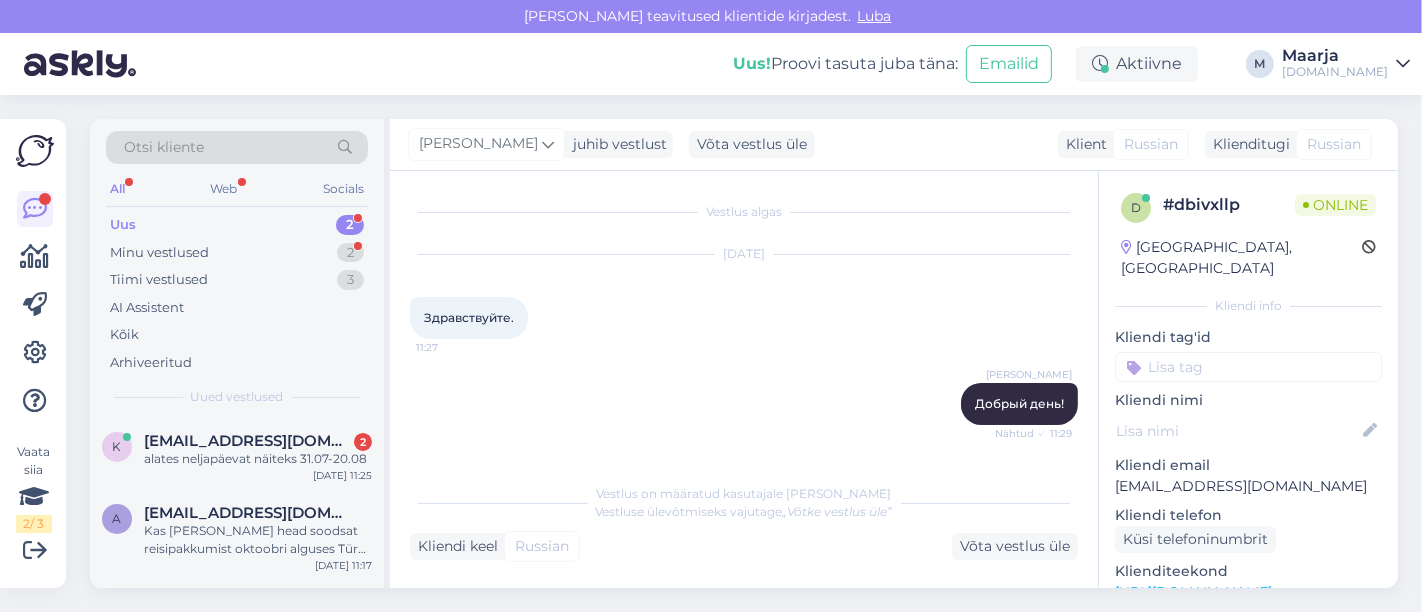scroll, scrollTop: 302, scrollLeft: 0, axis: vertical 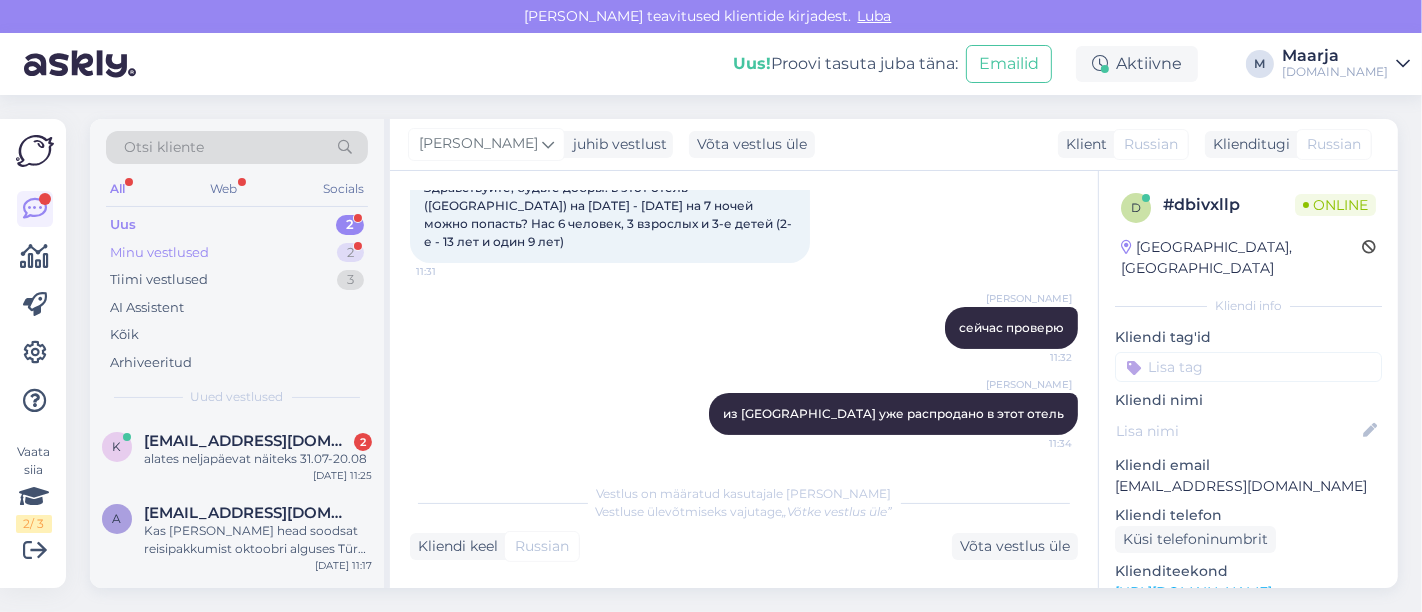 click on "Minu vestlused 2" at bounding box center (237, 253) 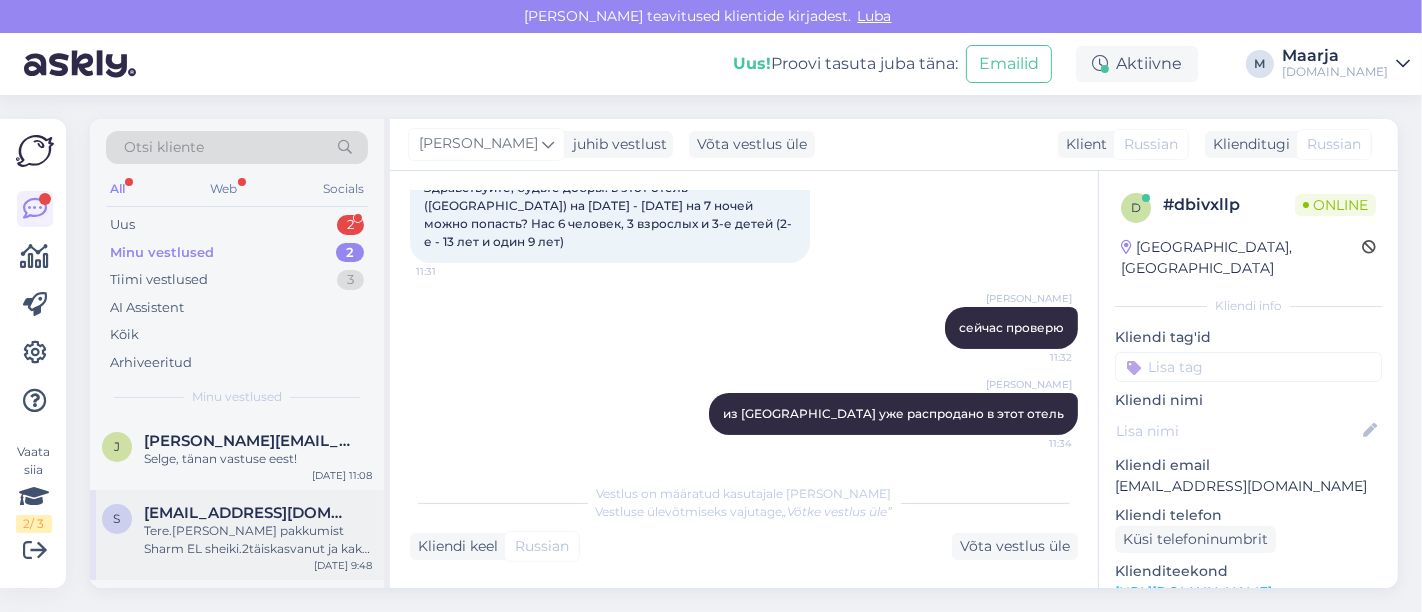 click on "Tere.[PERSON_NAME] pakkumist Sharm EL sheiki.2täiskasvanut ja kaks last vanuses 1a7kuud ja 13 aastane.[DATE]-[DATE] (laps saab [DATE] kahe aastaseks ja soovime ennem ära käia)[PERSON_NAME] vahemikus [PERSON_NAME] soodsamaid kuupäevi.hotell võiks olla 4 või 5 tärni ikka.oleme käinud eelnevalt Royal Albatros modernas [PERSON_NAME] rahule." at bounding box center [258, 540] 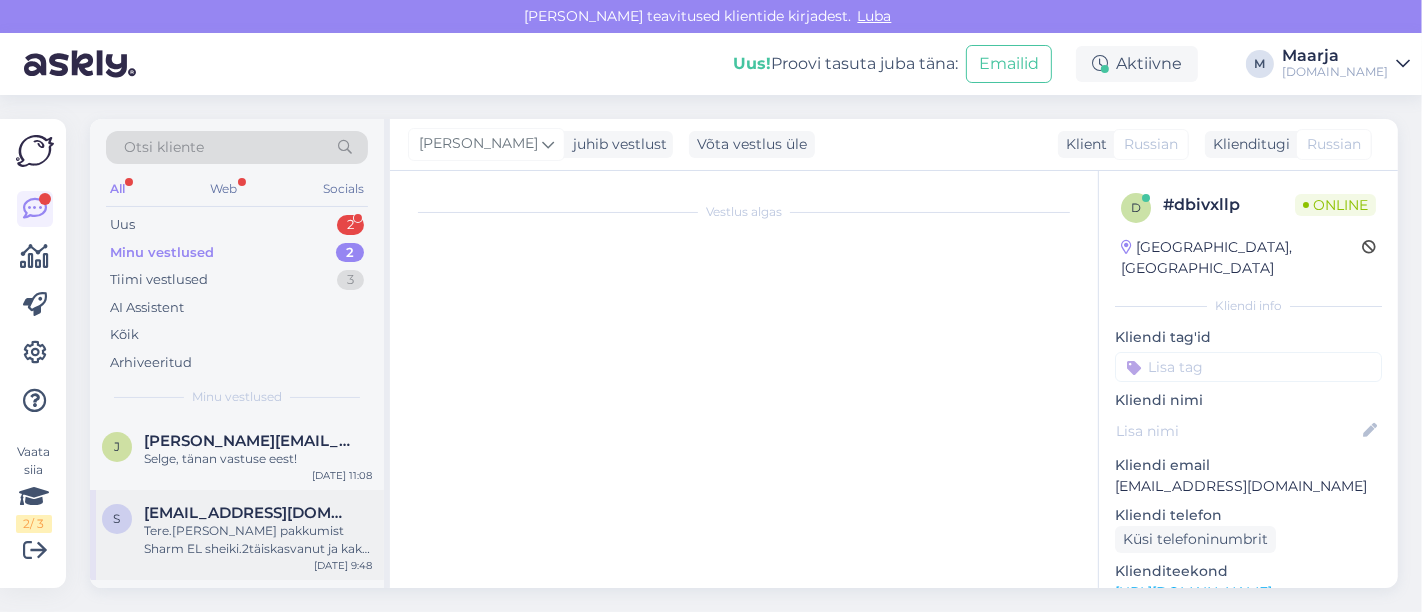 scroll, scrollTop: 544, scrollLeft: 0, axis: vertical 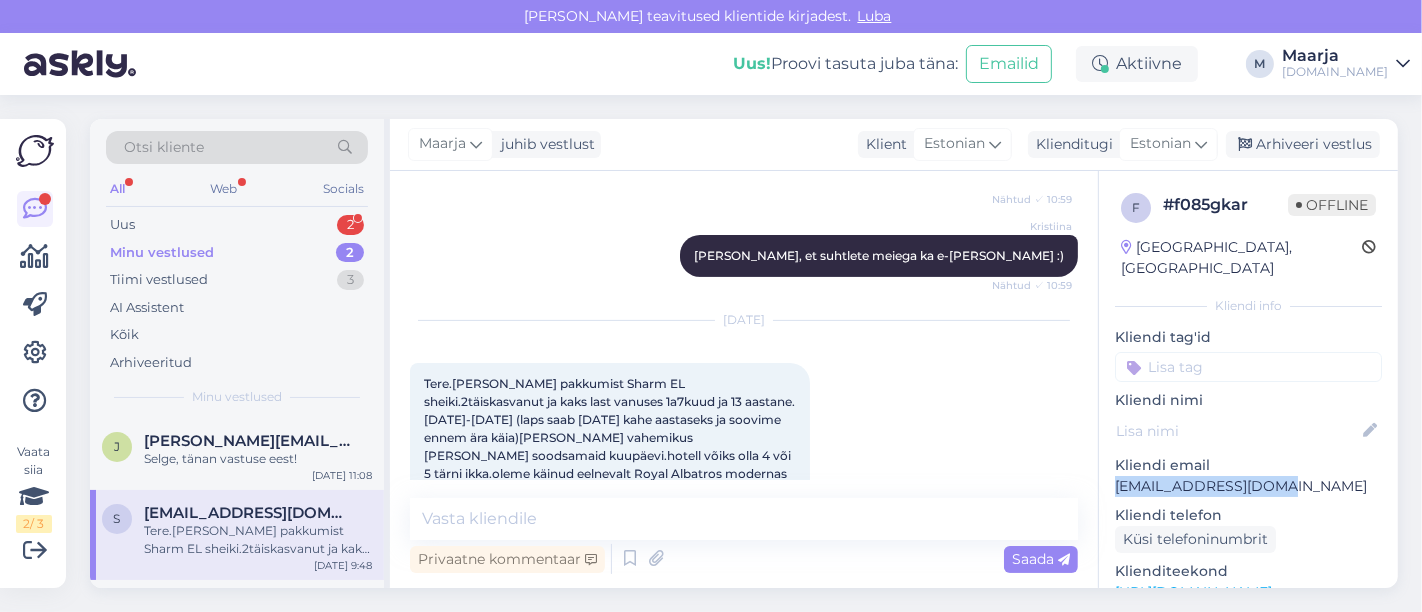 drag, startPoint x: 1275, startPoint y: 466, endPoint x: 1106, endPoint y: 476, distance: 169.2956 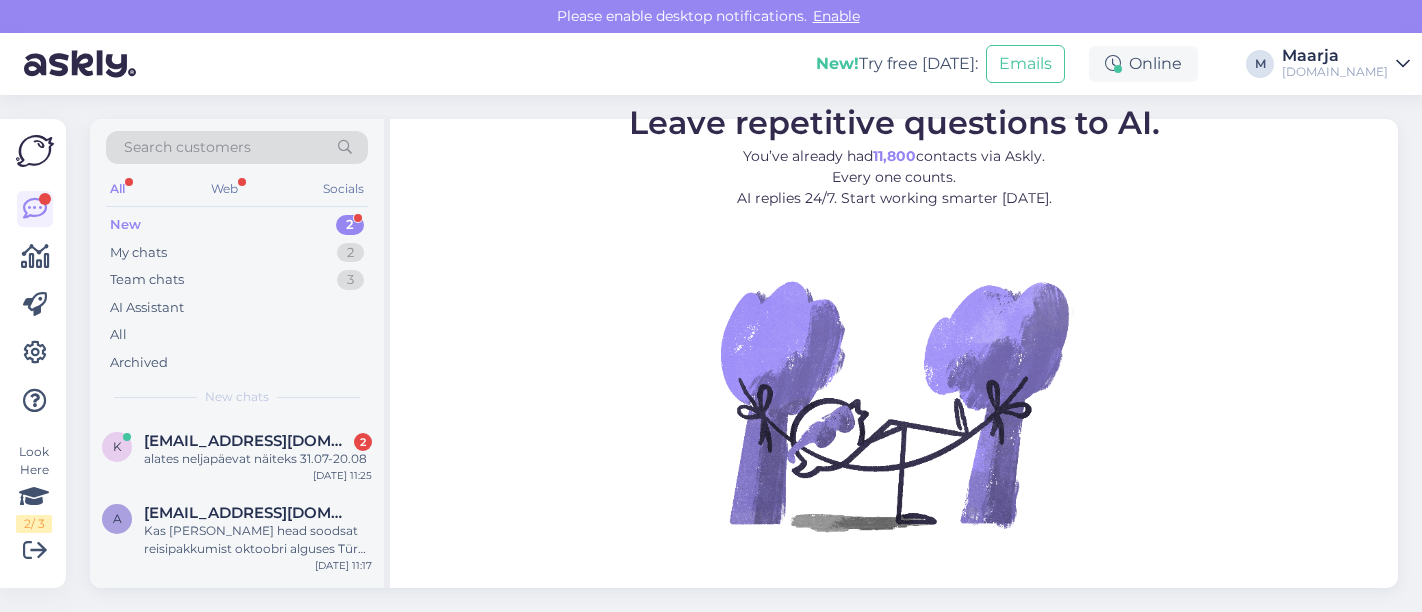 scroll, scrollTop: 0, scrollLeft: 0, axis: both 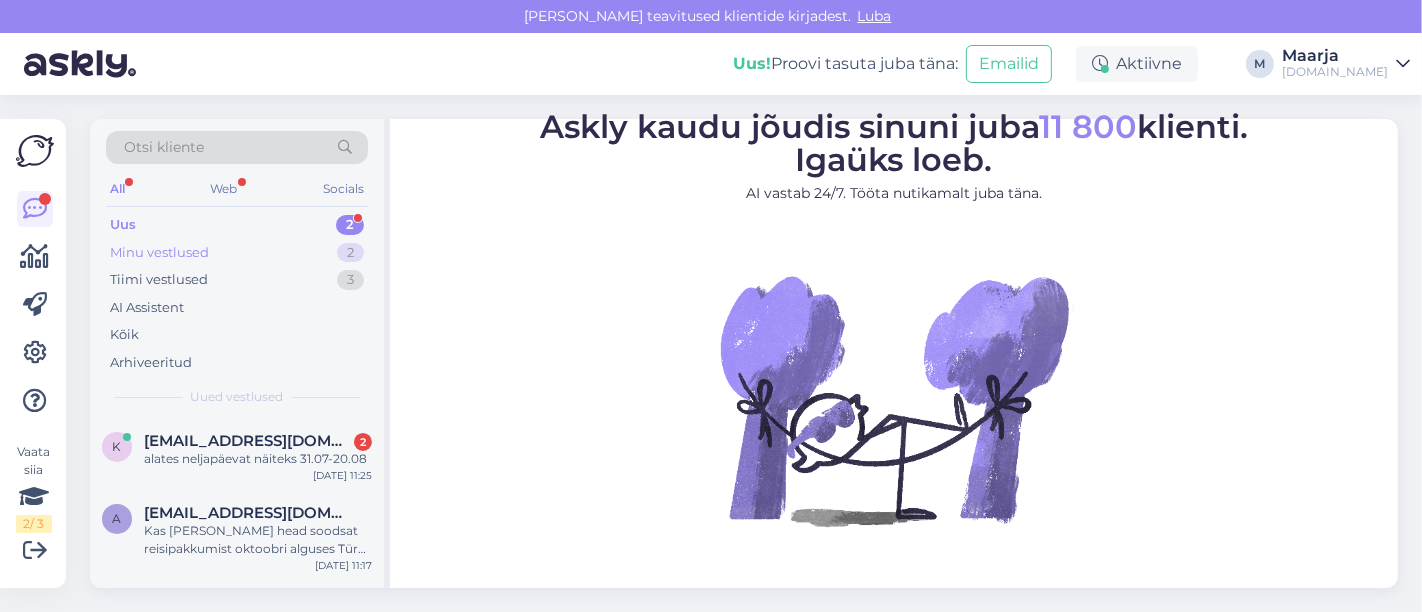 click on "Minu vestlused" at bounding box center [159, 253] 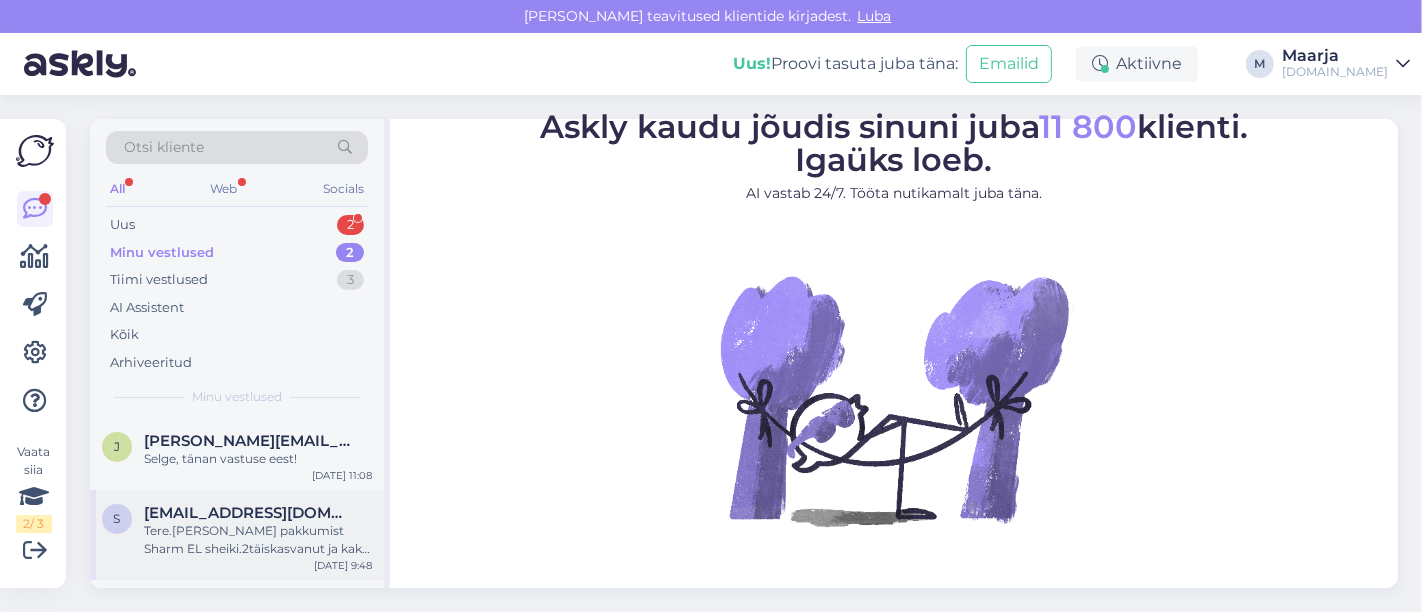 click on "Tere.[PERSON_NAME] pakkumist Sharm EL sheiki.2täiskasvanut ja kaks last vanuses 1a7kuud ja 13 aastane.[DATE]-[DATE] (laps saab [DATE] kahe aastaseks ja soovime ennem ära käia)[PERSON_NAME] vahemikus [PERSON_NAME] soodsamaid kuupäevi.hotell võiks olla 4 või 5 tärni ikka.oleme käinud eelnevalt Royal Albatros modernas [PERSON_NAME] rahule." at bounding box center [258, 540] 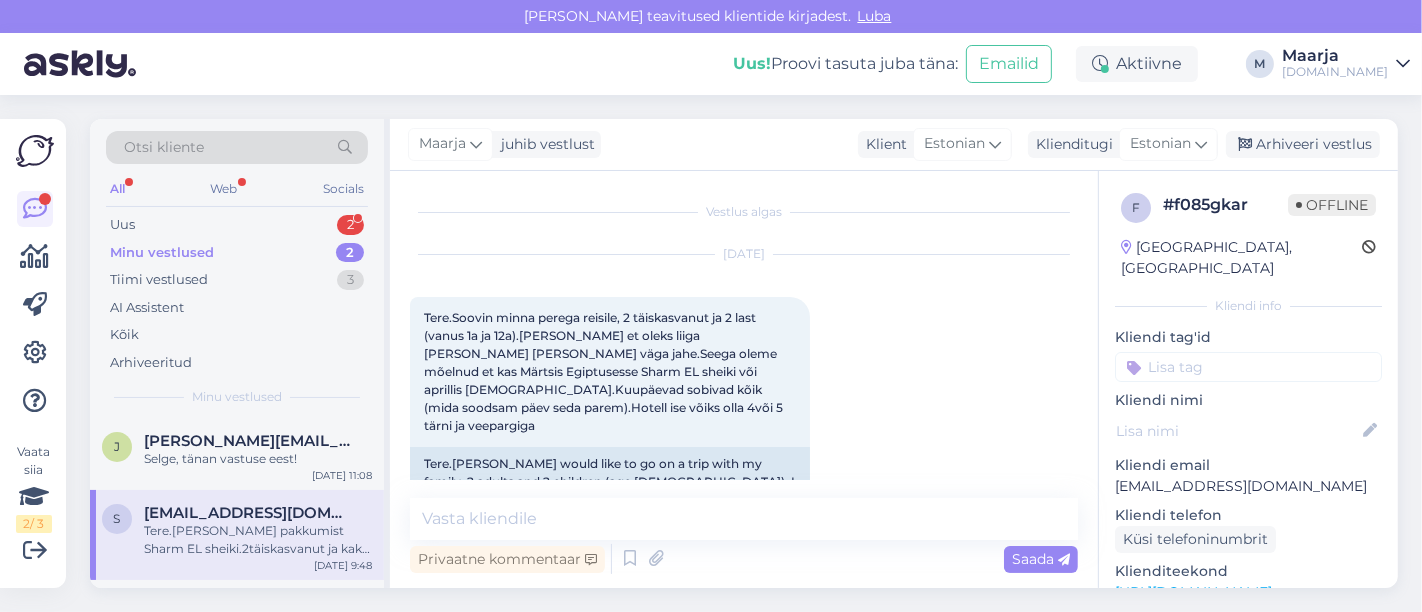 scroll, scrollTop: 544, scrollLeft: 0, axis: vertical 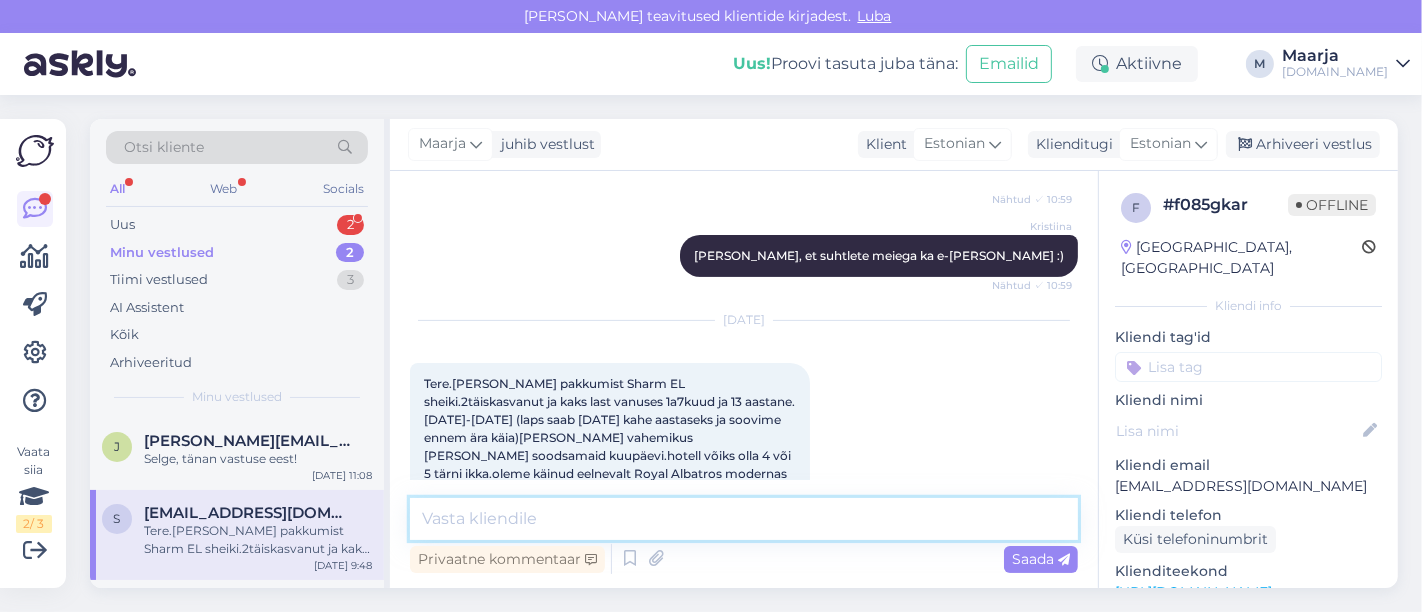 click at bounding box center (744, 519) 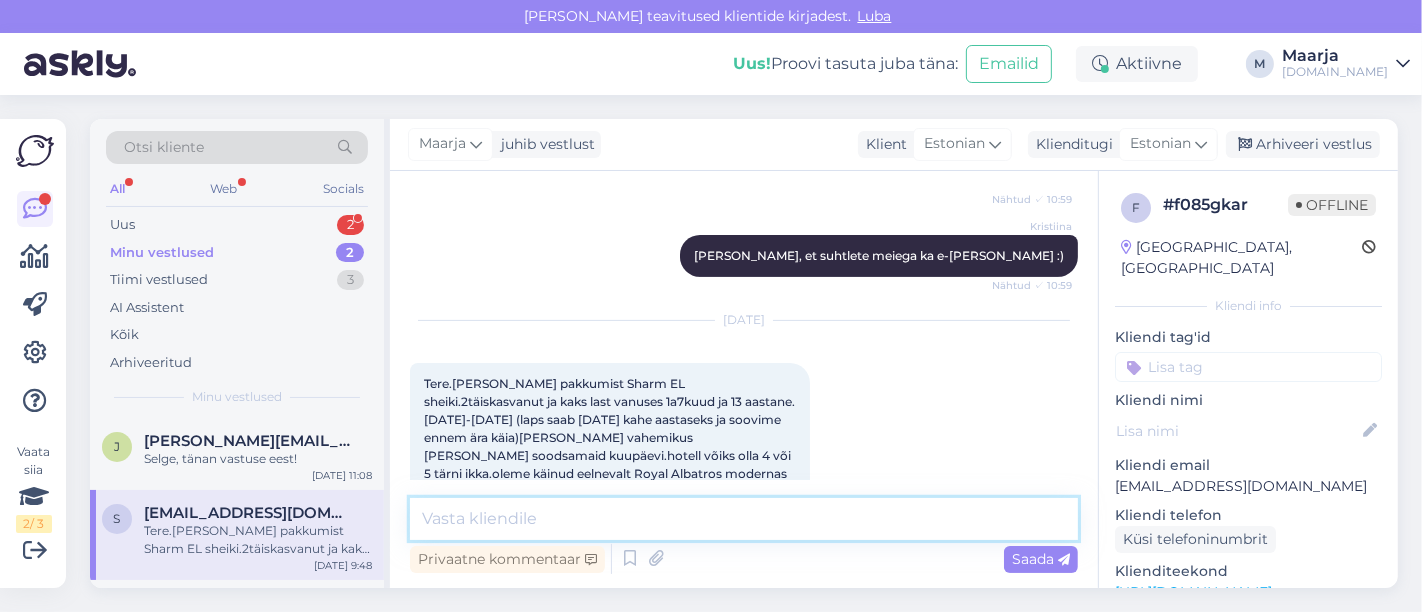 scroll, scrollTop: 543, scrollLeft: 0, axis: vertical 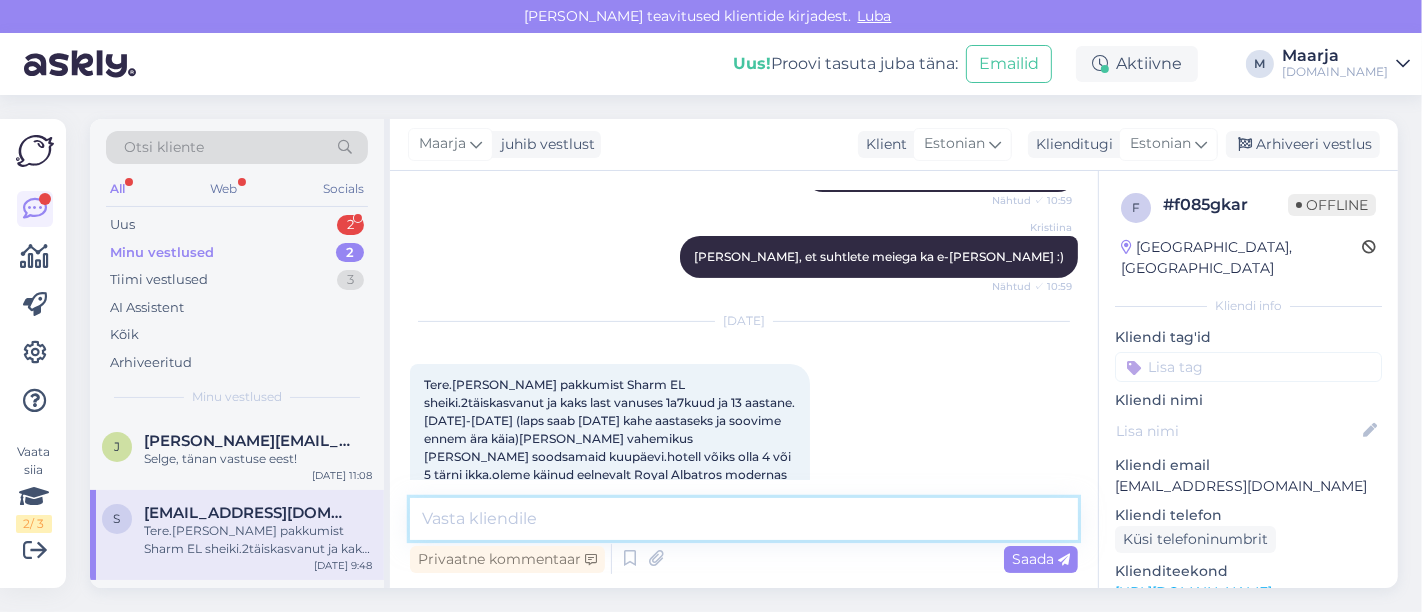 click at bounding box center [744, 519] 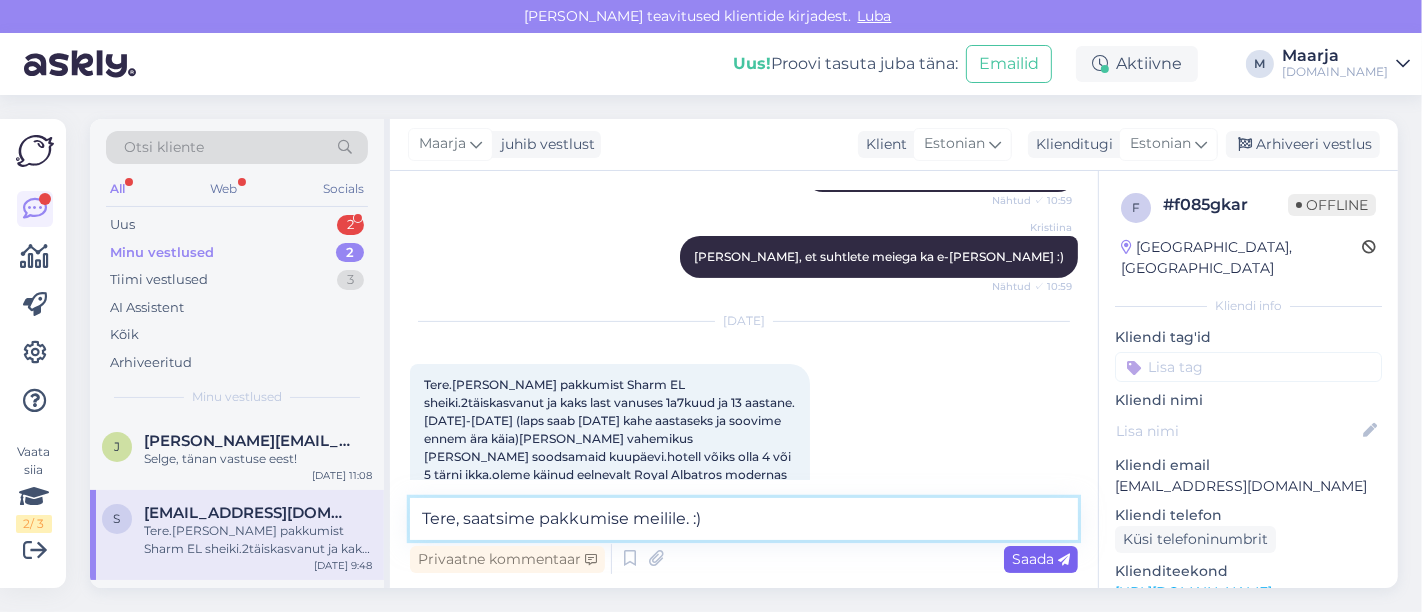 type on "Tere, saatsime pakkumise meilile. :)" 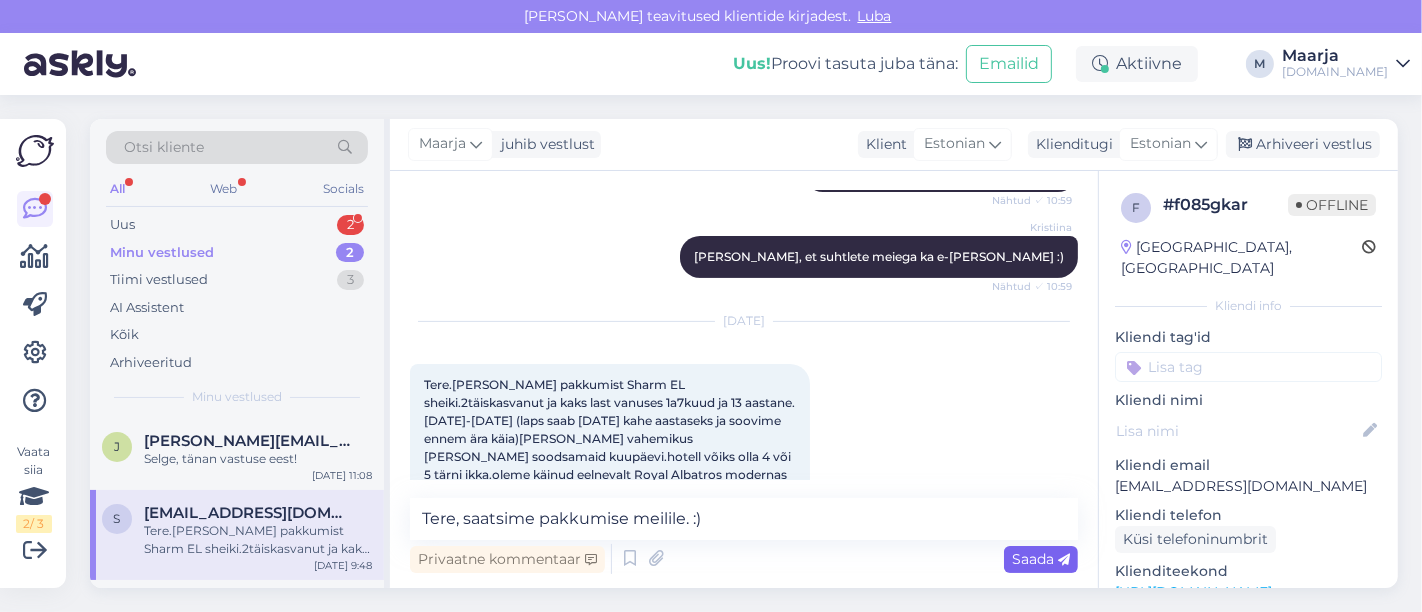 click on "Saada" at bounding box center (1041, 559) 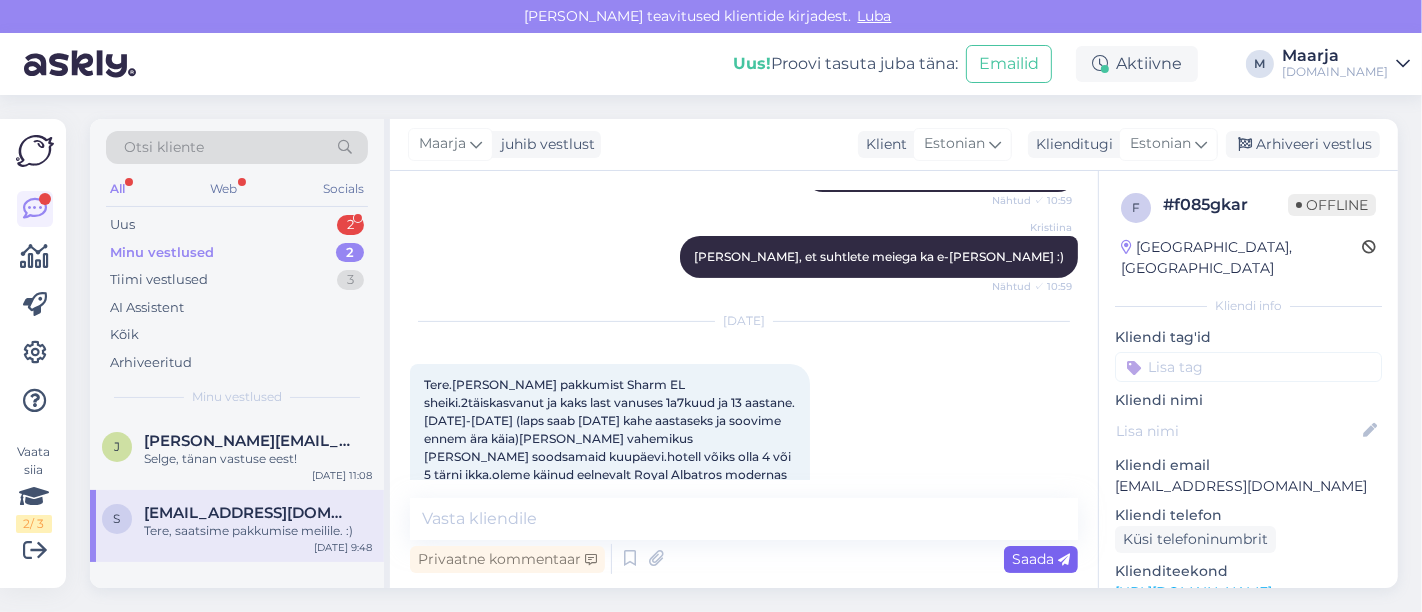 scroll, scrollTop: 630, scrollLeft: 0, axis: vertical 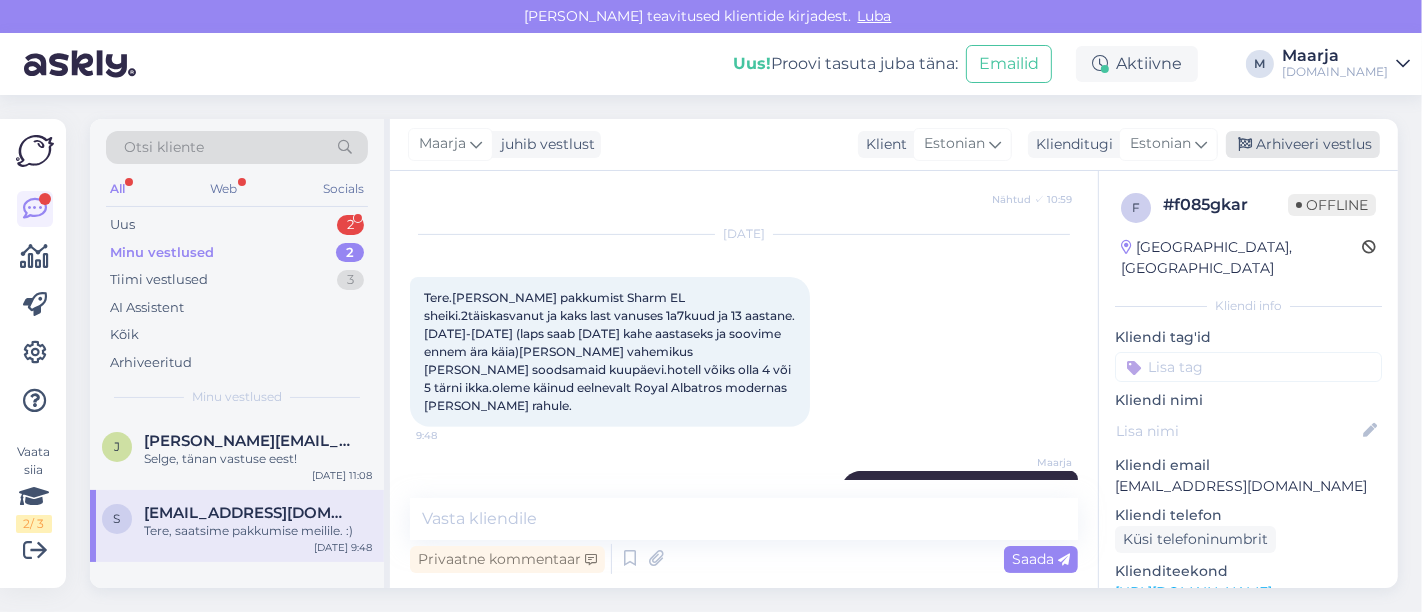 click on "Arhiveeri vestlus" at bounding box center (1303, 144) 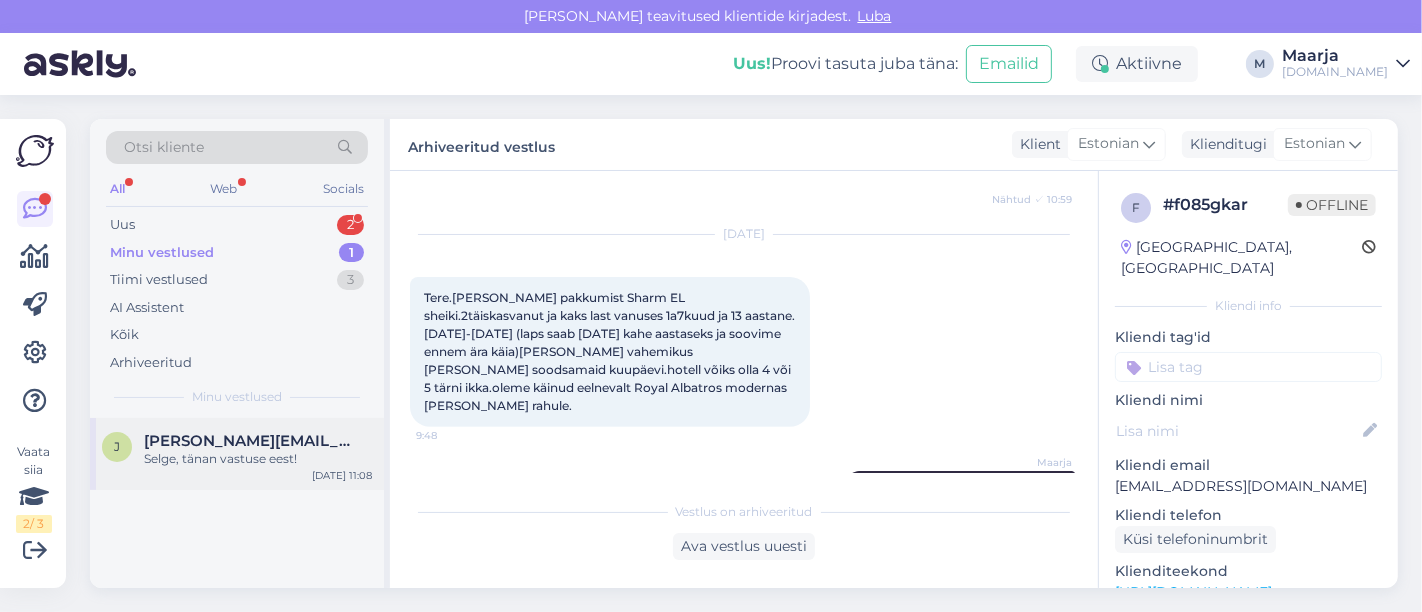 click on "Selge, tänan vastuse eest!" at bounding box center (258, 459) 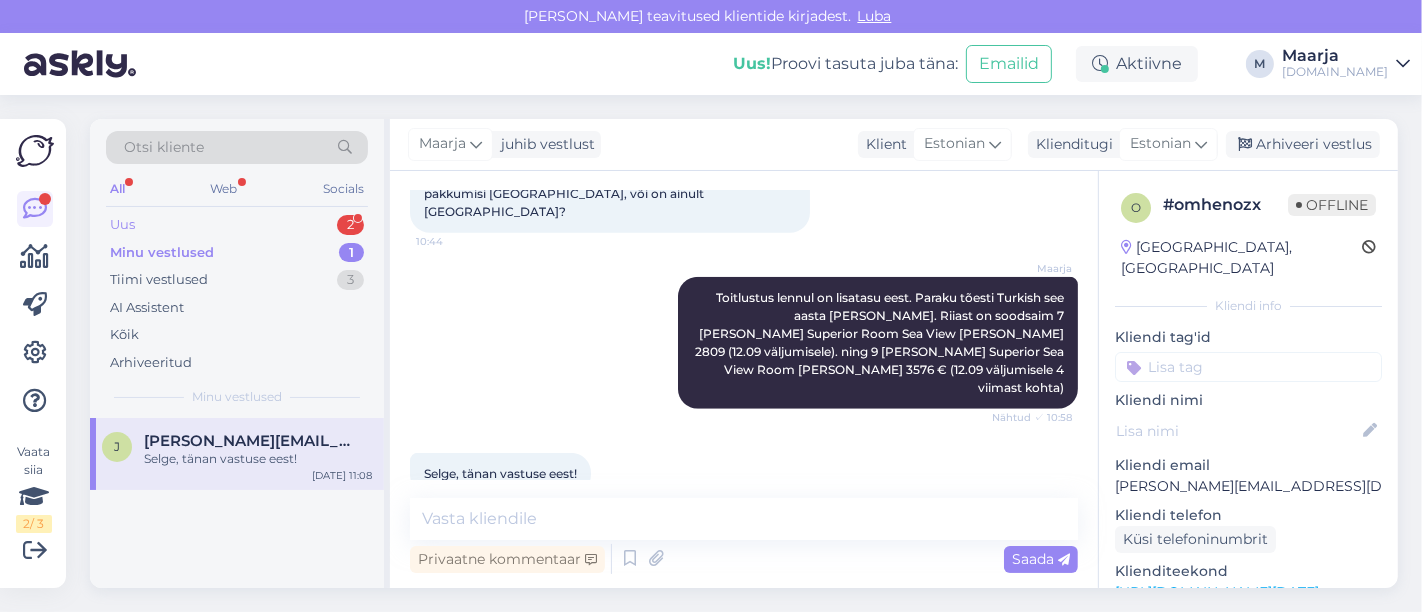 click on "Uus 2" at bounding box center (237, 225) 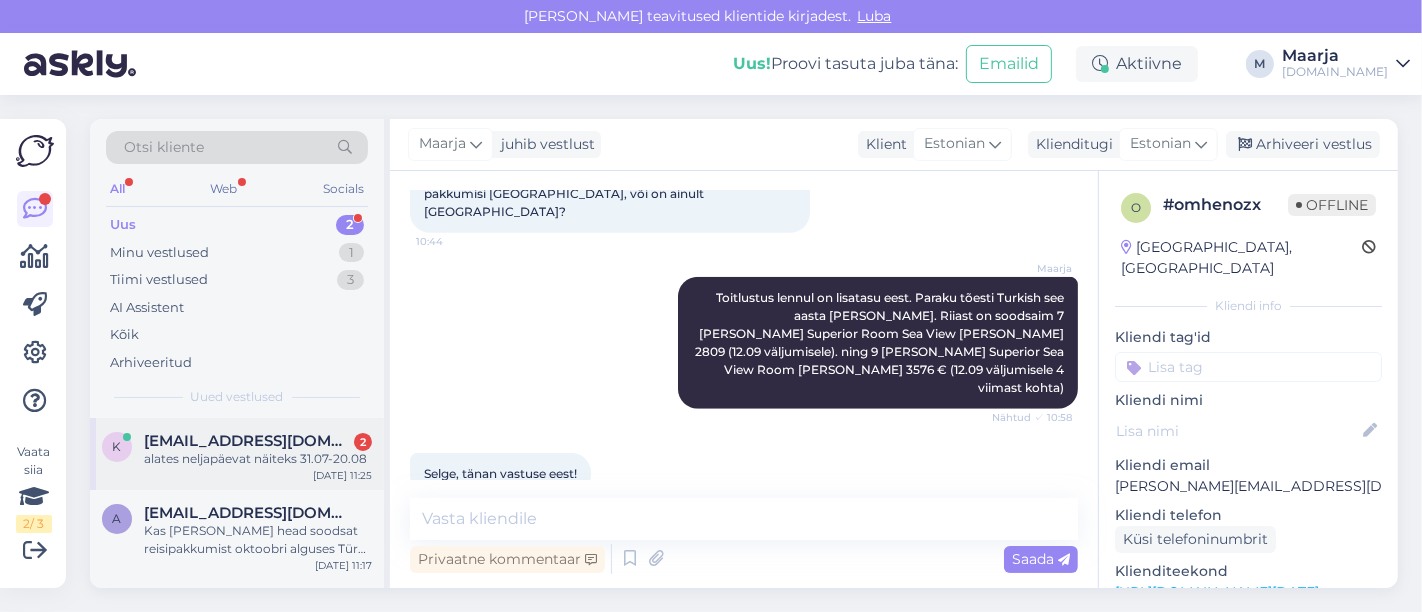click on "alates neljapäevat näiteks 31.07-20.08" at bounding box center (258, 459) 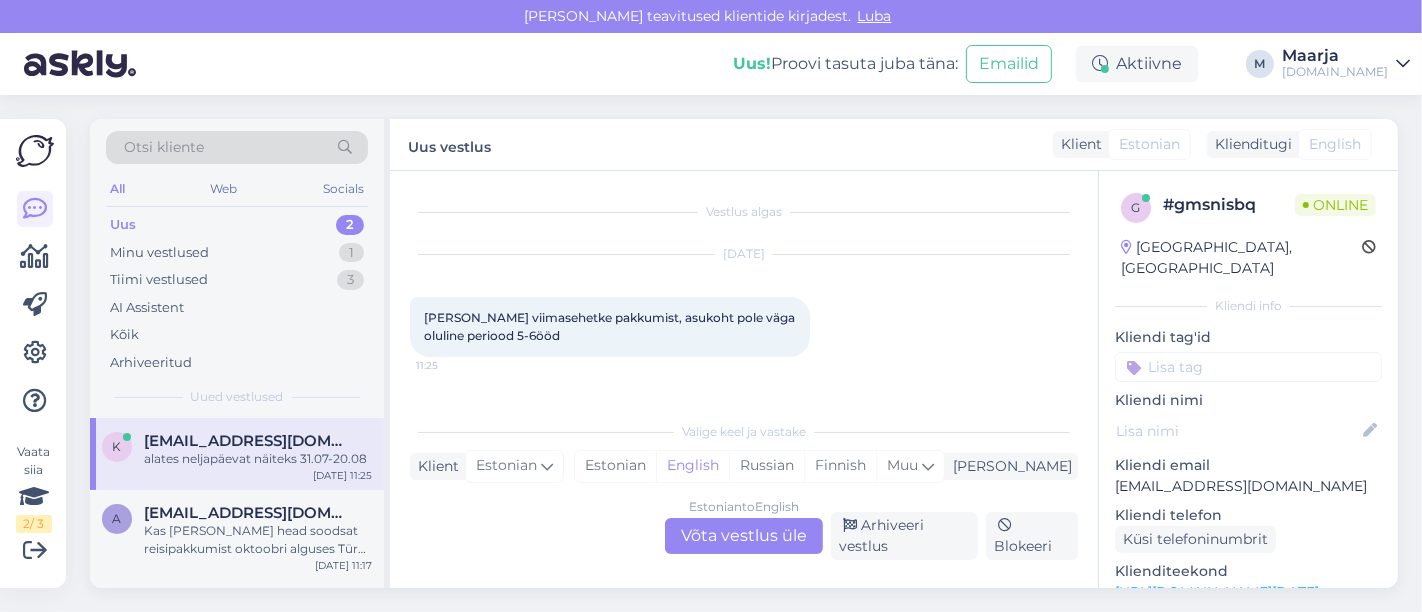 scroll, scrollTop: 71, scrollLeft: 0, axis: vertical 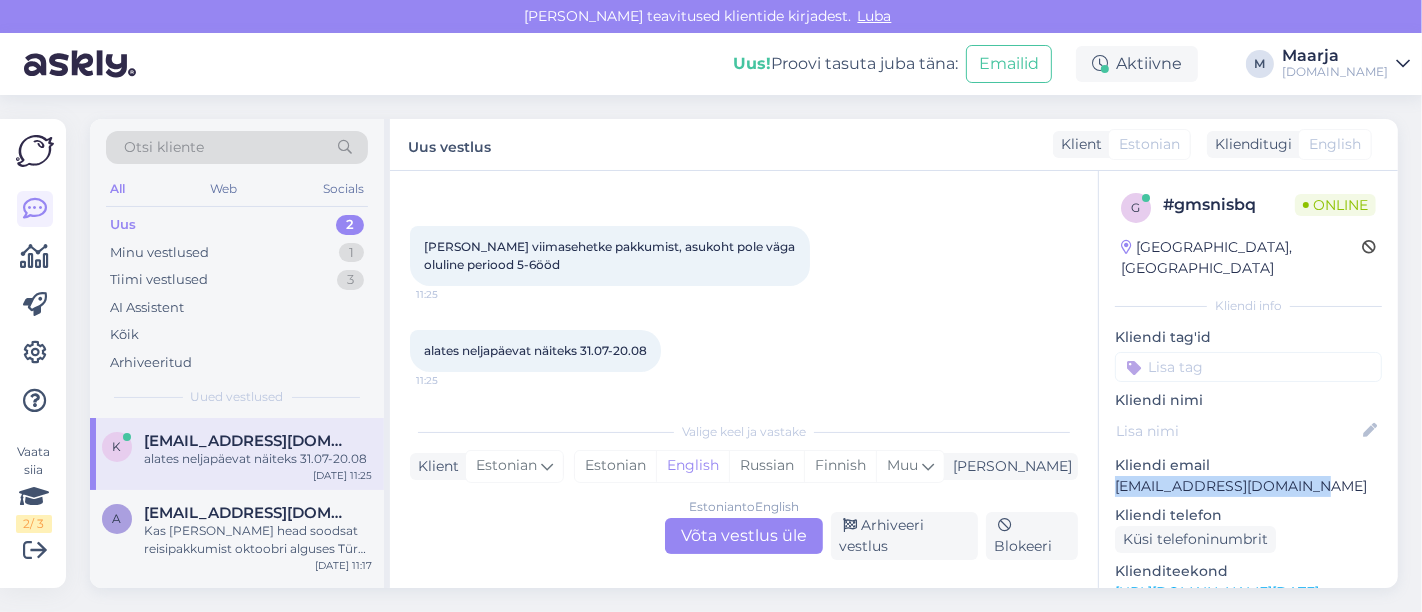 drag, startPoint x: 1294, startPoint y: 461, endPoint x: 1117, endPoint y: 459, distance: 177.01129 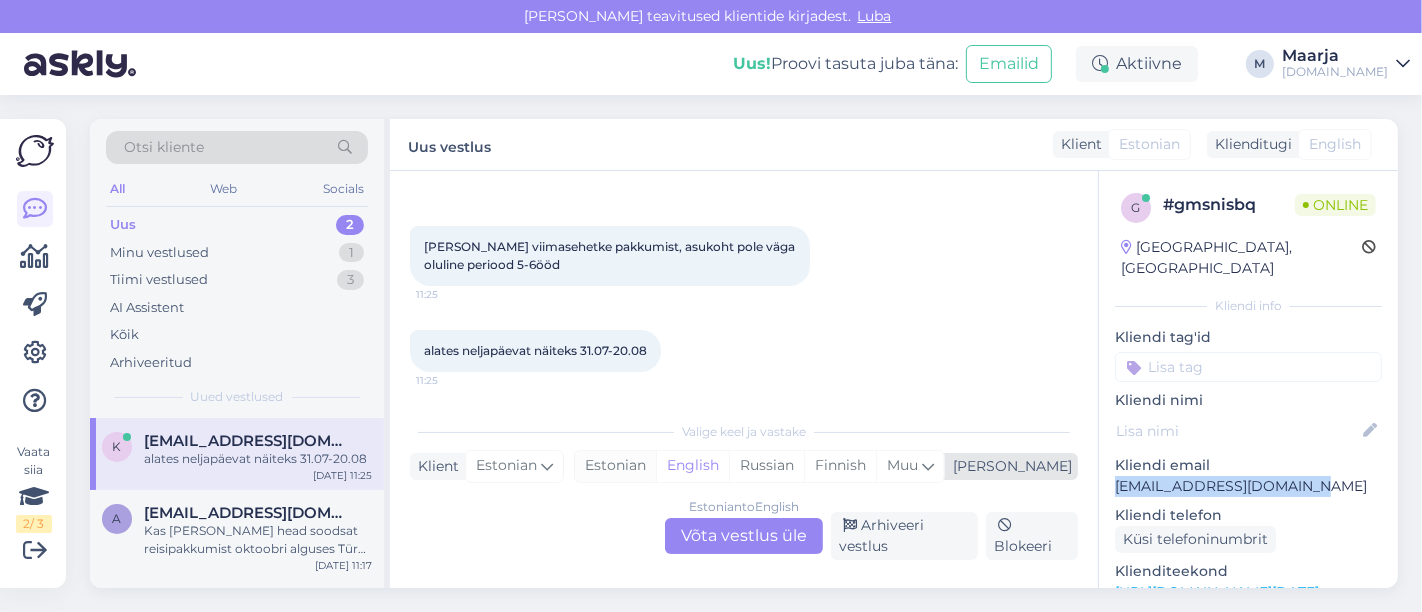 click on "Estonian" at bounding box center [615, 466] 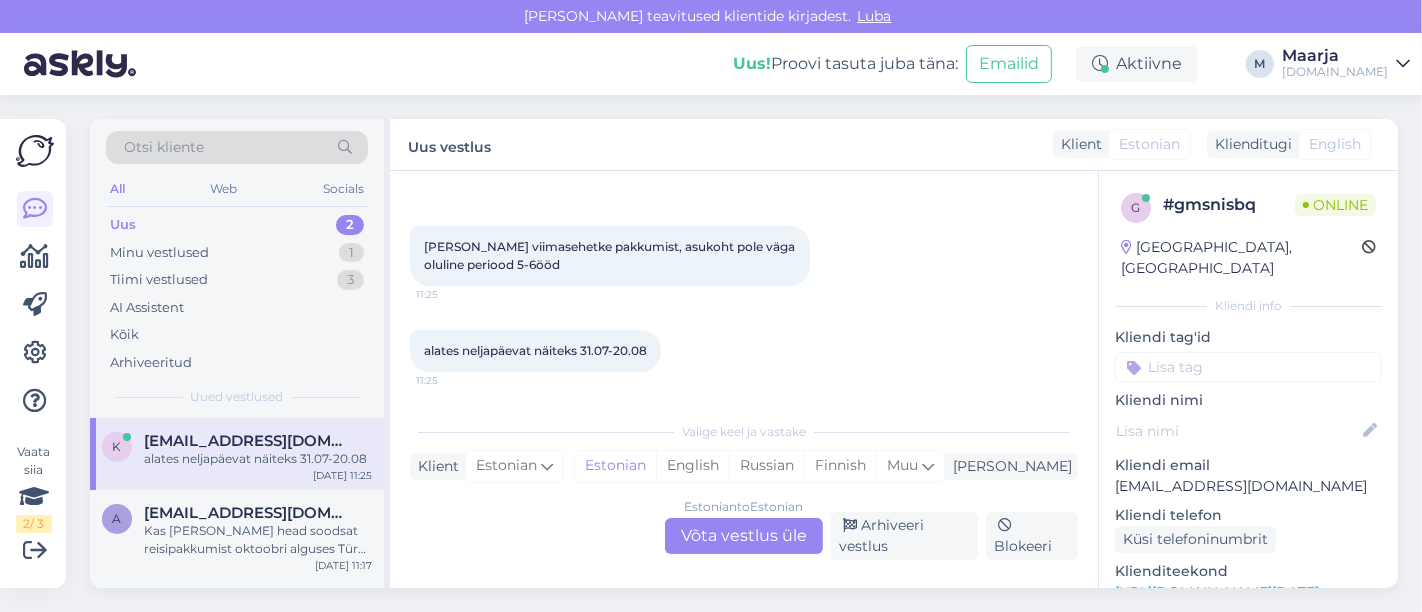 click on "Estonian  to  Estonian Võta vestlus üle" at bounding box center (744, 536) 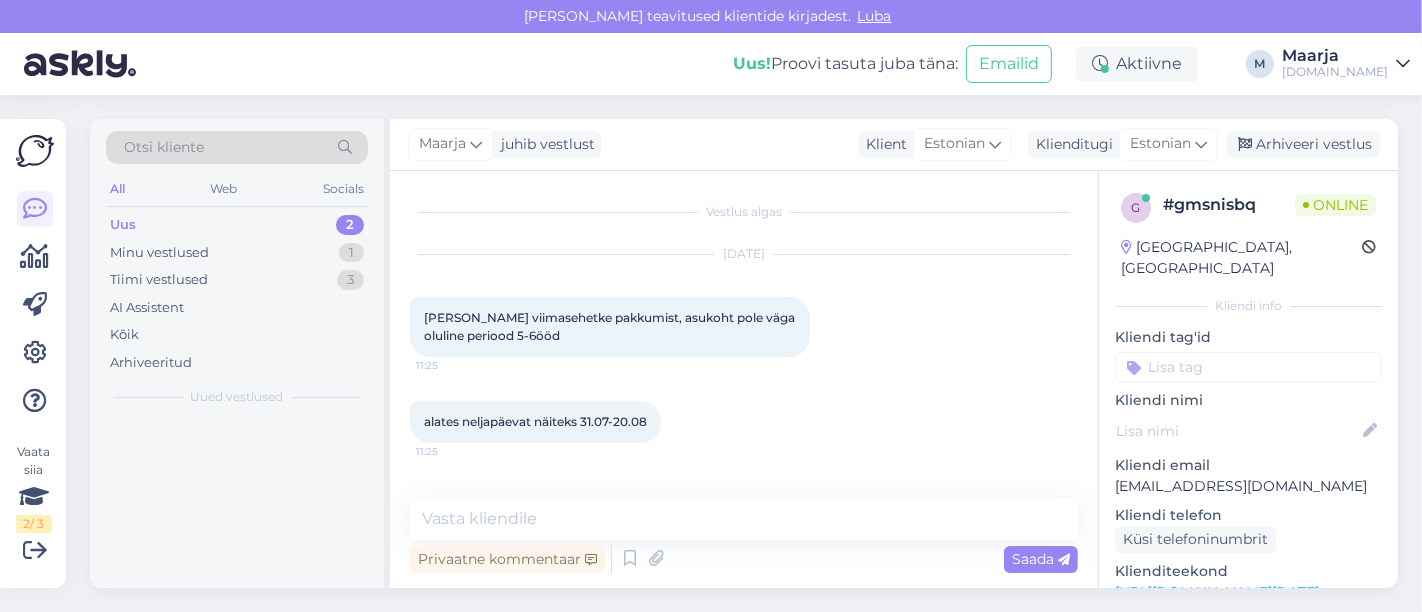 scroll, scrollTop: 0, scrollLeft: 0, axis: both 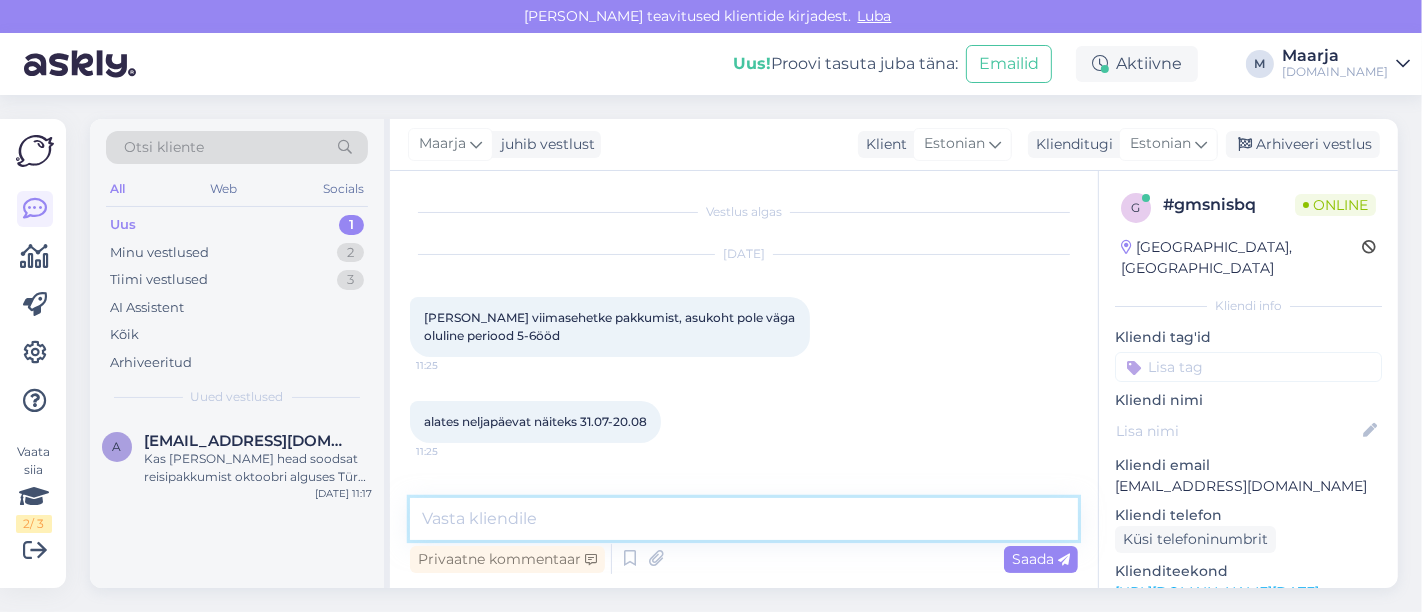 click at bounding box center [744, 519] 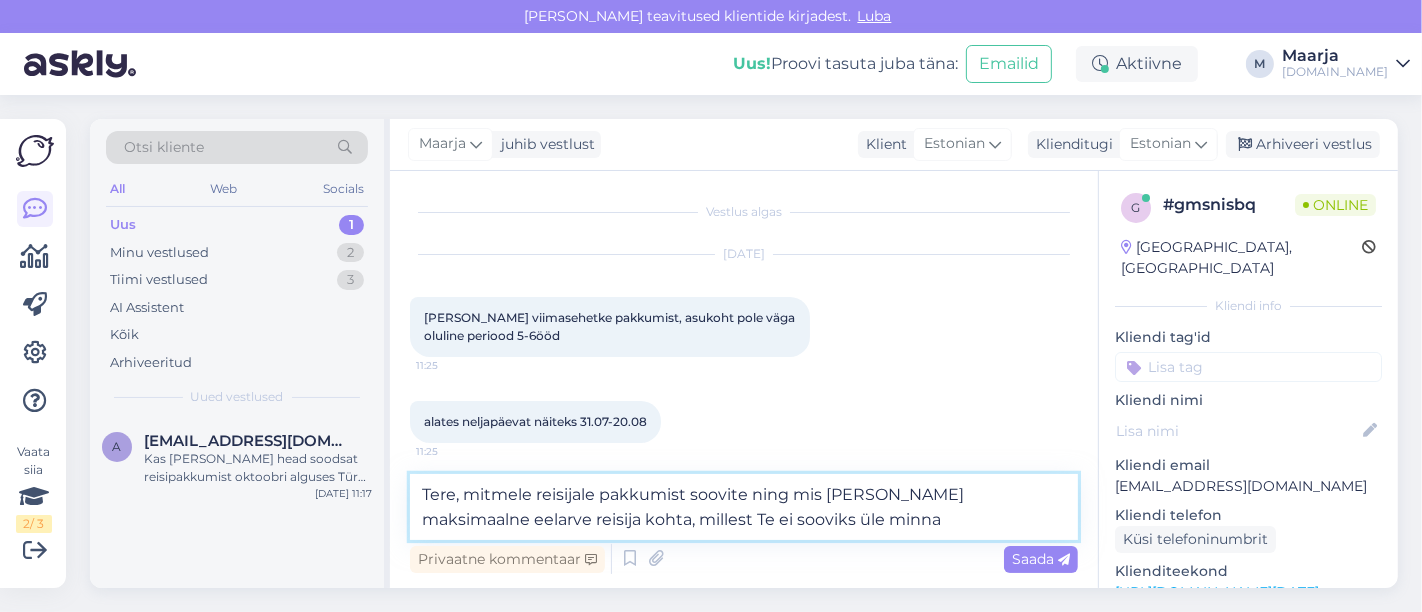 type on "Tere, mitmele reisijale pakkumist soovite ning mis [PERSON_NAME] maksimaalne eelarve reisija kohta, millest Te ei sooviks üle minna?" 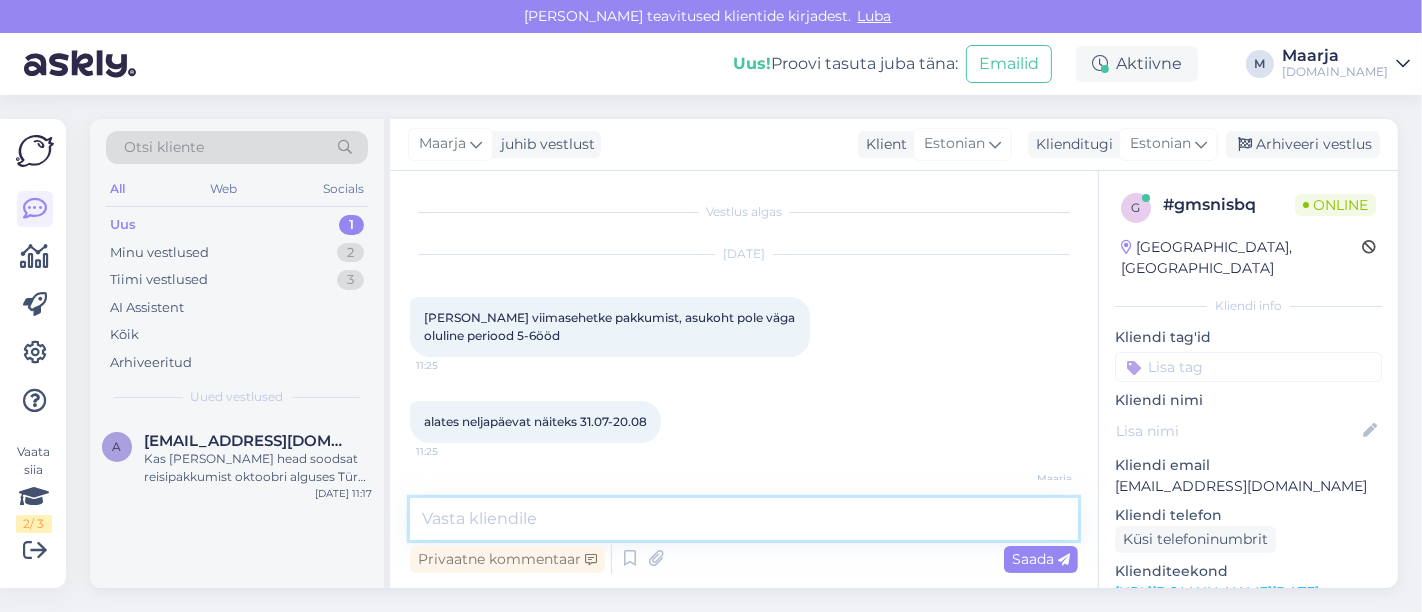 scroll, scrollTop: 105, scrollLeft: 0, axis: vertical 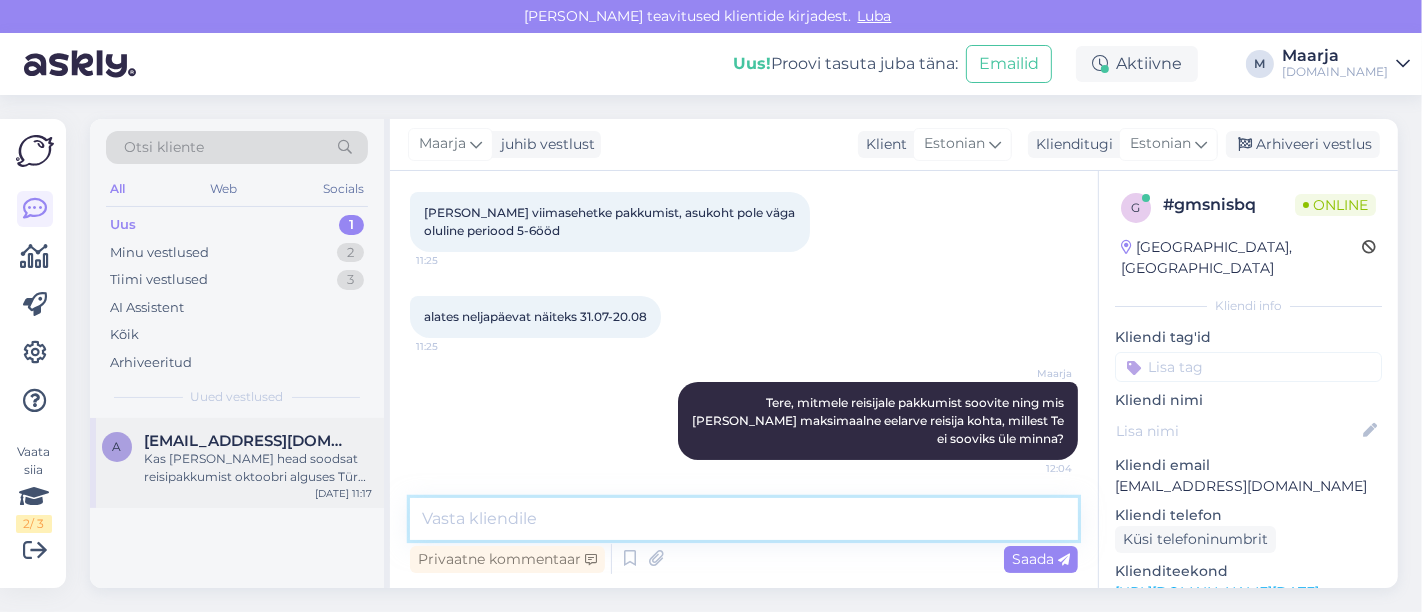 type 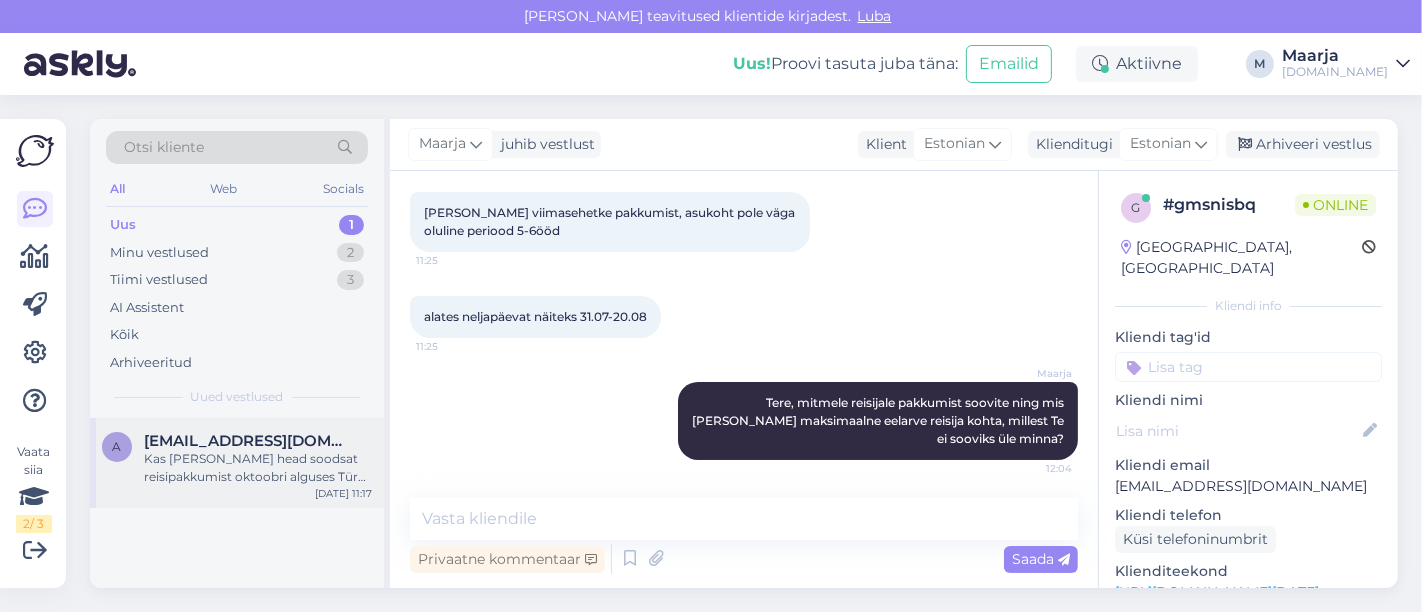 click on "Kas [PERSON_NAME] head soodsat reisipakkumist oktoobri alguses Türgi, [GEOGRAPHIC_DATA],lennujaamast mitte väga kaugel,mereääres" at bounding box center (258, 468) 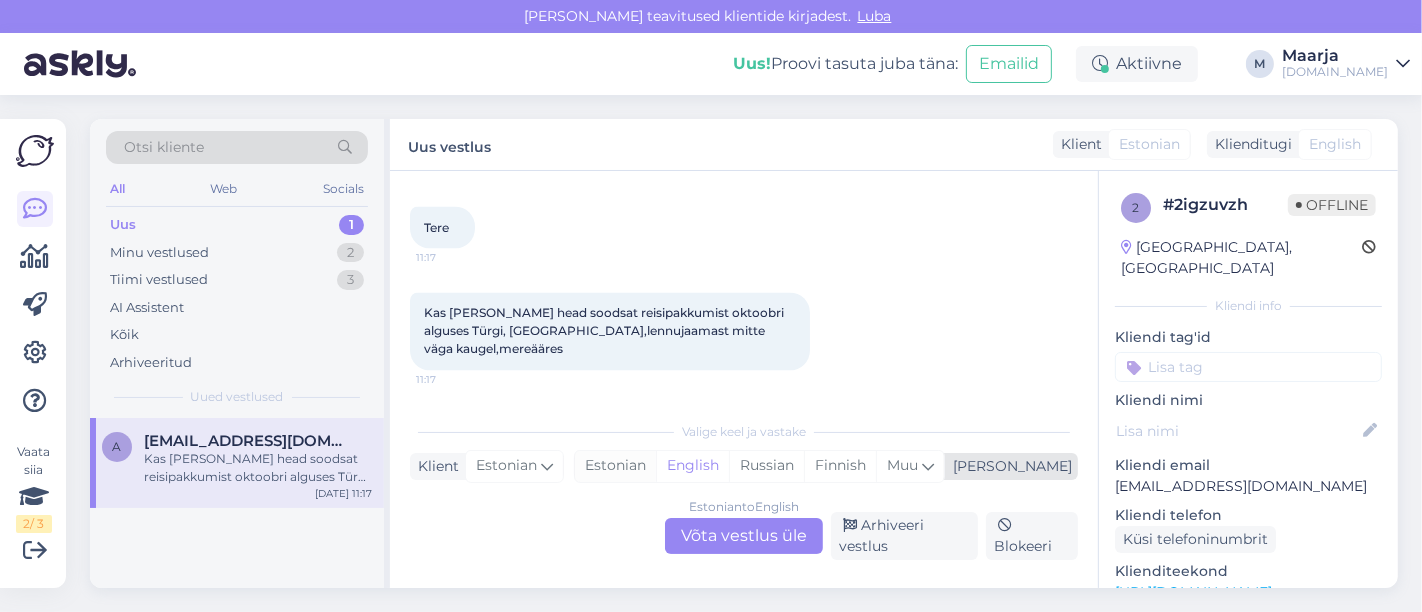 click on "Estonian" at bounding box center [615, 466] 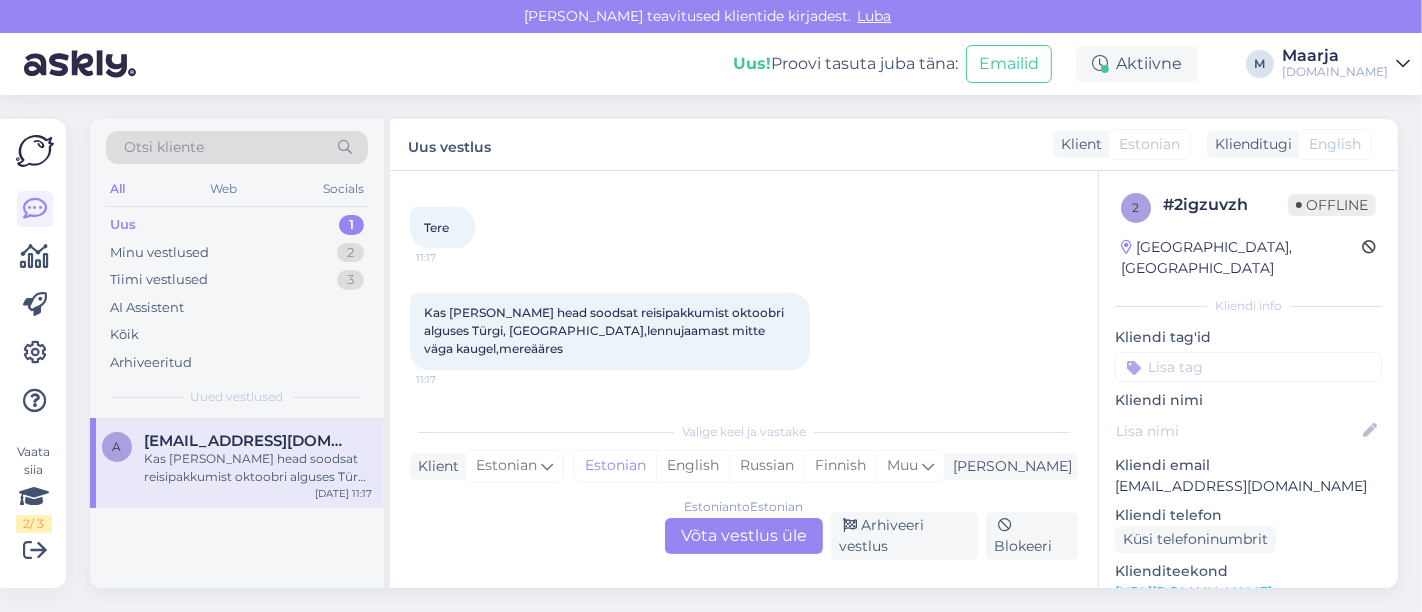 click on "Estonian  to  Estonian Võta vestlus üle" at bounding box center [744, 536] 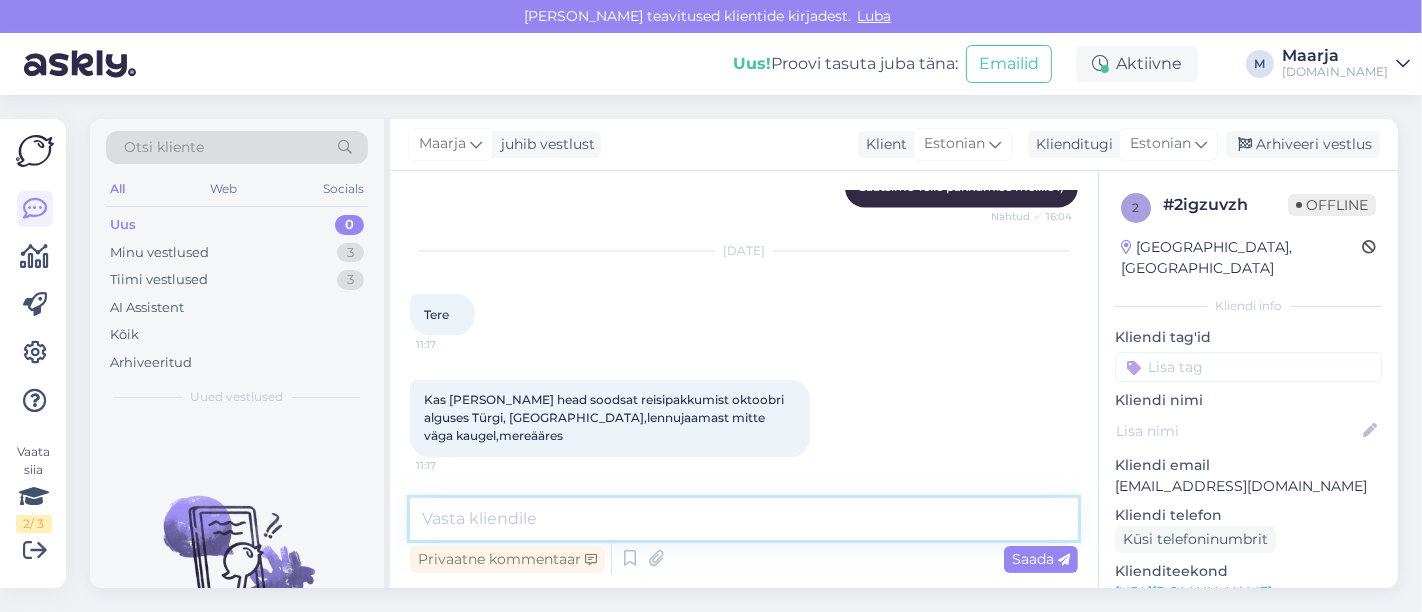 click at bounding box center (744, 519) 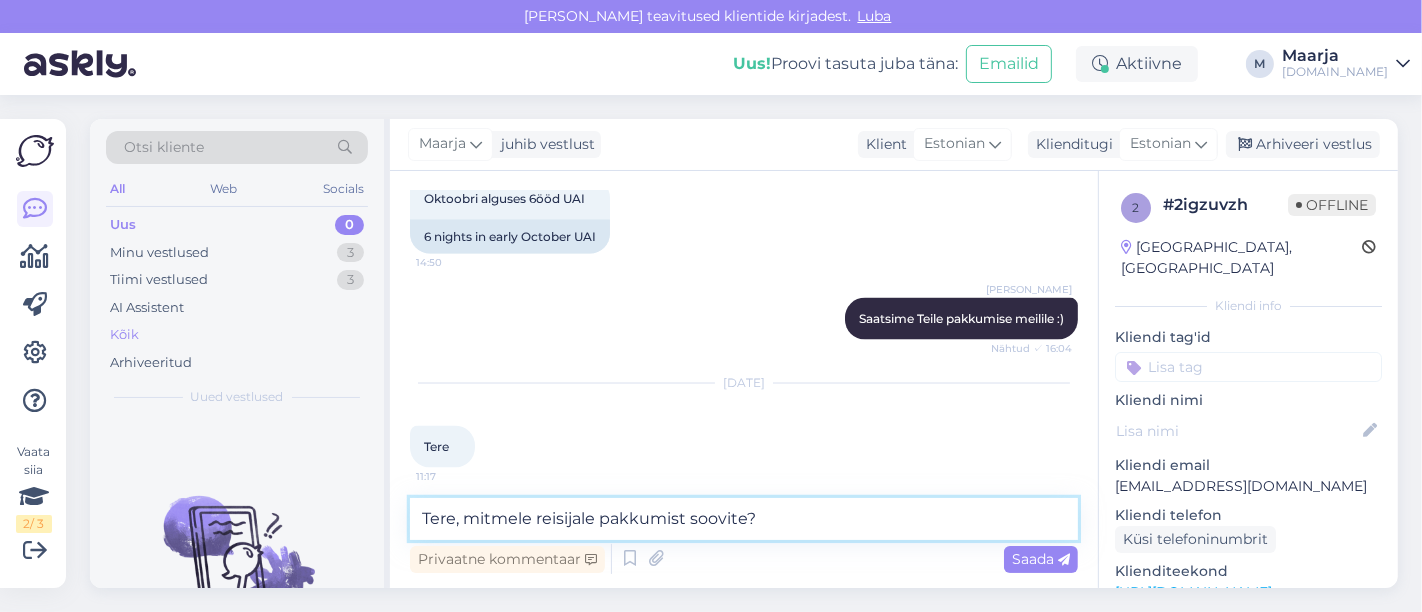 scroll, scrollTop: 2985, scrollLeft: 0, axis: vertical 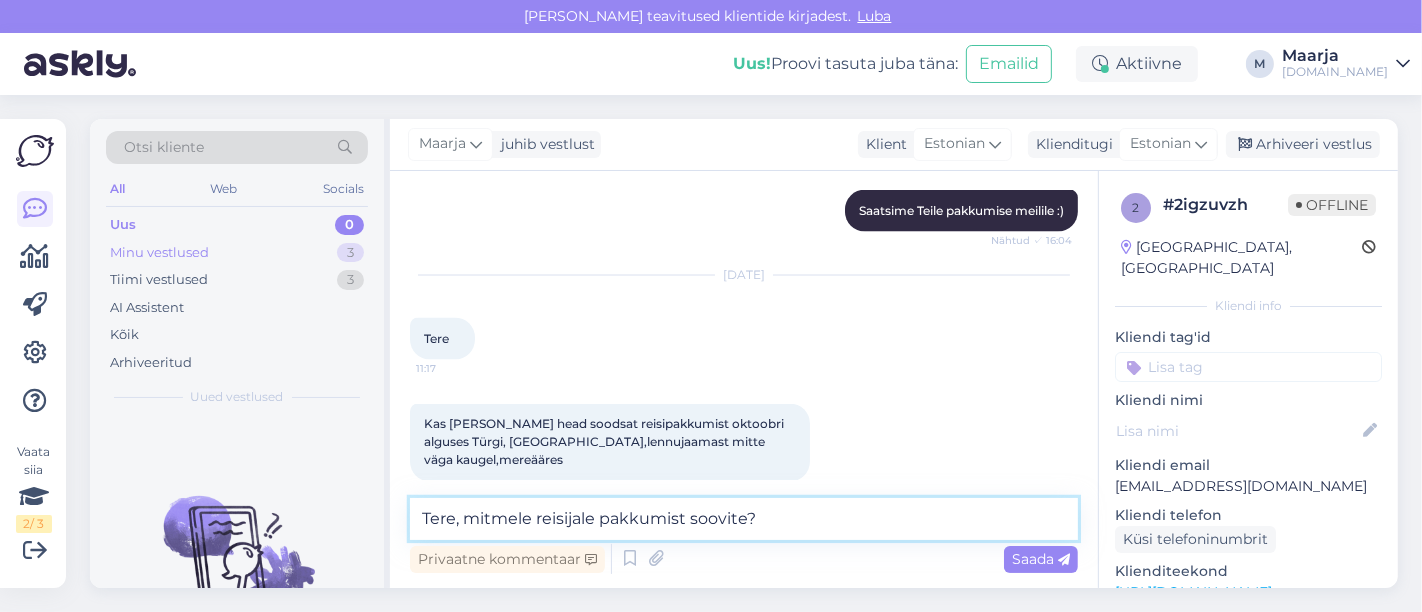 type on "Tere, mitmele reisijale pakkumist soovite?" 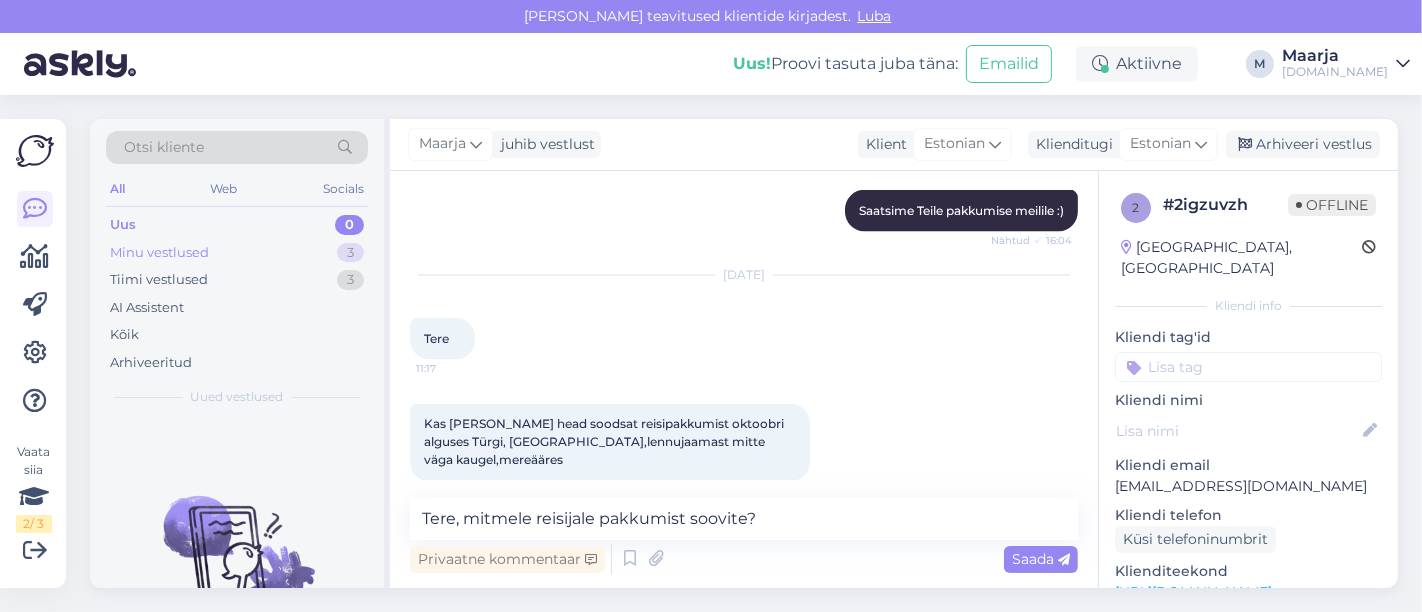 click on "Minu vestlused" at bounding box center [159, 253] 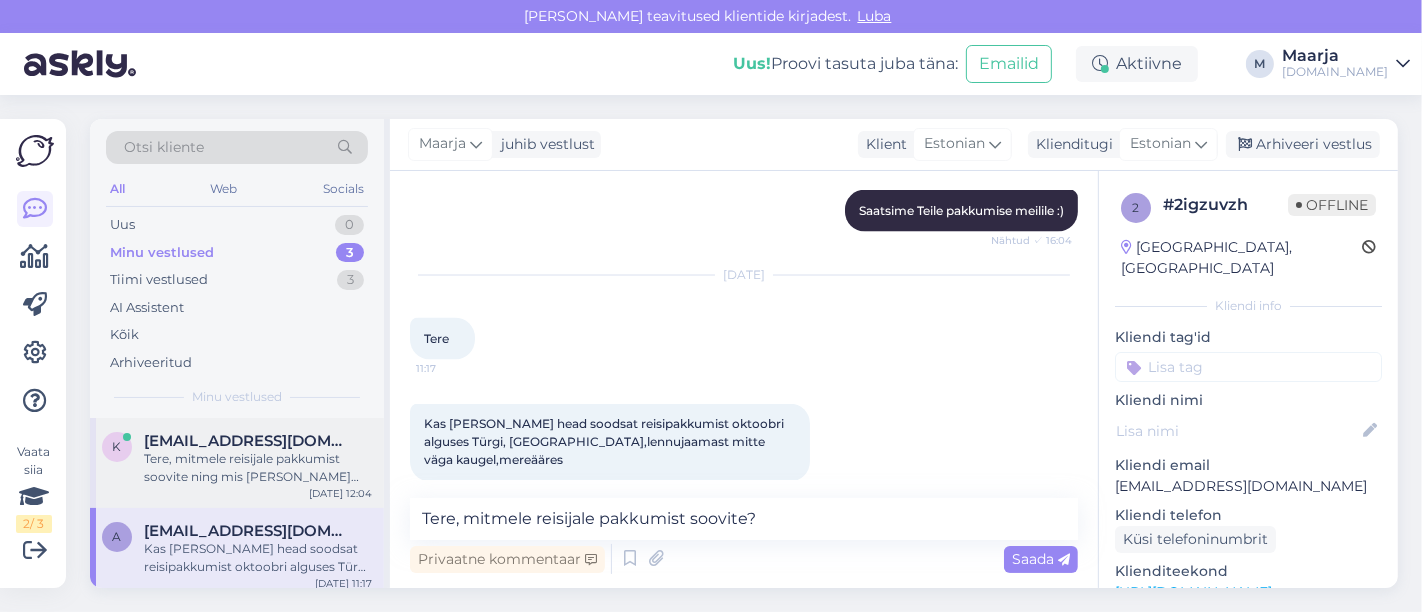 click on "Tere, mitmele reisijale pakkumist soovite ning mis [PERSON_NAME] maksimaalne eelarve reisija kohta, millest Te ei sooviks üle minna?" at bounding box center (258, 468) 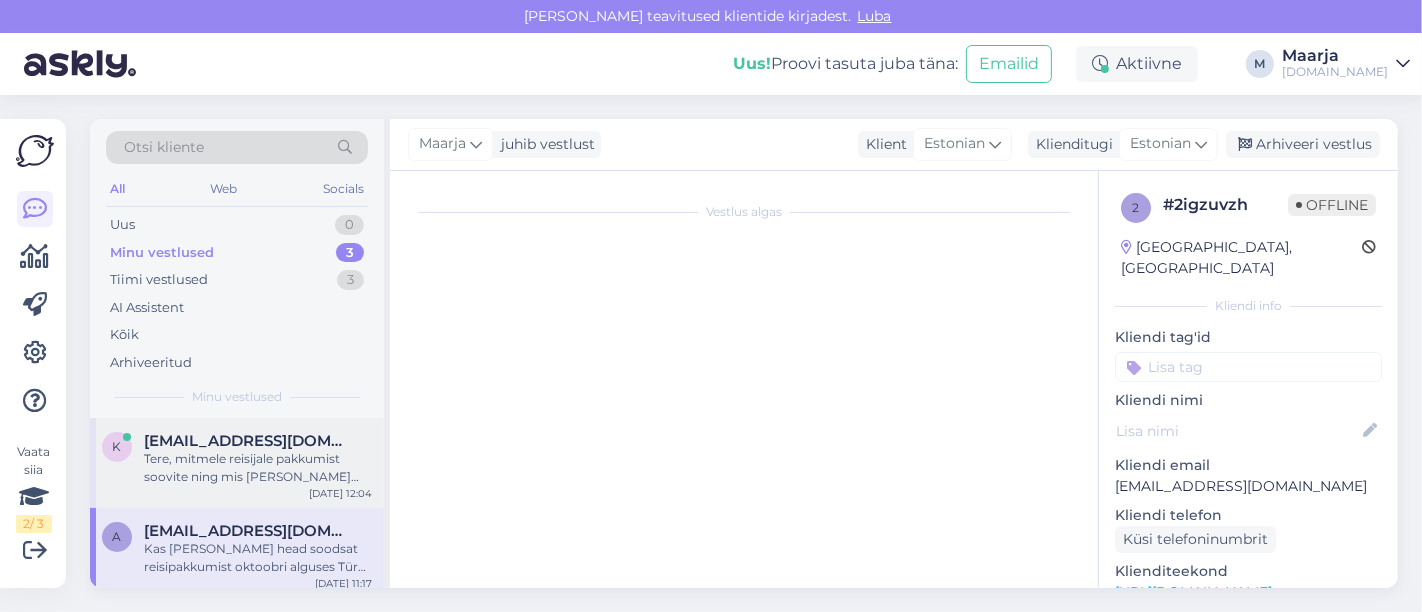 scroll, scrollTop: 105, scrollLeft: 0, axis: vertical 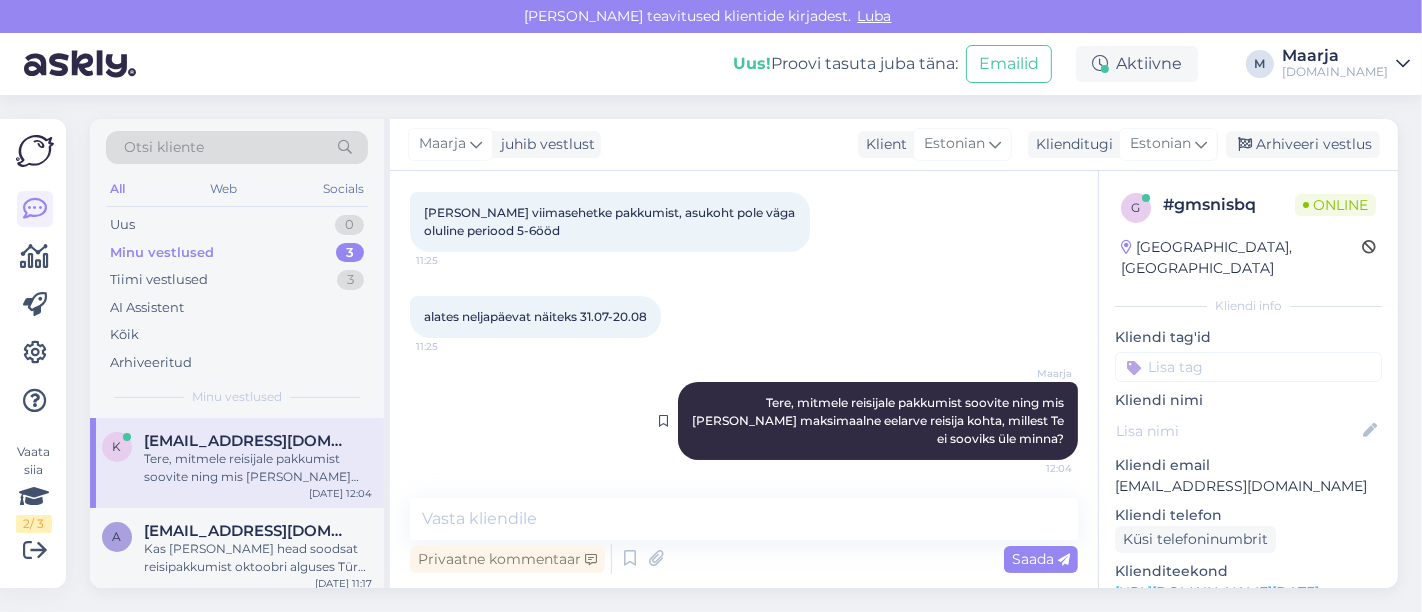 drag, startPoint x: 1048, startPoint y: 441, endPoint x: 681, endPoint y: 398, distance: 369.5105 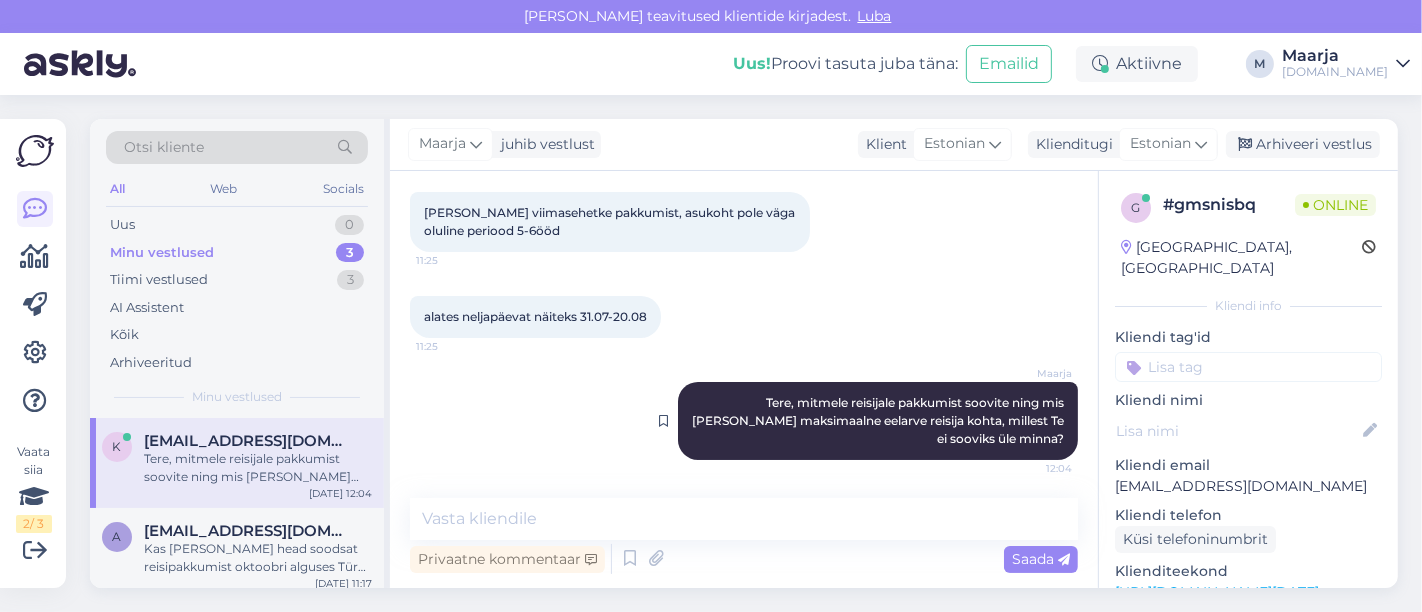 click on "[PERSON_NAME], mitmele reisijale pakkumist soovite ning mis [PERSON_NAME] maksimaalne eelarve reisija kohta, millest Te ei sooviks üle minna? 12:04" at bounding box center (878, 421) 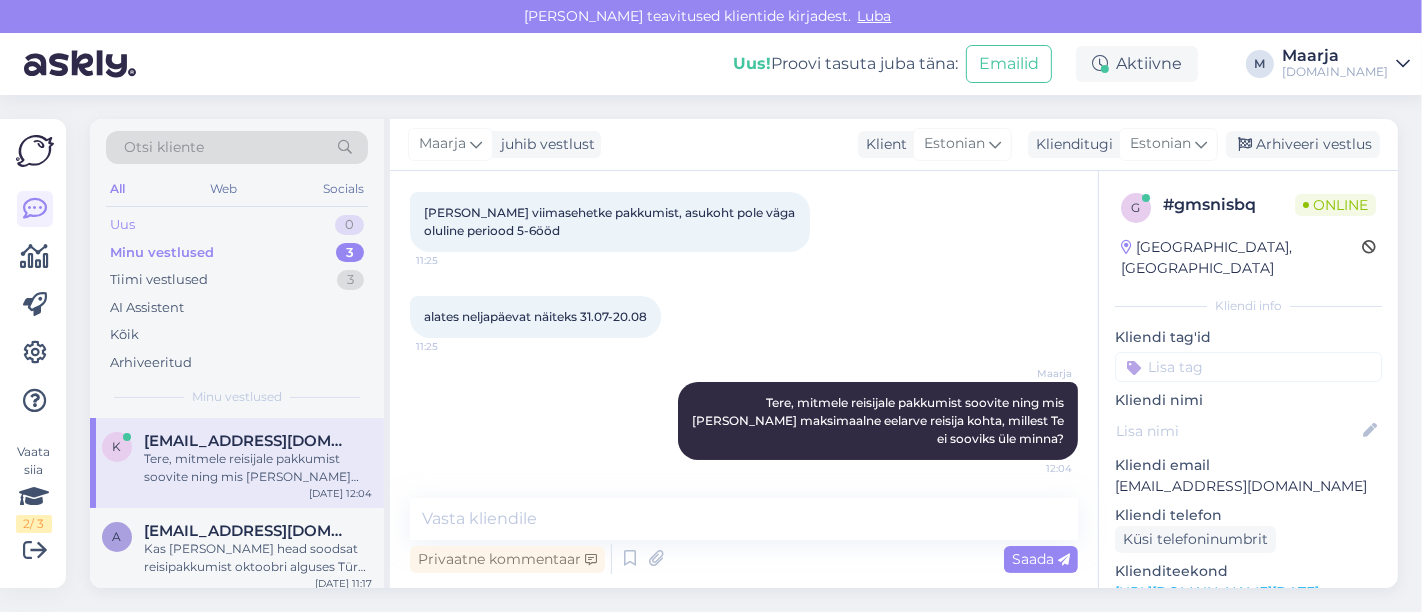 copy on "Tere, mitmele reisijale pakkumist soovite ning mis [PERSON_NAME] maksimaalne eelarve reisija kohta, millest Te ei sooviks üle minna?" 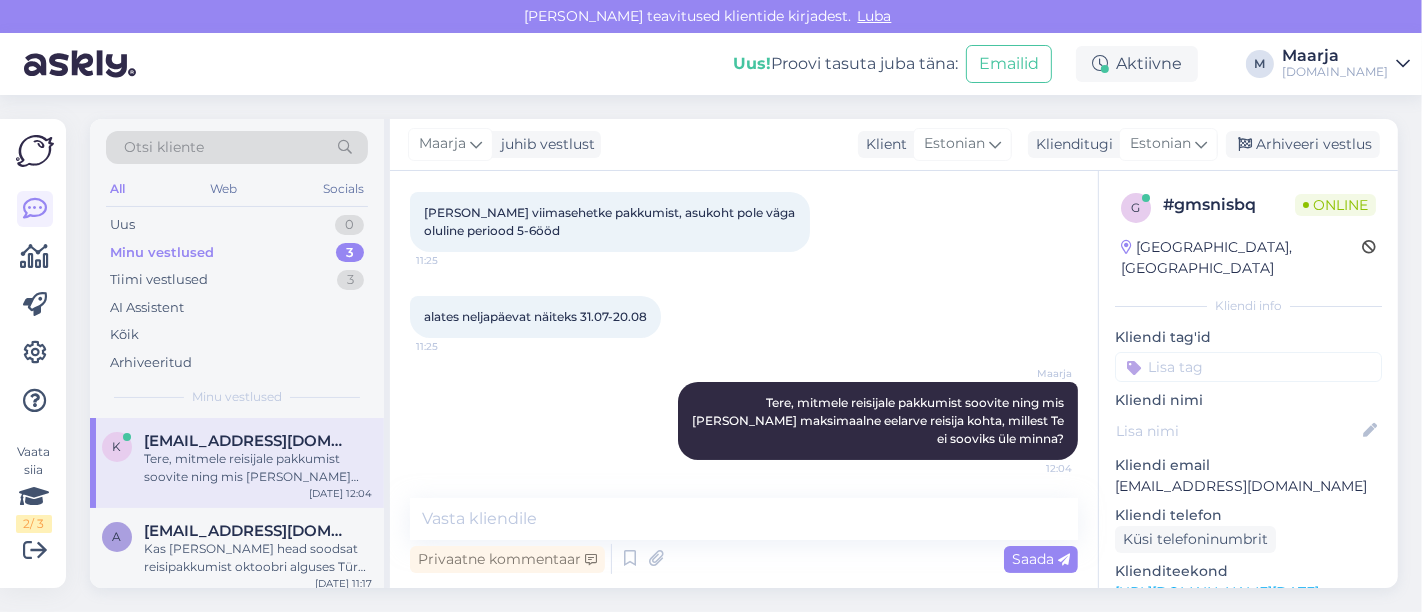 click on "Minu vestlused" at bounding box center [162, 253] 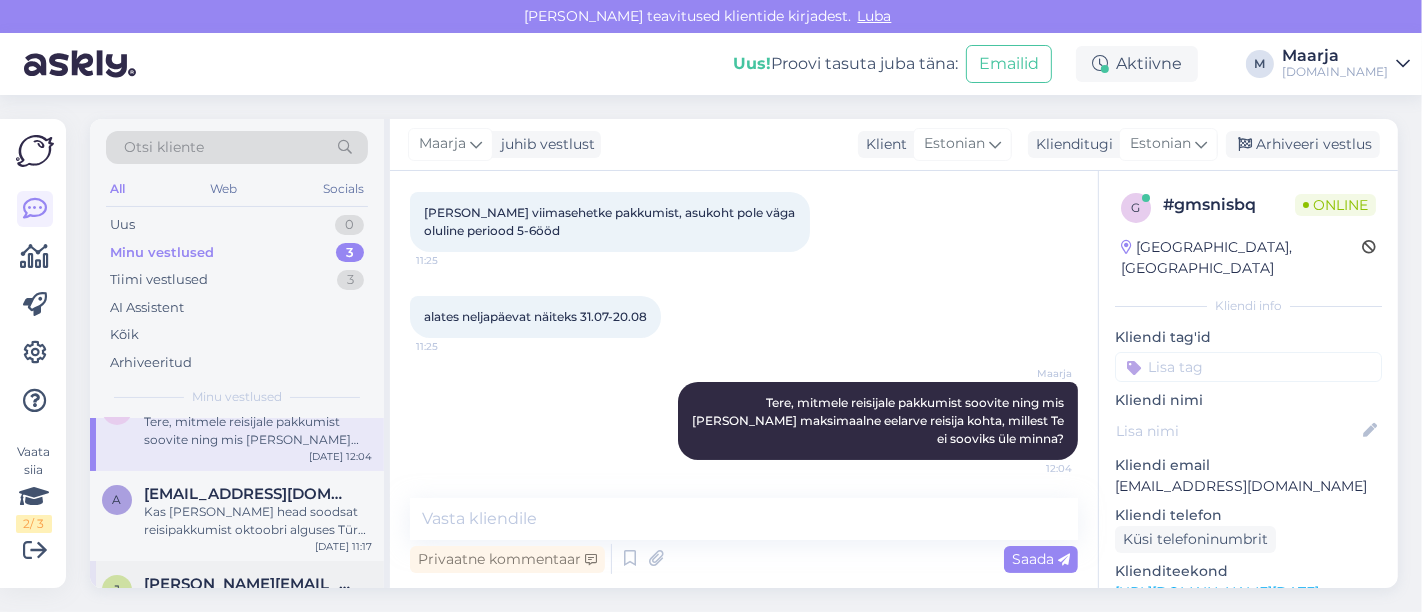 scroll, scrollTop: 0, scrollLeft: 0, axis: both 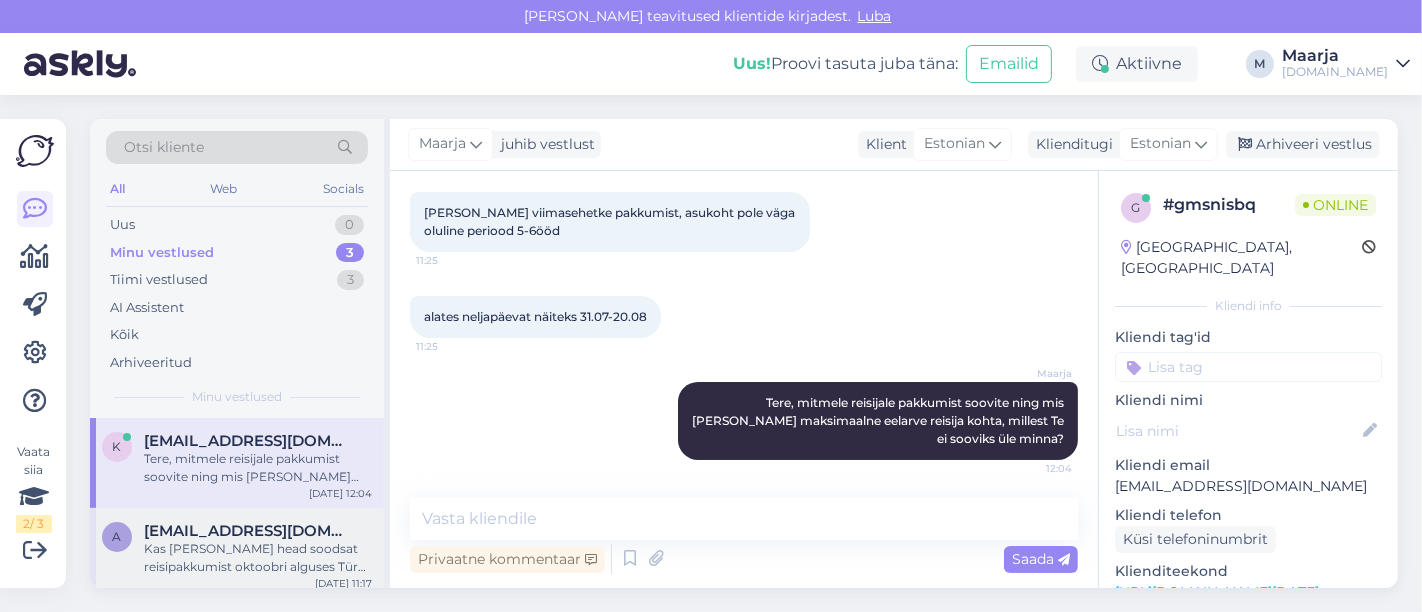click on "Kas [PERSON_NAME] head soodsat reisipakkumist oktoobri alguses Türgi, [GEOGRAPHIC_DATA],lennujaamast mitte väga kaugel,mereääres" at bounding box center (258, 558) 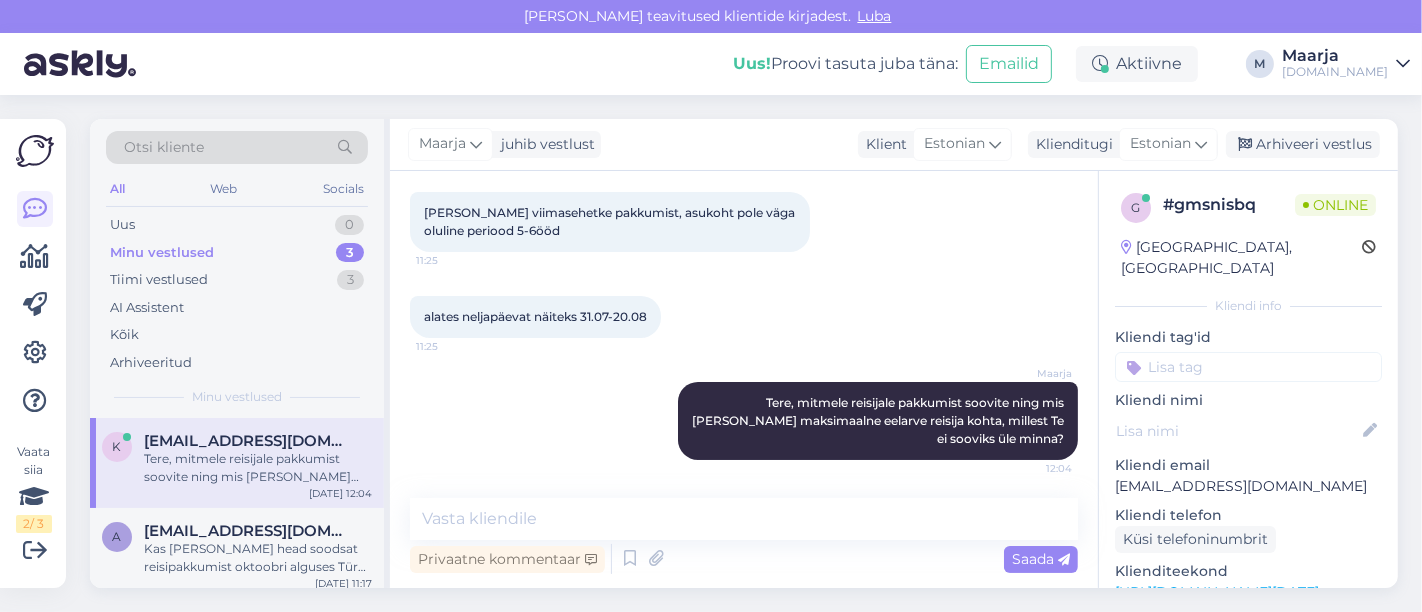 scroll, scrollTop: 3097, scrollLeft: 0, axis: vertical 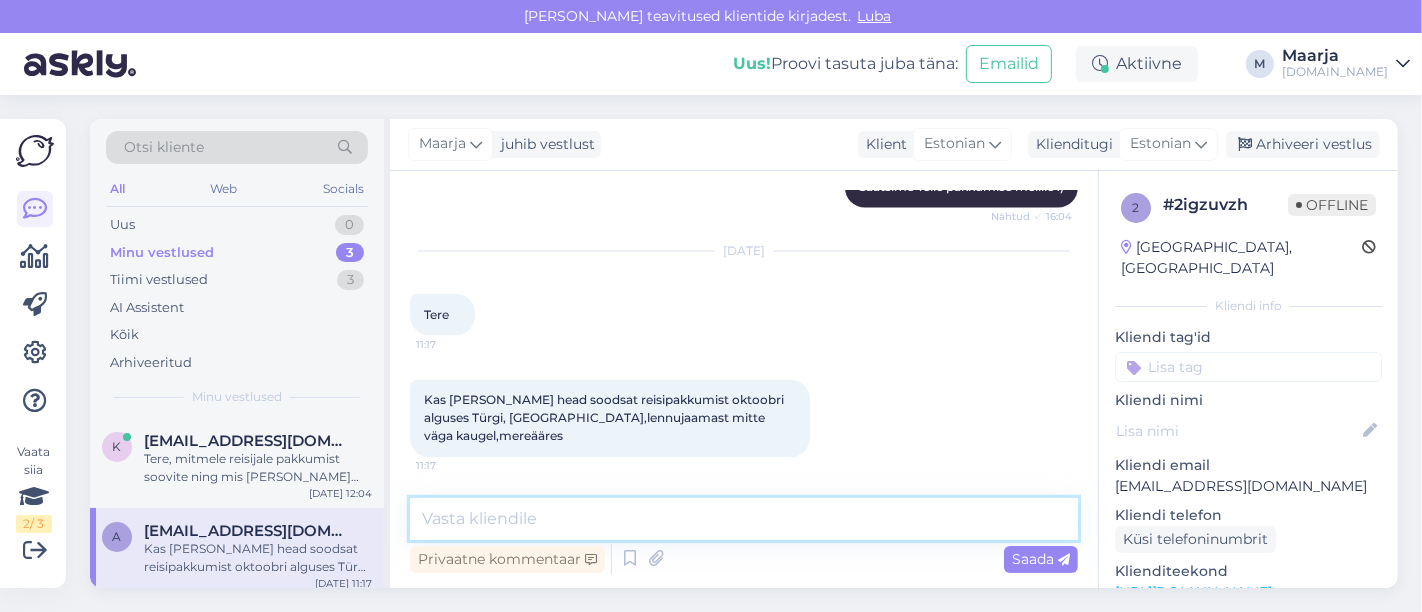 click at bounding box center (744, 519) 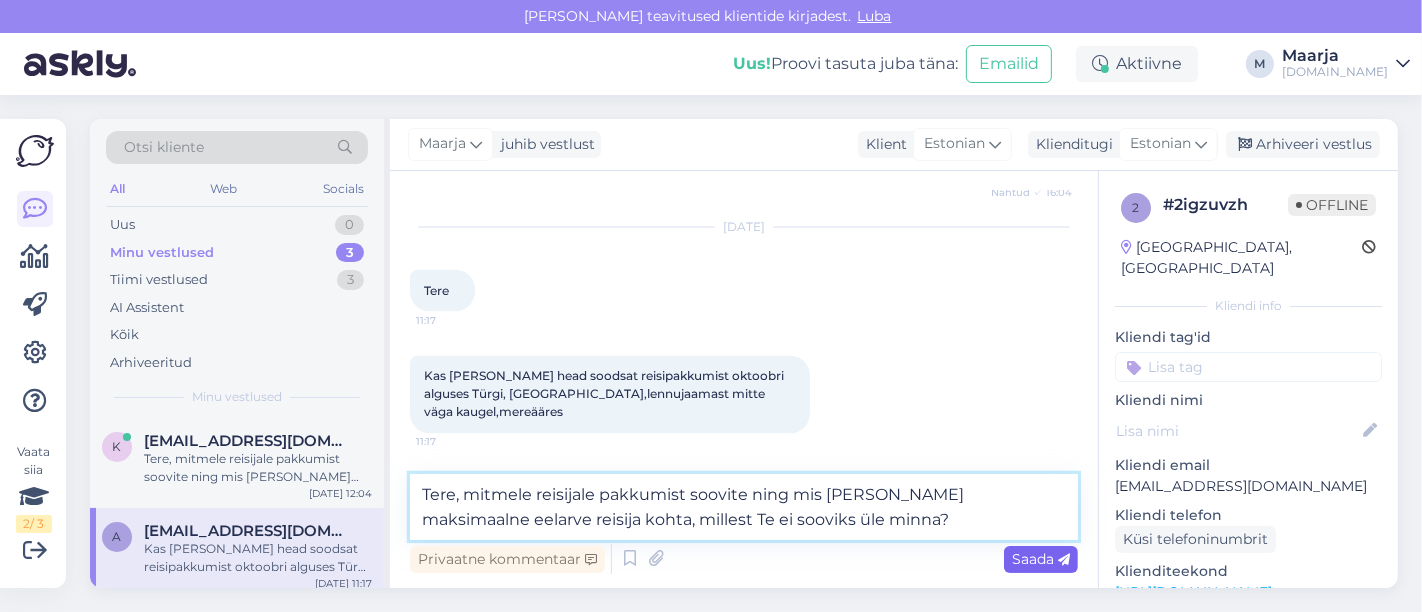 type on "Tere, mitmele reisijale pakkumist soovite ning mis [PERSON_NAME] maksimaalne eelarve reisija kohta, millest Te ei sooviks üle minna?" 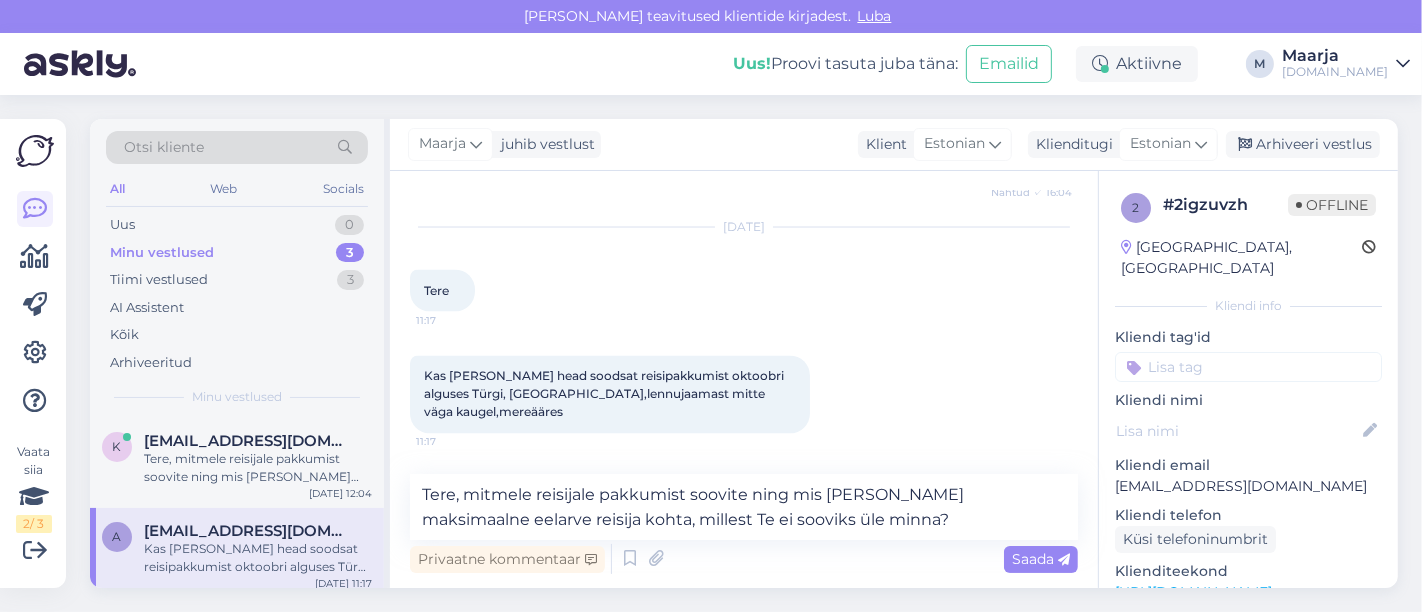click on "Saada" at bounding box center (1041, 559) 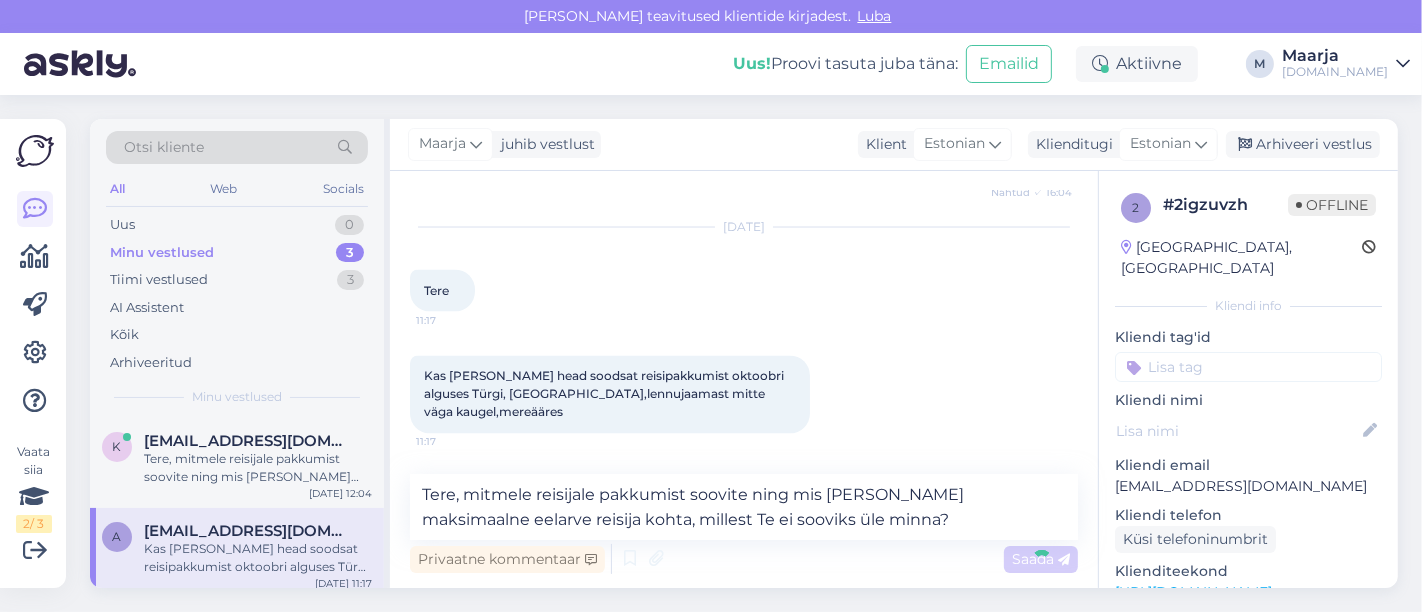type 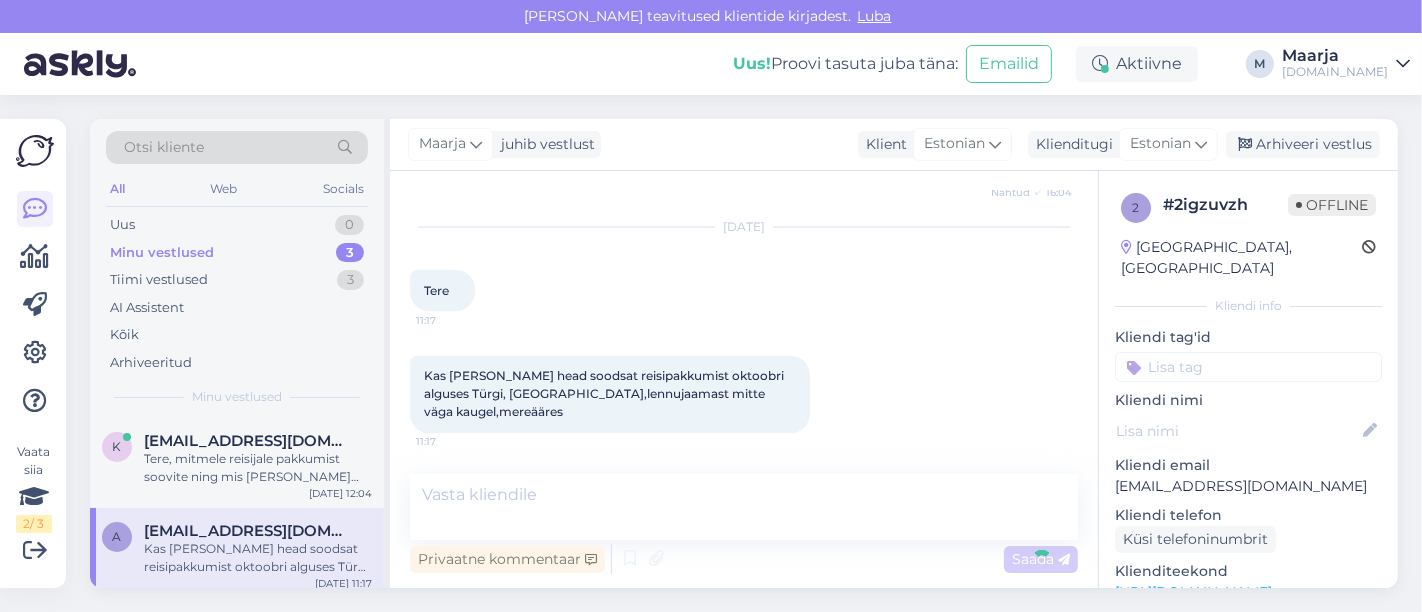 scroll, scrollTop: 3219, scrollLeft: 0, axis: vertical 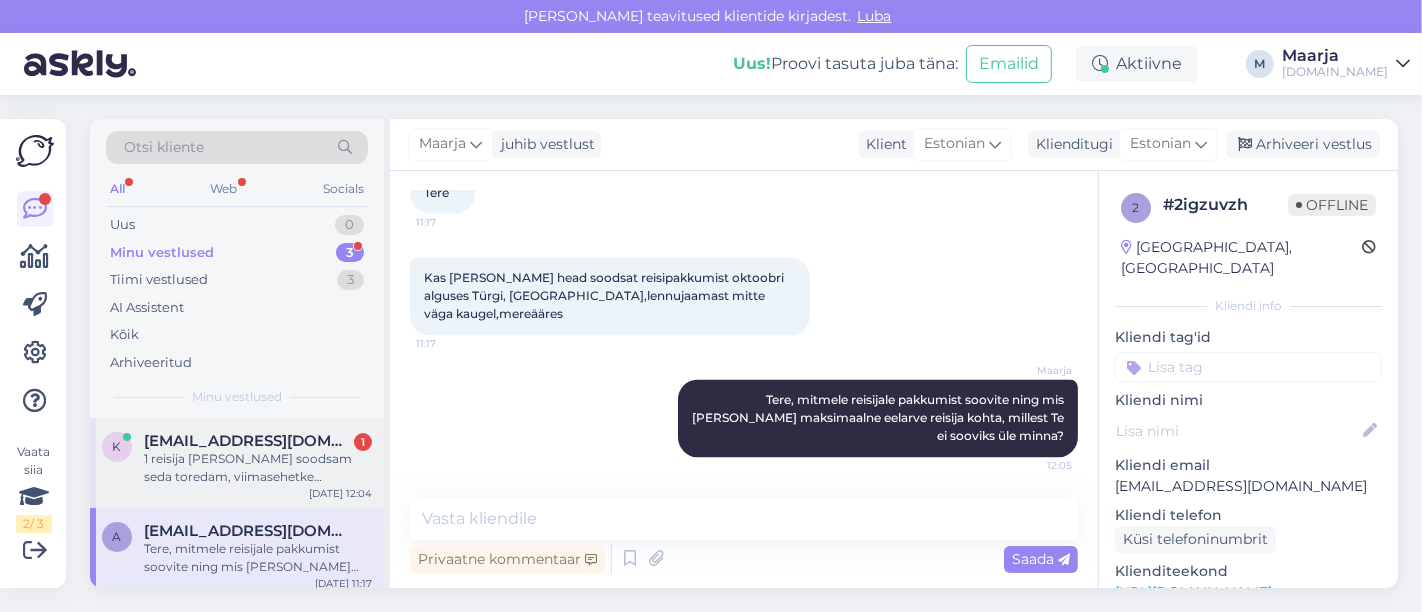 click on "k [EMAIL_ADDRESS][DOMAIN_NAME] 1 1 reisija [PERSON_NAME] soodsam seda toredam, viimasehetke pakkumsied peaks ju olema soodsamad [DATE] 12:04" at bounding box center [237, 463] 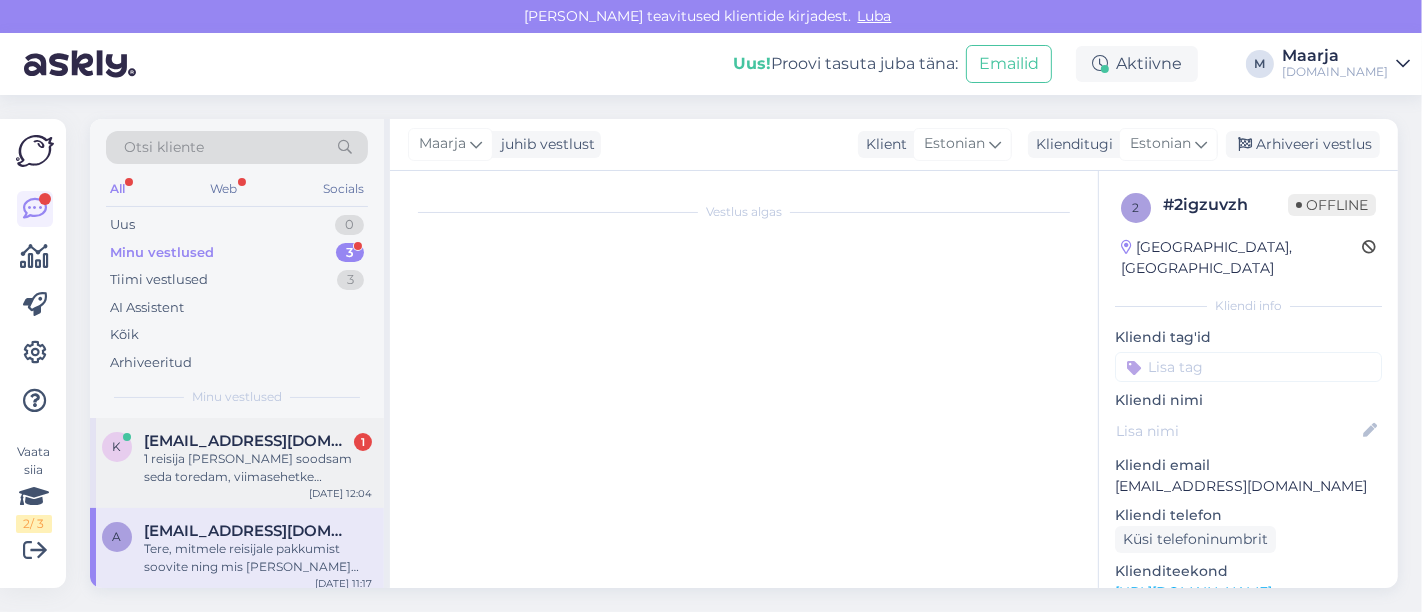 scroll, scrollTop: 210, scrollLeft: 0, axis: vertical 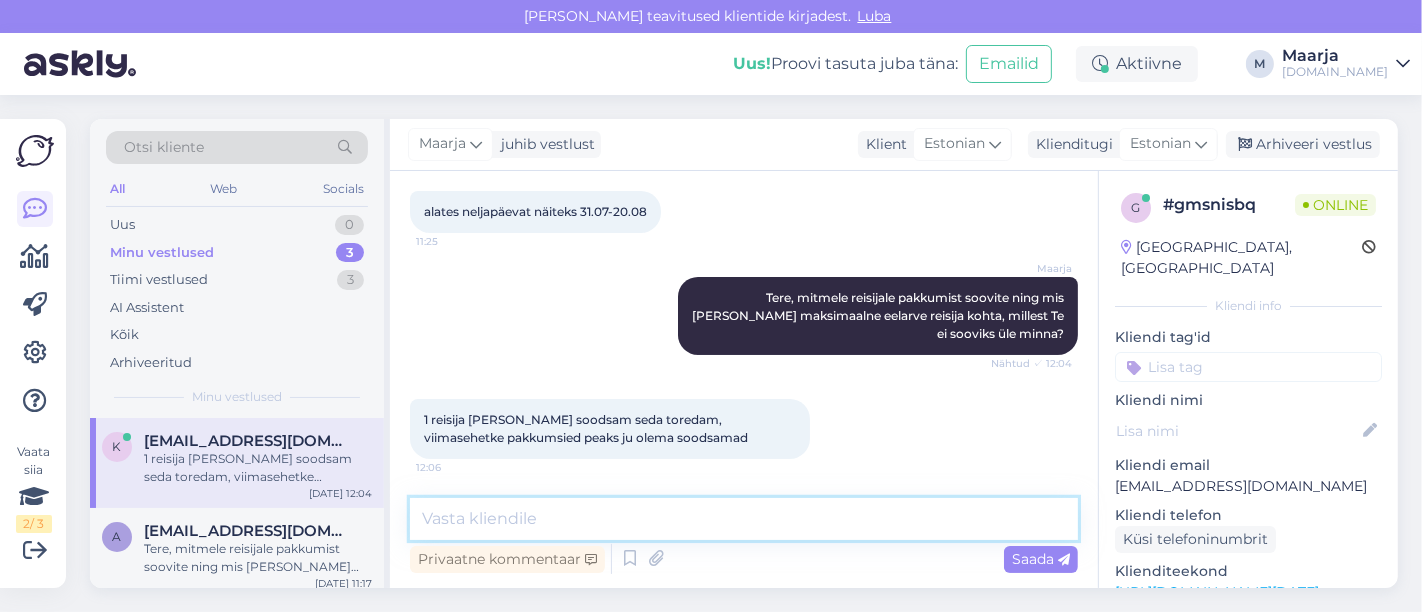 click at bounding box center (744, 519) 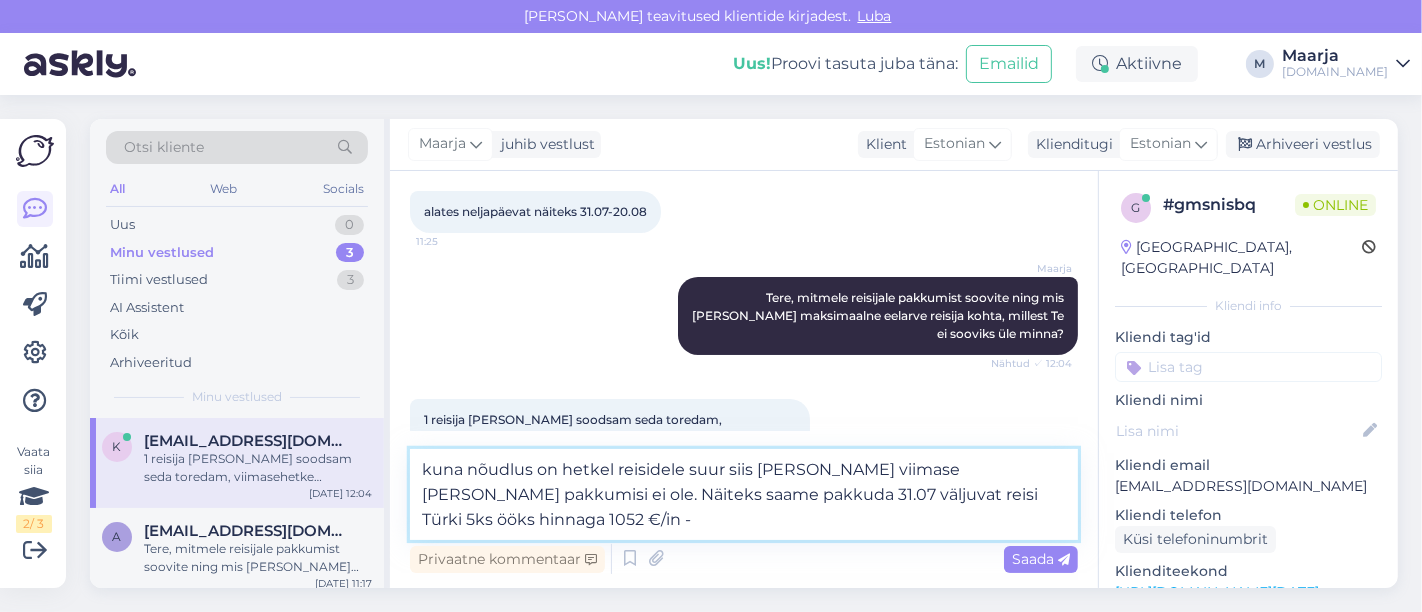 paste on "KLEOPATRA [GEOGRAPHIC_DATA]" 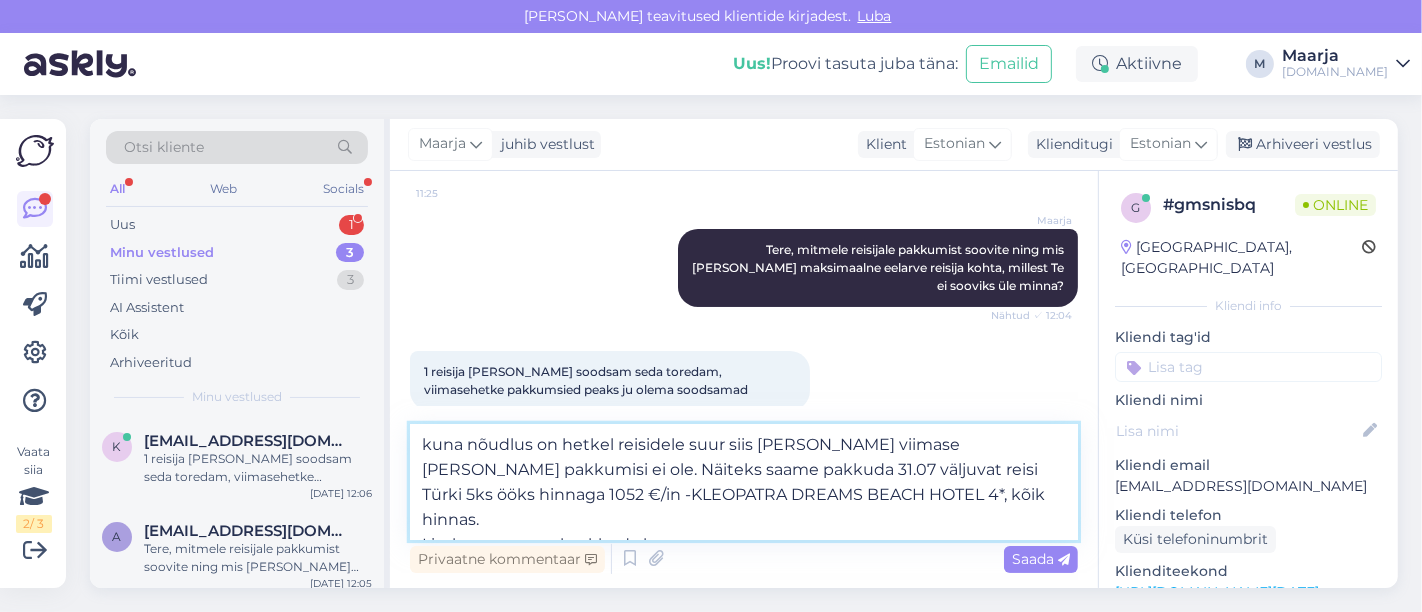scroll, scrollTop: 284, scrollLeft: 0, axis: vertical 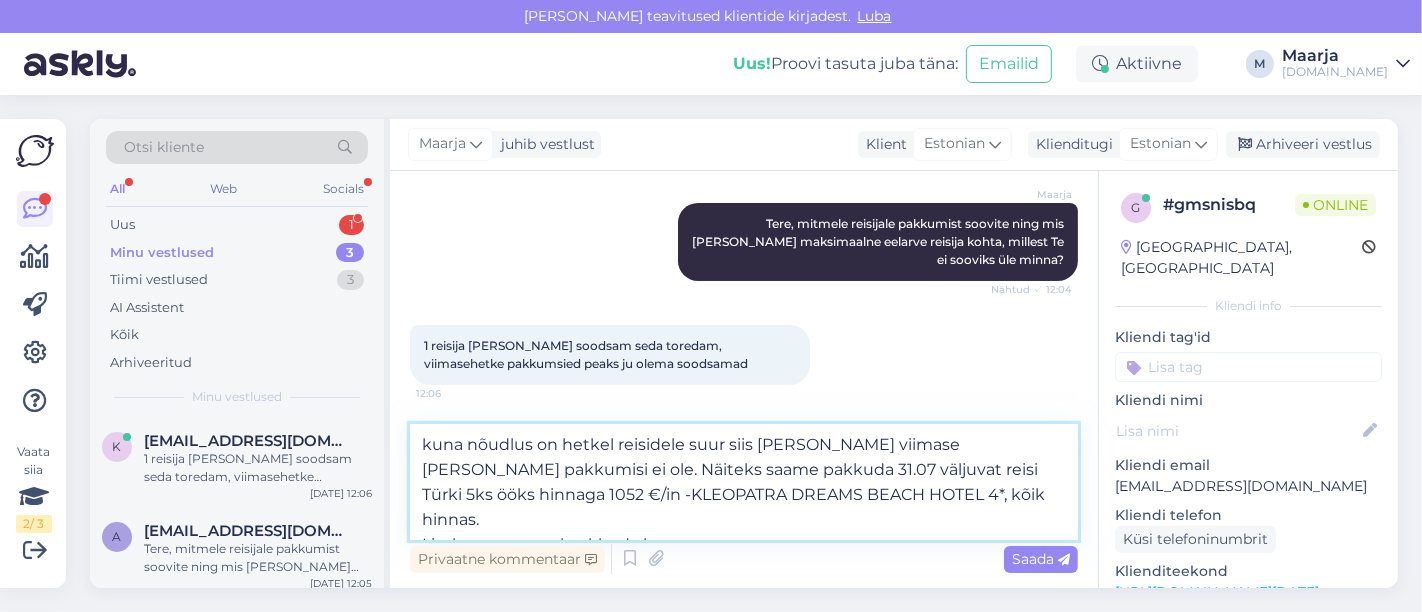 paste on "W [GEOGRAPHIC_DATA] 3*+" 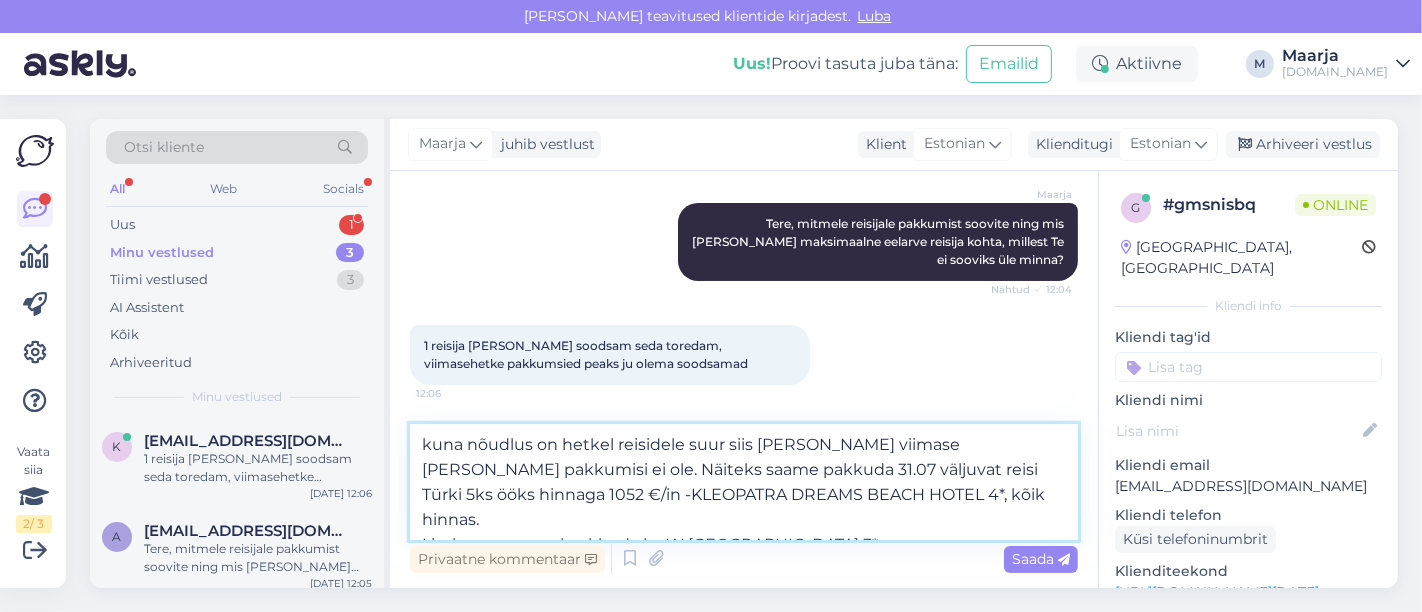click on "kuna nõudlus on hetkel reisidele suur siis [PERSON_NAME] viimase [PERSON_NAME] pakkumisi ei ole. Näiteks saame pakkuda 31.07 väljuvat reisi Türki 5ks ööks hinnaga 1052 €/in -KLEOPATRA DREAMS BEACH HOTEL 4*, kõik hinnas.
Lisaks saame veel pakkuda ka W [GEOGRAPHIC_DATA] 3*+" at bounding box center (744, 482) 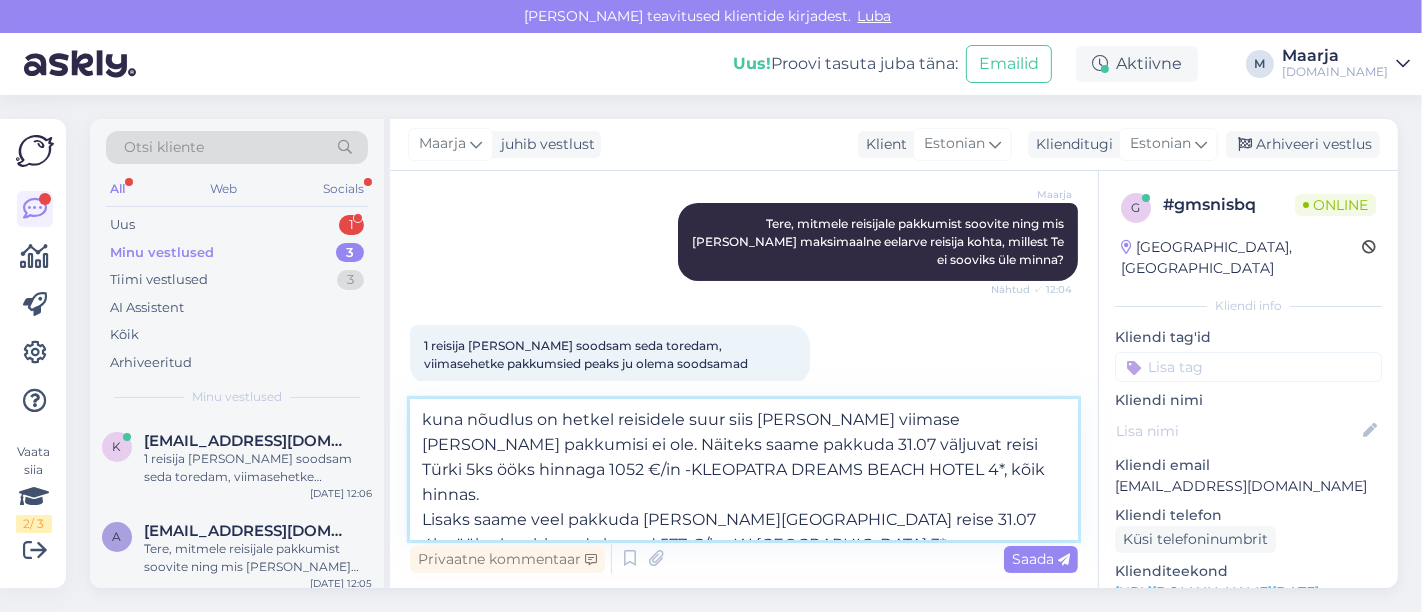 click on "kuna nõudlus on hetkel reisidele suur siis [PERSON_NAME] viimase [PERSON_NAME] pakkumisi ei ole. Näiteks saame pakkuda 31.07 väljuvat reisi Türki 5ks ööks hinnaga 1052 €/in -KLEOPATRA DREAMS BEACH HOTEL 4*, kõik hinnas.
Lisaks saame veel pakkuda [PERSON_NAME][GEOGRAPHIC_DATA] reise 31.07 4ks ööks, kus hinnad algavad 577 €/in -W [GEOGRAPHIC_DATA] 3*+" at bounding box center [744, 469] 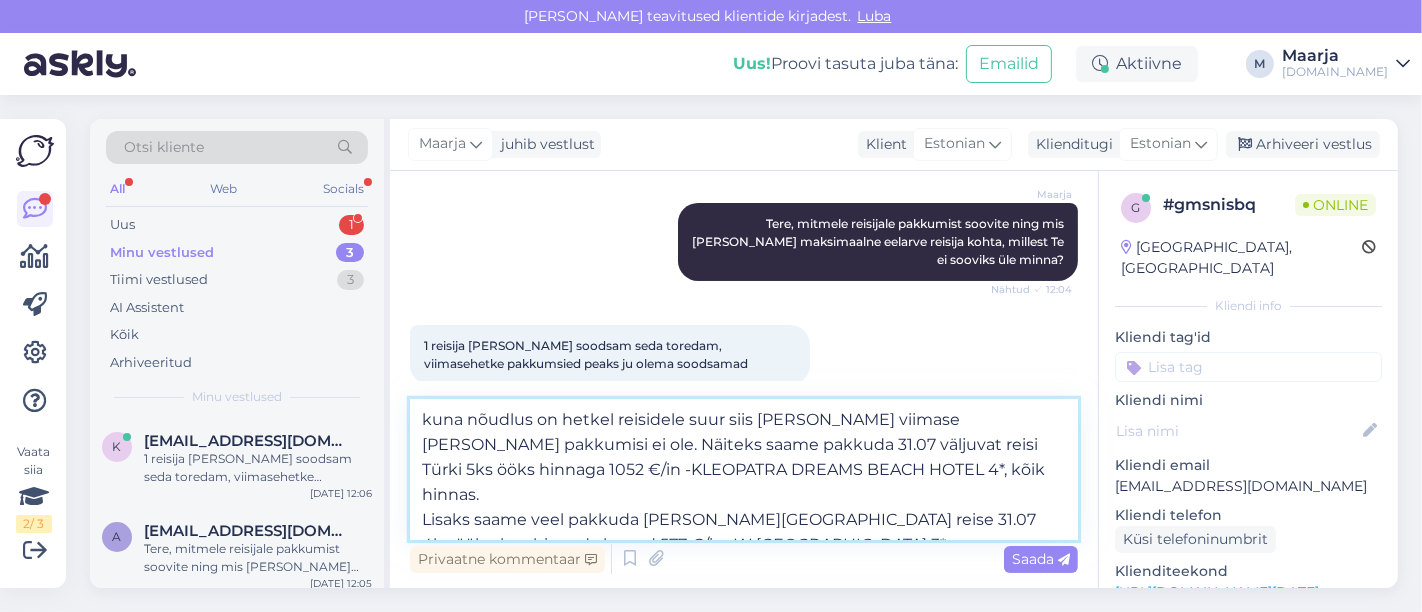 type on "kuna nõudlus on hetkel reisidele suur siis [PERSON_NAME] viimase [PERSON_NAME] pakkumisi ei ole. Näiteks saame pakkuda 31.07 väljuvat reisi Türki 5ks ööks hinnaga 1052 €/in -KLEOPATRA DREAMS BEACH HOTEL 4*, kõik hinnas.
Lisaks saame veel pakkuda [PERSON_NAME][GEOGRAPHIC_DATA] reise 31.07 4ks ööks, kus hinnad algavad 577 €/in -W [GEOGRAPHIC_DATA] 3*+, hommikusöökidega." 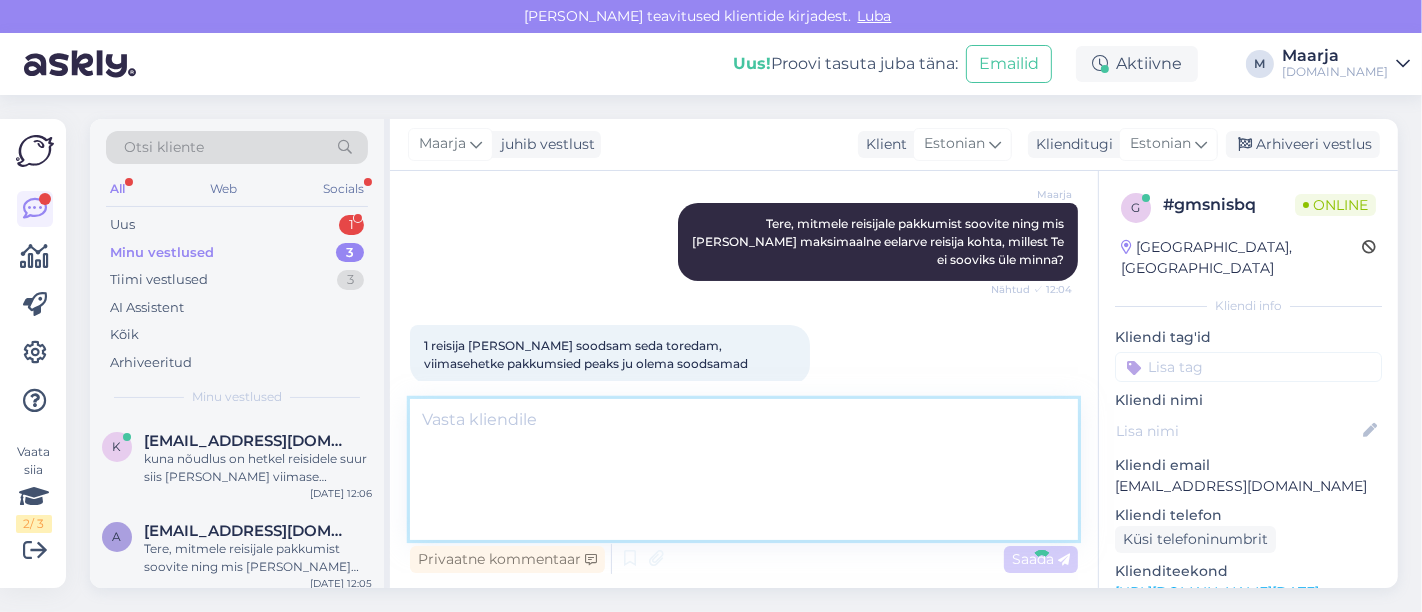 scroll, scrollTop: 404, scrollLeft: 0, axis: vertical 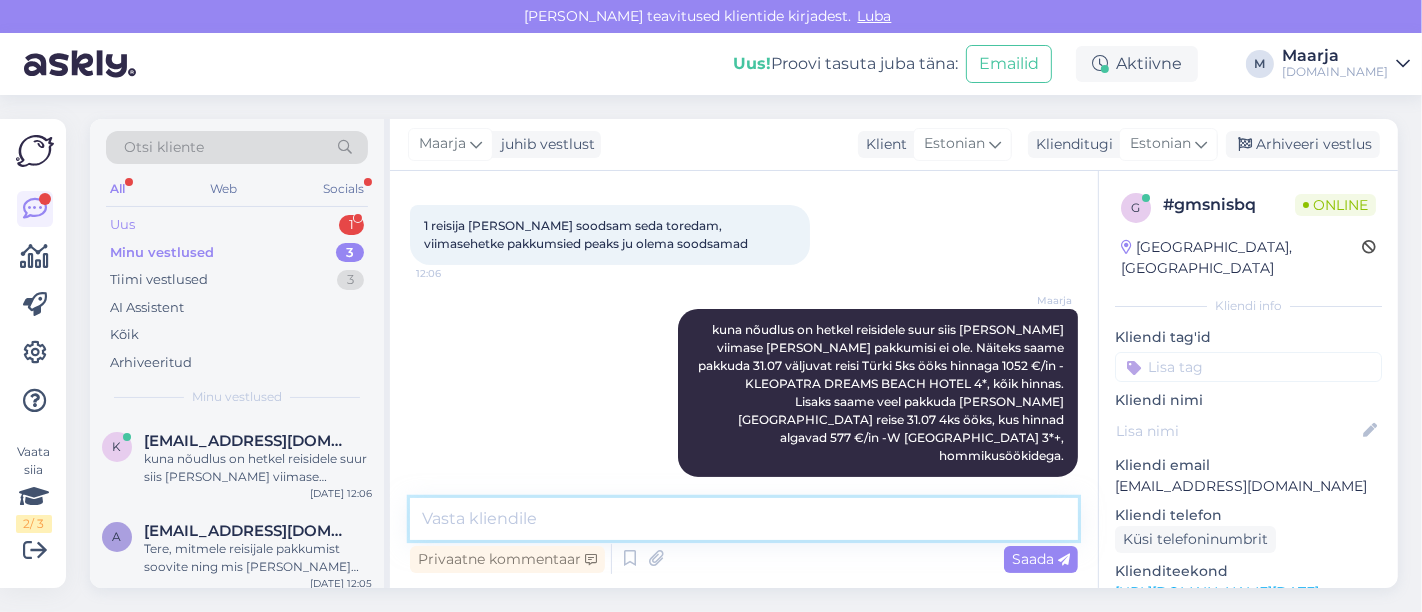 type 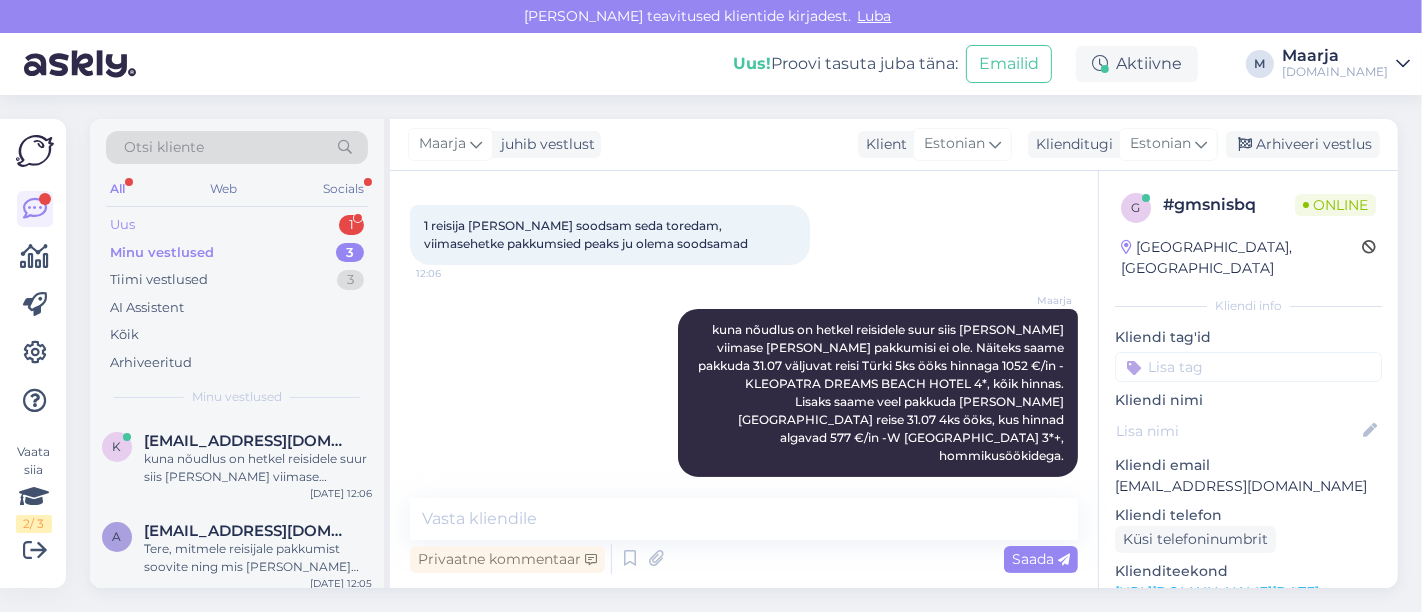 click on "Uus 1" at bounding box center [237, 225] 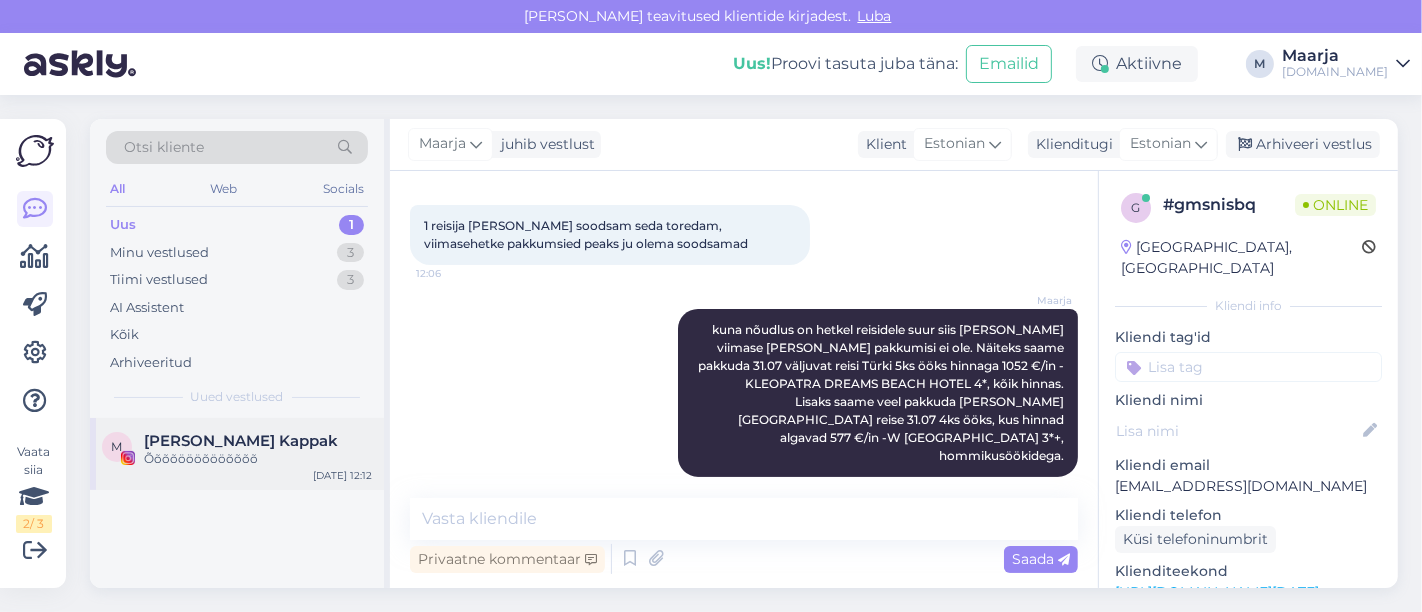 click on "M [PERSON_NAME] Õõõõöööõööõõõõ [DATE] 12:12" at bounding box center [237, 454] 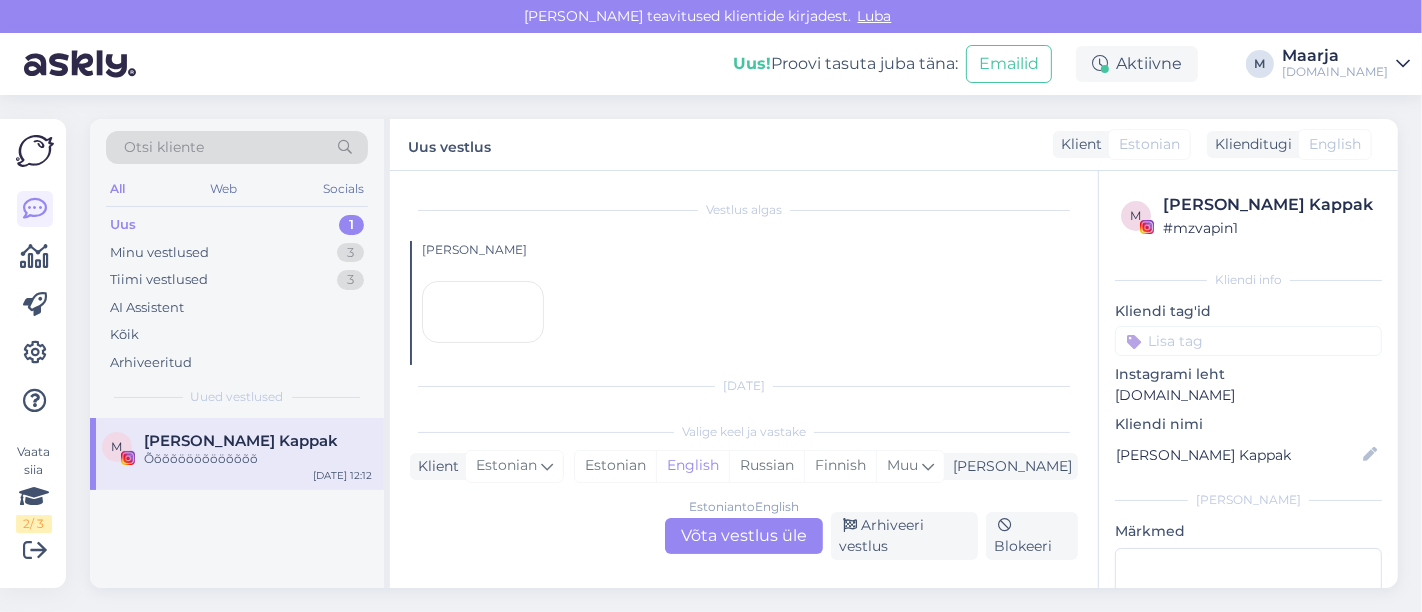scroll, scrollTop: 0, scrollLeft: 0, axis: both 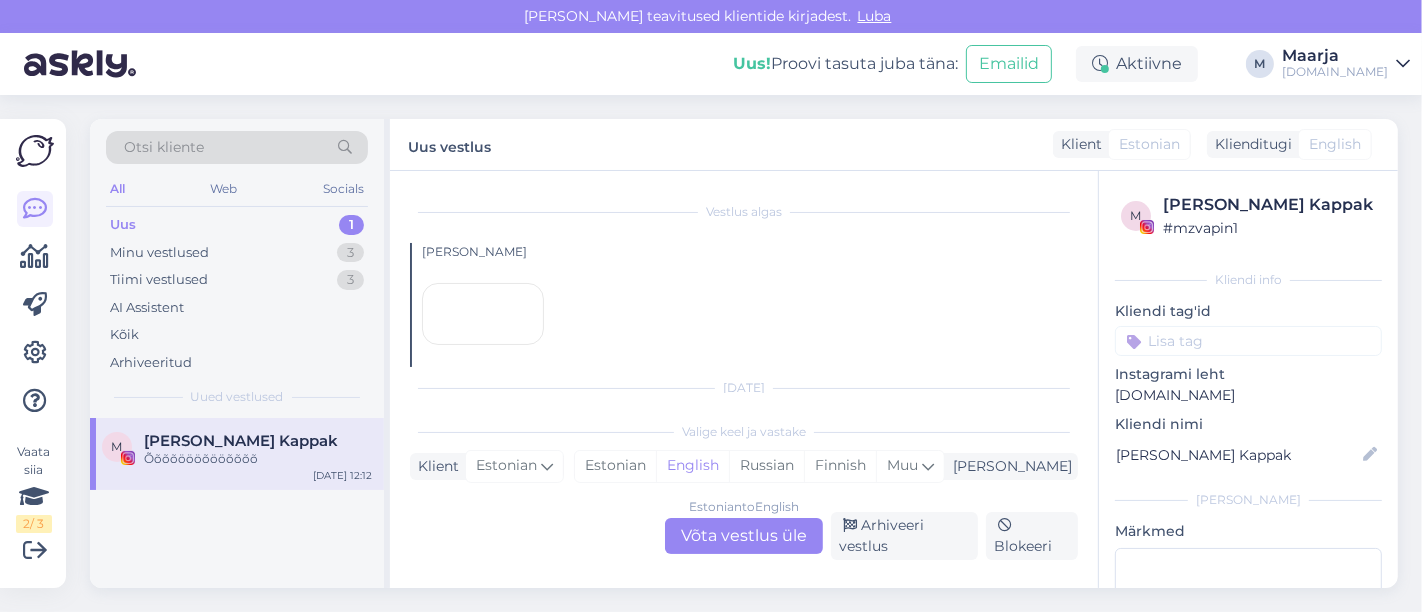 click at bounding box center (483, 314) 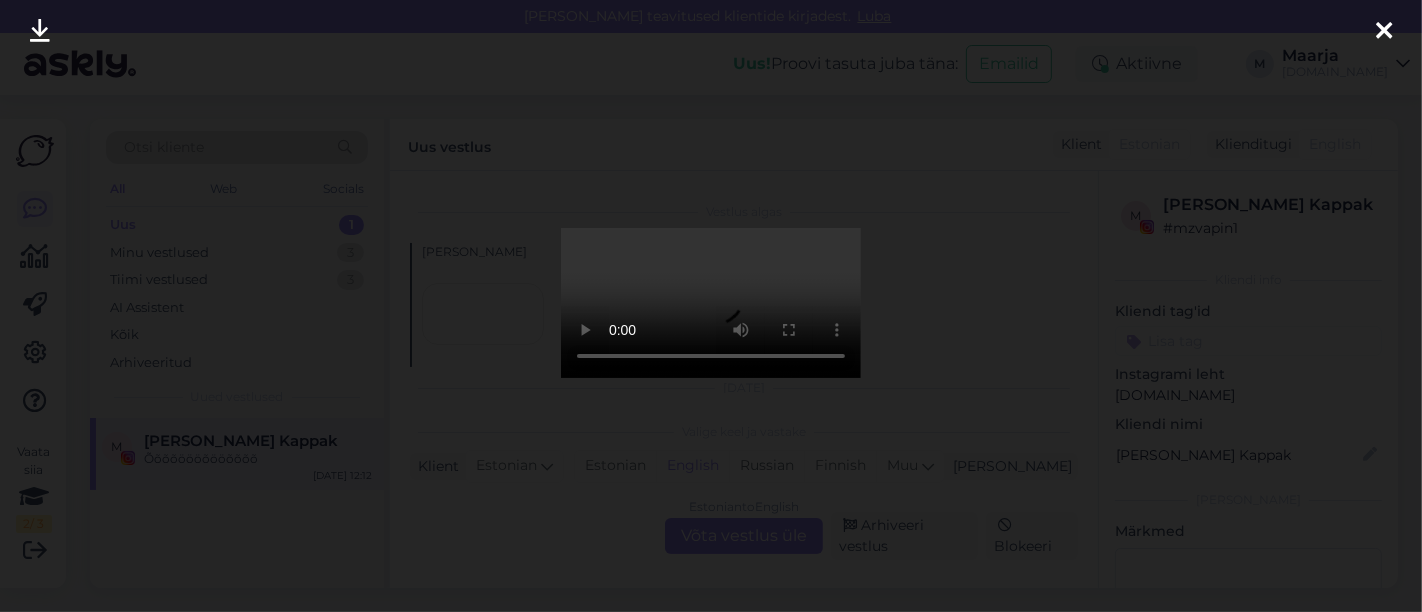 click at bounding box center [1384, 32] 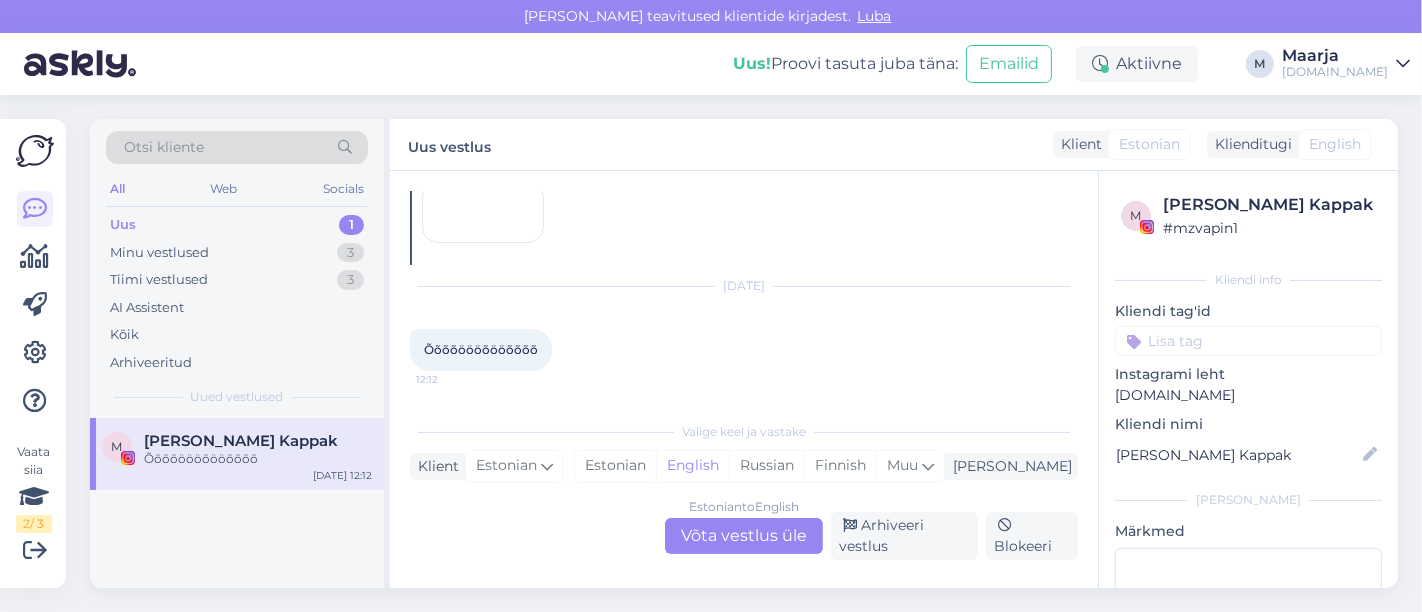 scroll, scrollTop: 250, scrollLeft: 0, axis: vertical 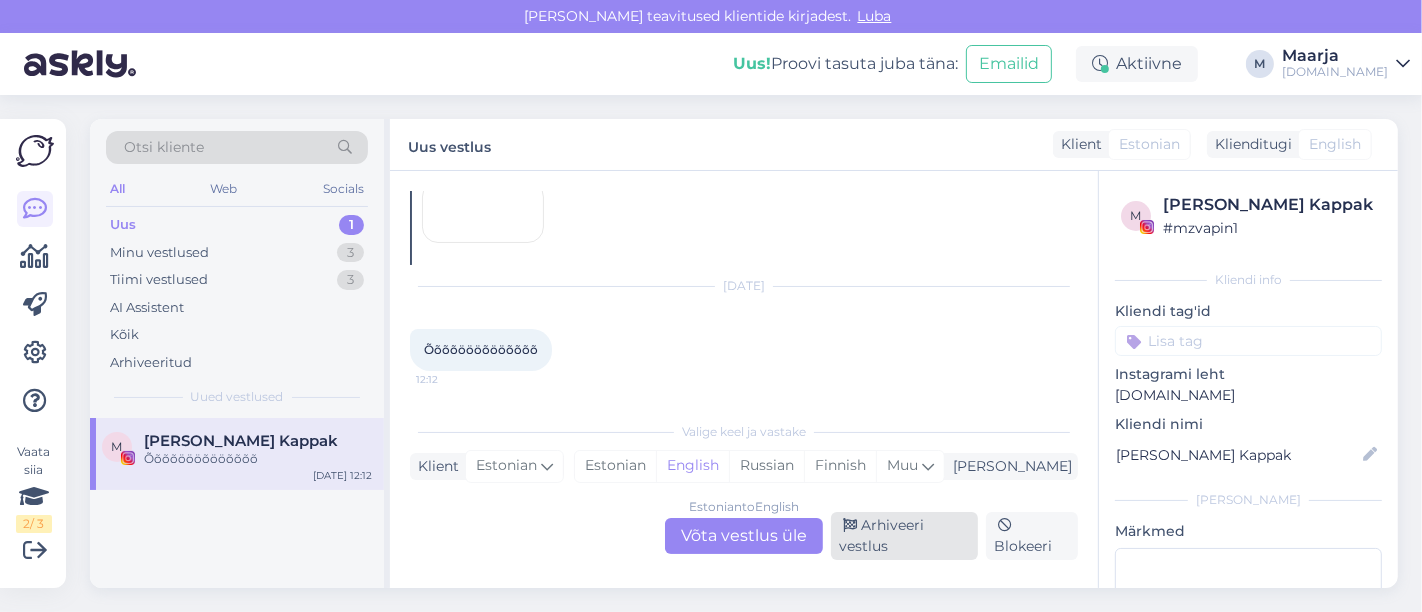 click on "Arhiveeri vestlus" at bounding box center [904, 536] 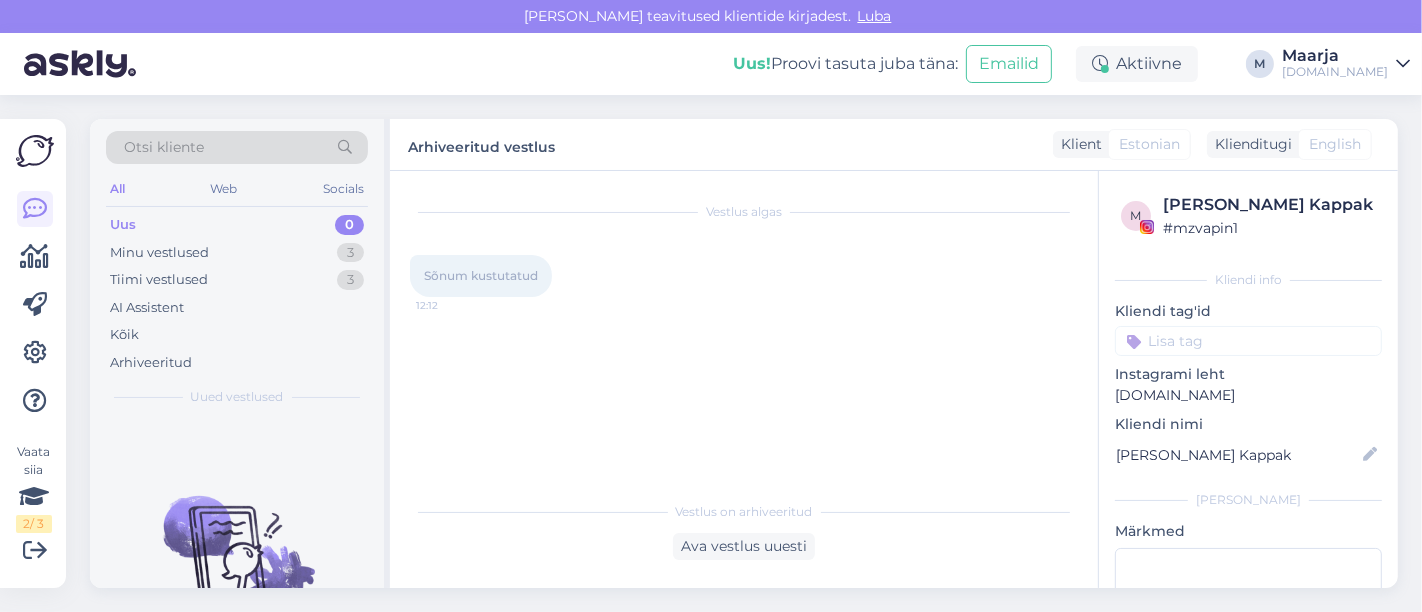 scroll, scrollTop: 0, scrollLeft: 0, axis: both 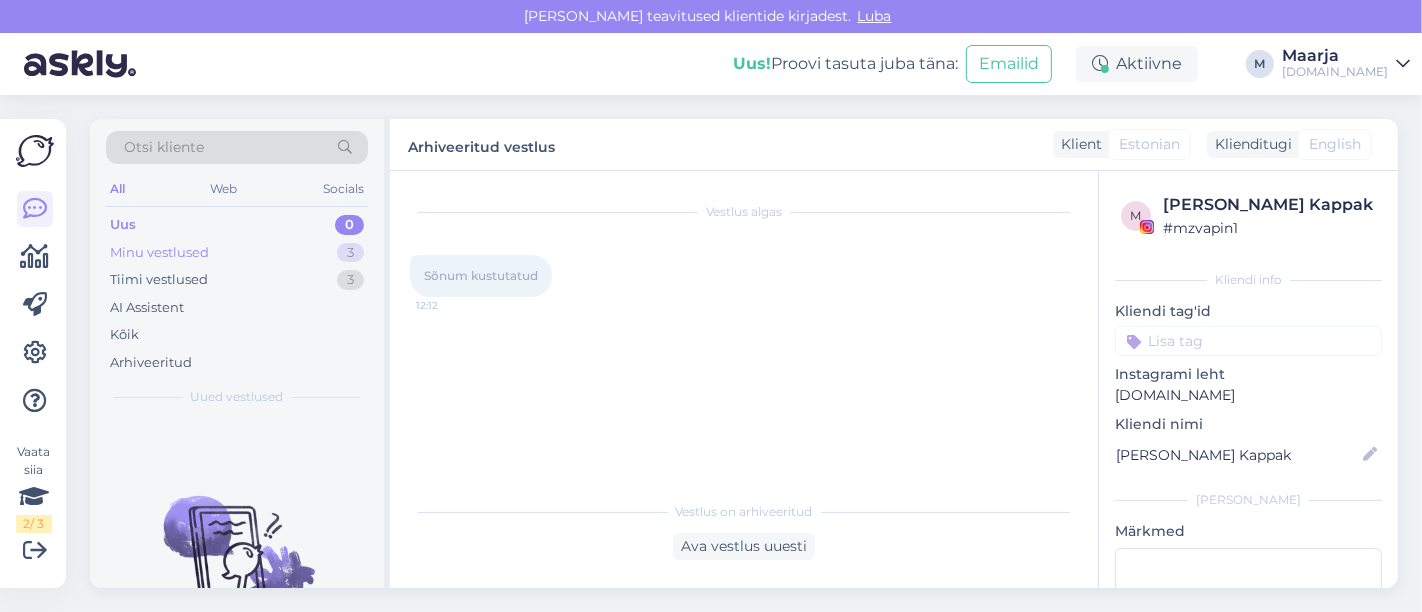 click on "Minu vestlused" at bounding box center [159, 253] 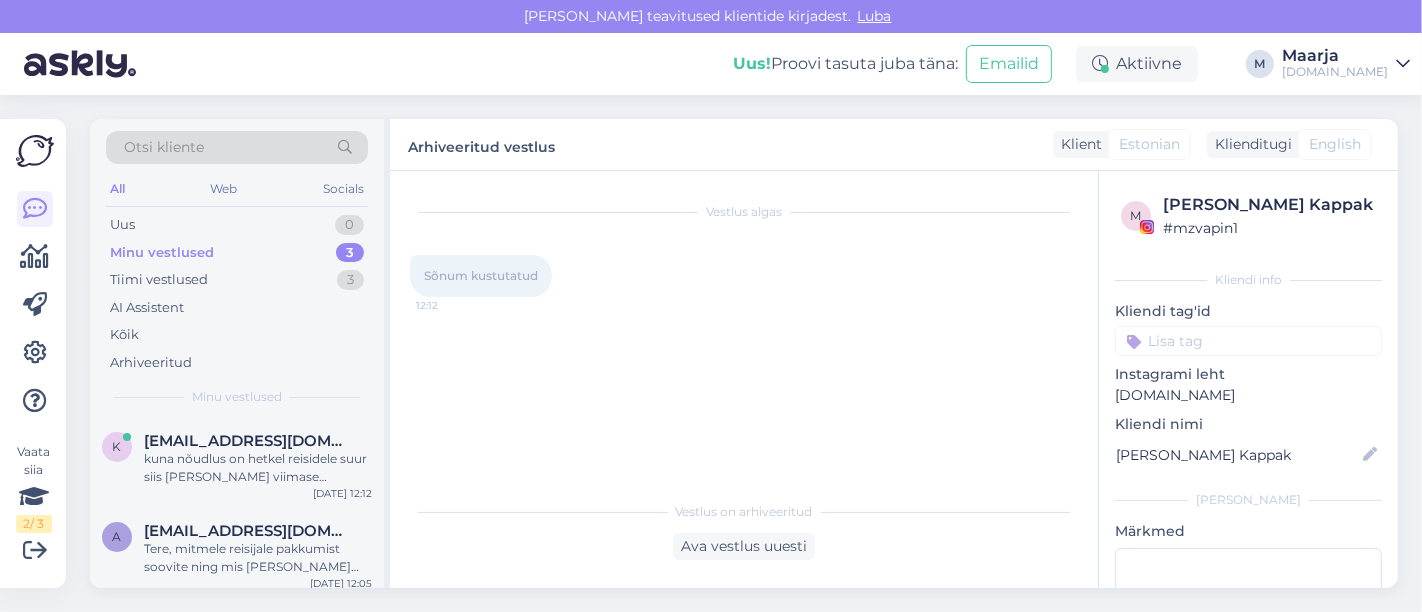 click on "Minu vestlused" at bounding box center [162, 253] 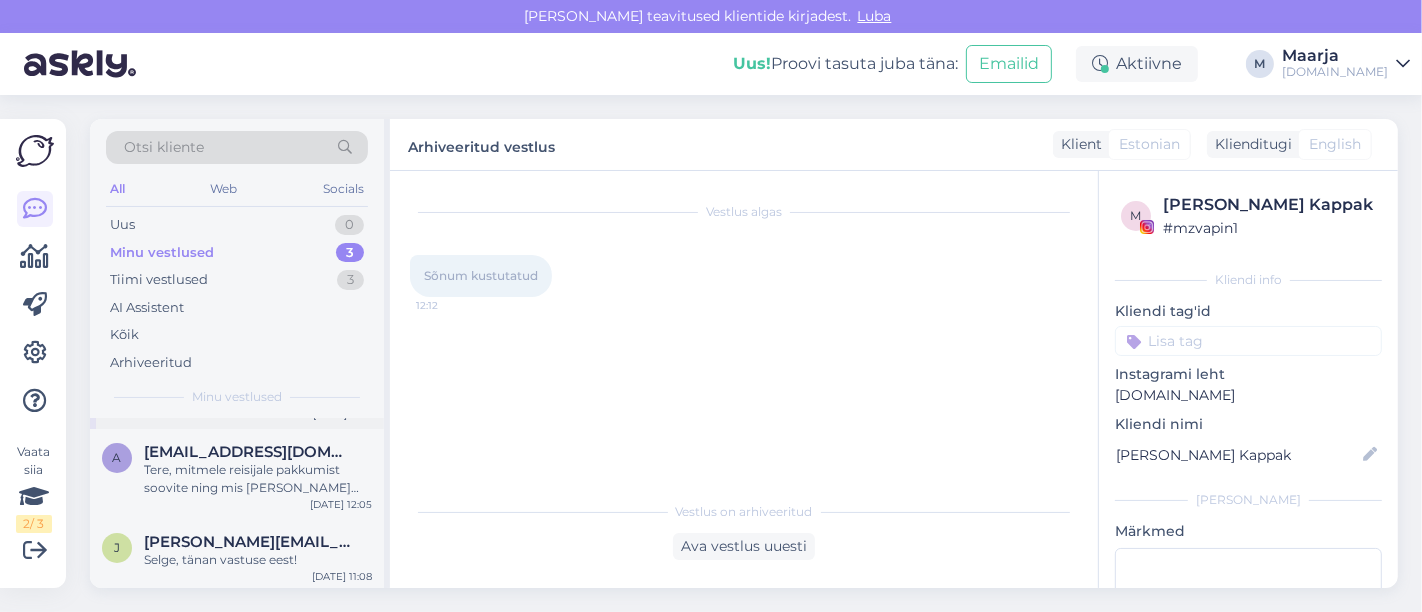 scroll, scrollTop: 80, scrollLeft: 0, axis: vertical 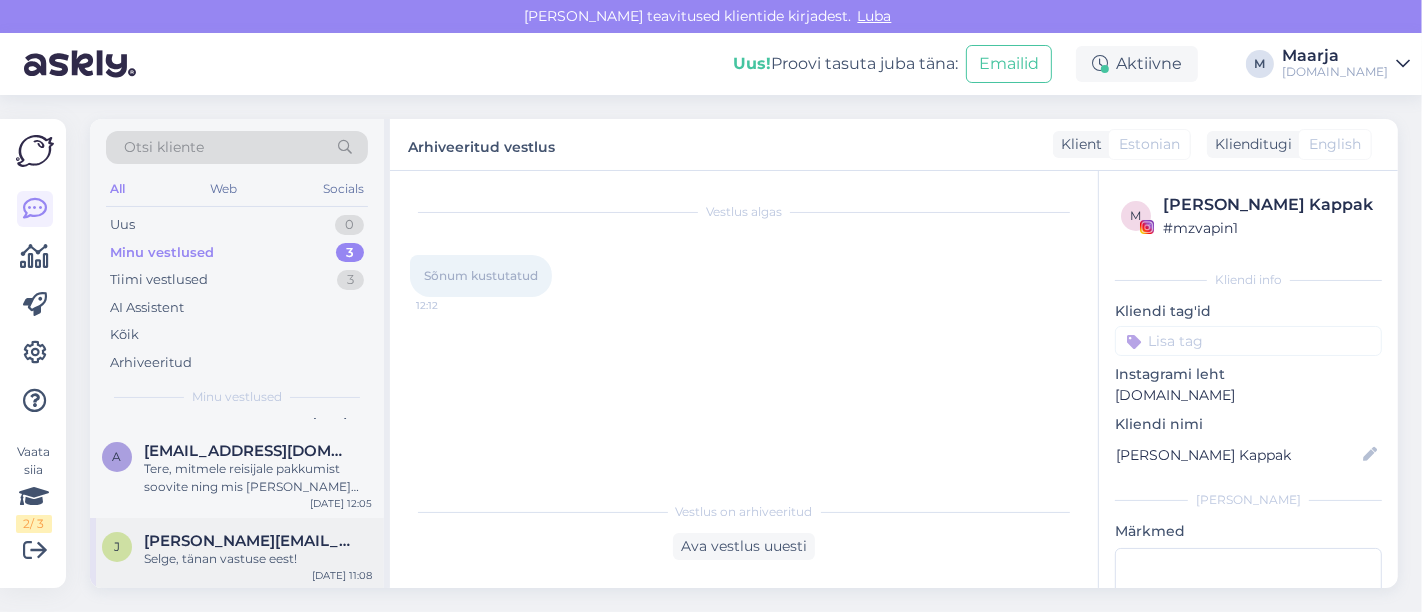 click on "[PERSON_NAME][EMAIL_ADDRESS][DOMAIN_NAME]" at bounding box center [248, 541] 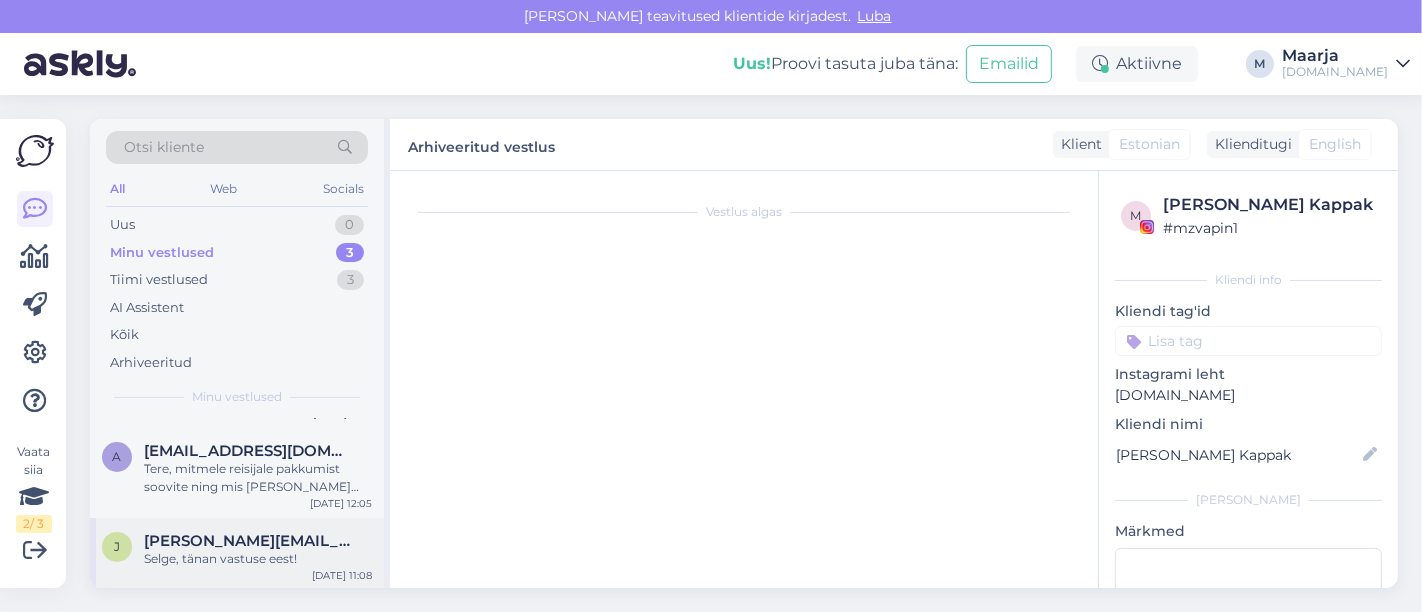scroll, scrollTop: 1440, scrollLeft: 0, axis: vertical 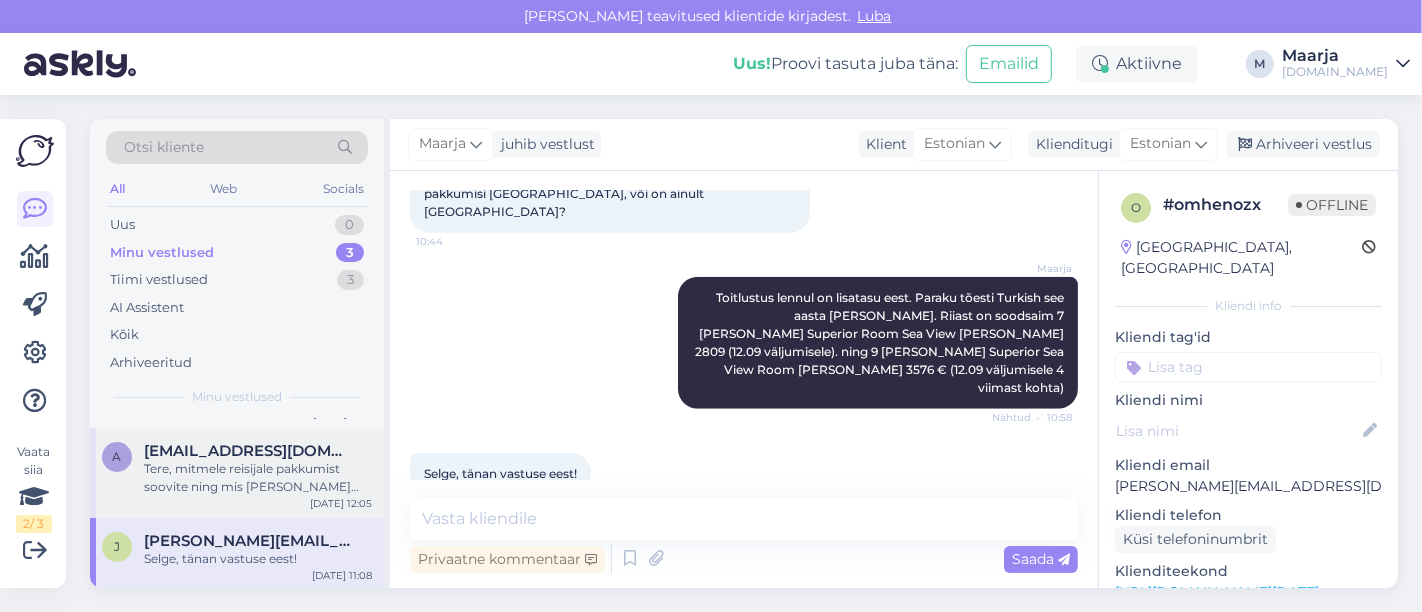 click on "a [EMAIL_ADDRESS][DOMAIN_NAME] Tere, mitmele reisijale pakkumist soovite ning mis [PERSON_NAME] maksimaalne eelarve reisija kohta, millest Te ei sooviks üle minna? [DATE] 12:05" at bounding box center [237, 473] 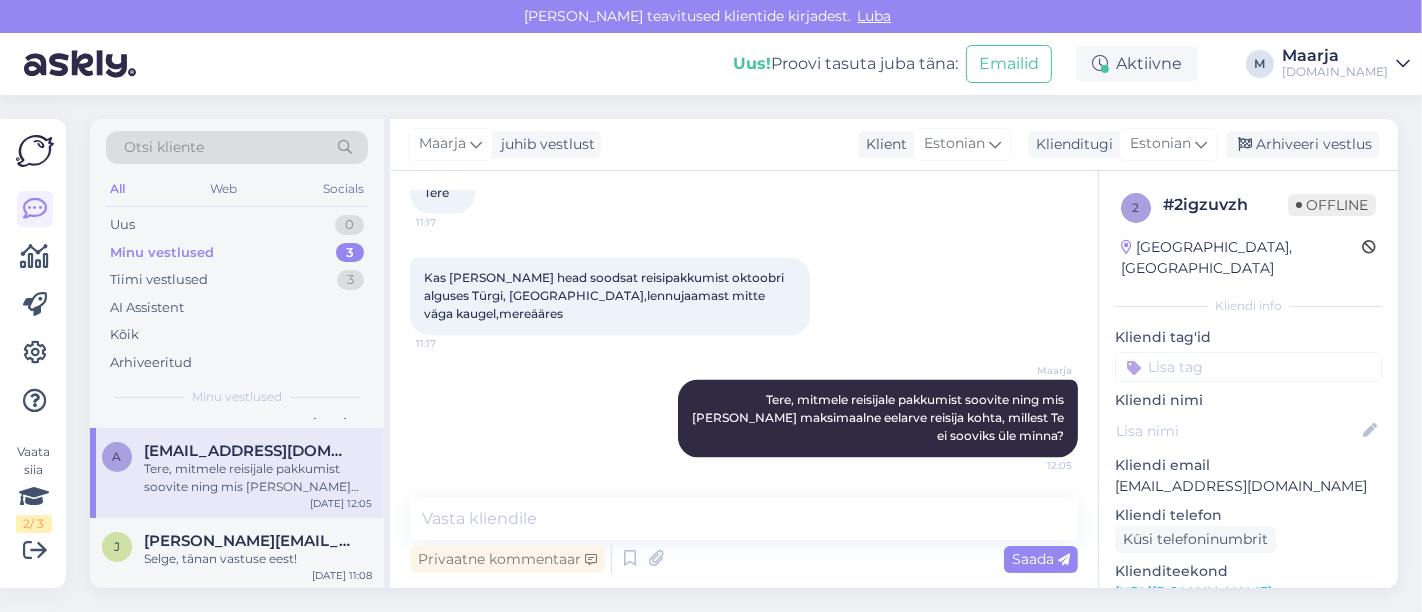 scroll, scrollTop: 0, scrollLeft: 0, axis: both 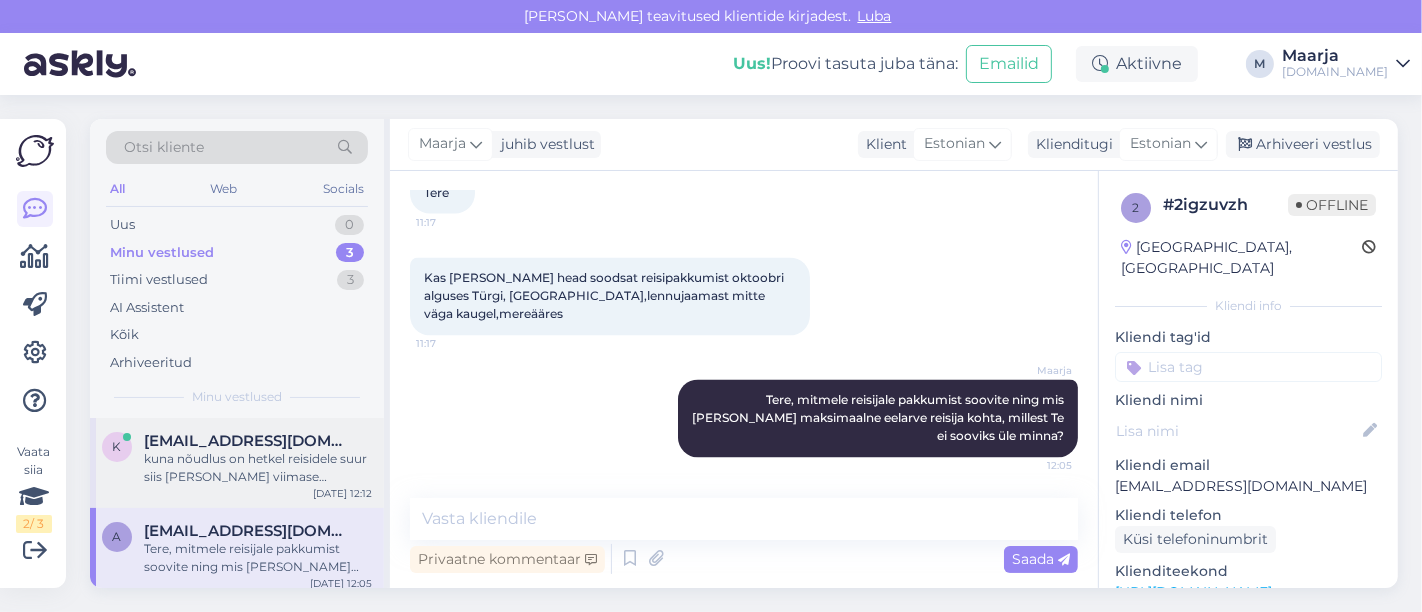 click on "k [EMAIL_ADDRESS][DOMAIN_NAME] kuna nõudlus on hetkel reisidele suur siis [PERSON_NAME] viimase [PERSON_NAME] pakkumisi ei ole. Näiteks saame pakkuda 31.07 väljuvat reisi Türki 5ks ööks hinnaga 1052 €/in -KLEOPATRA DREAMS BEACH HOTEL 4*, kõik hinnas.
Lisaks saame veel pakkuda [PERSON_NAME][GEOGRAPHIC_DATA] reise 31.07 4ks ööks, kus hinnad algavad 577 €/in -W [GEOGRAPHIC_DATA] 3*+, hommikusöökidega. [DATE] 12:12" at bounding box center [237, 463] 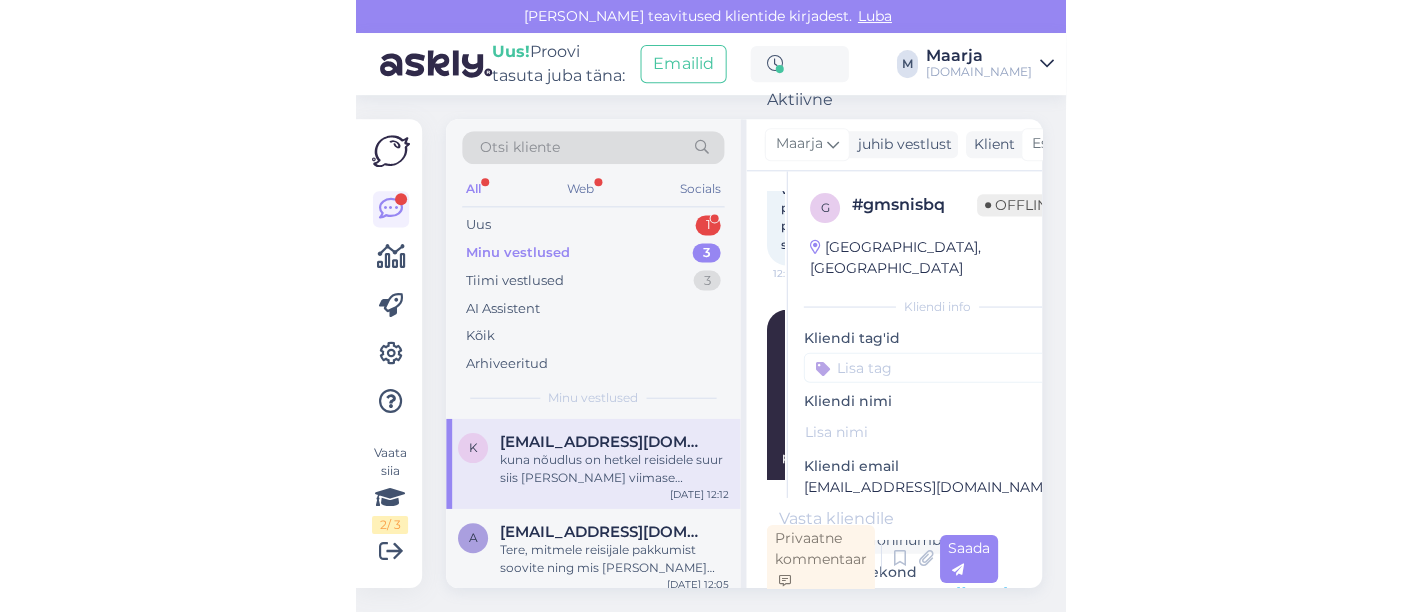 scroll, scrollTop: 404, scrollLeft: 0, axis: vertical 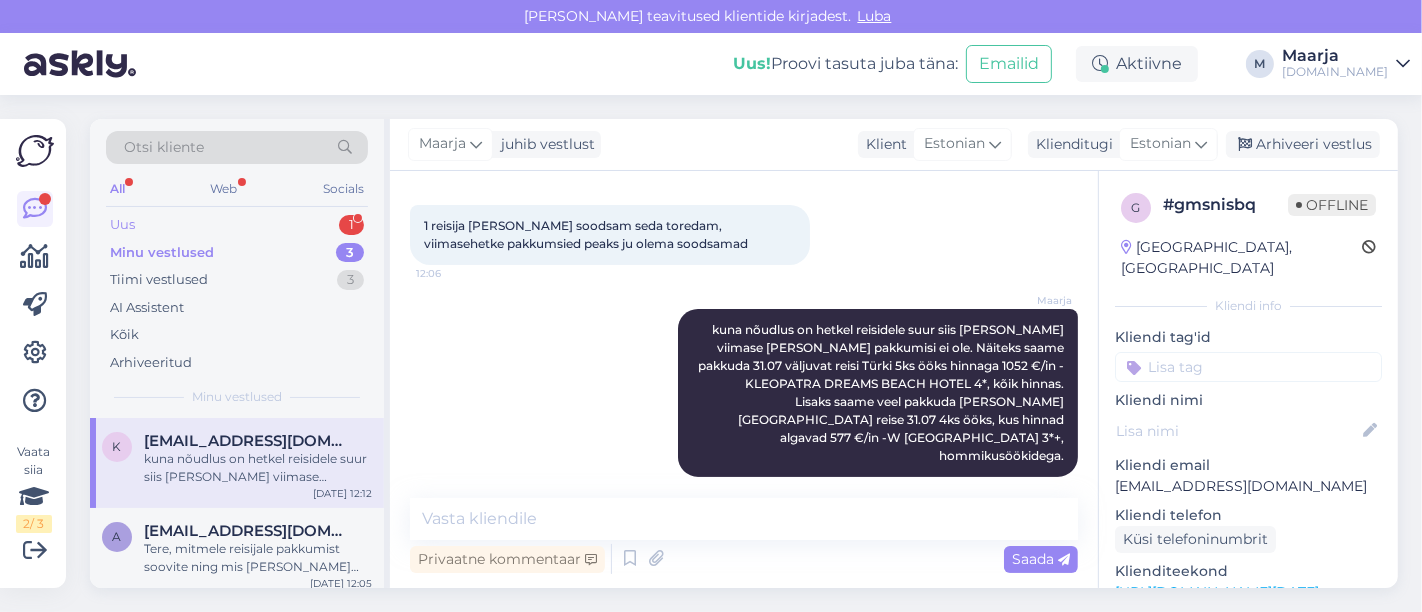 click on "Uus 1" at bounding box center (237, 225) 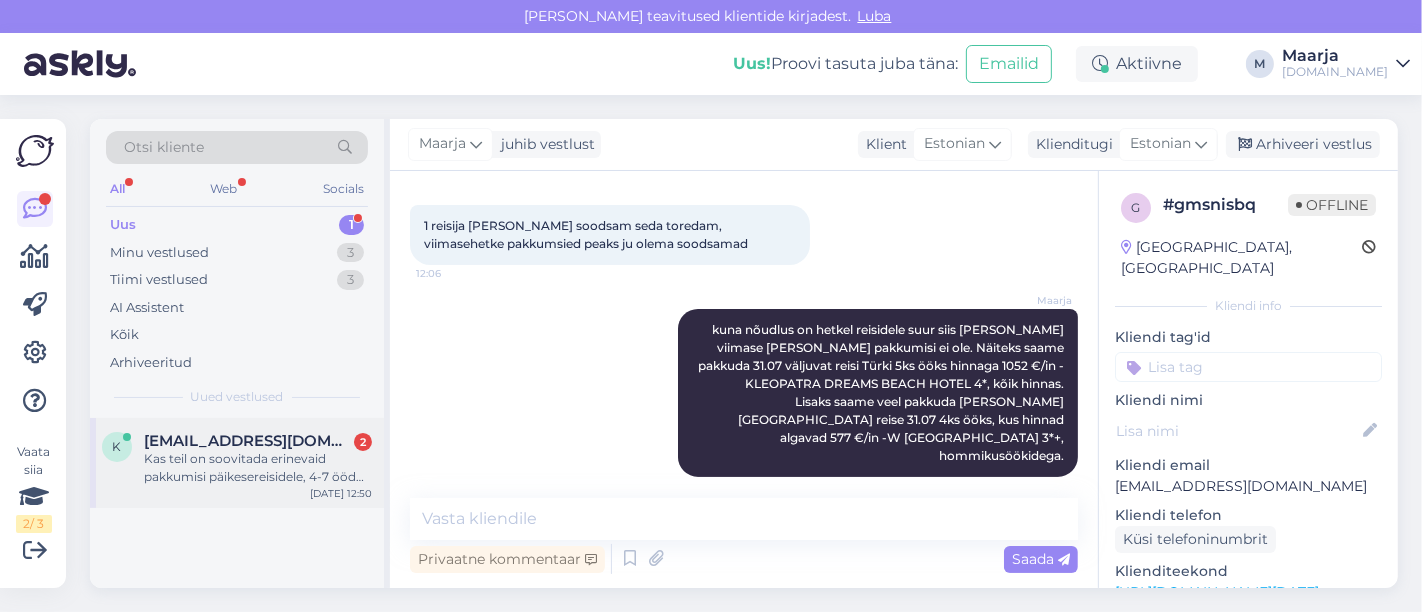 click on "Kas teil on soovitada erinevaid pakkumisi päikesereisidele, 4-7 ööd kõik hinnas või hommiku-õhtusöökidega. Alates 23.08. paindlik 2-3 päeva" at bounding box center [258, 468] 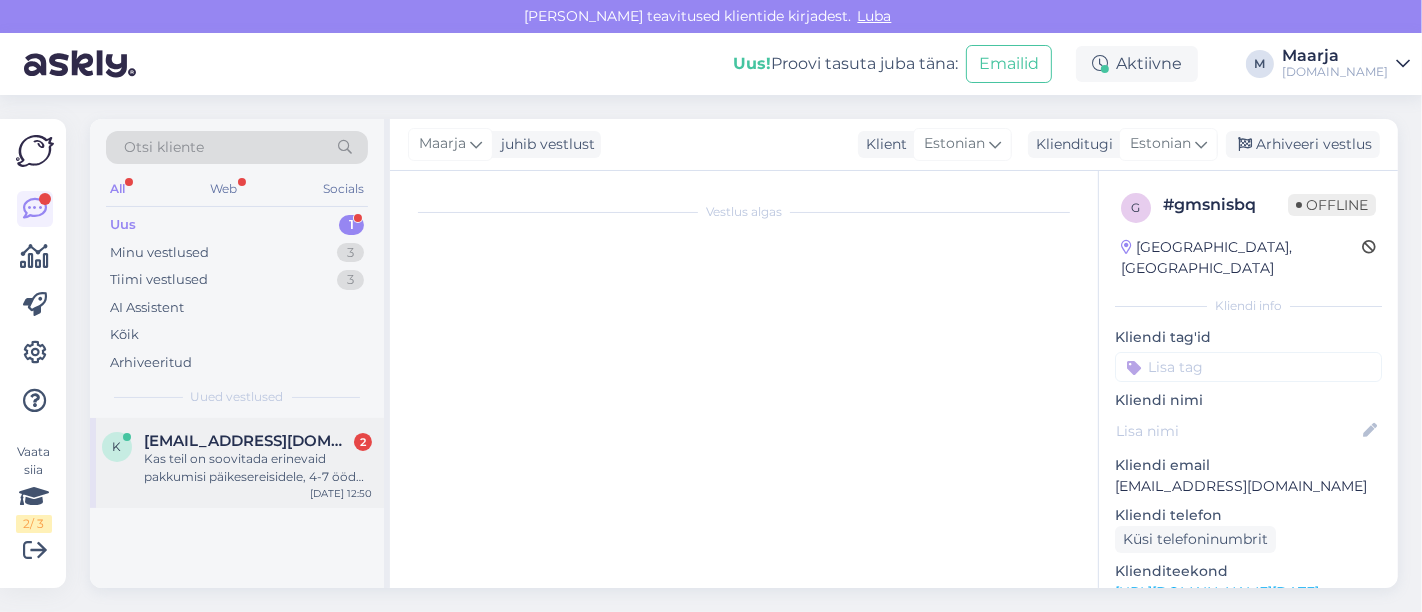 scroll, scrollTop: 88, scrollLeft: 0, axis: vertical 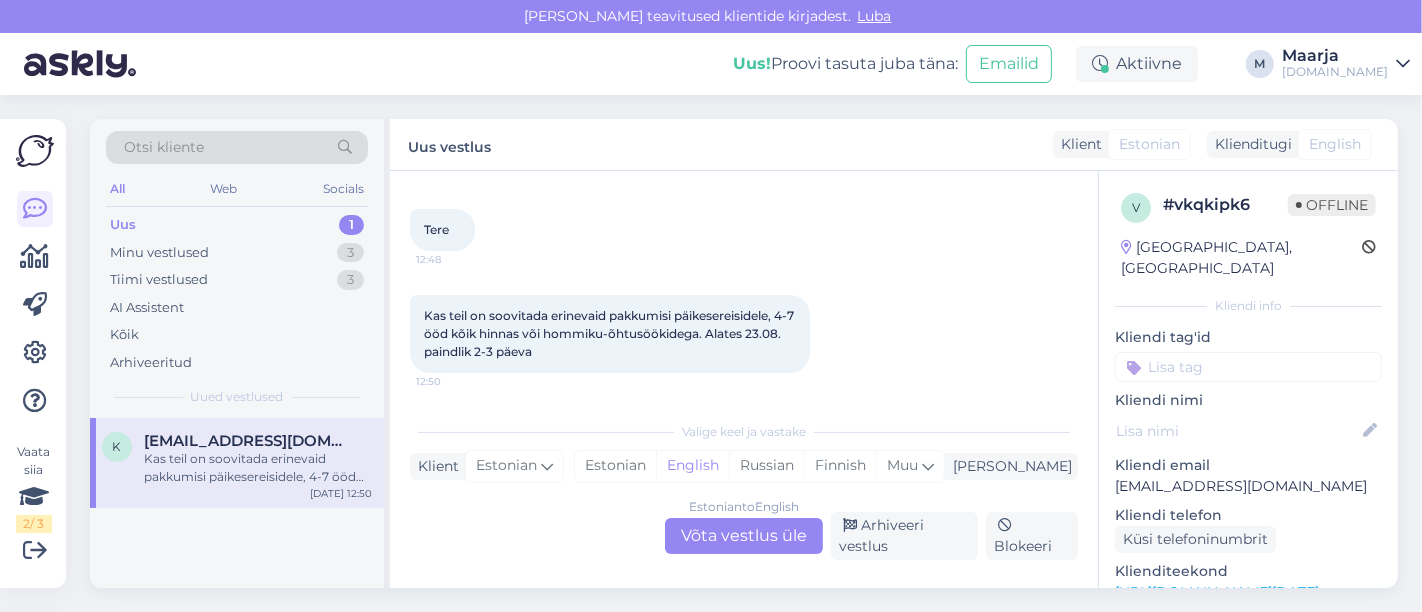 click on "[URL][DOMAIN_NAME][DATE]" at bounding box center (1217, 592) 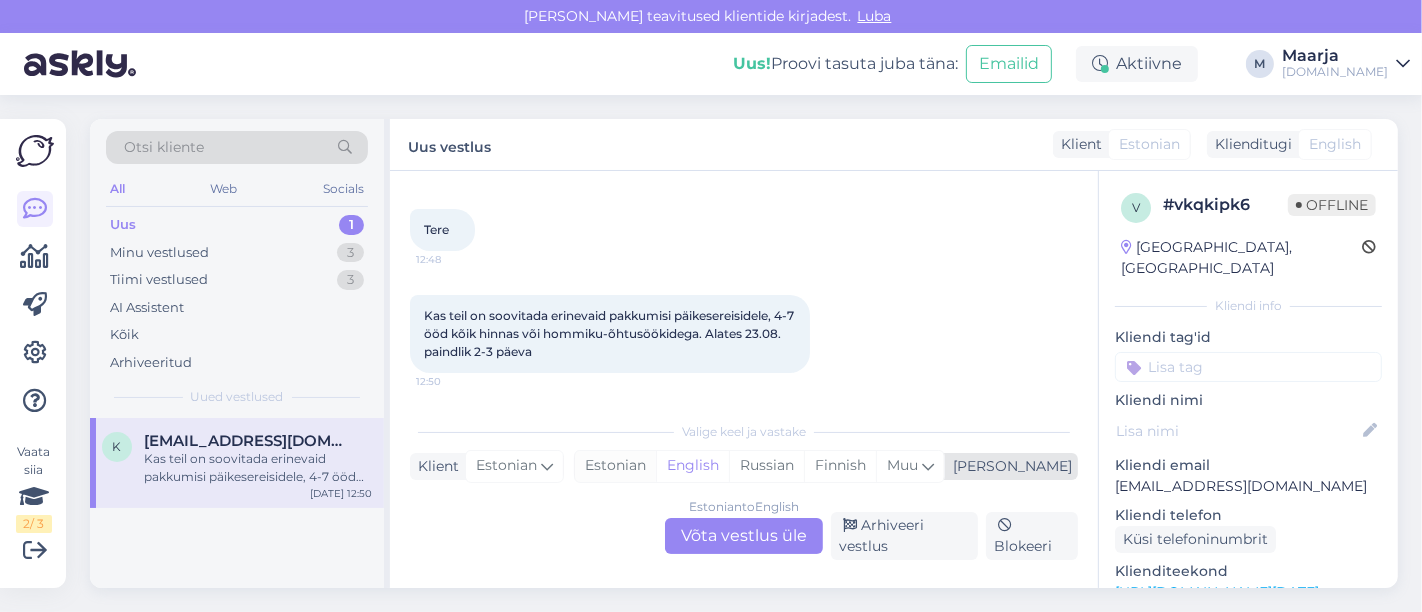 click on "Estonian" at bounding box center [615, 466] 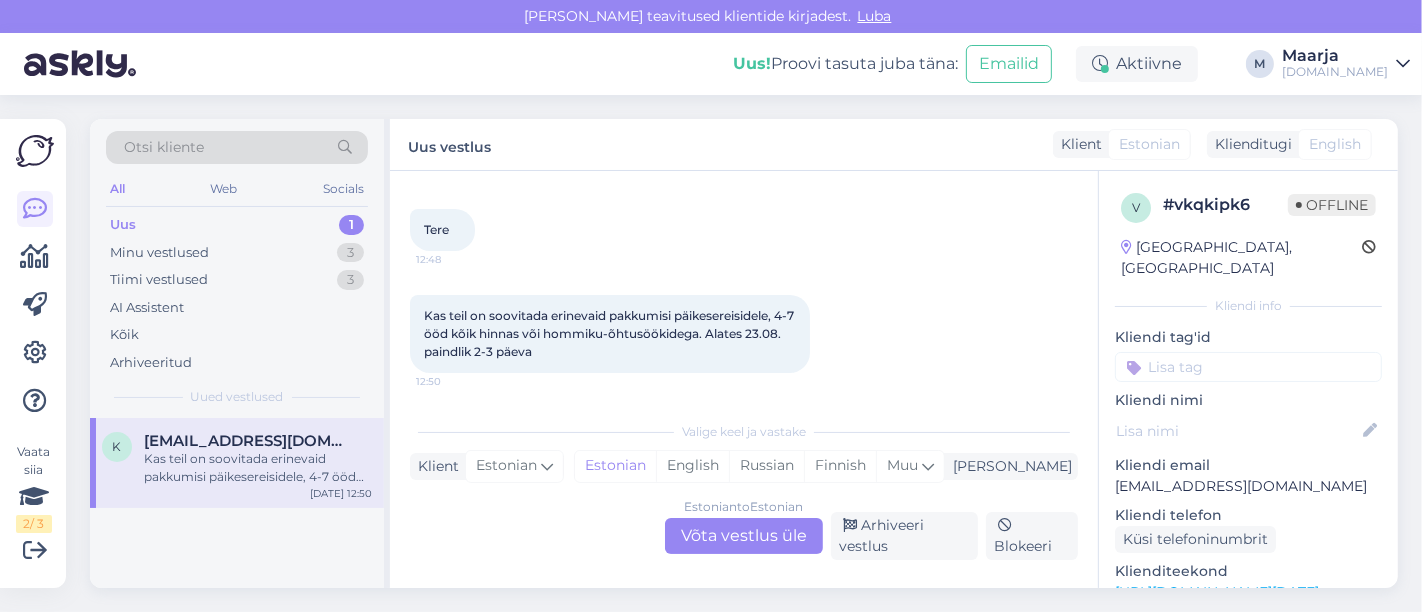 click on "Estonian  to  Estonian Võta vestlus üle" at bounding box center [744, 536] 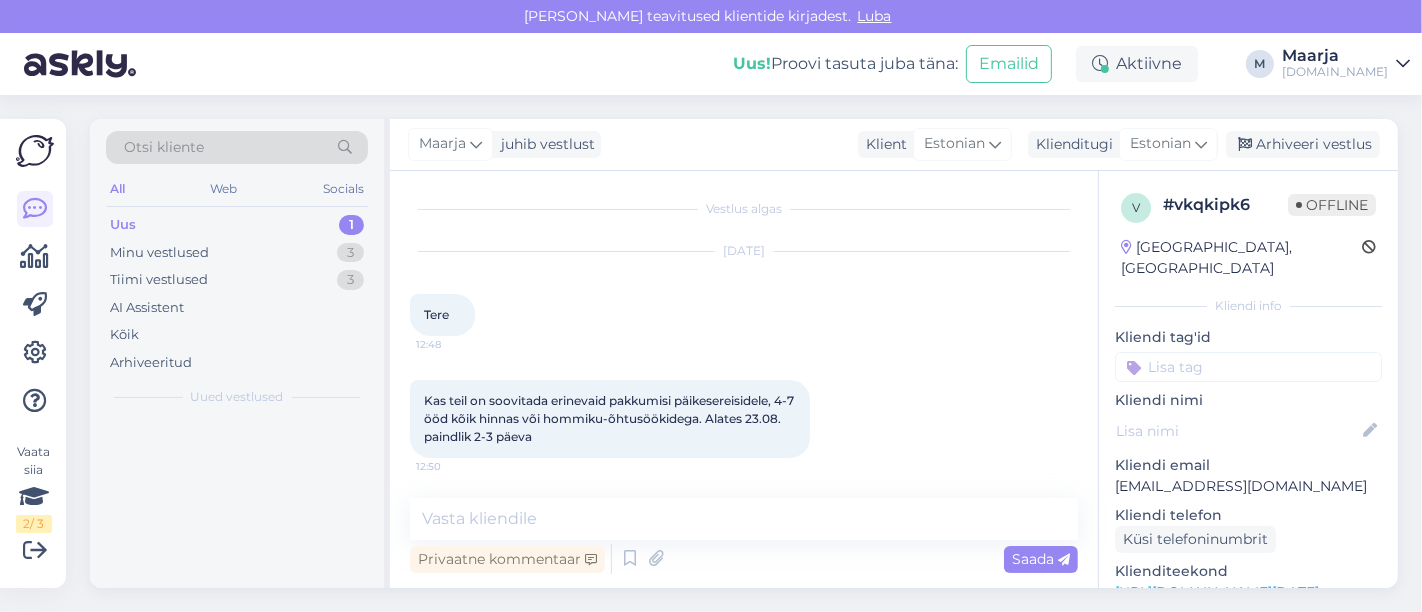 scroll, scrollTop: 2, scrollLeft: 0, axis: vertical 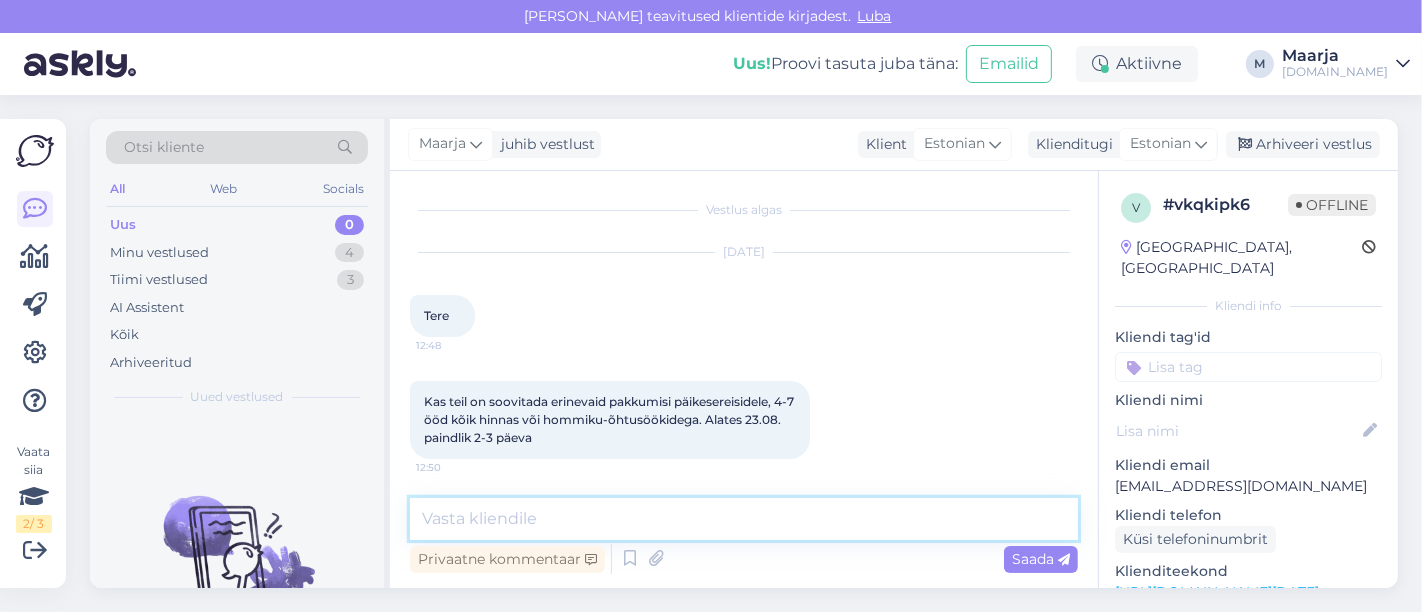 click at bounding box center [744, 519] 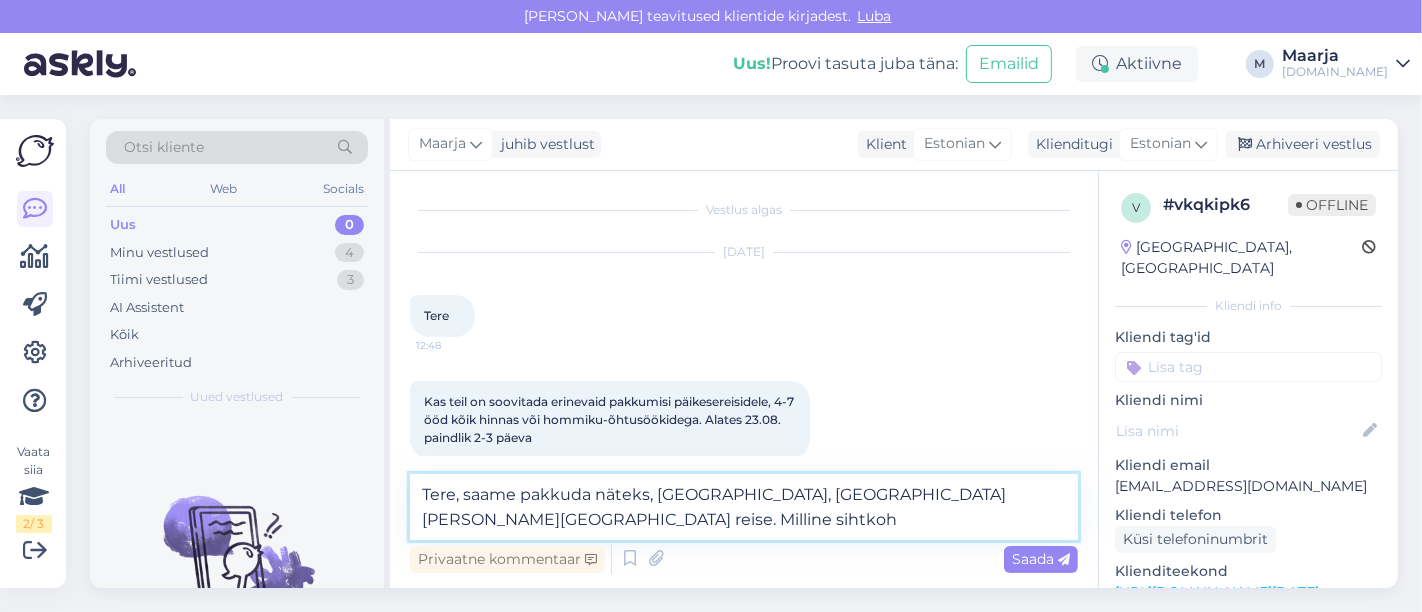 scroll, scrollTop: 25, scrollLeft: 0, axis: vertical 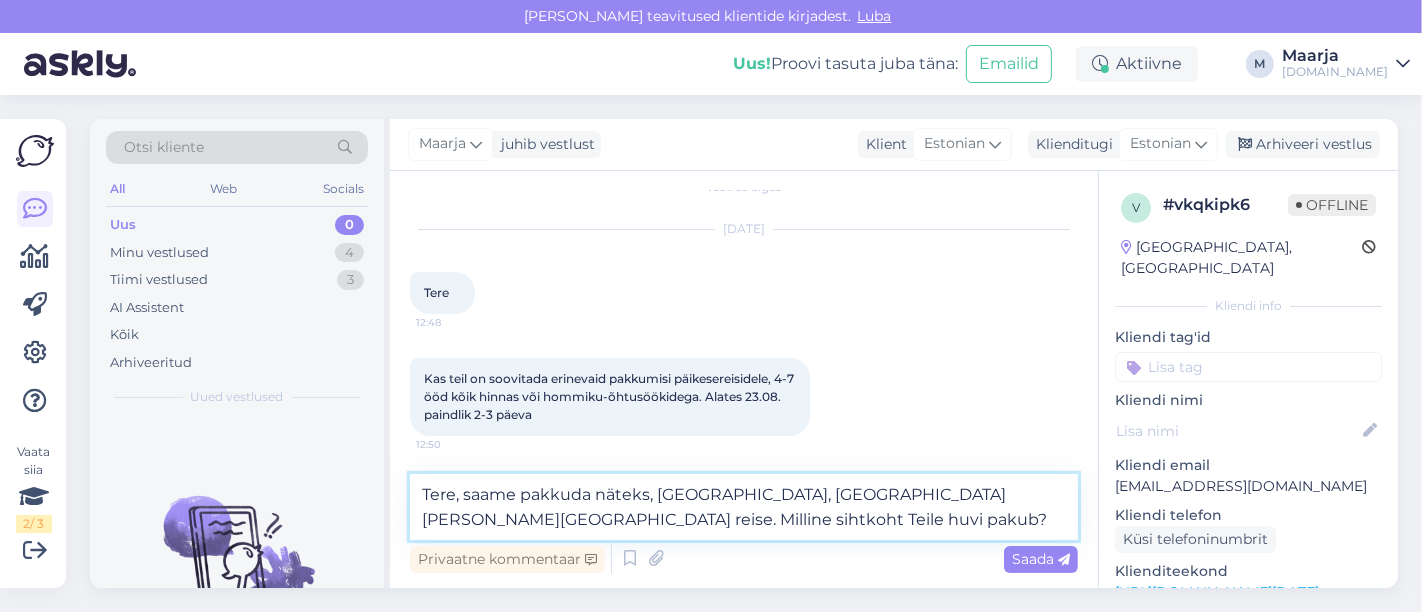 click on "Tere, saame pakkuda näteks, [GEOGRAPHIC_DATA], [GEOGRAPHIC_DATA] [PERSON_NAME][GEOGRAPHIC_DATA] reise. Milline sihtkoht Teile huvi pakub?" at bounding box center [744, 507] 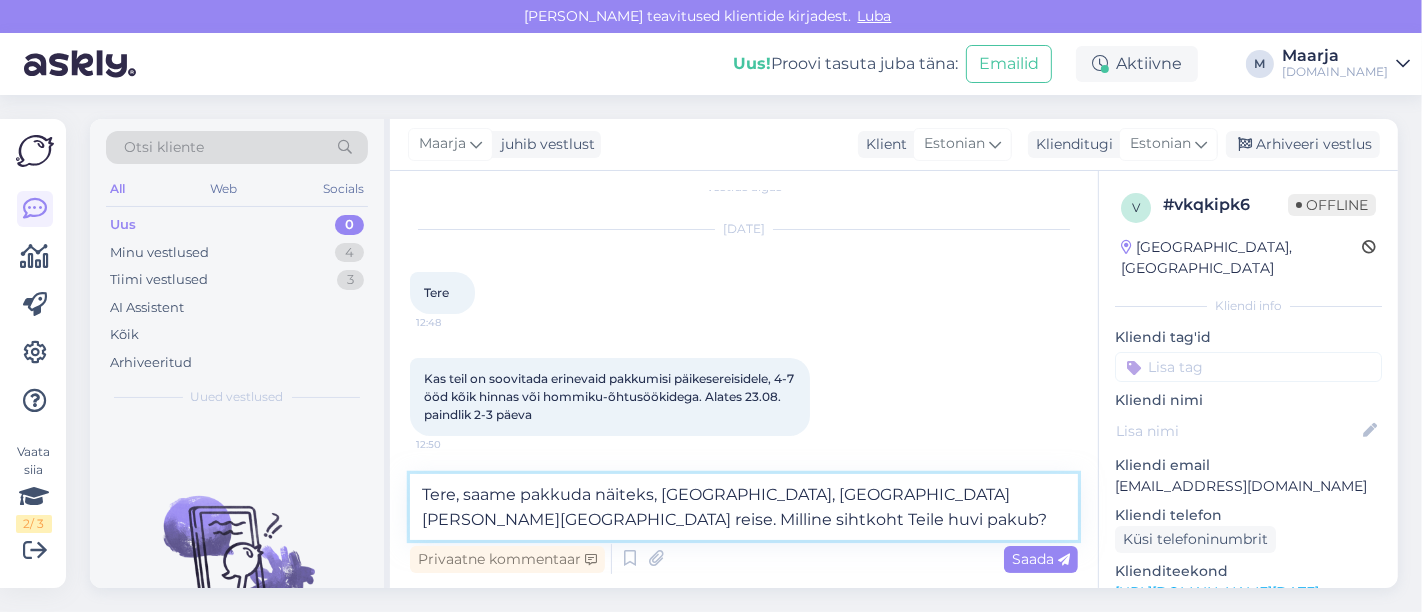 click on "Tere, saame pakkuda näiteks, [GEOGRAPHIC_DATA], [GEOGRAPHIC_DATA] [PERSON_NAME][GEOGRAPHIC_DATA] reise. Milline sihtkoht Teile huvi pakub?" at bounding box center [744, 507] 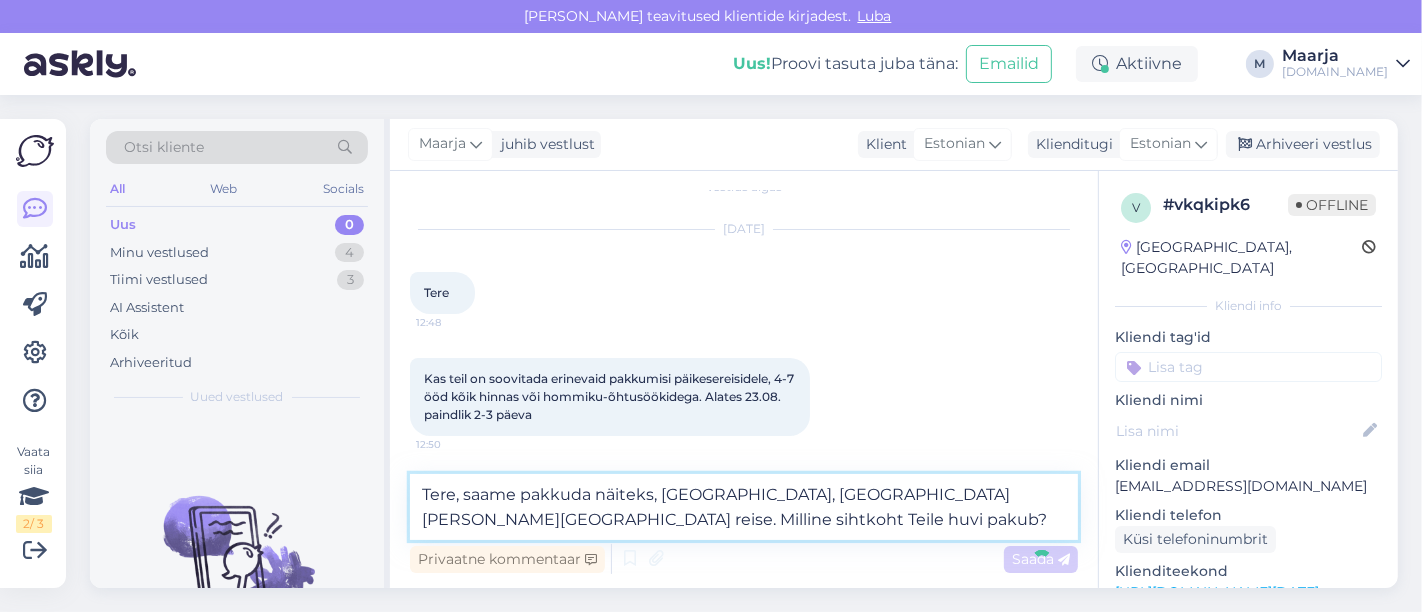 type 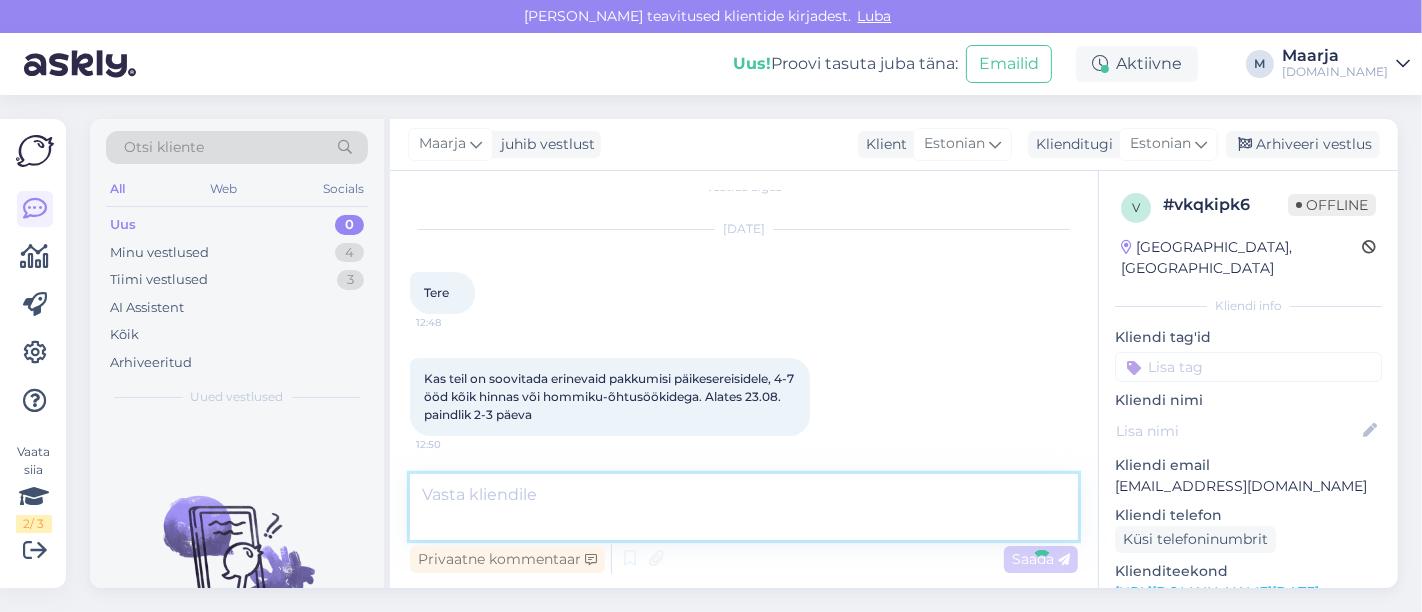 scroll, scrollTop: 105, scrollLeft: 0, axis: vertical 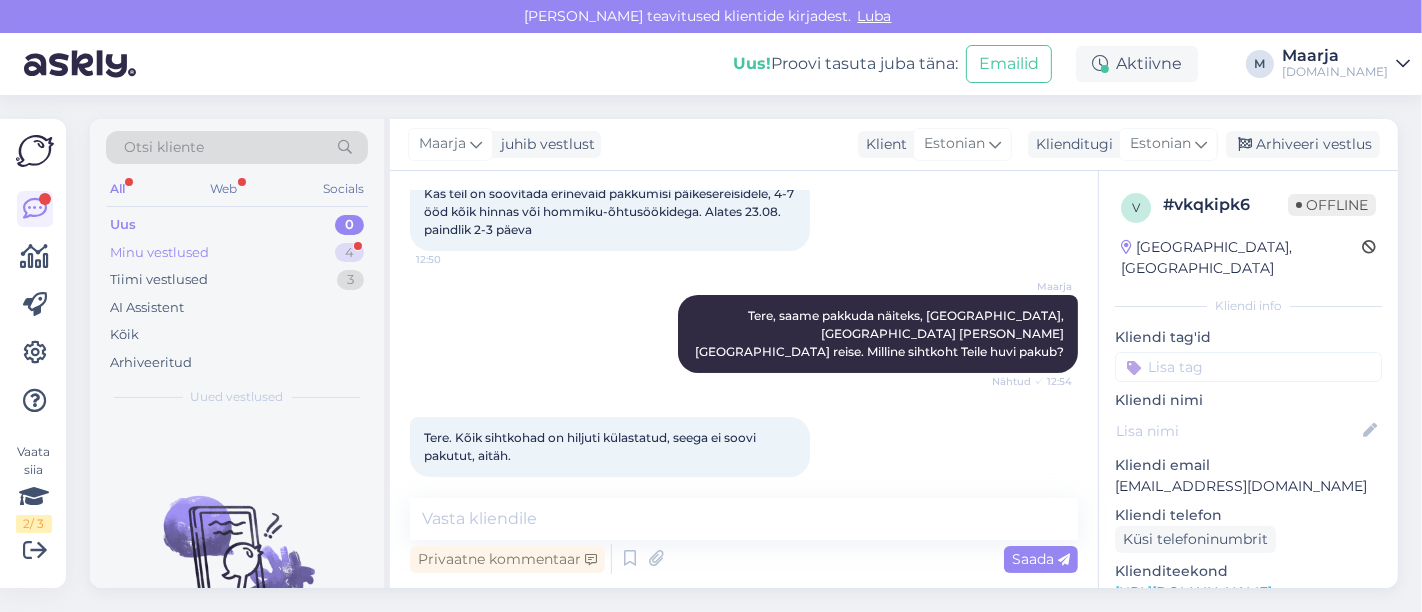 click on "Minu vestlused" at bounding box center [159, 253] 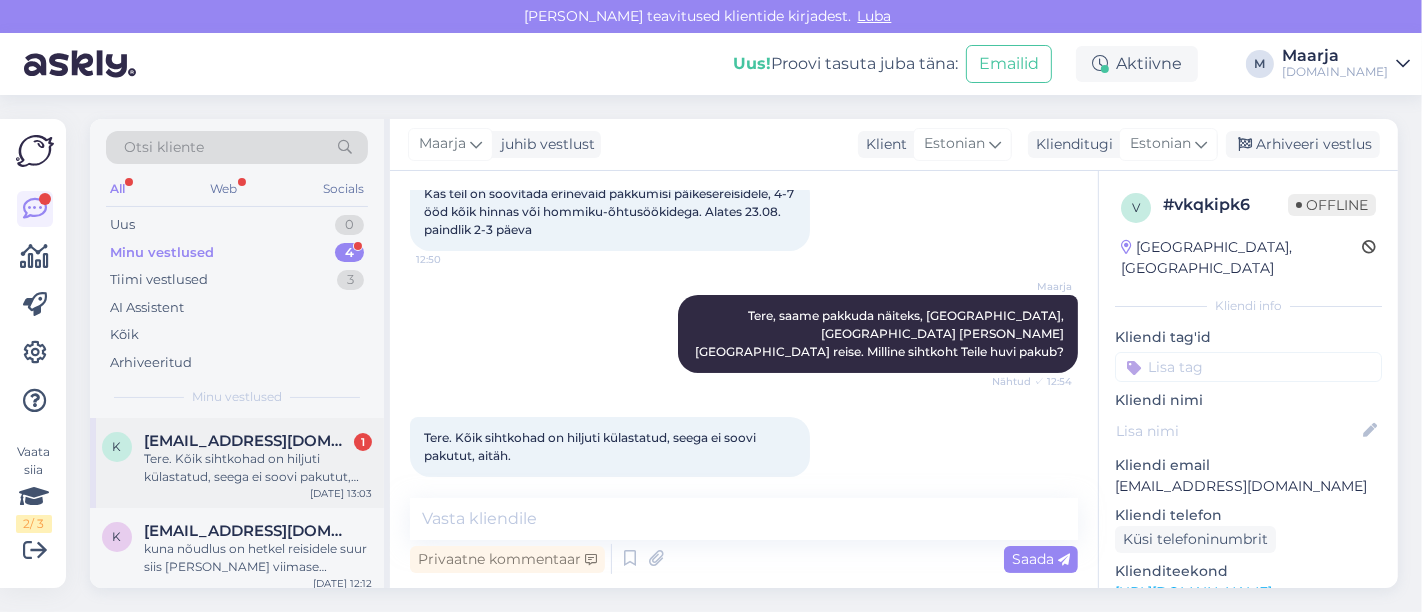 click on "Tere. Kõik sihtkohad on hiljuti külastatud, seega ei soovi pakutut, aitäh." at bounding box center (258, 468) 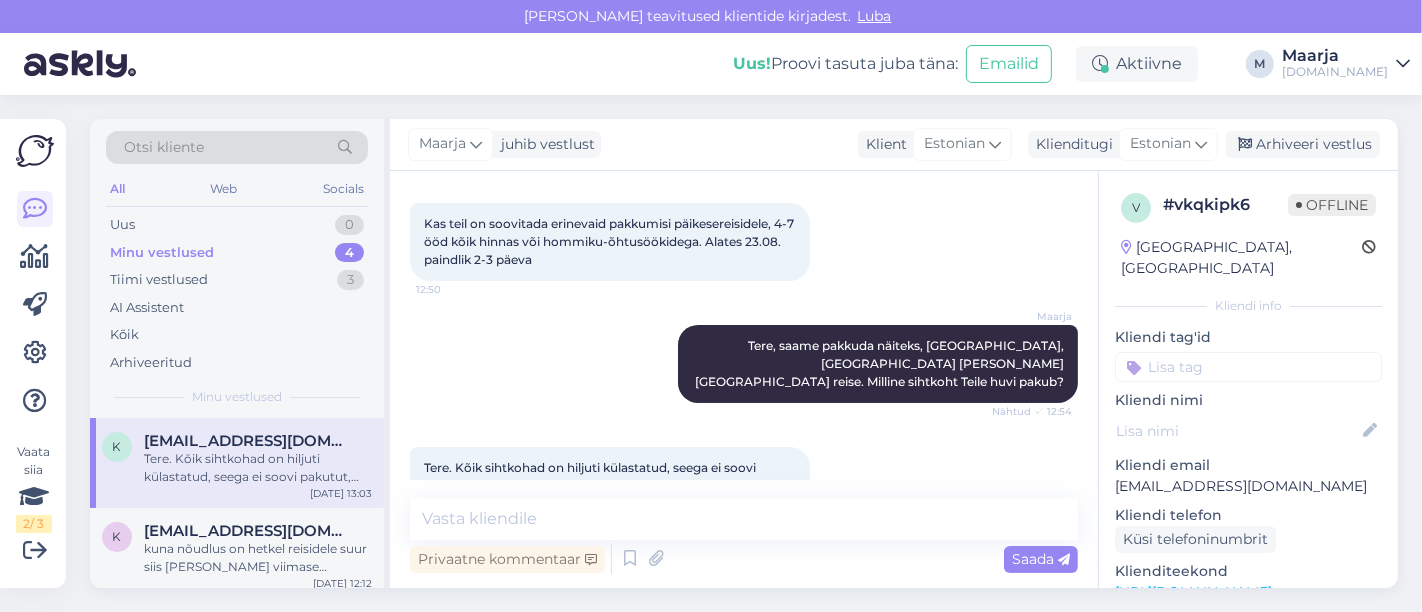 scroll, scrollTop: 210, scrollLeft: 0, axis: vertical 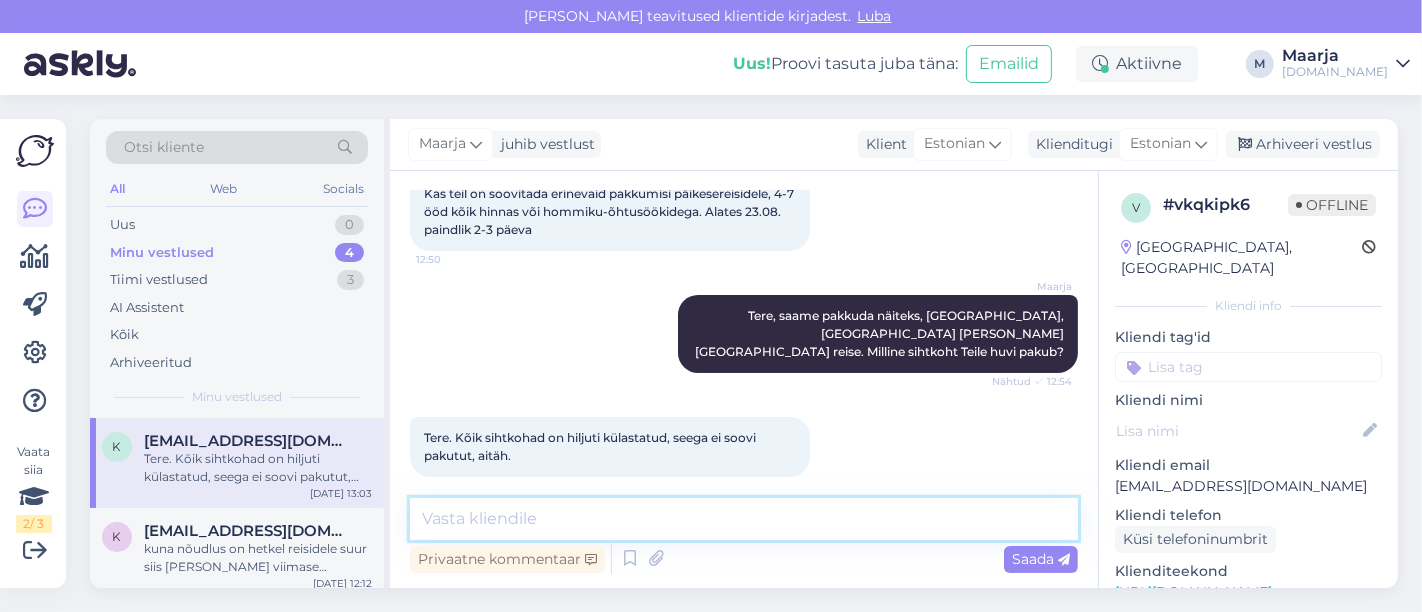 click at bounding box center (744, 519) 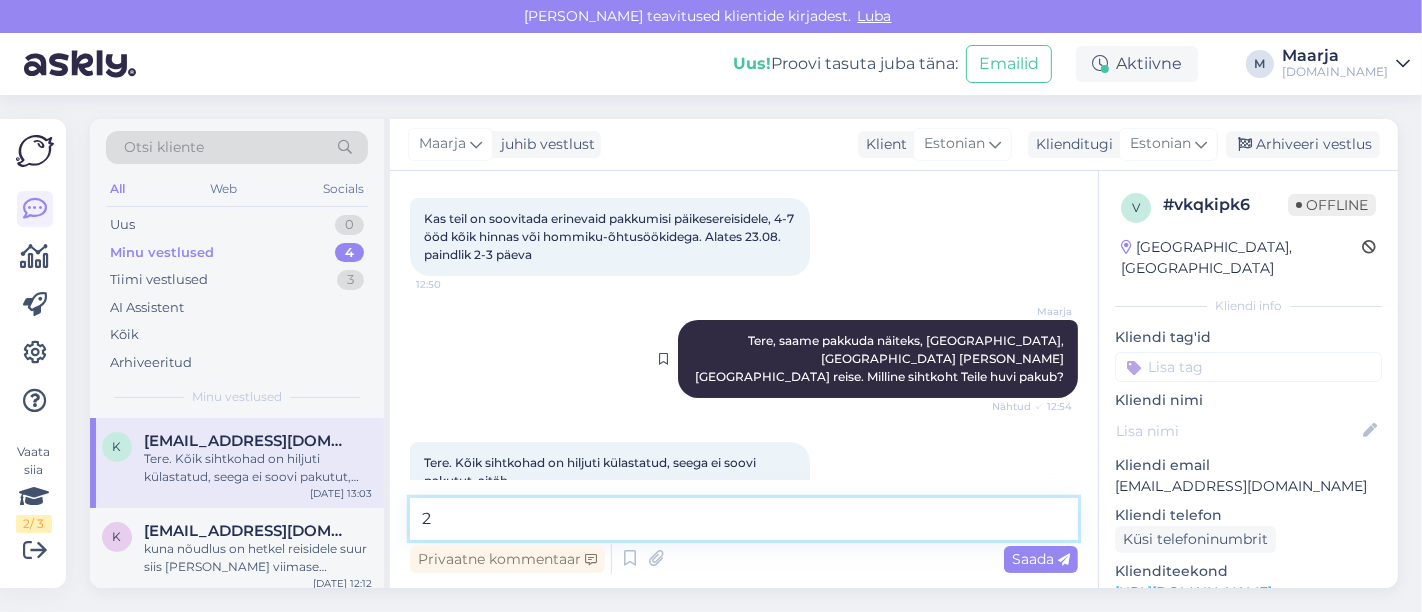 scroll, scrollTop: 210, scrollLeft: 0, axis: vertical 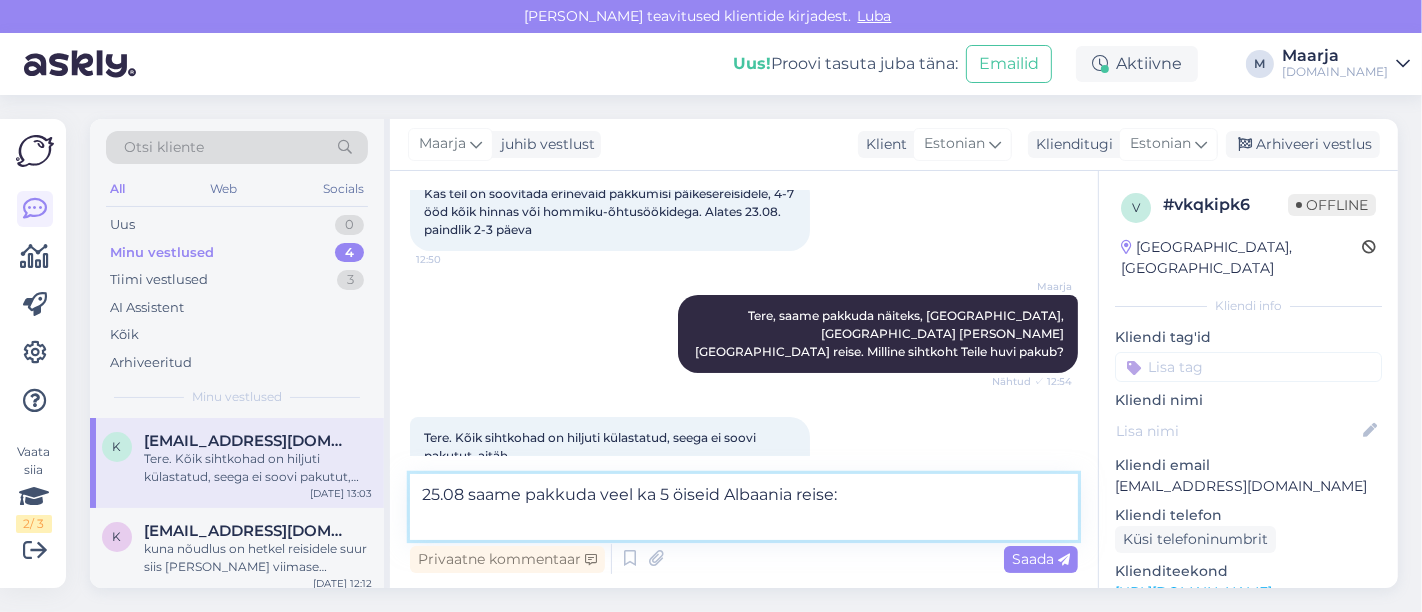 paste on "Lennuajad on allolevad (võivad muutuda):
05.09 [GEOGRAPHIC_DATA] - [GEOGRAPHIC_DATA] 23:45 - 01:50 +1
13.09 [GEOGRAPHIC_DATA] - [GEOGRAPHIC_DATA] 02:35 - 06:40" 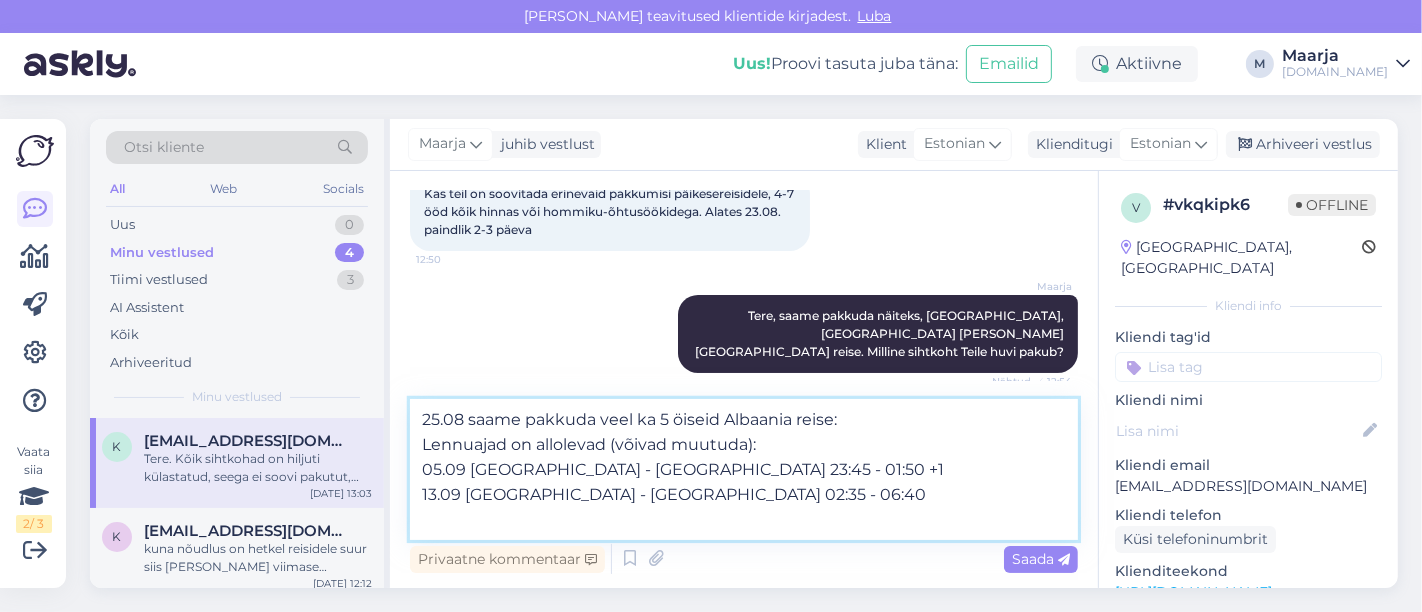 drag, startPoint x: 462, startPoint y: 475, endPoint x: 391, endPoint y: 470, distance: 71.17584 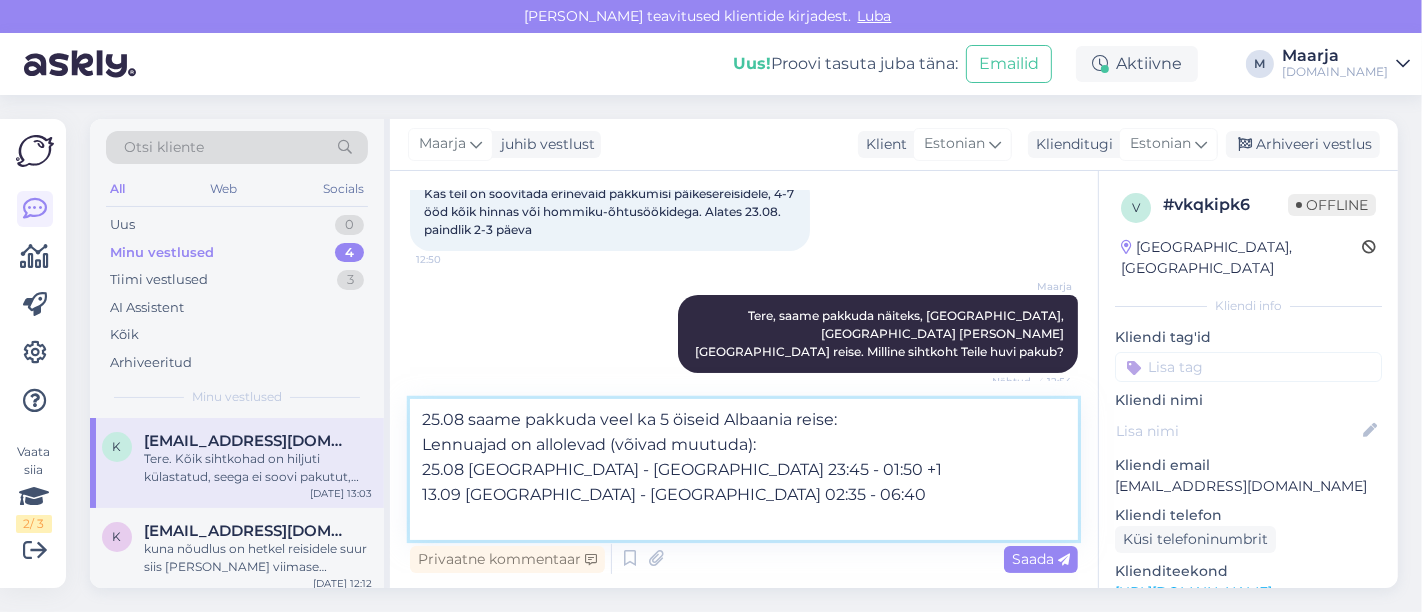 drag, startPoint x: 457, startPoint y: 500, endPoint x: 391, endPoint y: 496, distance: 66.1211 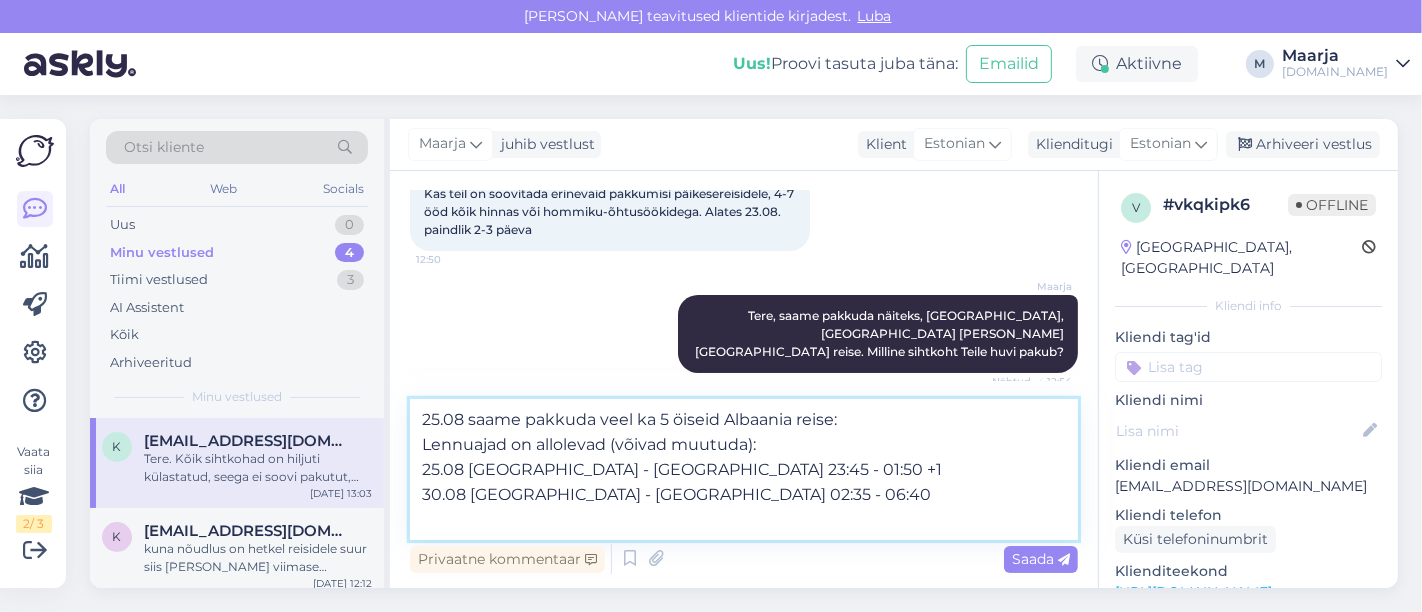 click on "25.08 saame pakkuda veel ka 5 öiseid Albaania reise:
Lennuajad on allolevad (võivad muutuda):
25.08 [GEOGRAPHIC_DATA] - [GEOGRAPHIC_DATA] 23:45 - 01:50 +1
30.08 [GEOGRAPHIC_DATA] - [GEOGRAPHIC_DATA] 02:35 - 06:40" at bounding box center [744, 469] 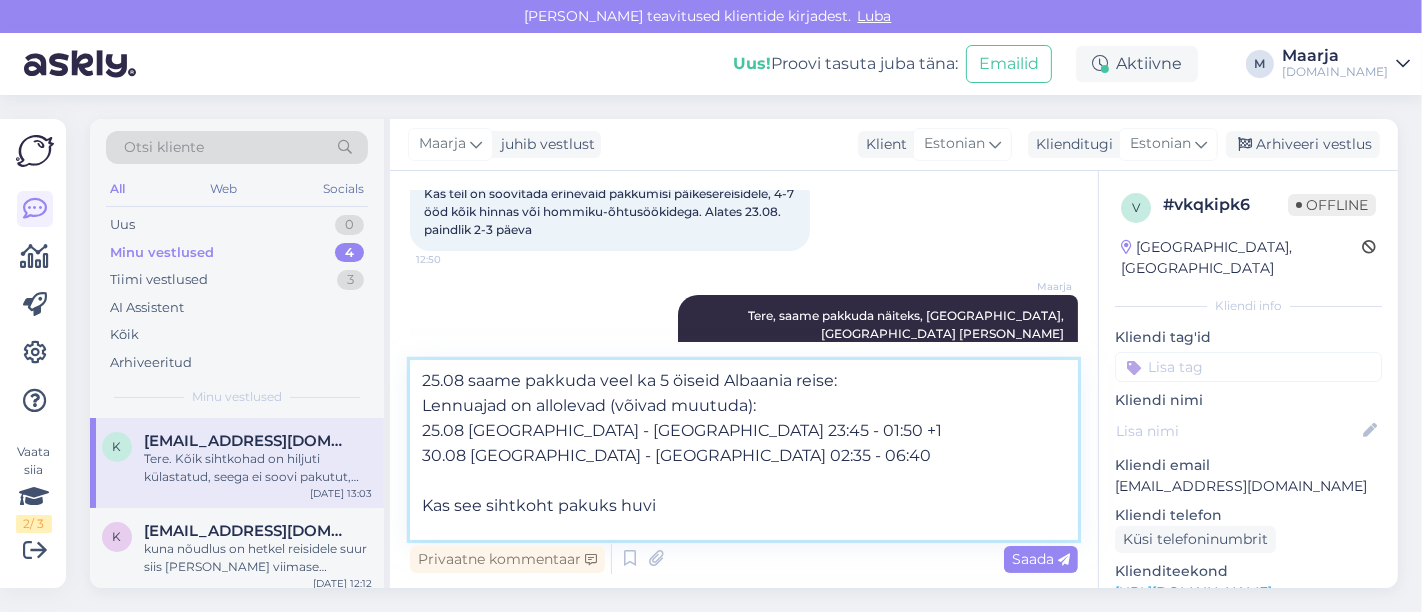 type on "25.08 saame pakkuda veel ka 5 öiseid Albaania reise:
Lennuajad on allolevad (võivad muutuda):
25.08 [GEOGRAPHIC_DATA] - [GEOGRAPHIC_DATA] 23:45 - 01:50 +1
30.08 [GEOGRAPHIC_DATA] - [GEOGRAPHIC_DATA] 02:35 - 06:40
Kas see sihtkoht pakuks huvi?" 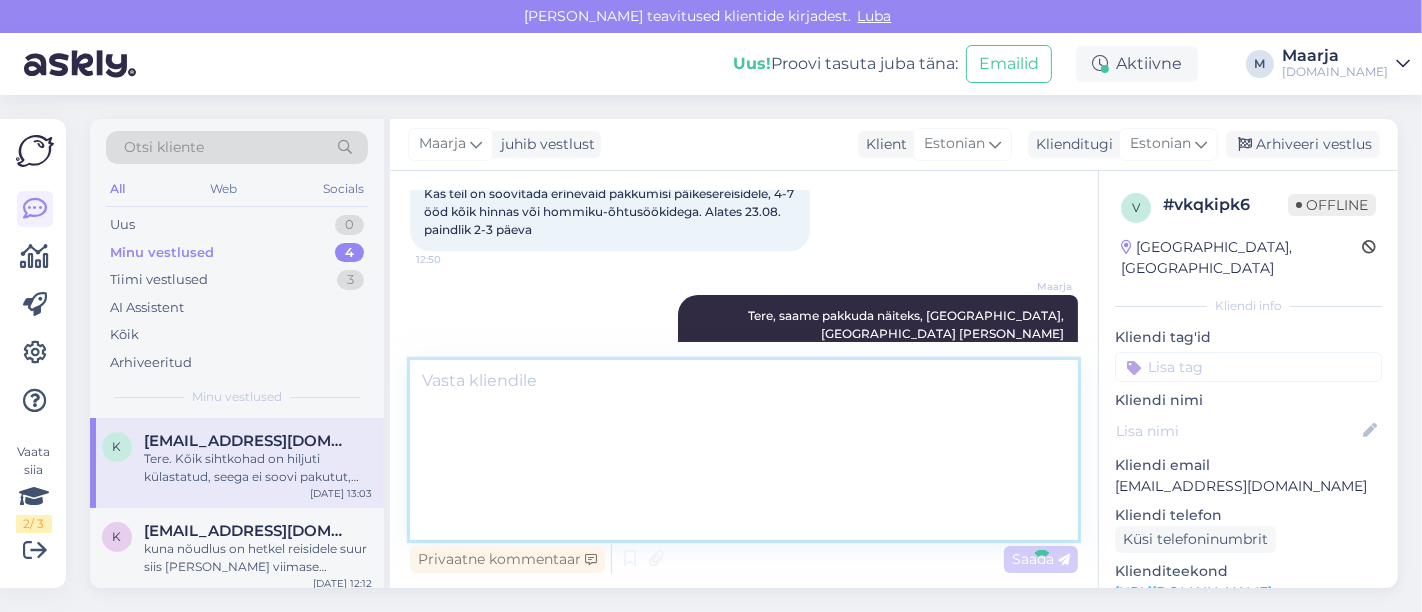 scroll, scrollTop: 385, scrollLeft: 0, axis: vertical 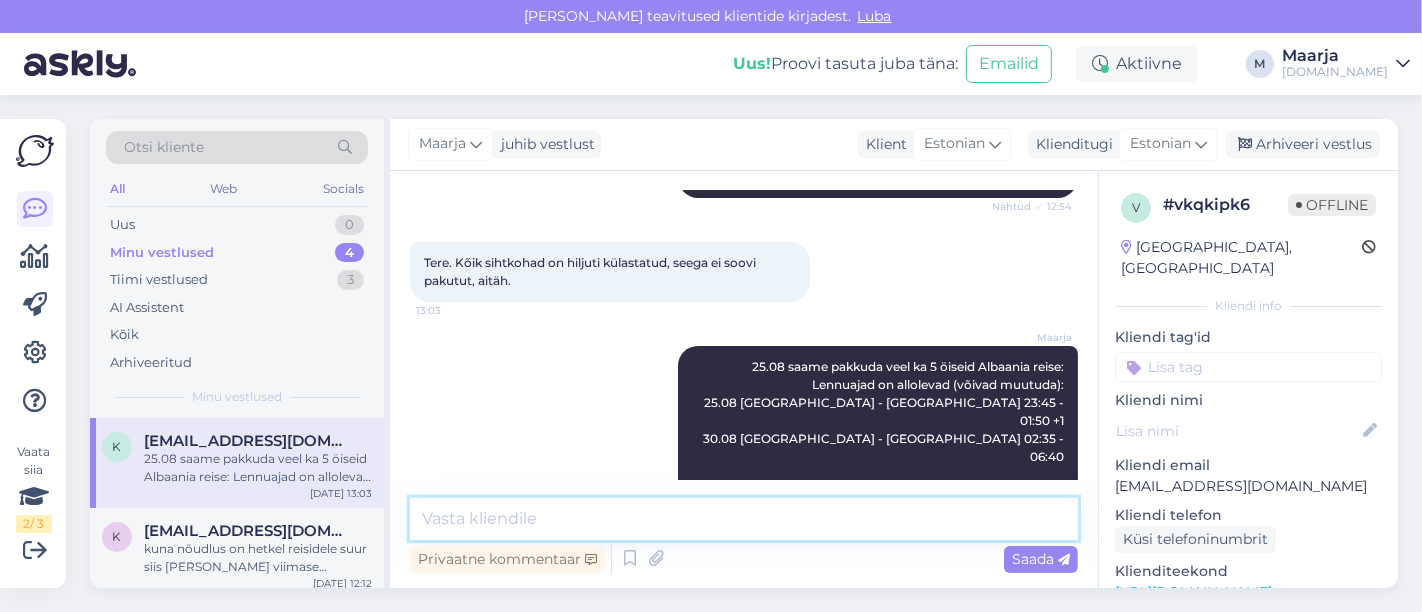 type 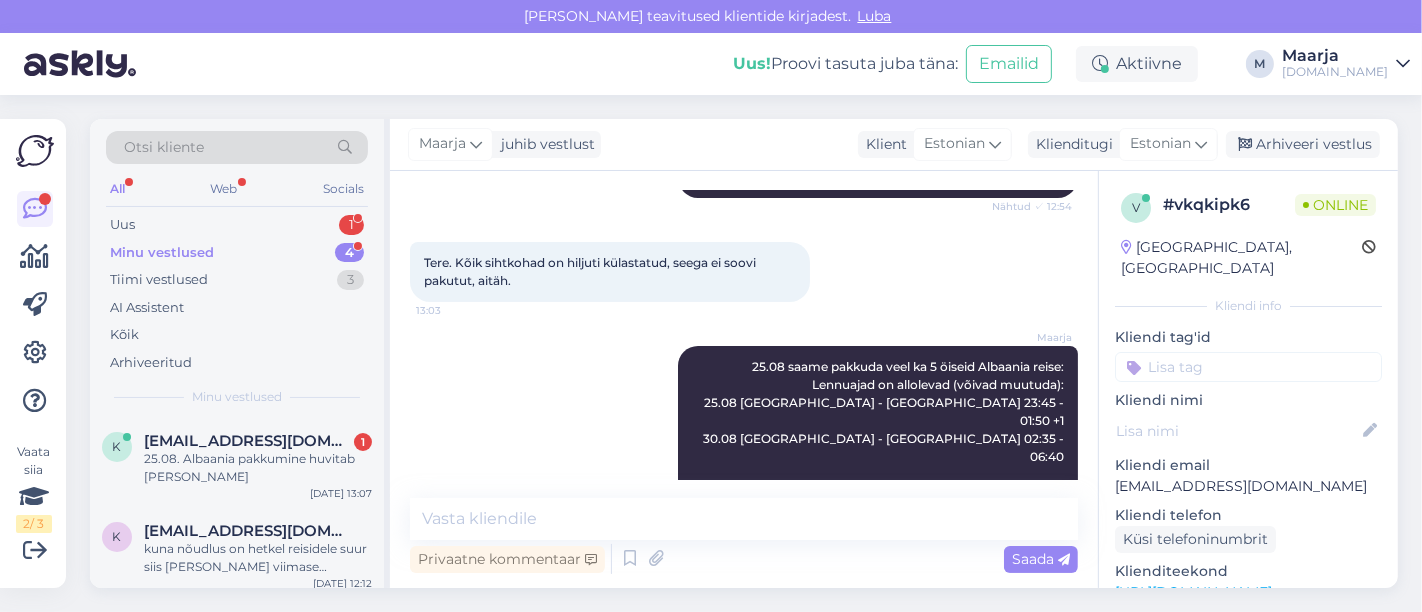 scroll, scrollTop: 471, scrollLeft: 0, axis: vertical 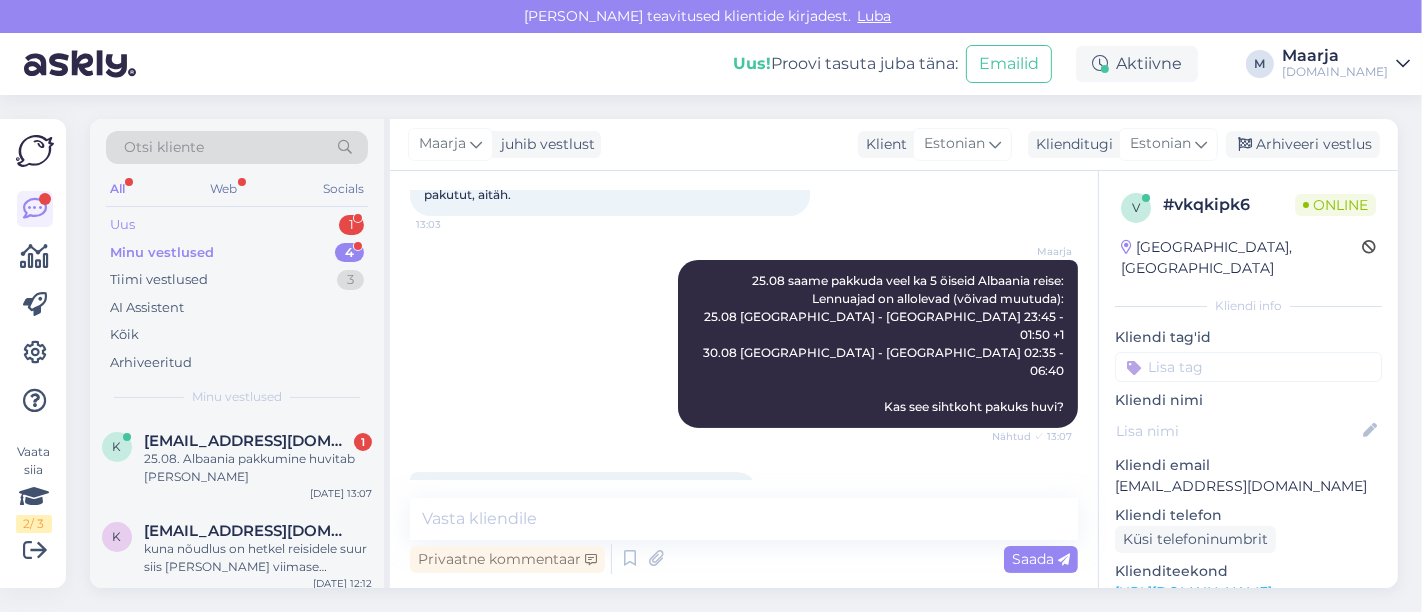 click on "Uus 1" at bounding box center (237, 225) 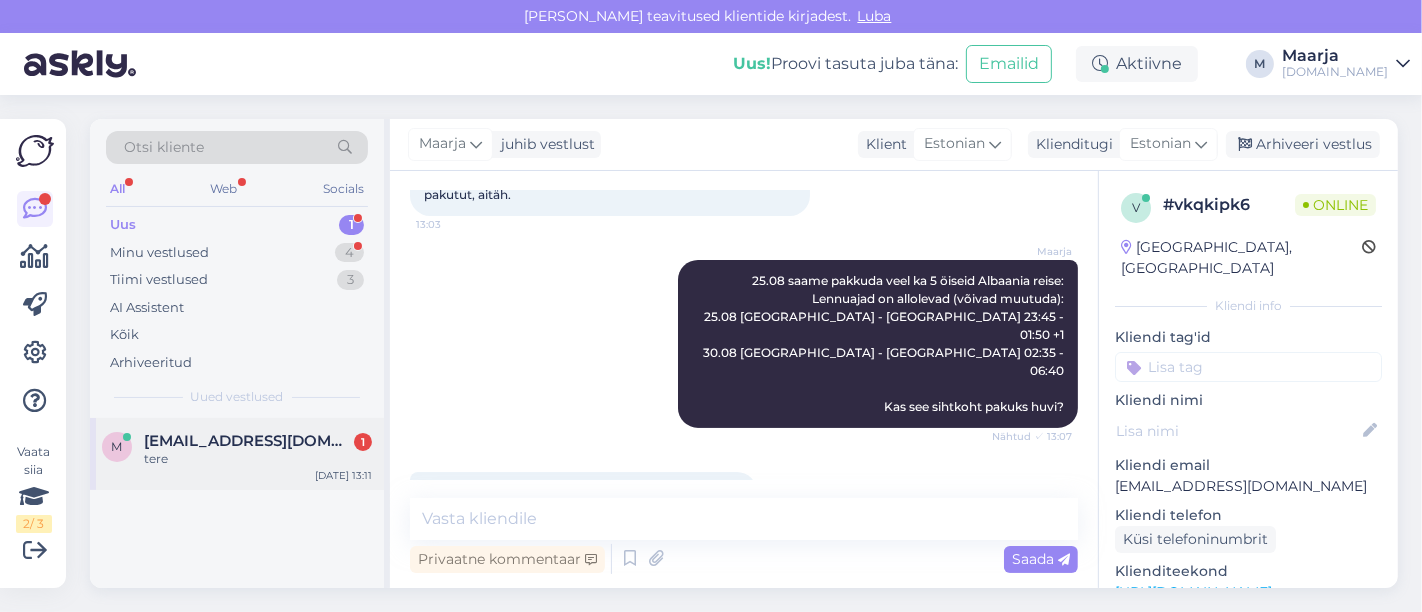 click on "tere" at bounding box center (258, 459) 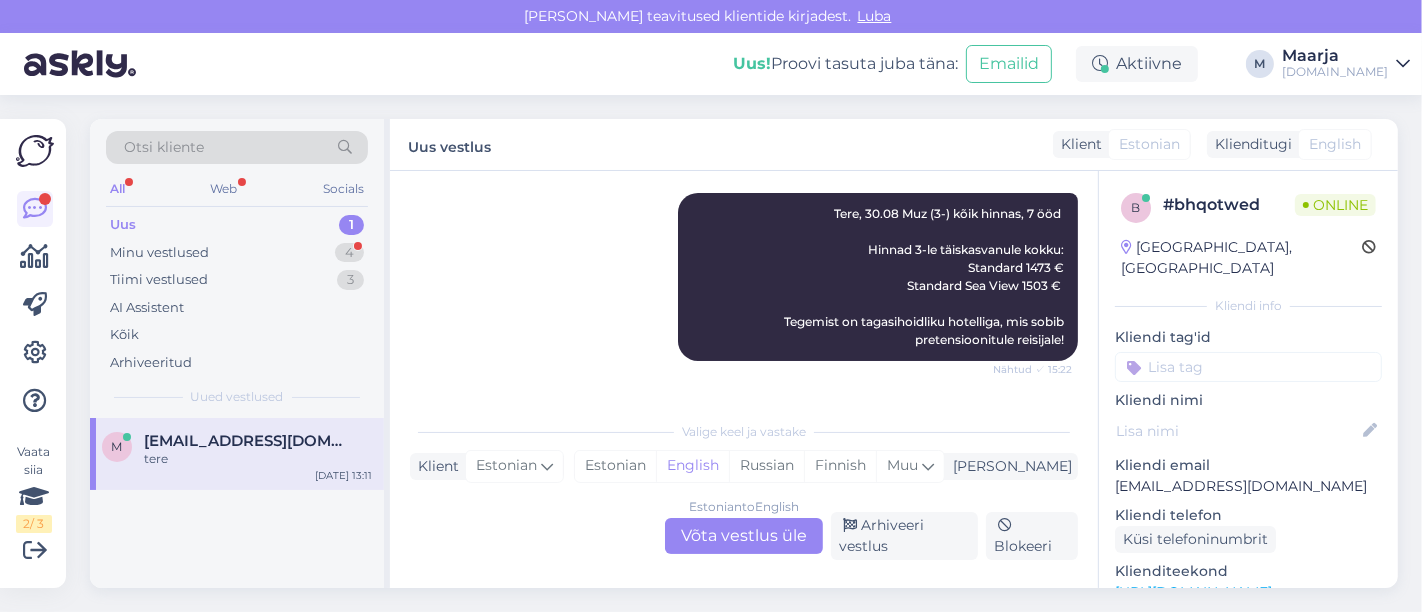 scroll, scrollTop: 342, scrollLeft: 0, axis: vertical 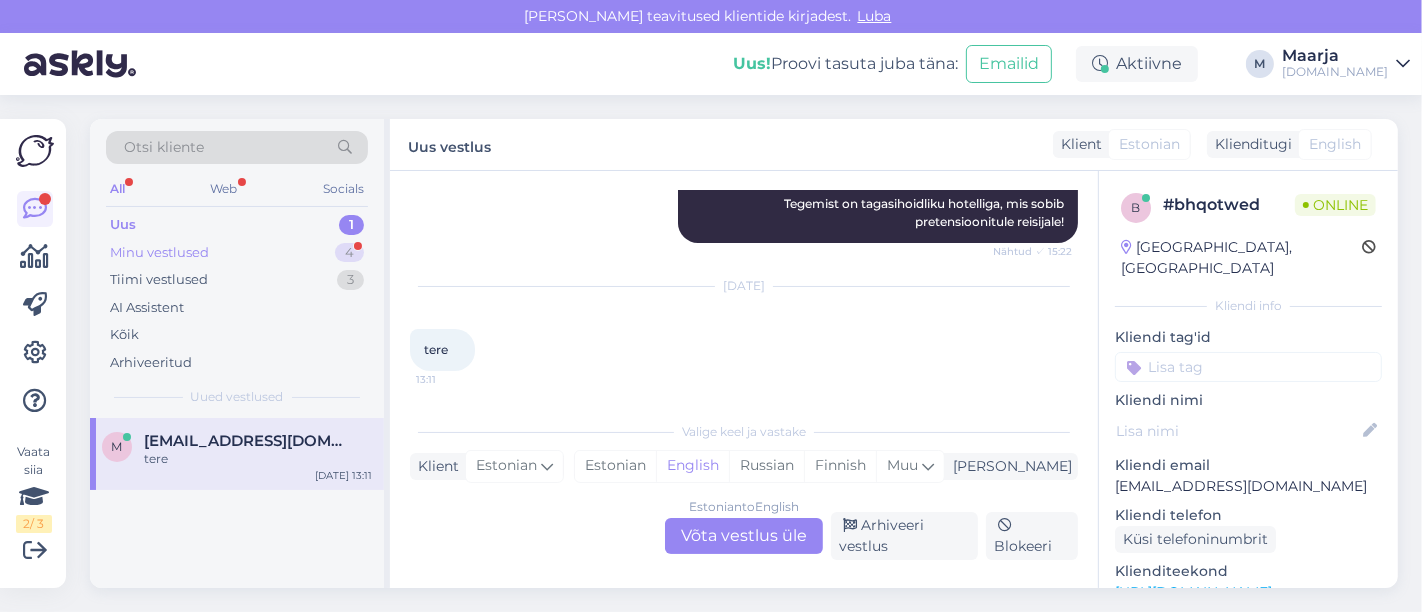 click on "Minu vestlused" at bounding box center (159, 253) 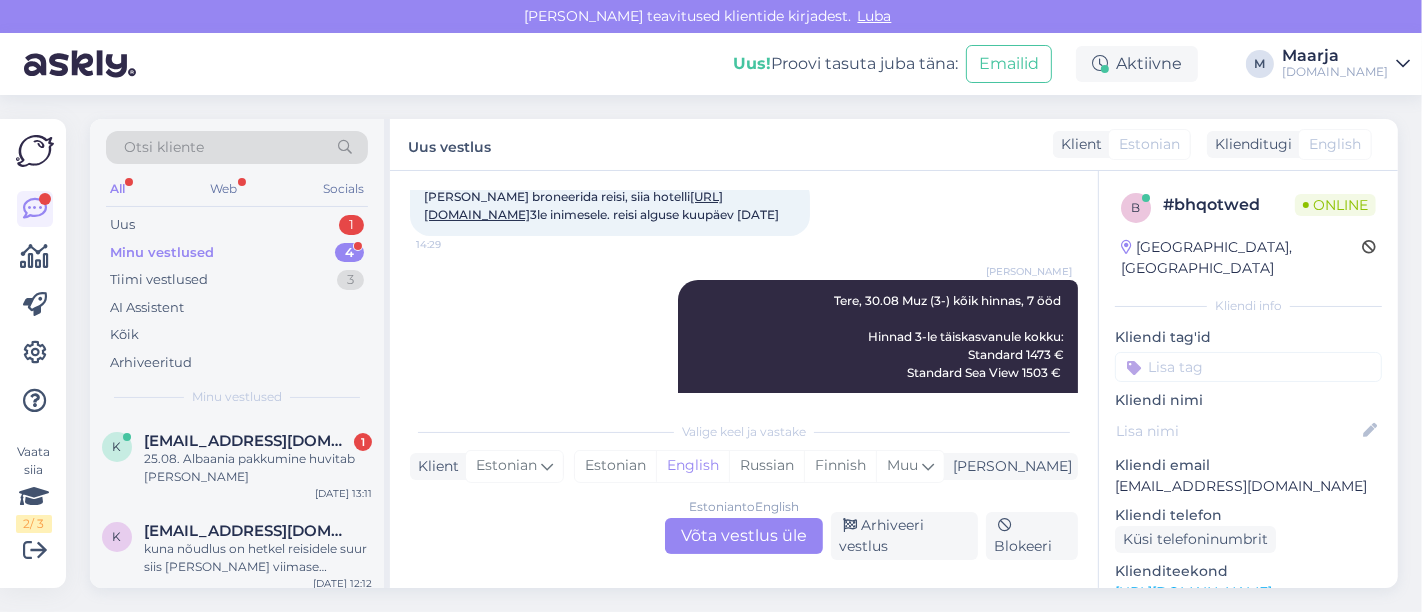 scroll, scrollTop: 446, scrollLeft: 0, axis: vertical 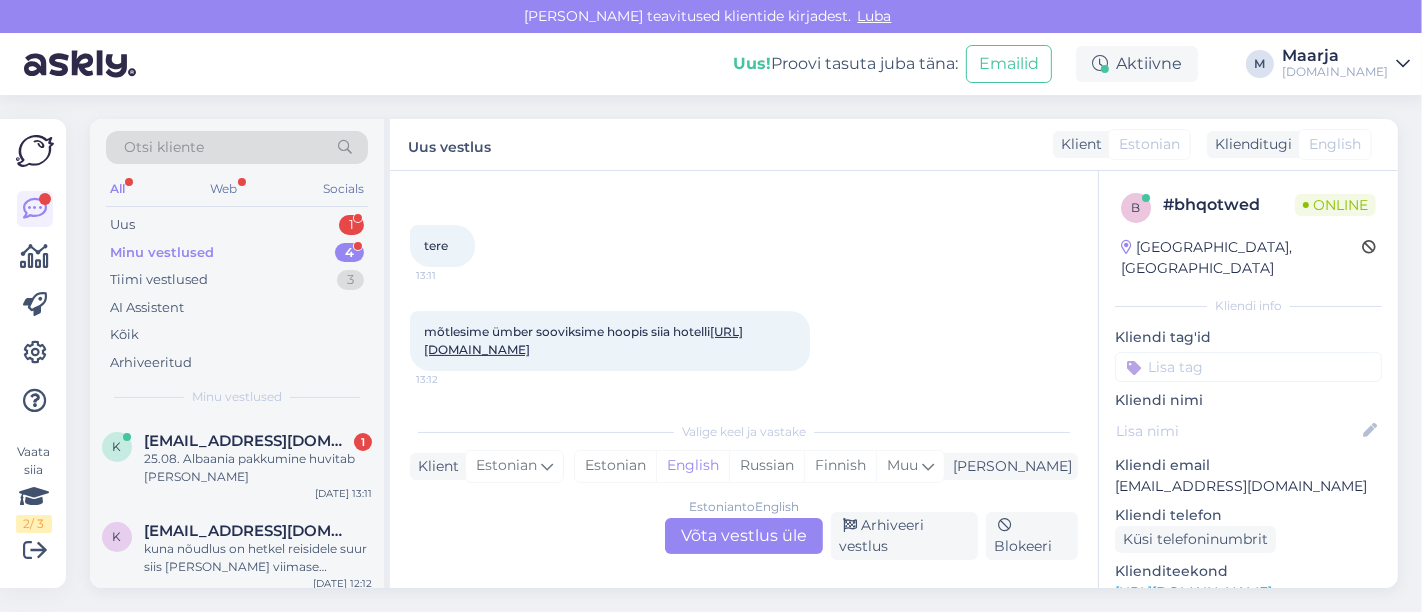 click on "[URL][DOMAIN_NAME]" at bounding box center (583, 340) 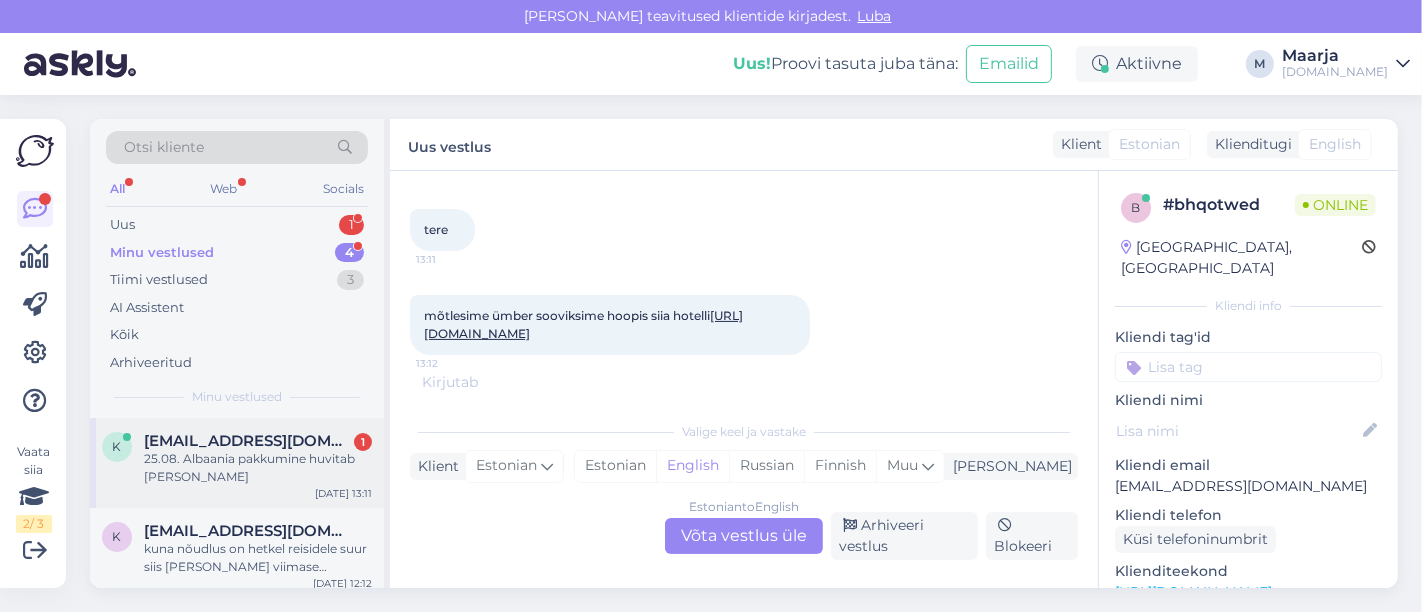 click on "25.08. Albaania pakkumine huvitab [PERSON_NAME]" at bounding box center [258, 468] 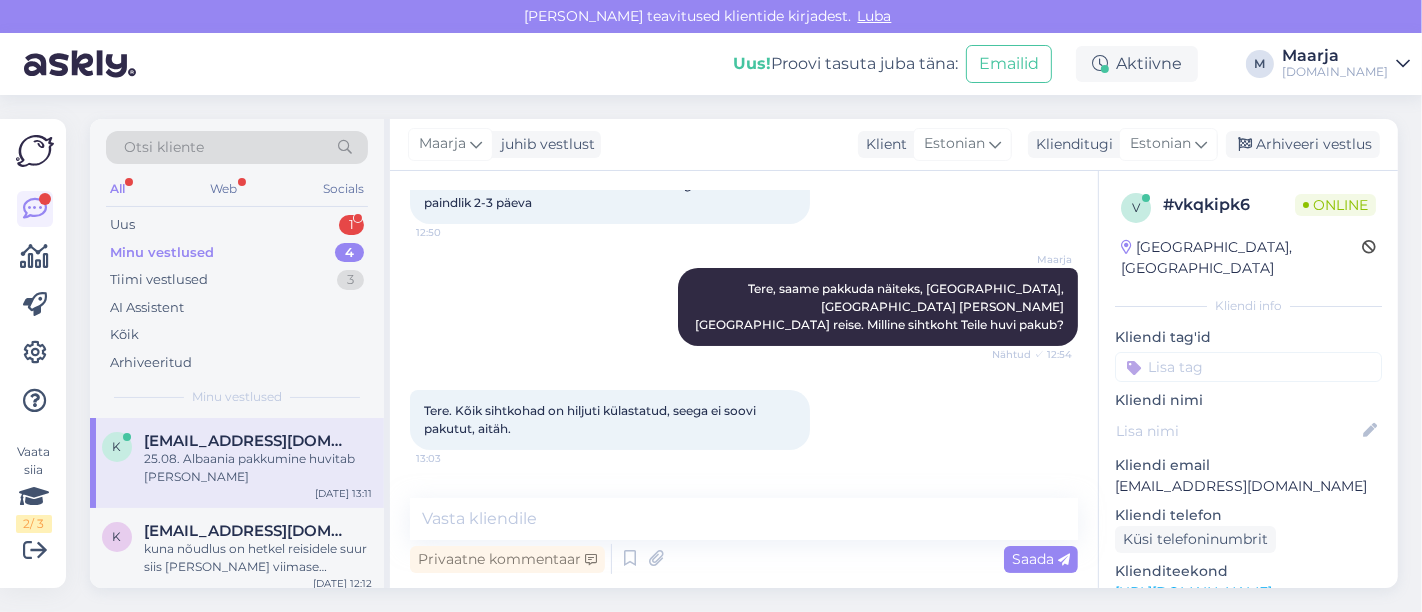 scroll, scrollTop: 471, scrollLeft: 0, axis: vertical 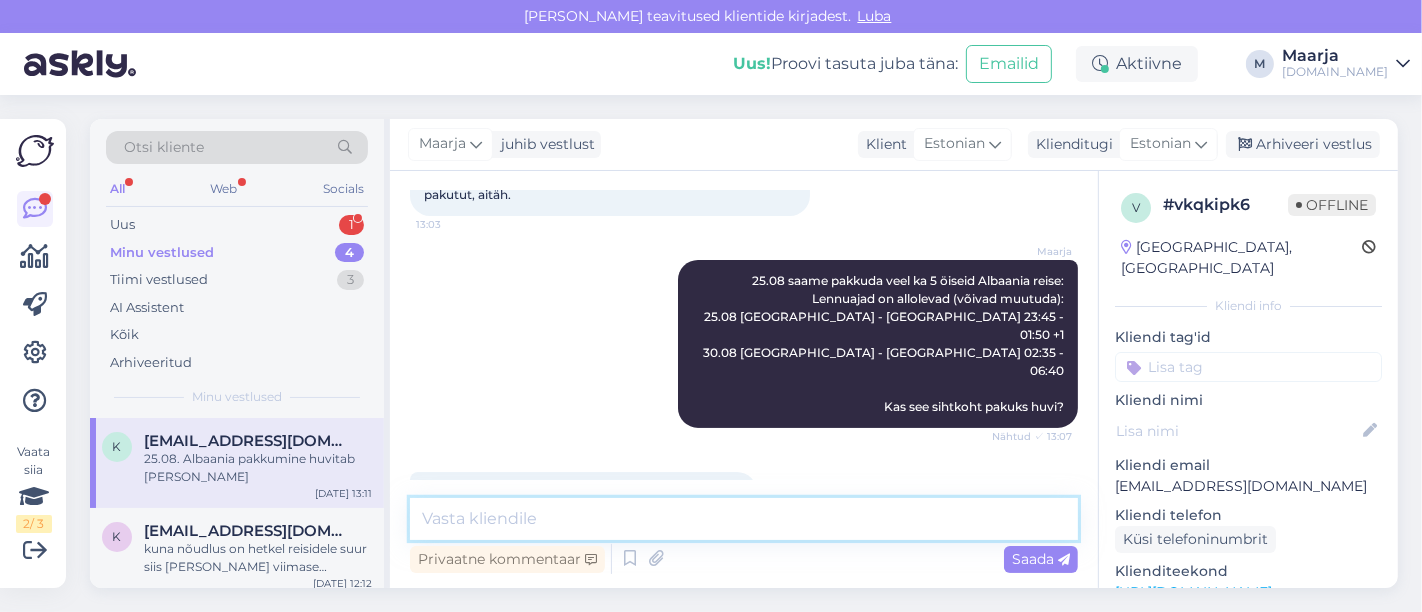 click at bounding box center [744, 519] 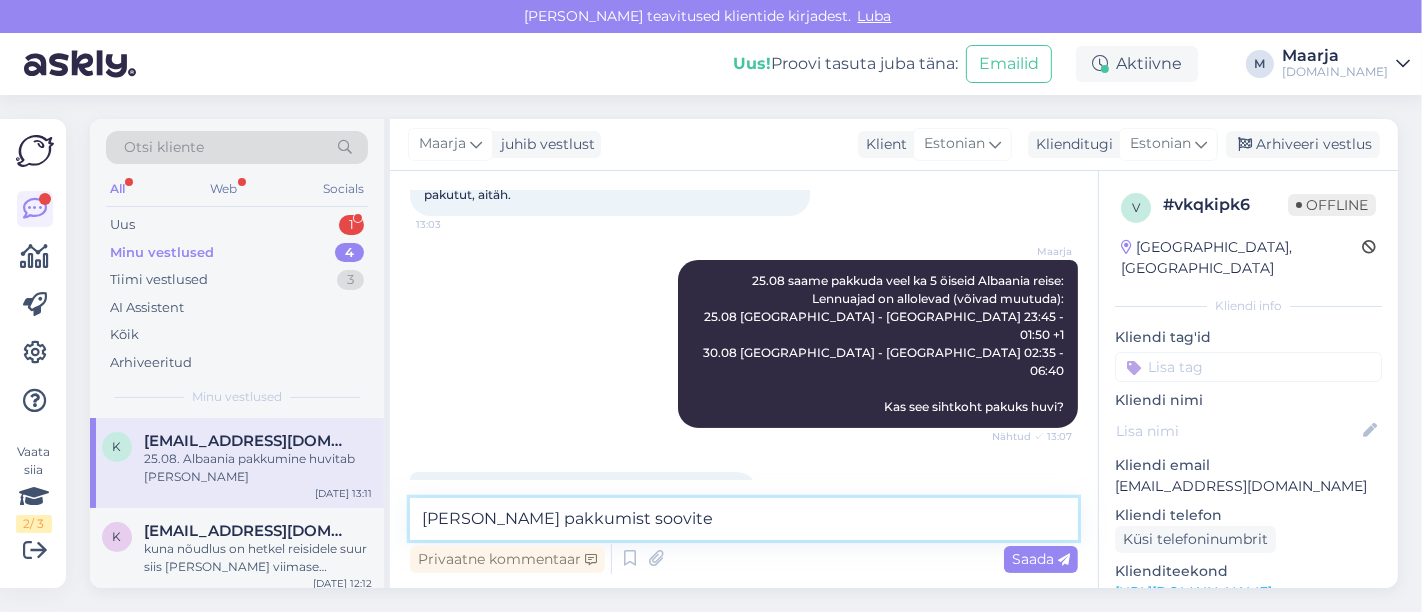 type on "[PERSON_NAME] pakkumist soovite?" 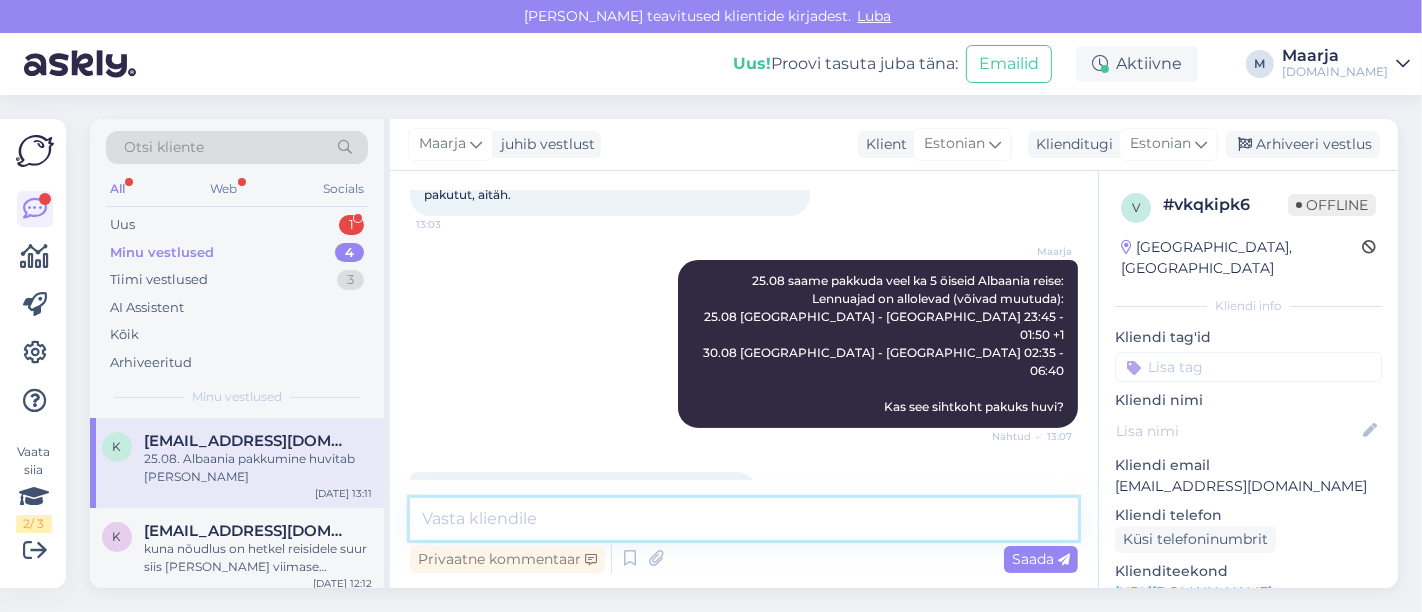 scroll, scrollTop: 557, scrollLeft: 0, axis: vertical 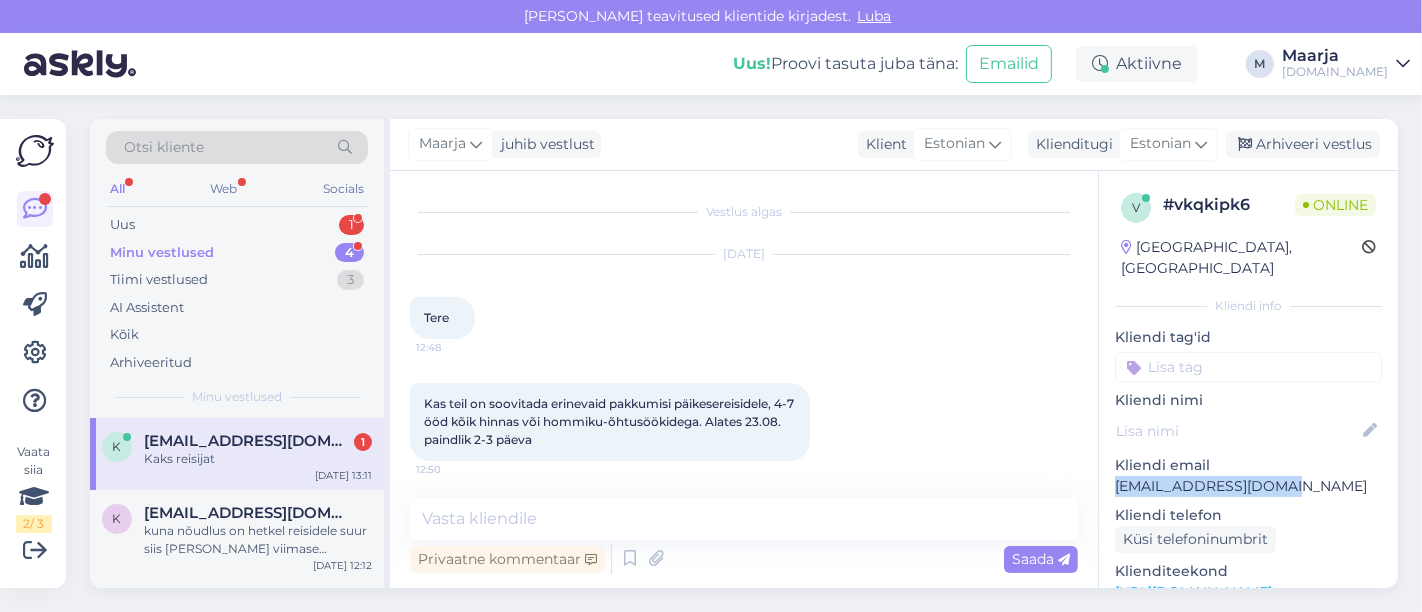 drag, startPoint x: 1296, startPoint y: 458, endPoint x: 1113, endPoint y: 473, distance: 183.61372 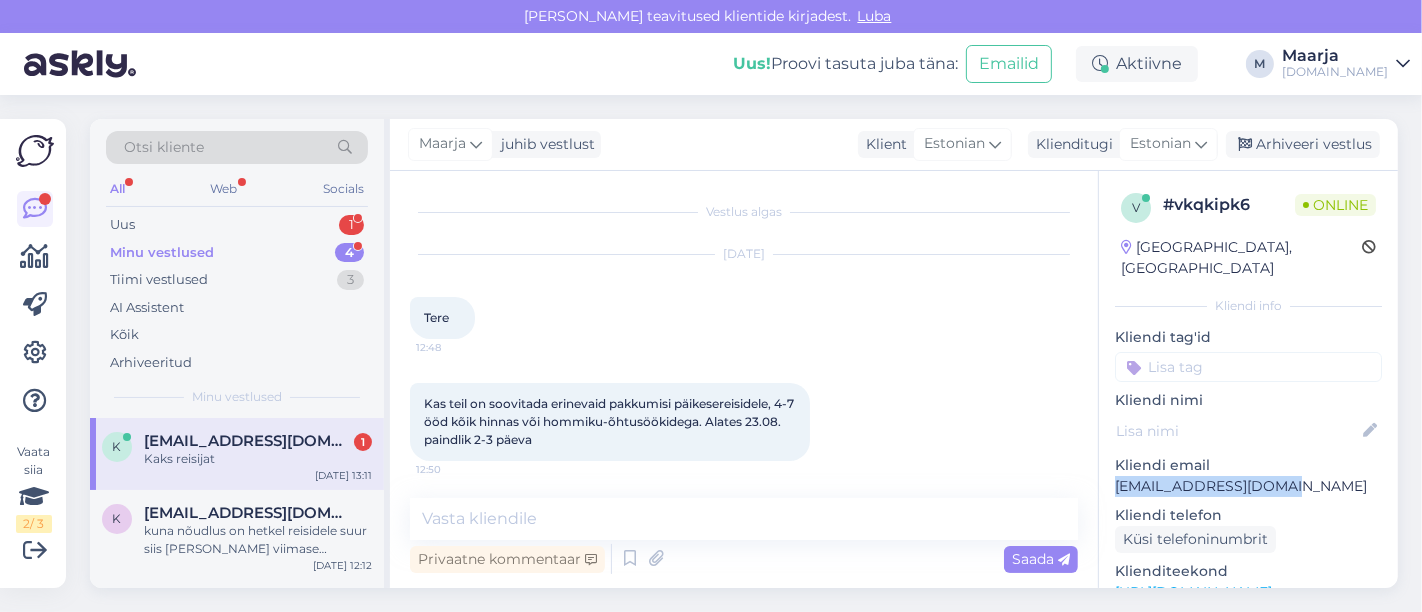click on "v # vkqkipk6 Online     [GEOGRAPHIC_DATA], [GEOGRAPHIC_DATA] Kliendi info Kliendi tag'id  Kliendi nimi Kliendi email [EMAIL_ADDRESS][DOMAIN_NAME] Kliendi telefon Küsi telefoninumbrit Klienditeekond [URL][DOMAIN_NAME] Vaata edasi ... Operatsioonisüsteem iPhone OS 18.5 [PERSON_NAME] Safari 18.5 [PERSON_NAME]" at bounding box center [1248, 592] 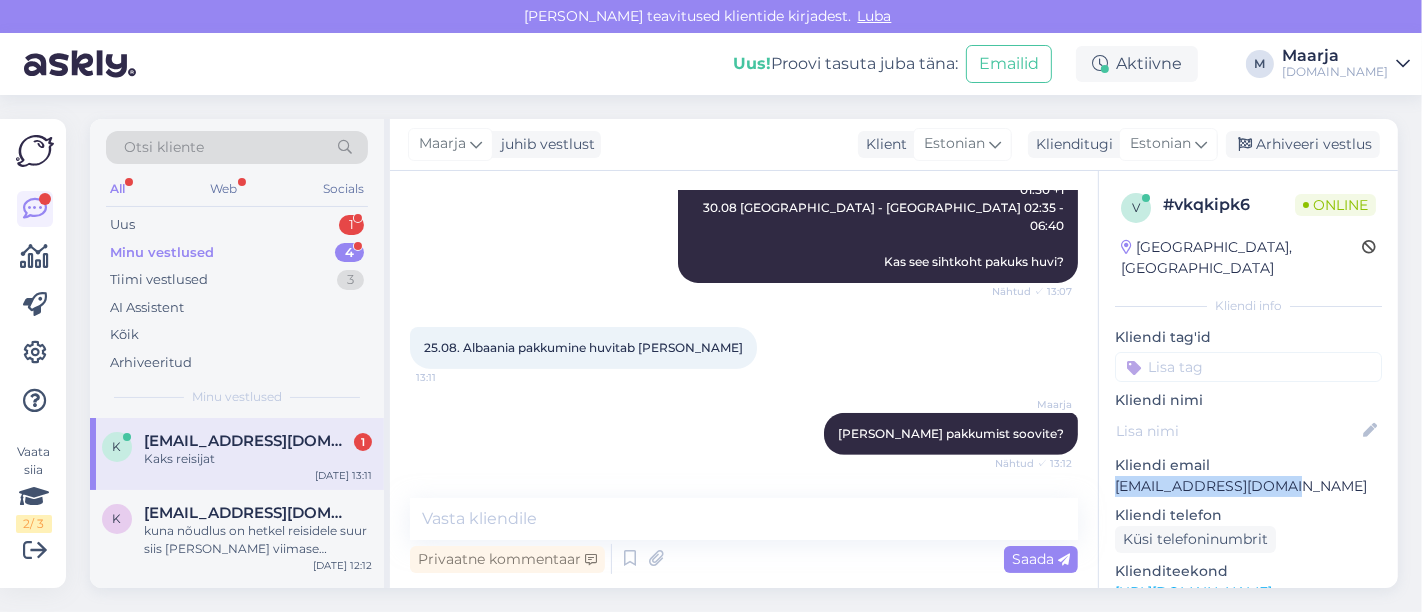 scroll, scrollTop: 643, scrollLeft: 0, axis: vertical 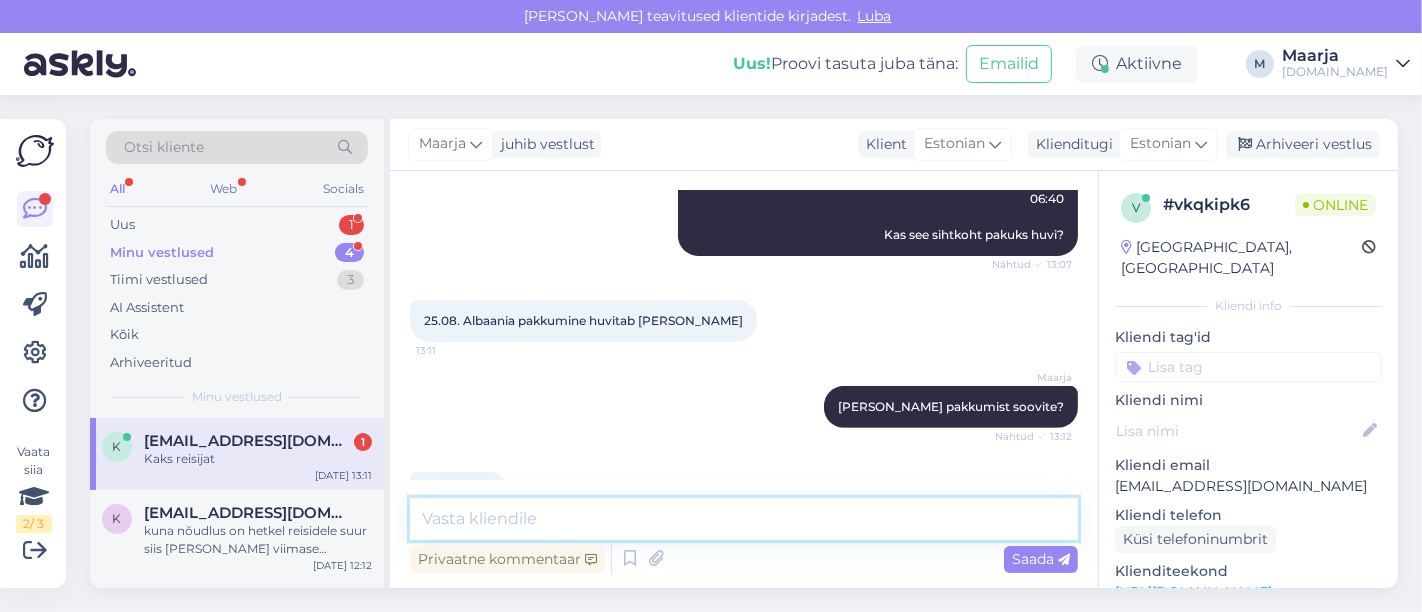 click at bounding box center (744, 519) 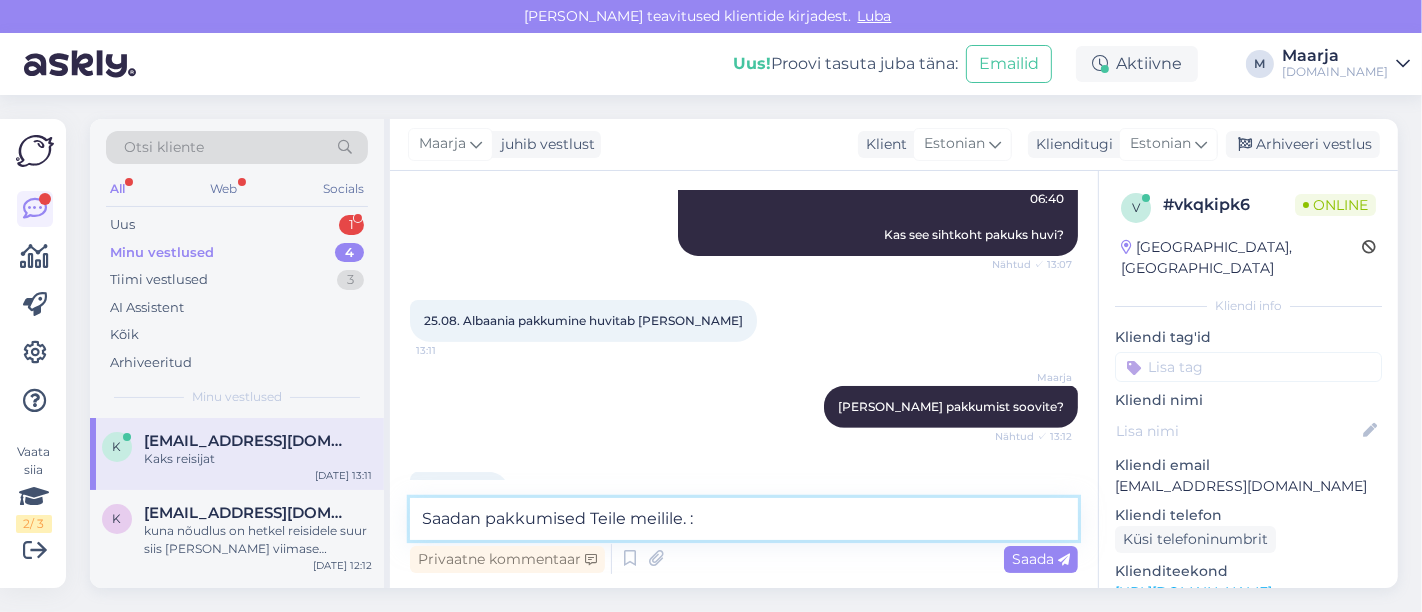 type on "Saadan pakkumised Teile meilile. :)" 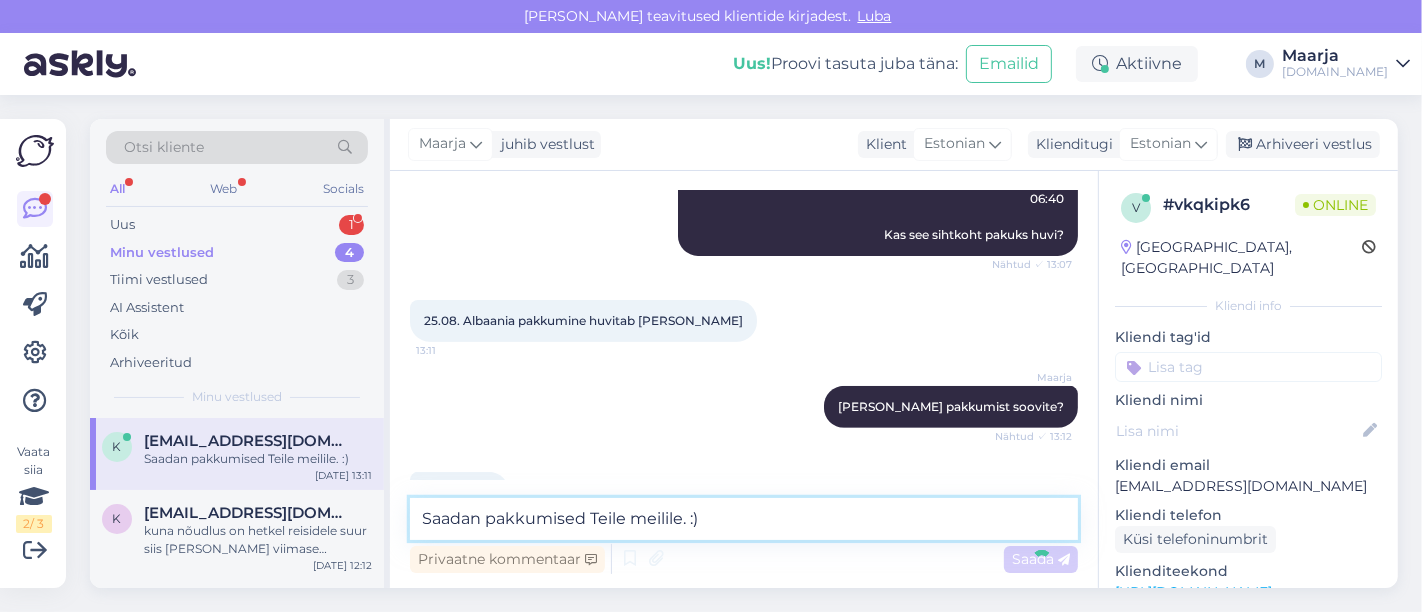 type 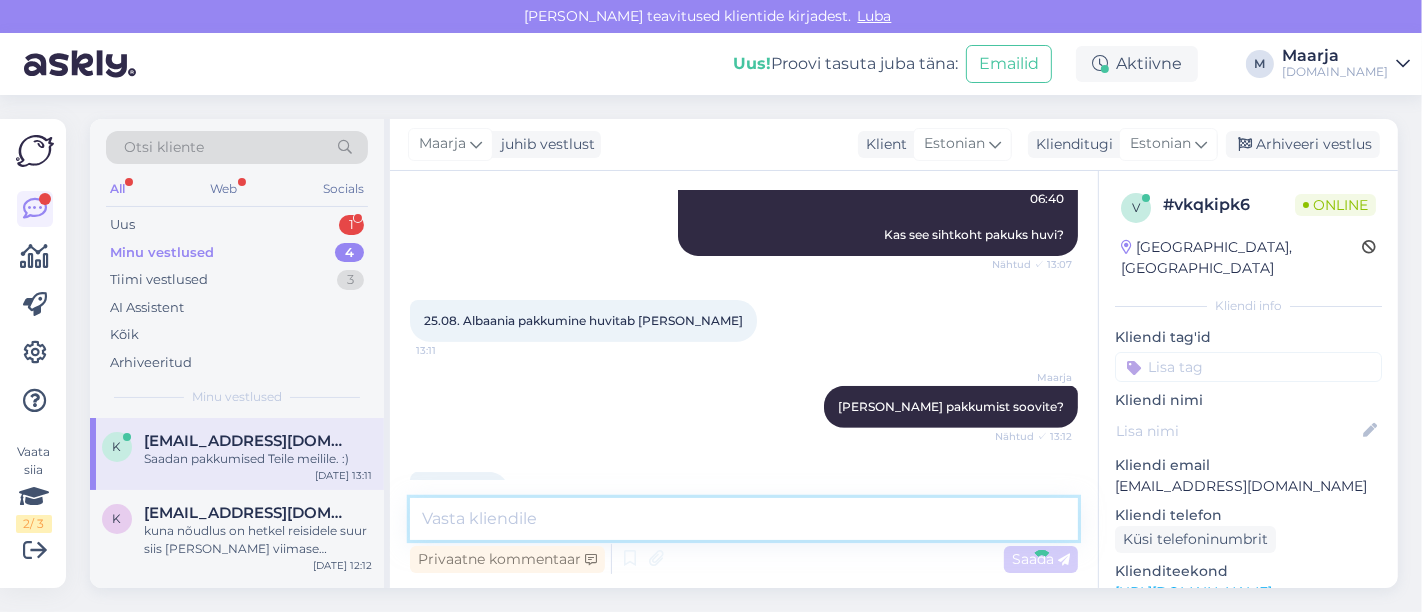 scroll, scrollTop: 729, scrollLeft: 0, axis: vertical 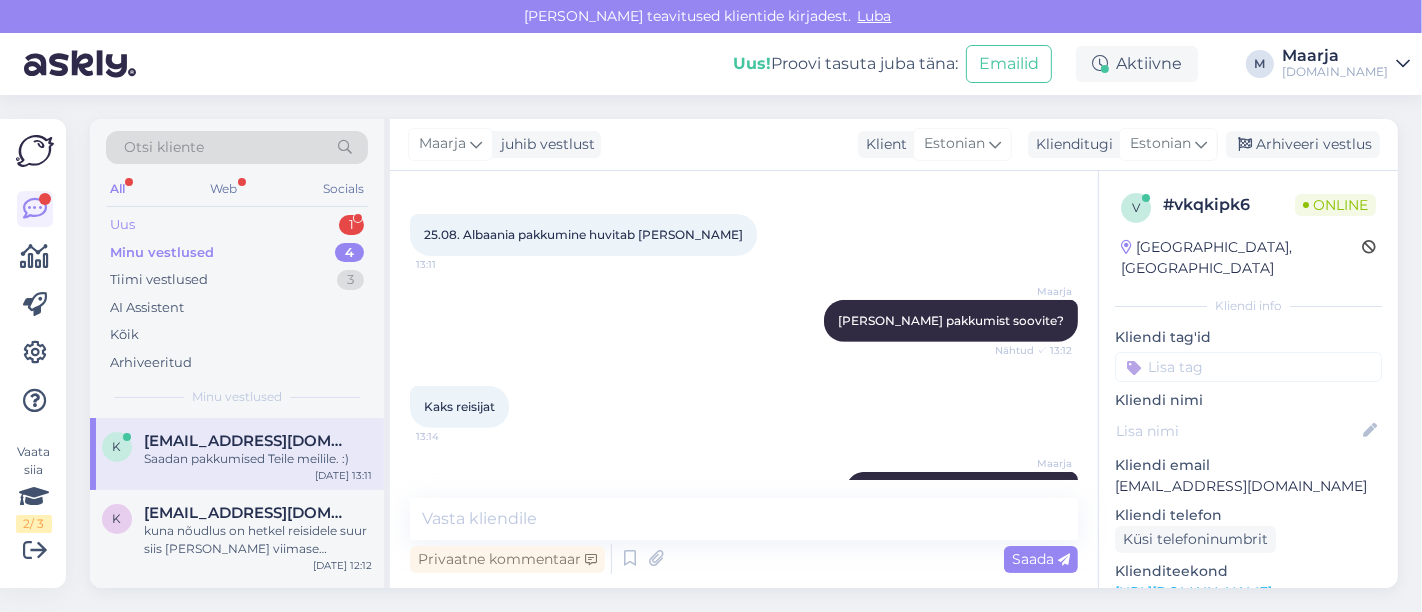 click on "Uus 1" at bounding box center (237, 225) 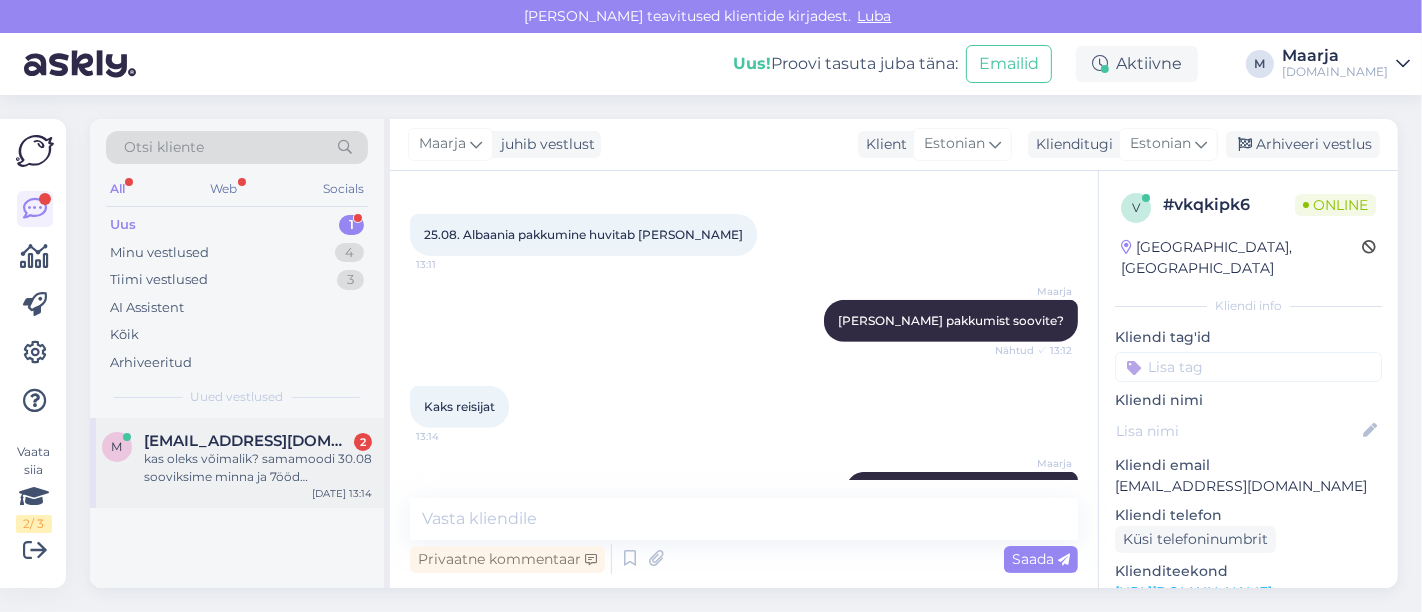 click on "m [EMAIL_ADDRESS][DOMAIN_NAME] 2 kas oleks võimalik? samamoodi 30.08 sooviksime minna ja 7ööd [PERSON_NAME] oleks võimalik võiksime mahtuda kolmekesi ühte tuppa kuna reisin seekord vanaema vanaisaga oleks [PERSON_NAME] [PERSON_NAME] [DATE] 13:14" at bounding box center (237, 463) 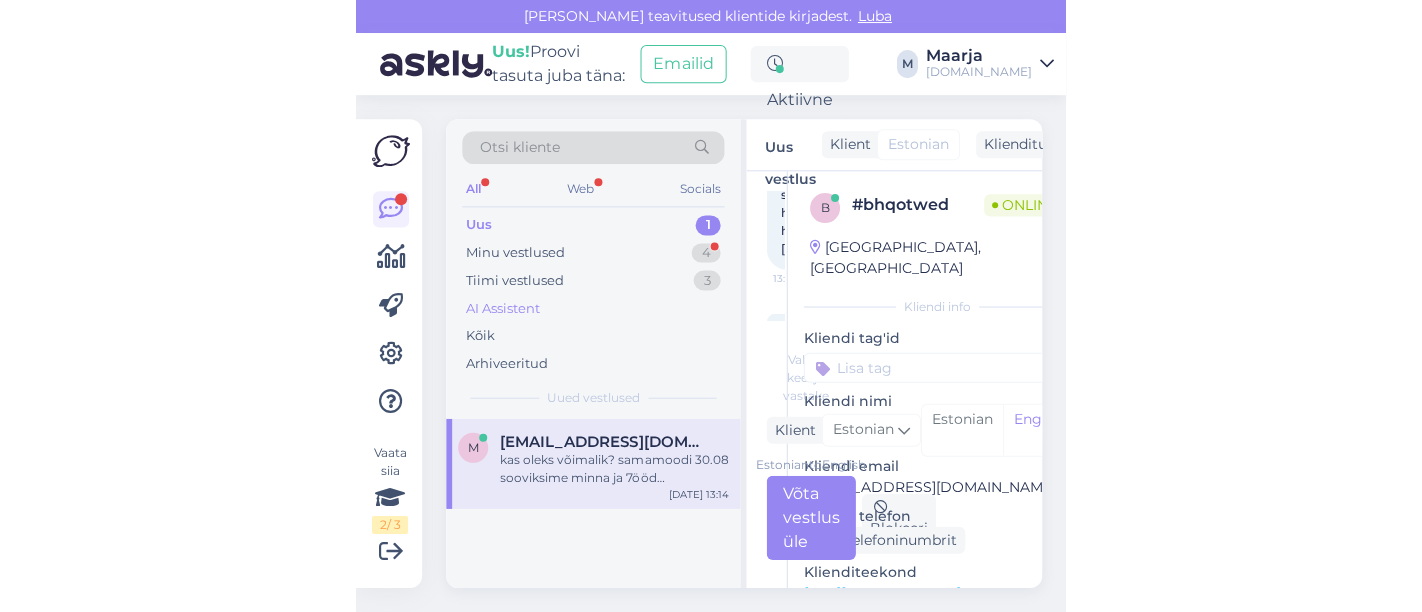 scroll, scrollTop: 586, scrollLeft: 0, axis: vertical 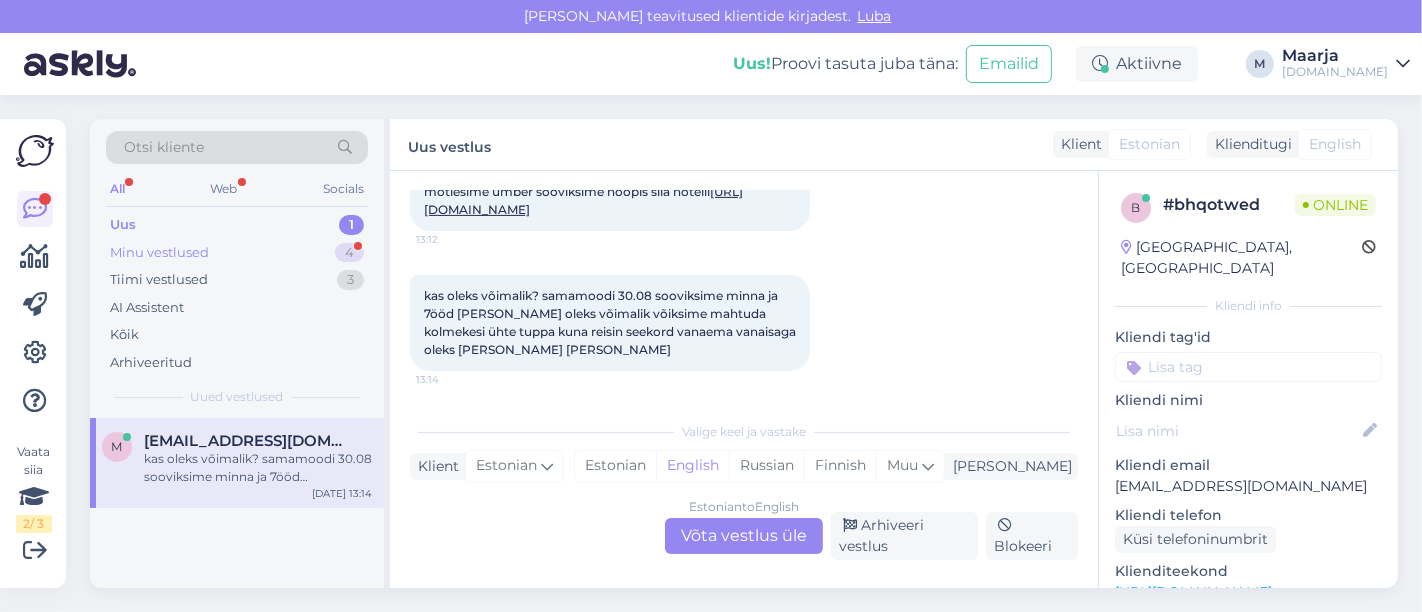 click on "Minu vestlused" at bounding box center [159, 253] 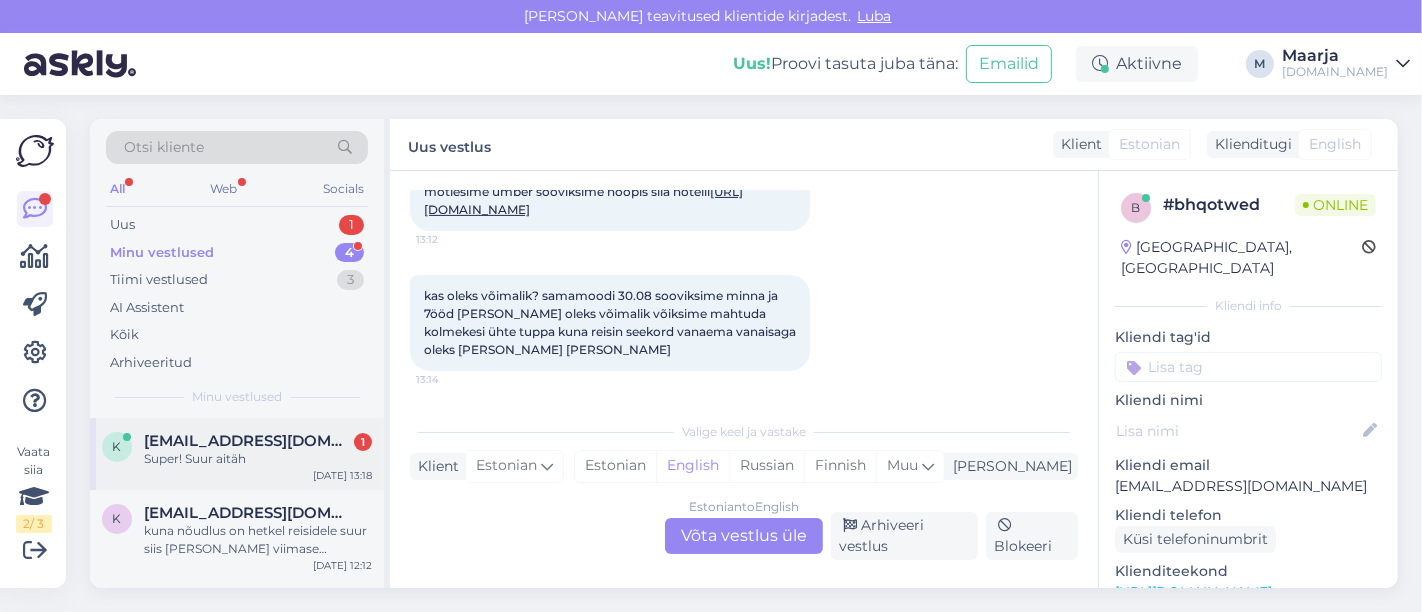 click on "[EMAIL_ADDRESS][DOMAIN_NAME]" at bounding box center (248, 441) 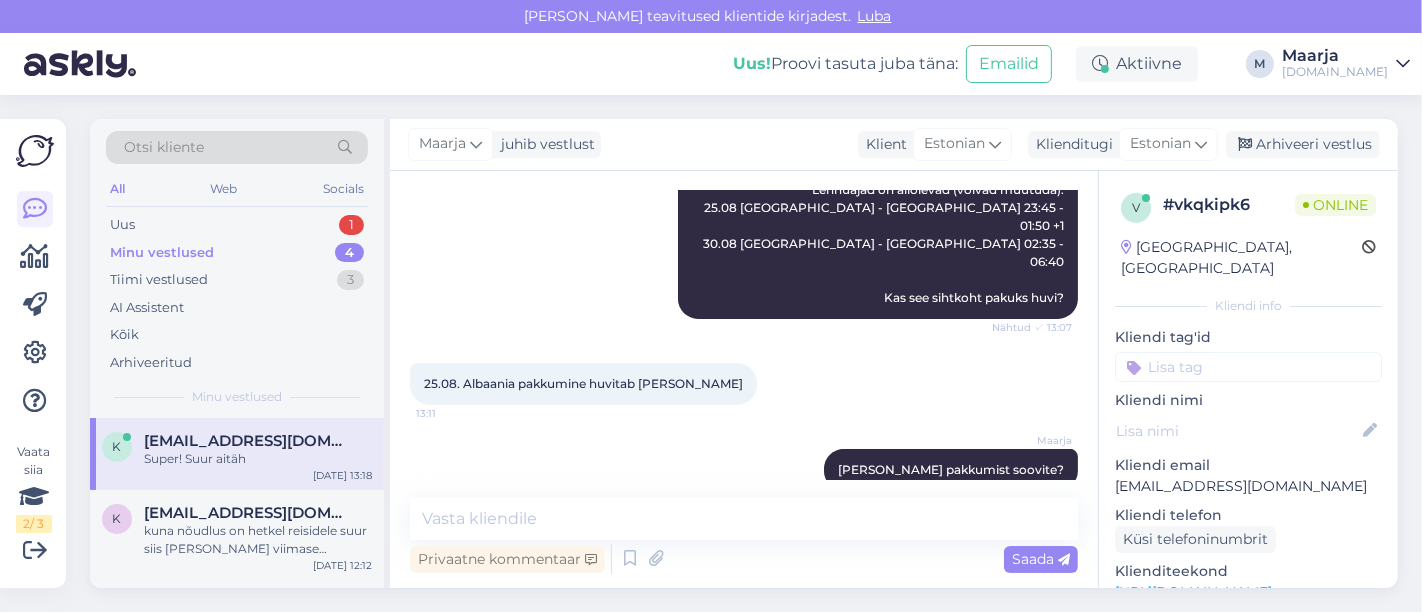 scroll, scrollTop: 482, scrollLeft: 0, axis: vertical 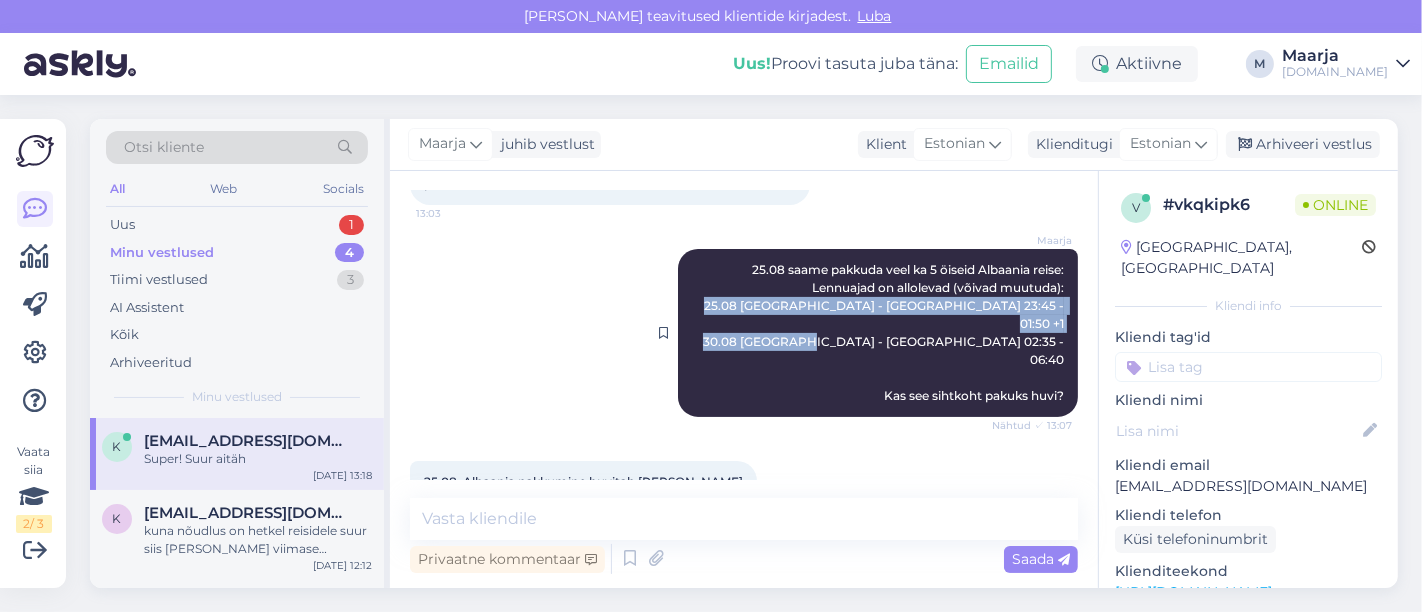 drag, startPoint x: 1036, startPoint y: 305, endPoint x: 834, endPoint y: 292, distance: 202.41788 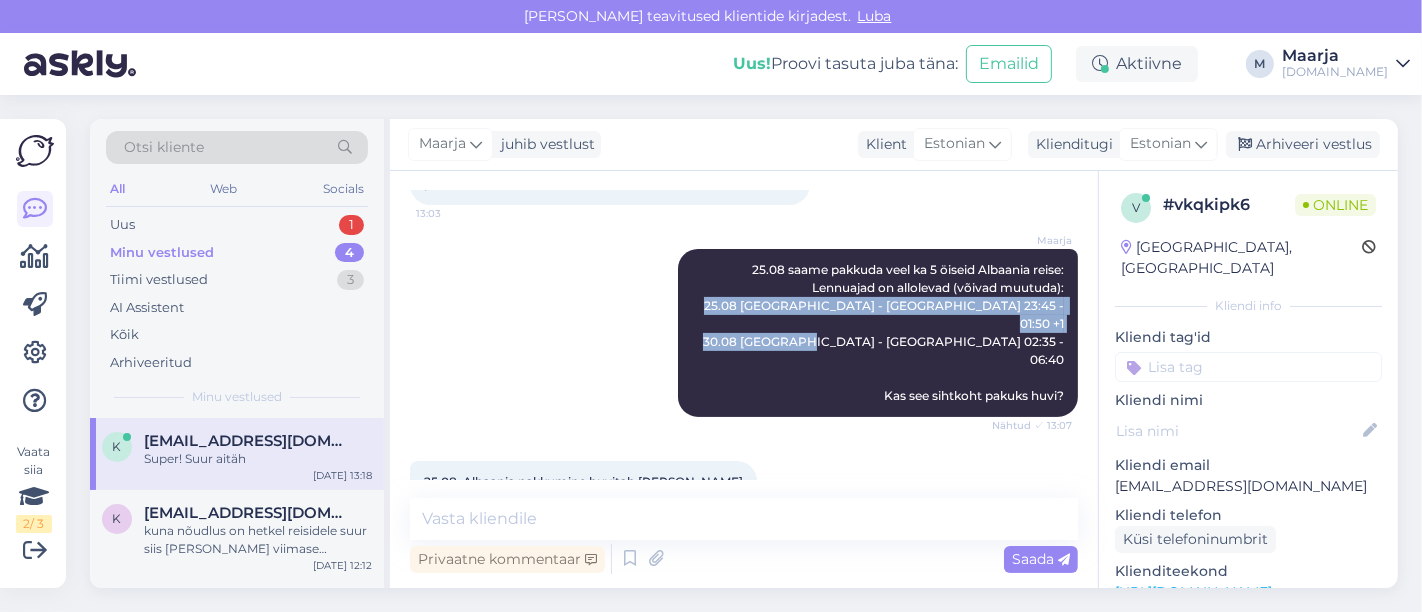 copy on "25.08 [GEOGRAPHIC_DATA] - [GEOGRAPHIC_DATA] 23:45 - 01:50 +1
30.08 [GEOGRAPHIC_DATA] - [GEOGRAPHIC_DATA] 02:35 - 06:40" 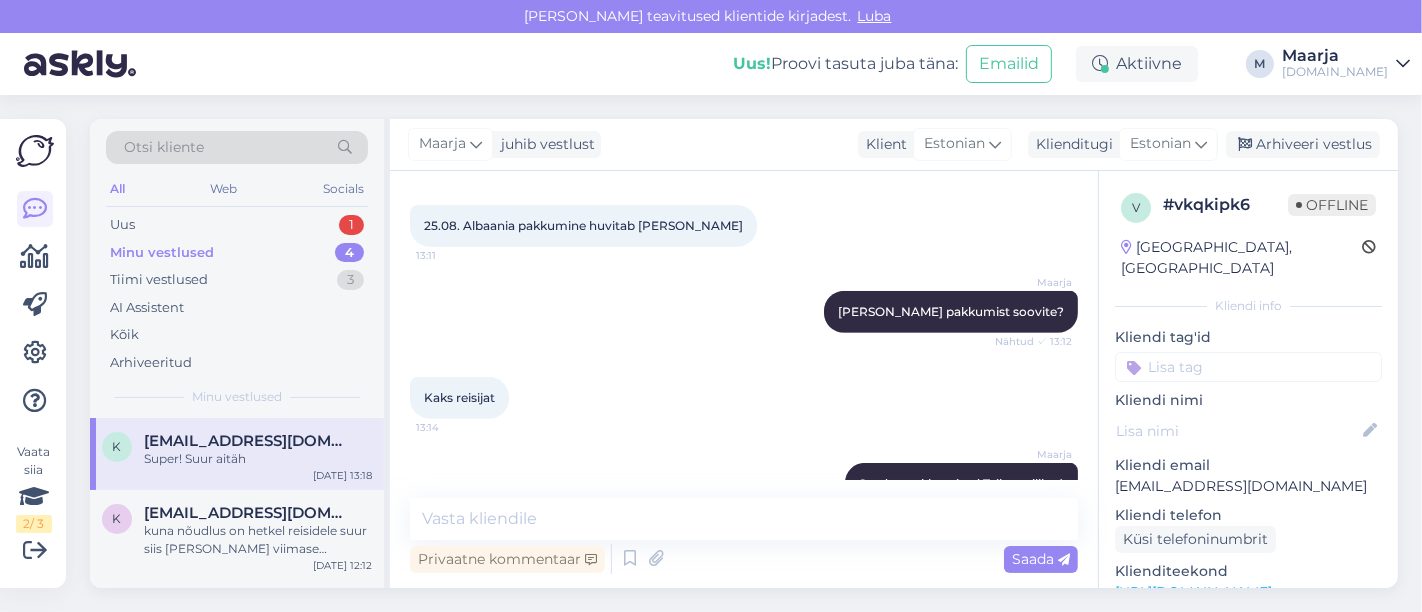 scroll, scrollTop: 815, scrollLeft: 0, axis: vertical 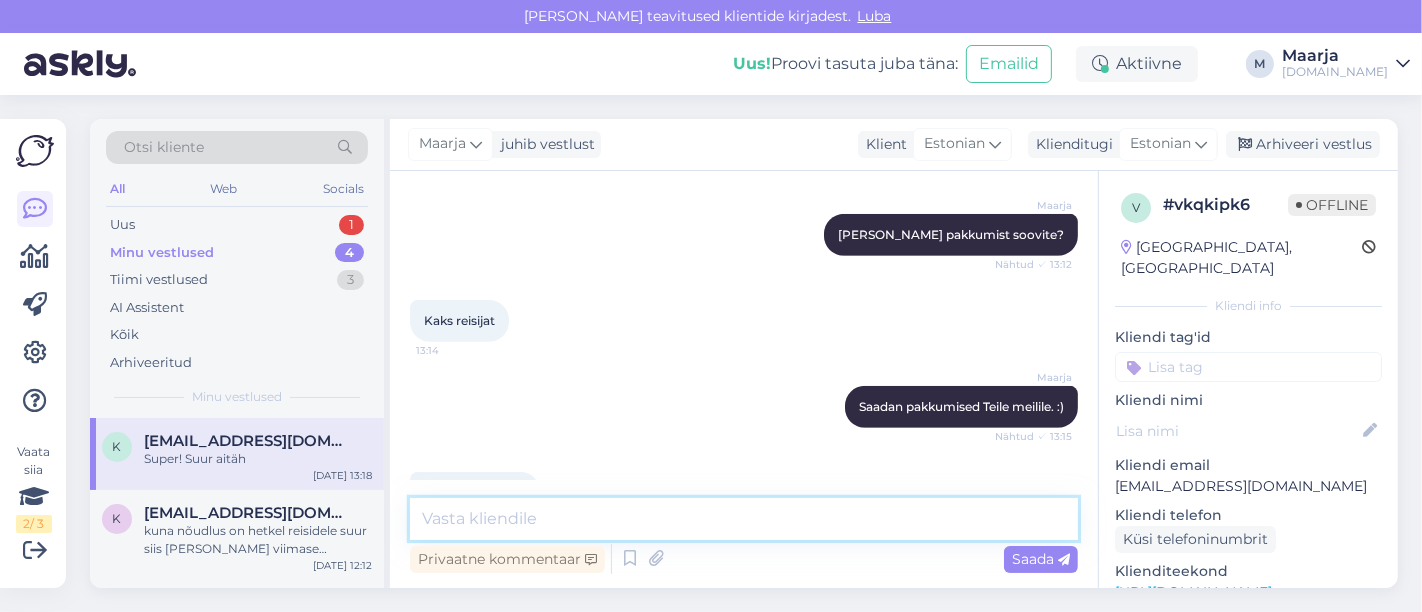 click at bounding box center [744, 519] 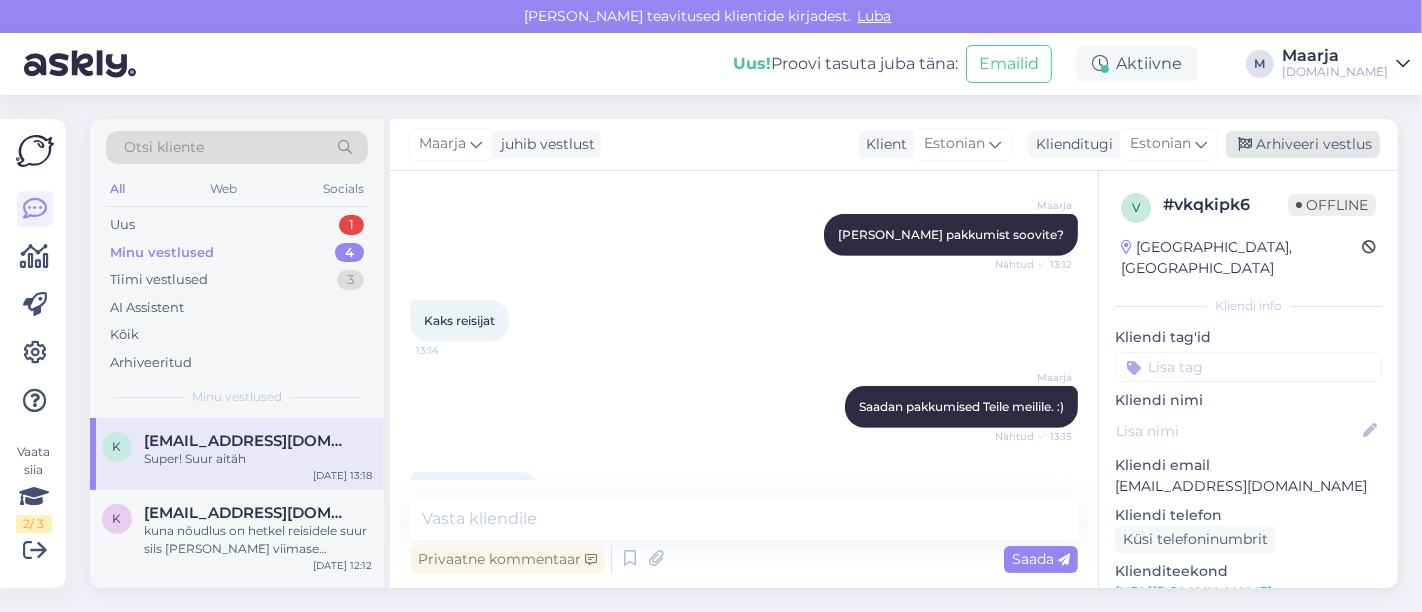 click on "Arhiveeri vestlus" at bounding box center [1303, 144] 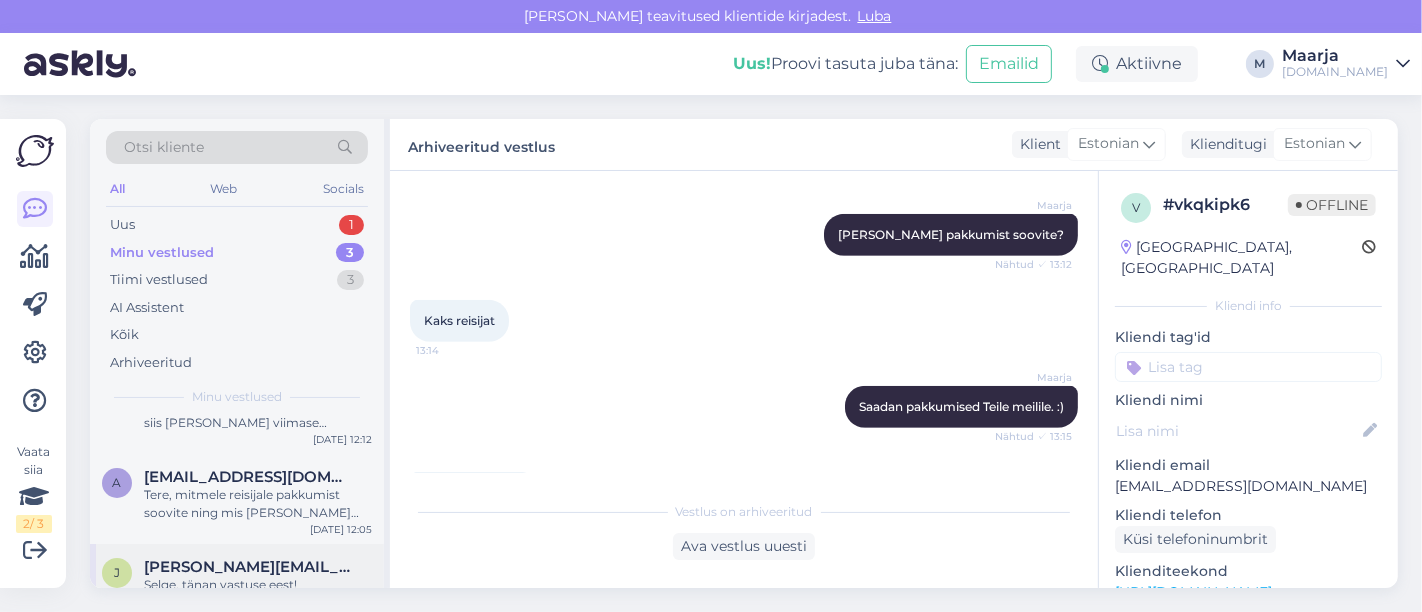 scroll, scrollTop: 80, scrollLeft: 0, axis: vertical 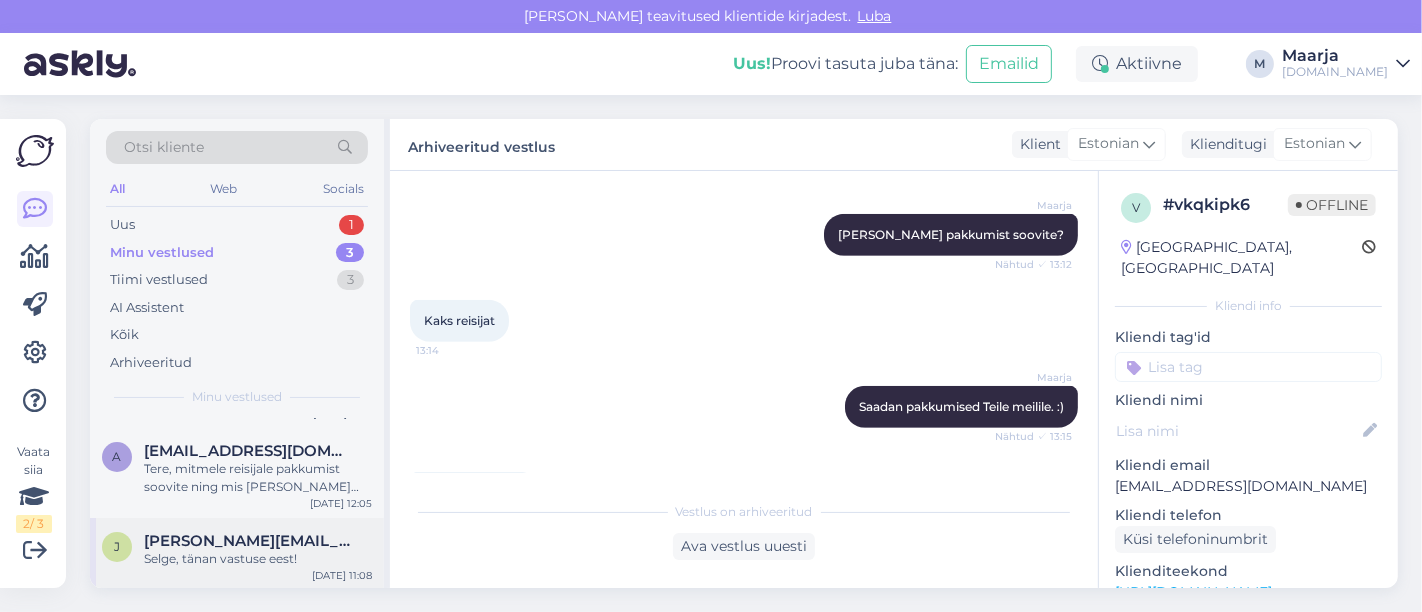 click on "Selge, tänan vastuse eest!" at bounding box center [258, 559] 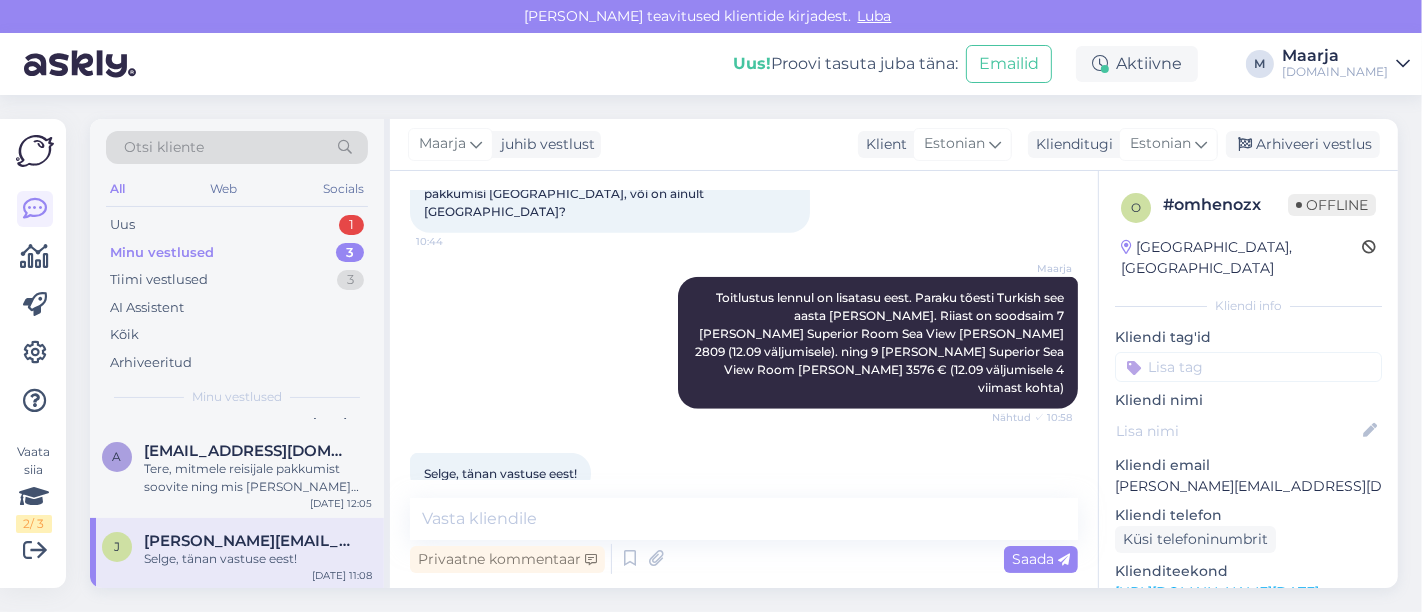 scroll, scrollTop: 1439, scrollLeft: 0, axis: vertical 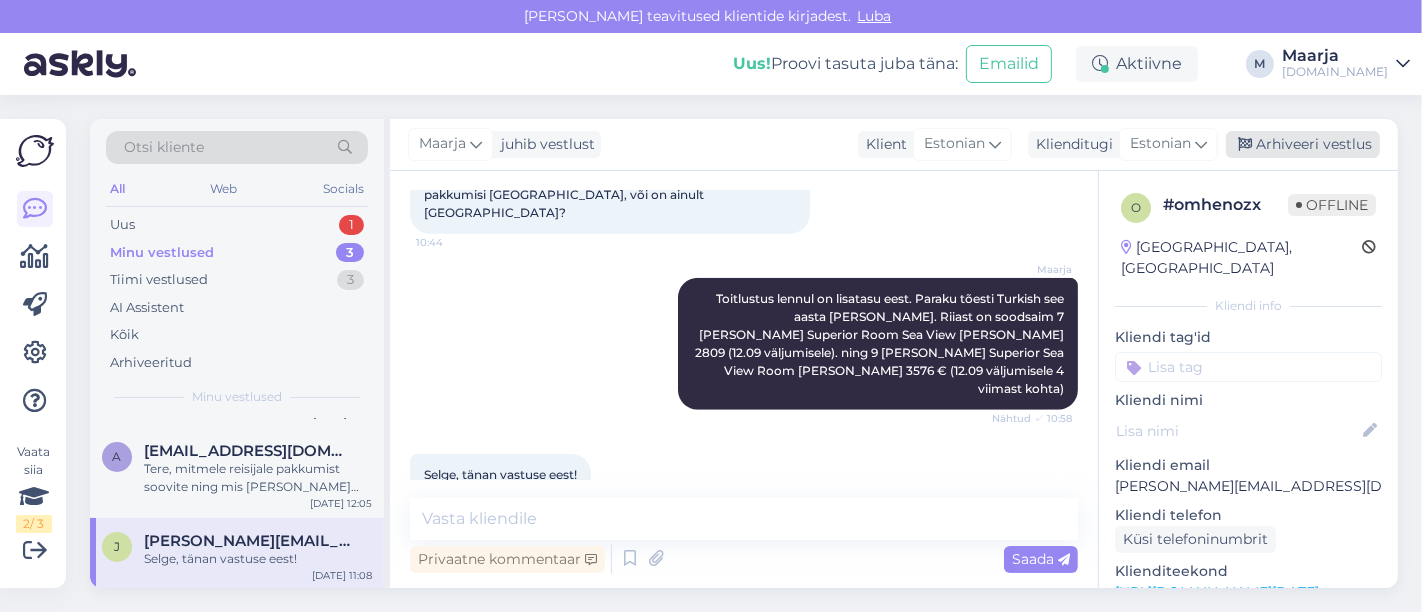 drag, startPoint x: 1328, startPoint y: 144, endPoint x: 1310, endPoint y: 152, distance: 19.697716 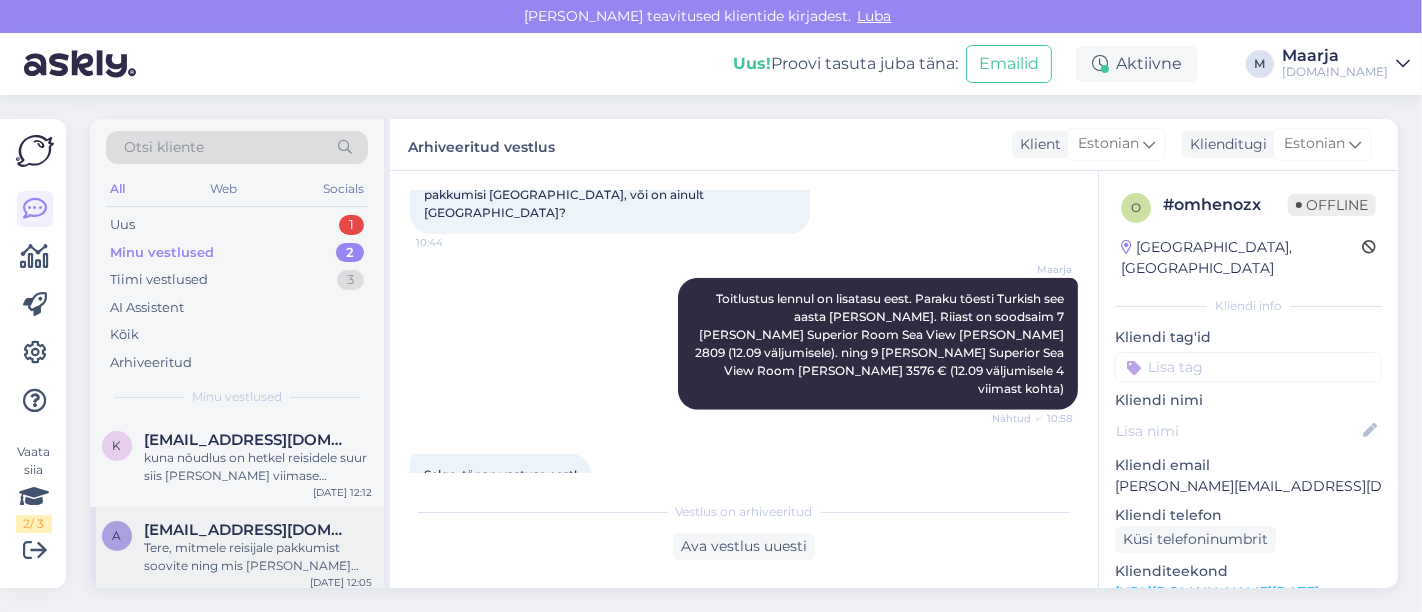 scroll, scrollTop: 0, scrollLeft: 0, axis: both 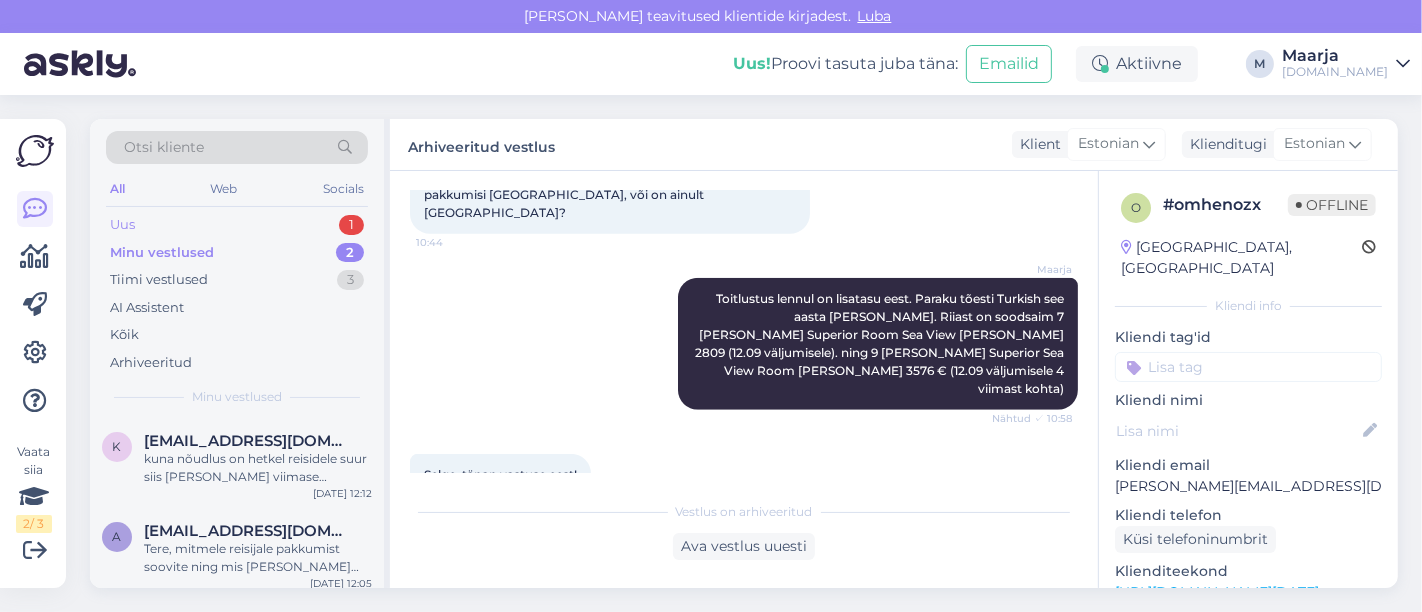click on "Uus 1" at bounding box center (237, 225) 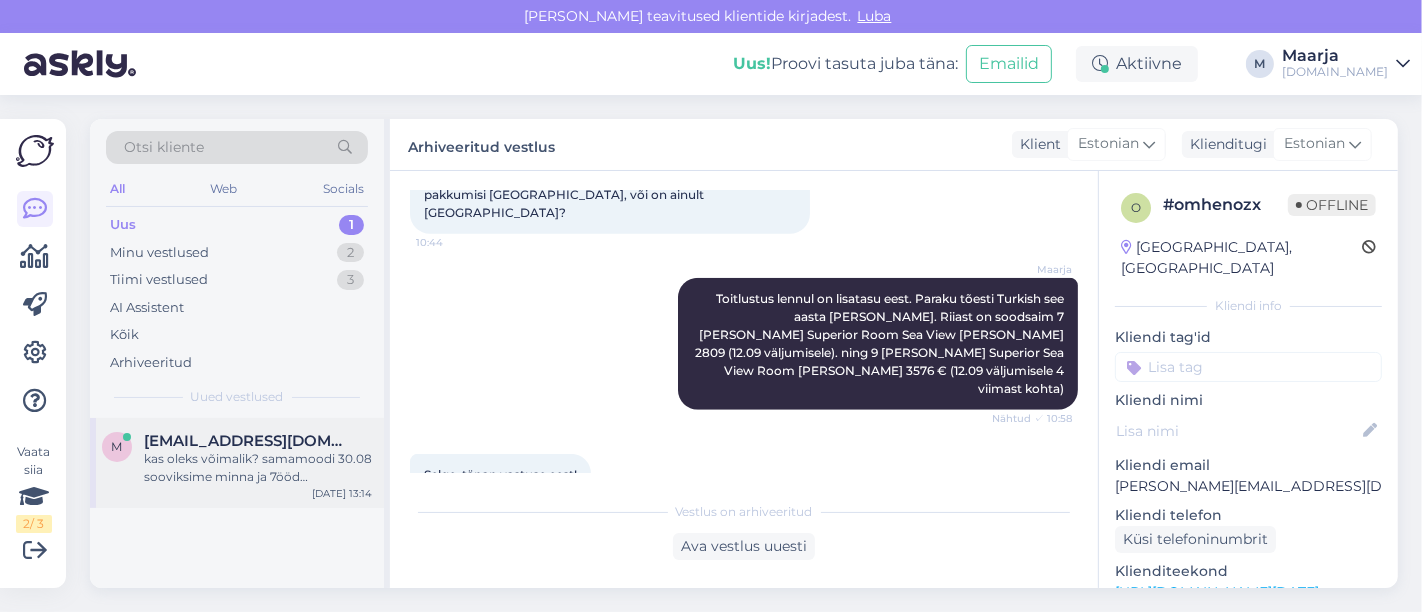 click on "[EMAIL_ADDRESS][DOMAIN_NAME]" at bounding box center (248, 441) 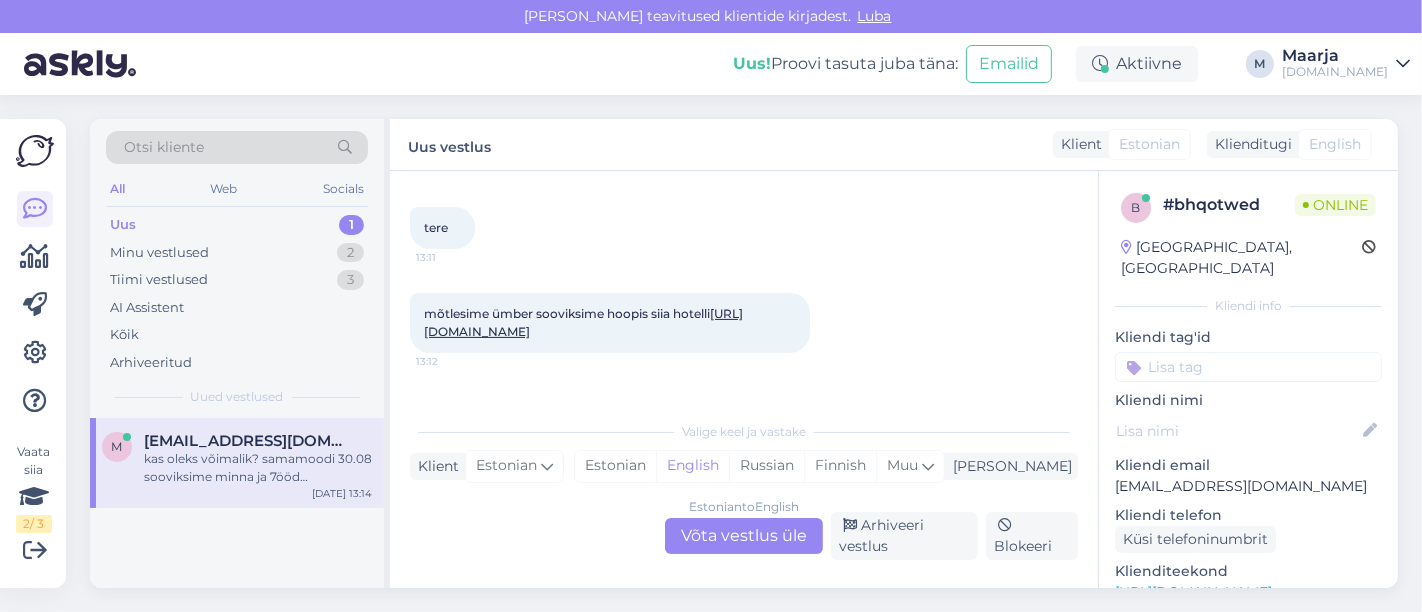 scroll, scrollTop: 586, scrollLeft: 0, axis: vertical 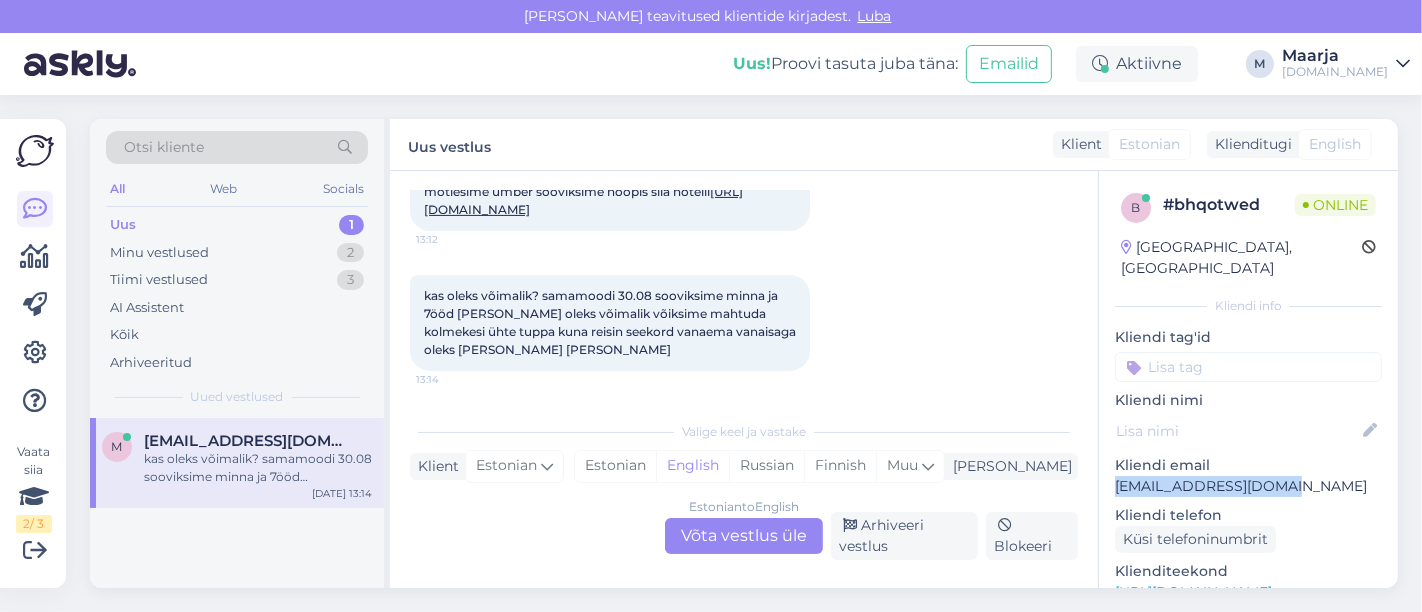 drag, startPoint x: 1265, startPoint y: 464, endPoint x: 1112, endPoint y: 464, distance: 153 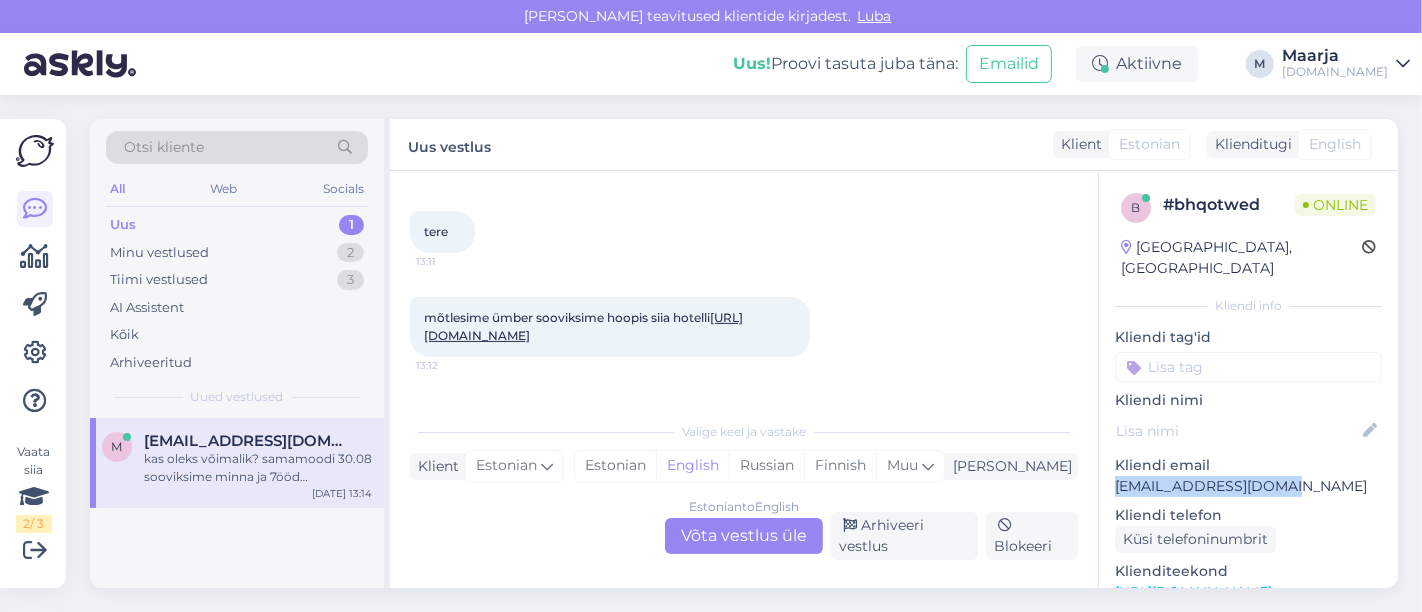 scroll, scrollTop: 555, scrollLeft: 0, axis: vertical 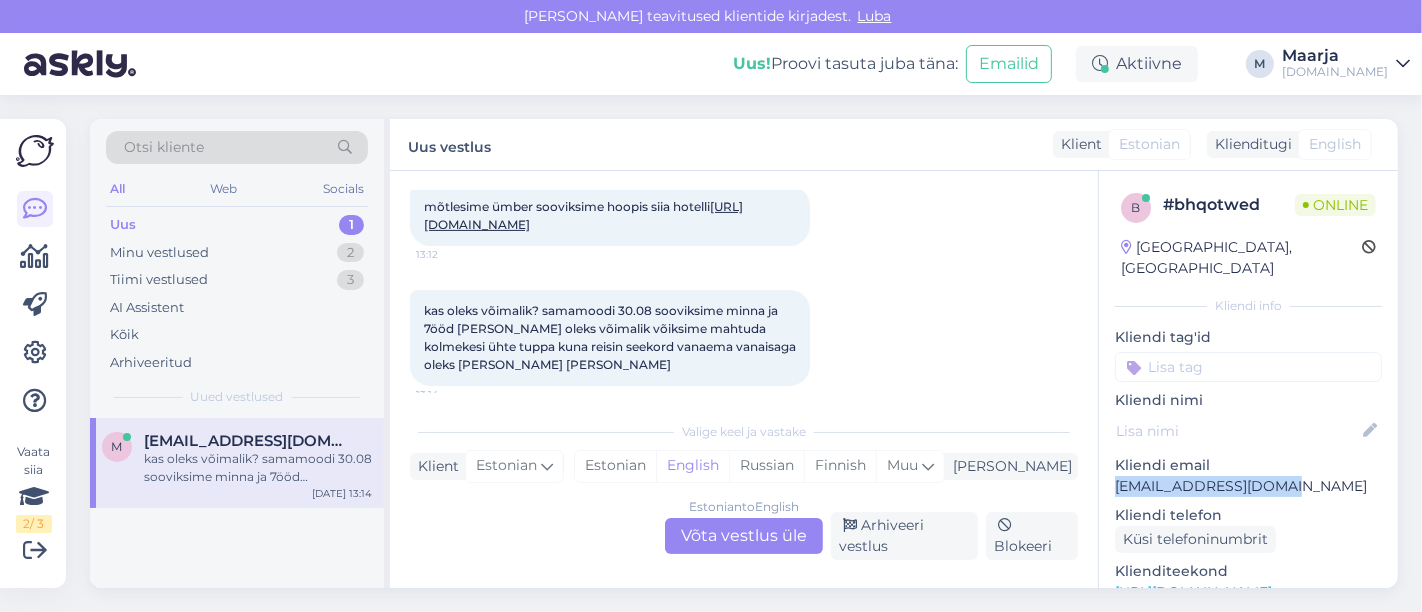 click on "[URL][DOMAIN_NAME]" at bounding box center (583, 215) 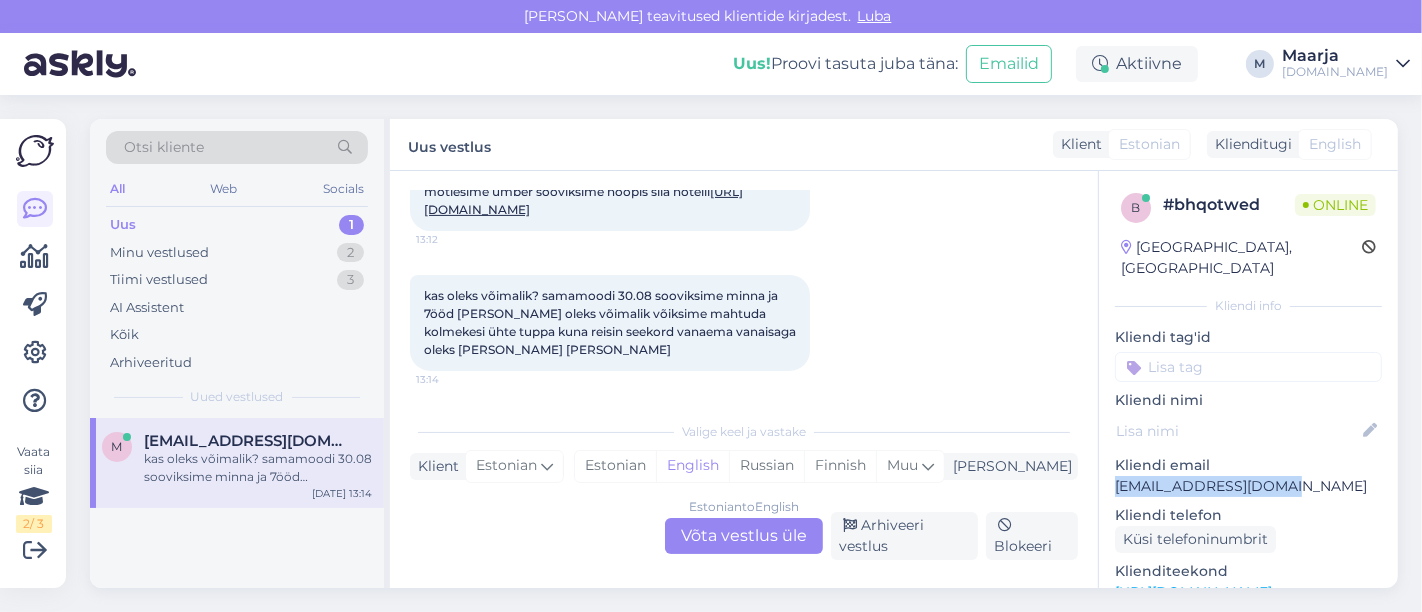 scroll, scrollTop: 586, scrollLeft: 0, axis: vertical 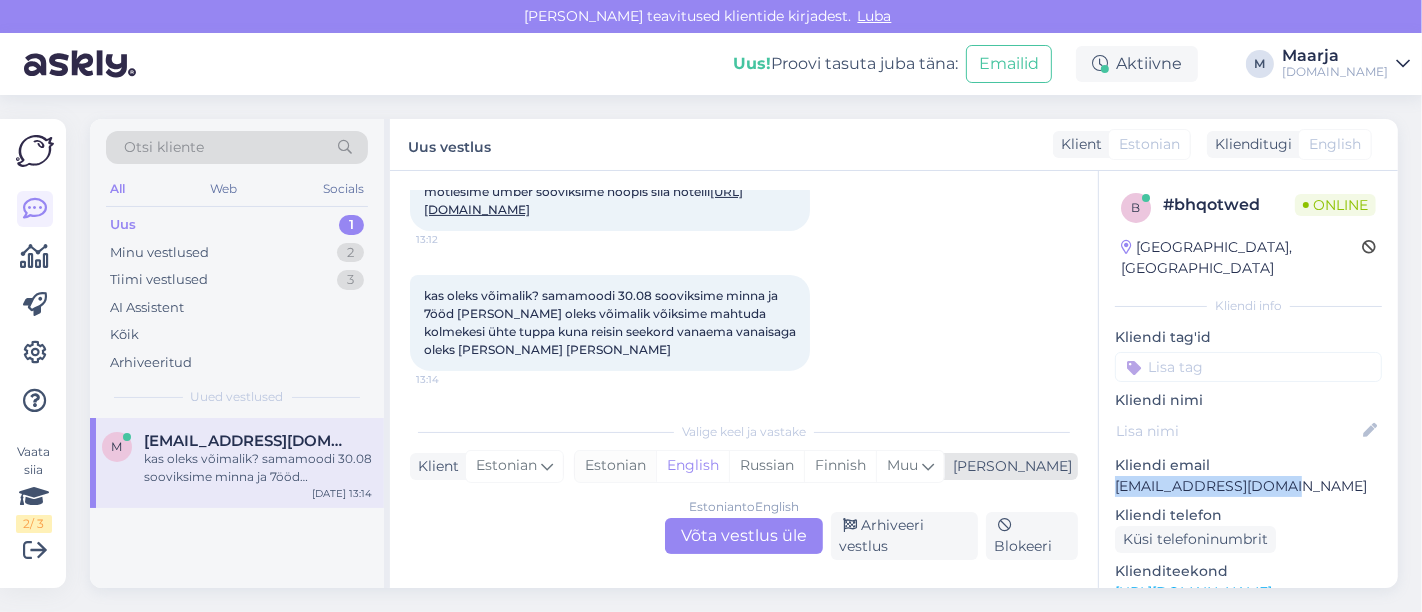 click on "Estonian" at bounding box center [615, 466] 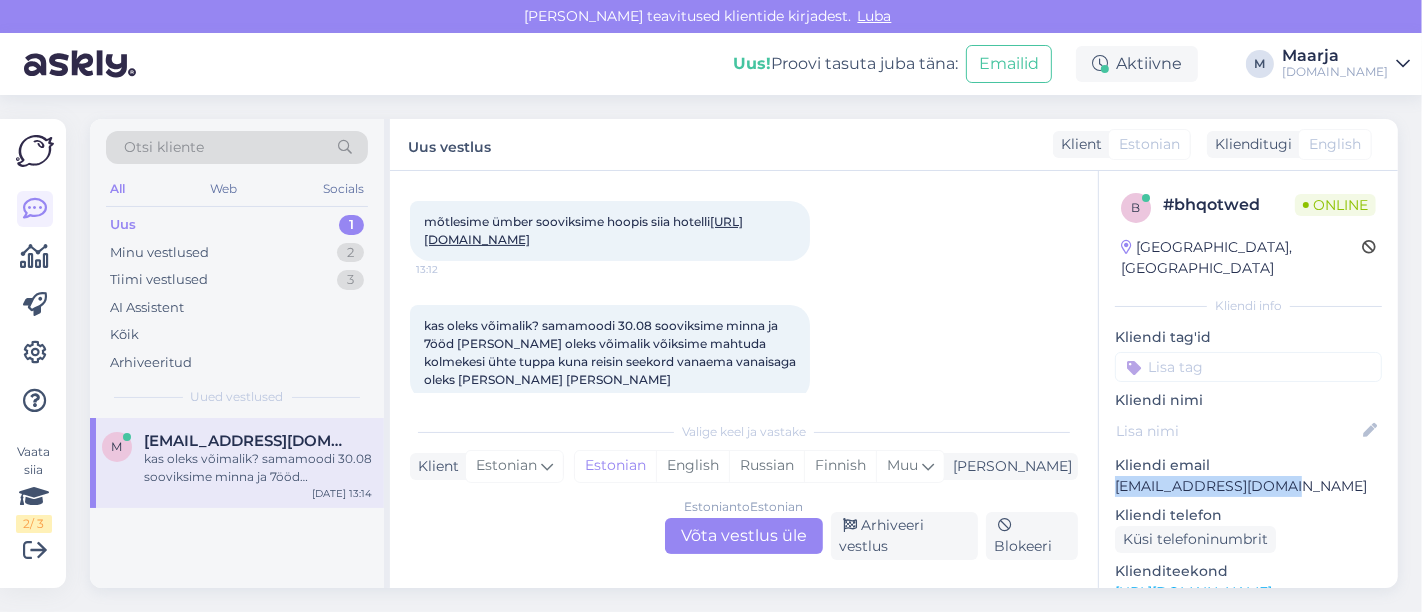 scroll, scrollTop: 586, scrollLeft: 0, axis: vertical 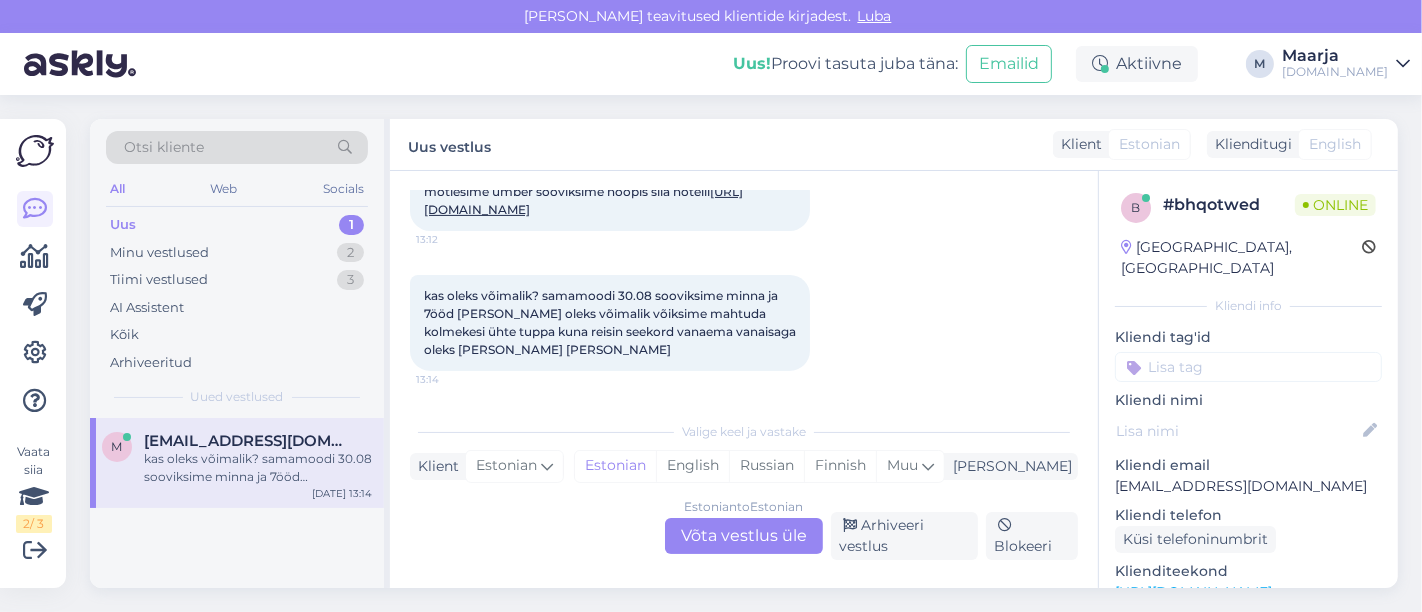 click on "Estonian  to  Estonian Võta vestlus üle" at bounding box center (744, 536) 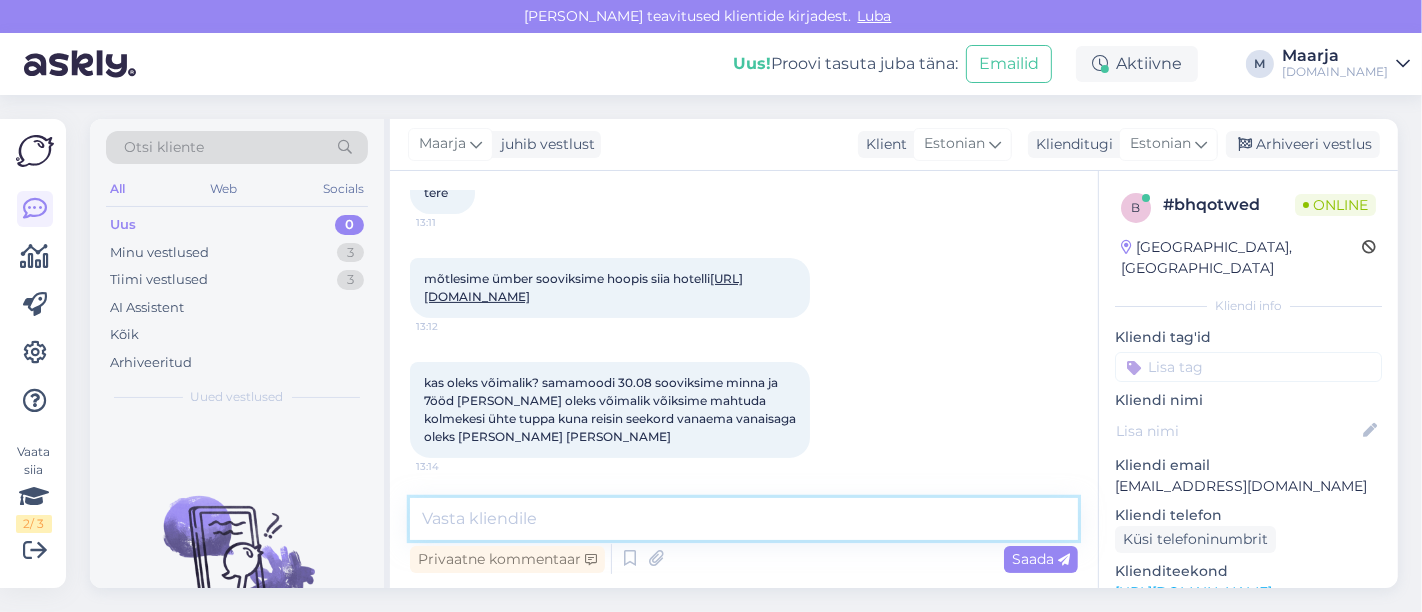 click at bounding box center [744, 519] 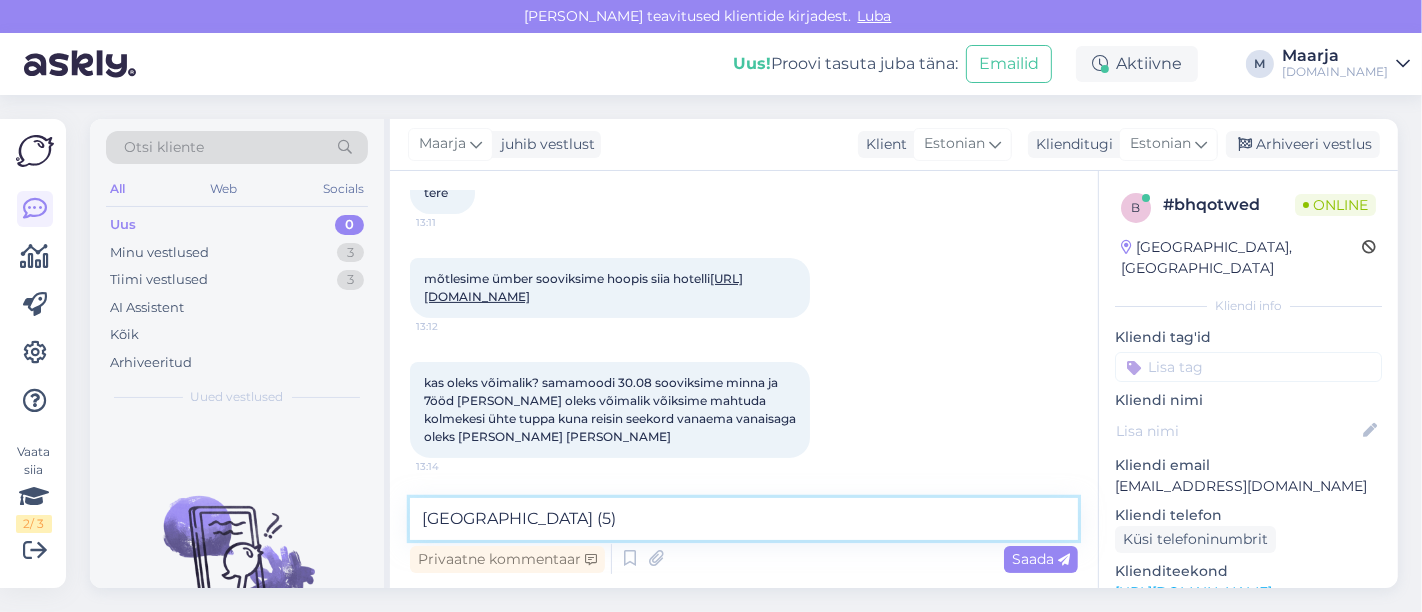 click on "[GEOGRAPHIC_DATA] (5)" at bounding box center (744, 519) 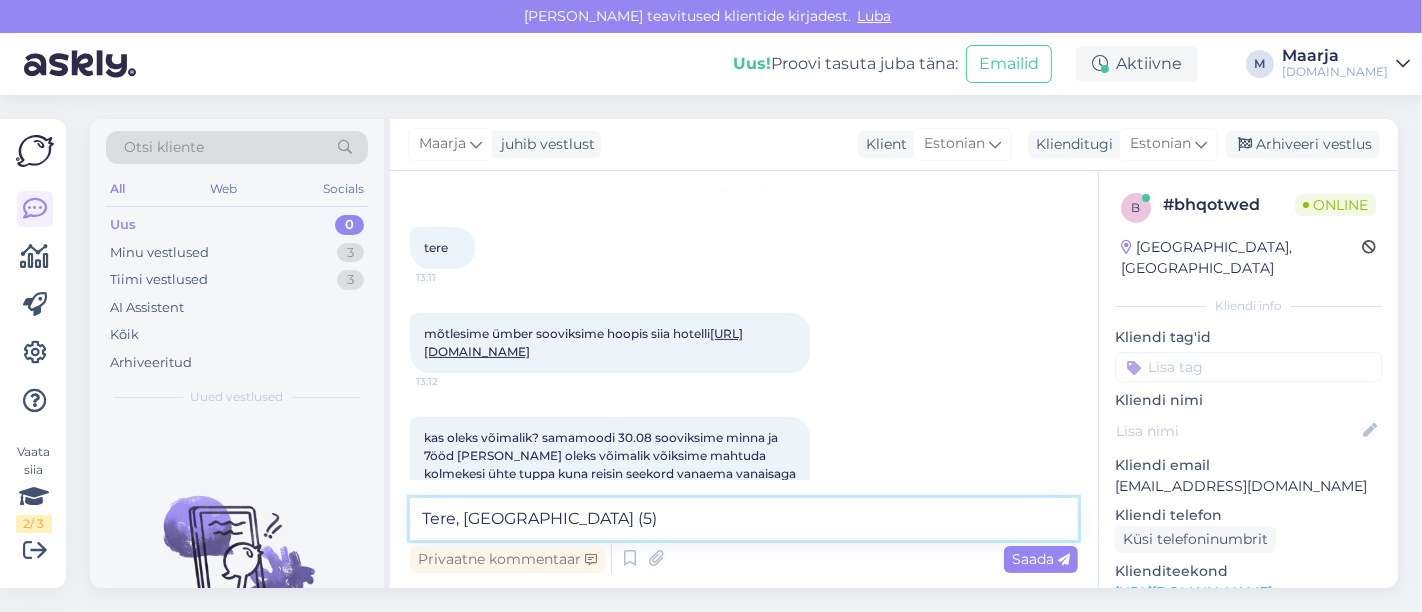scroll, scrollTop: 500, scrollLeft: 0, axis: vertical 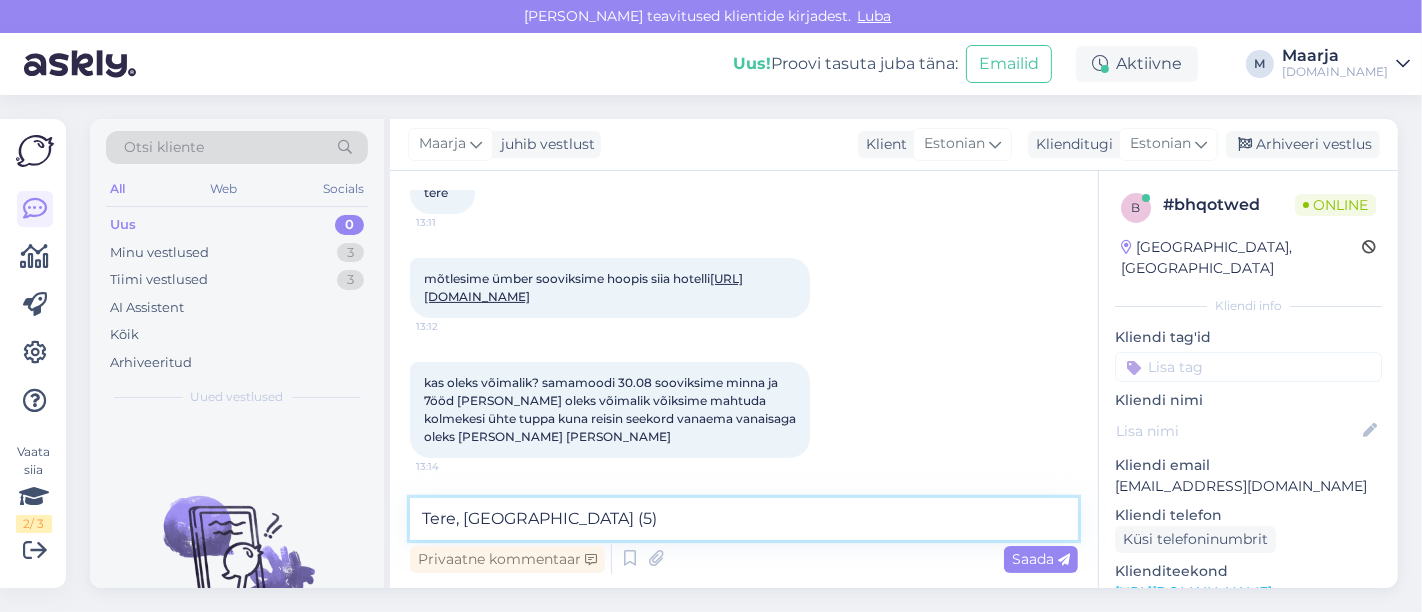 click on "Tere, [GEOGRAPHIC_DATA] (5)" at bounding box center (744, 519) 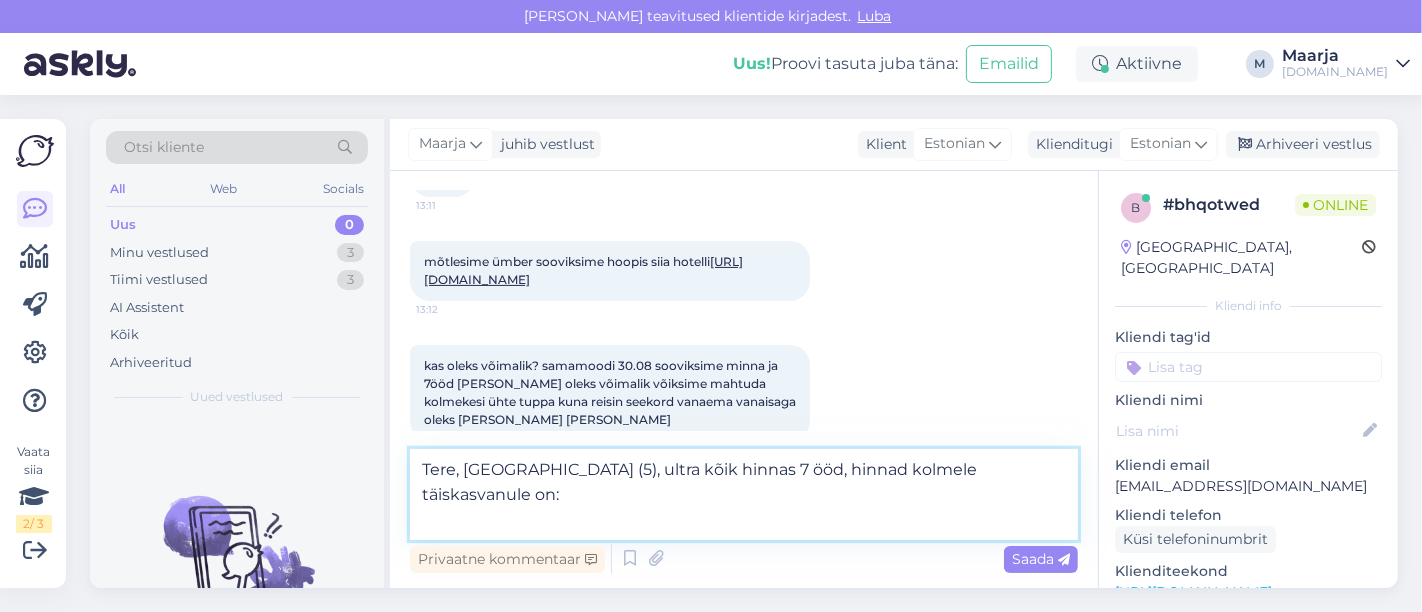 paste on "Standard Land View" 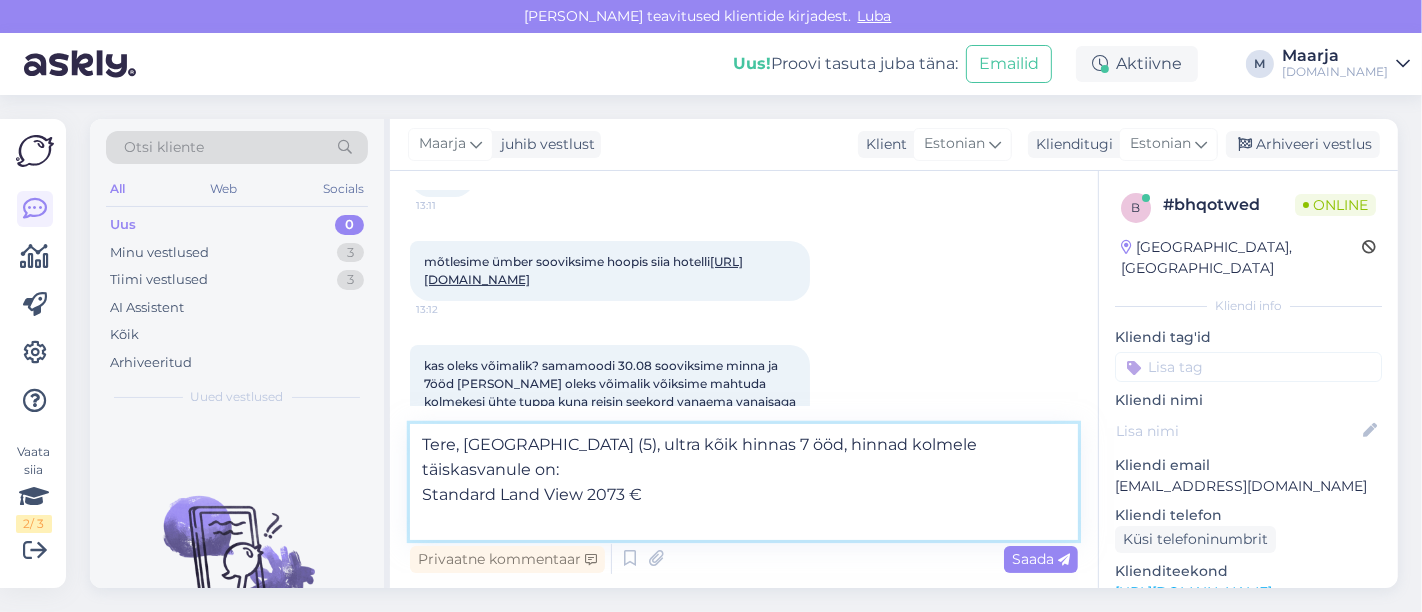 paste on "Standard Lateral Sea View" 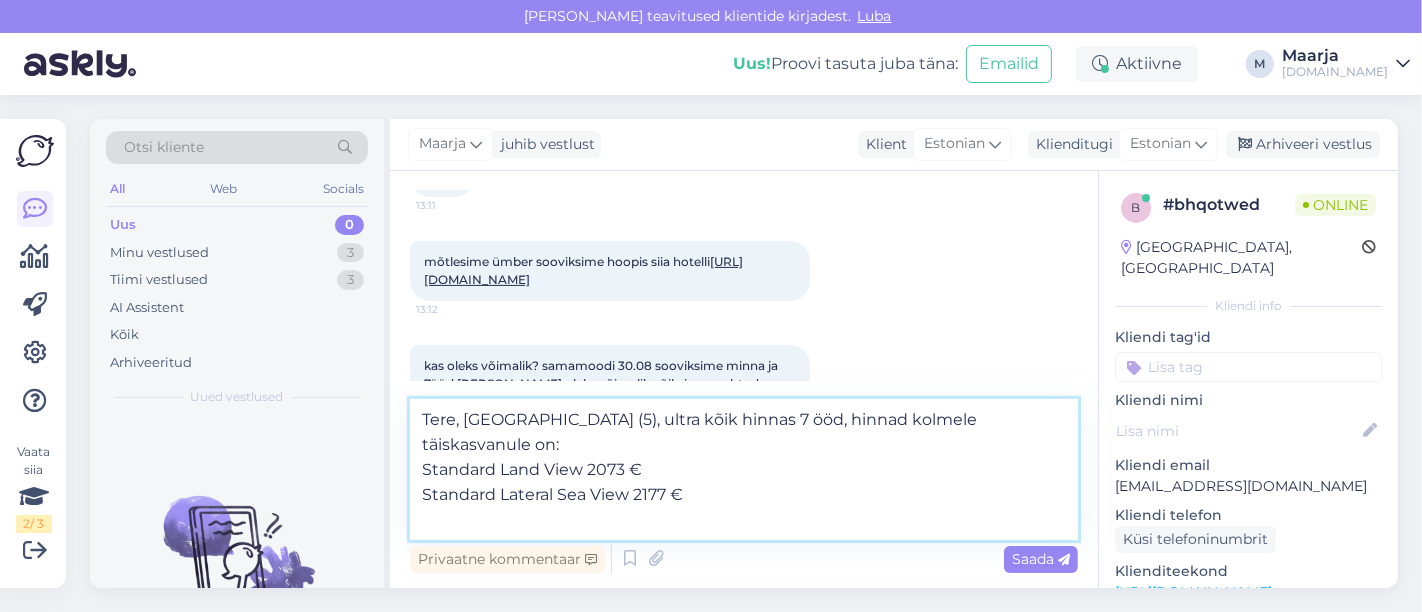 paste on "Family Room" 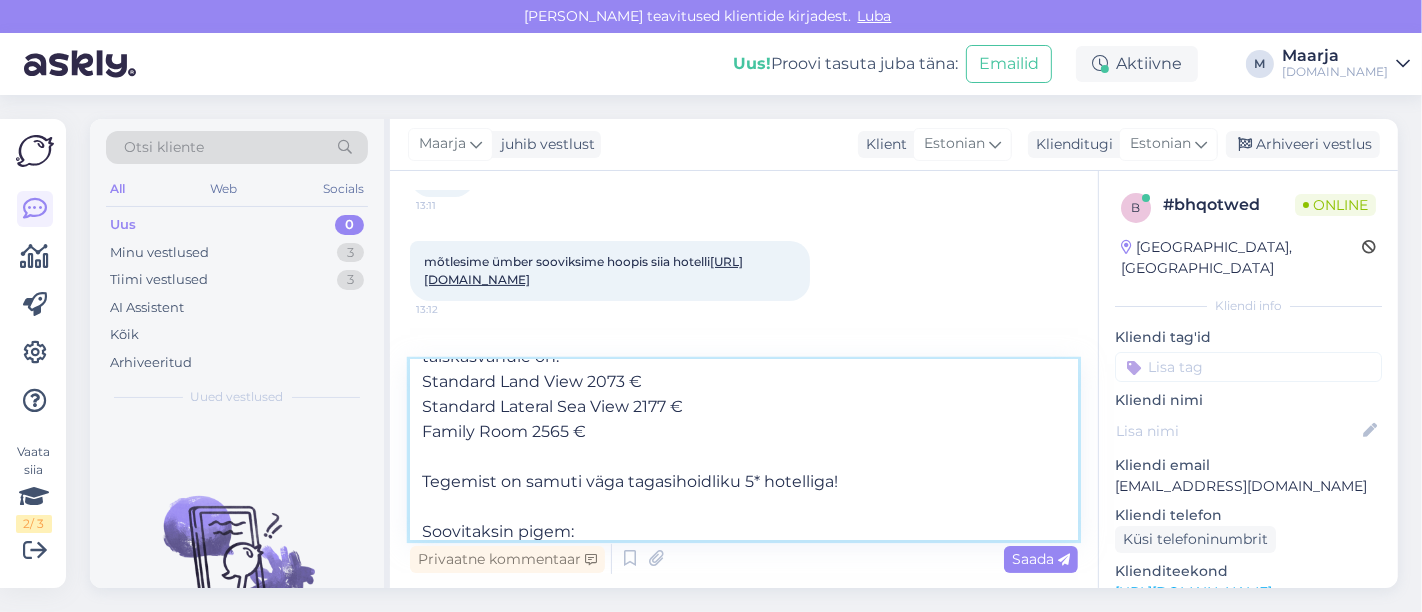 scroll, scrollTop: 74, scrollLeft: 0, axis: vertical 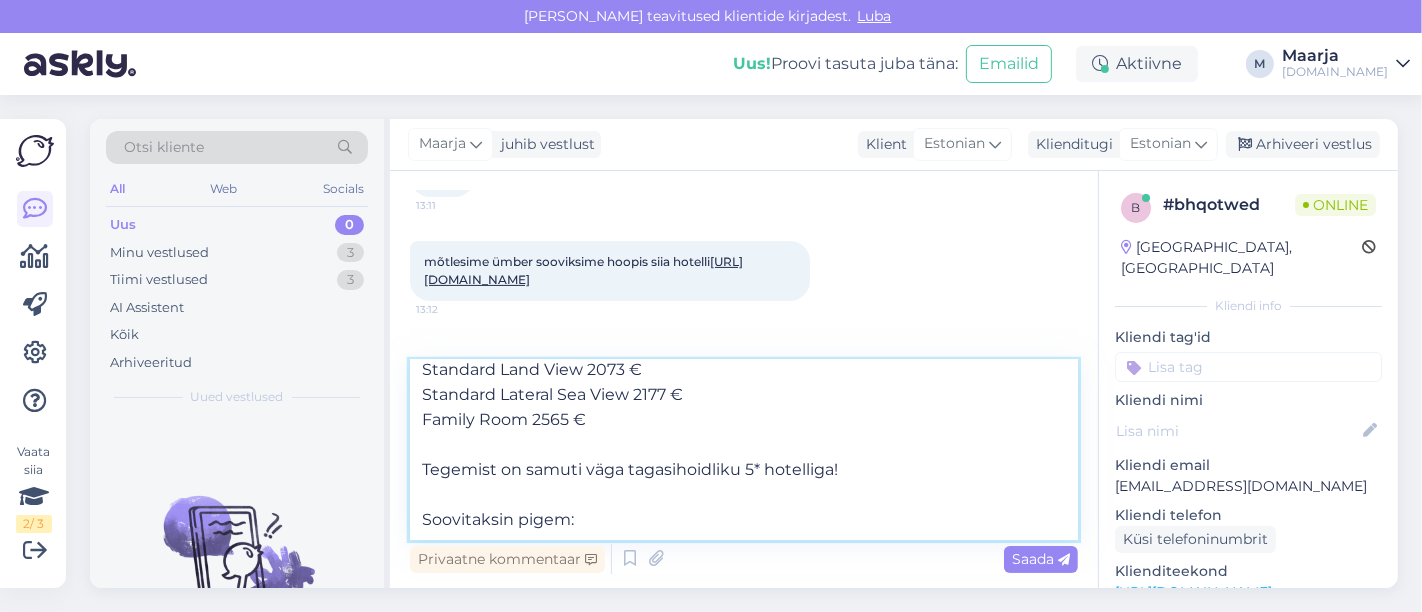 paste on "Kleopatra Life (4)" 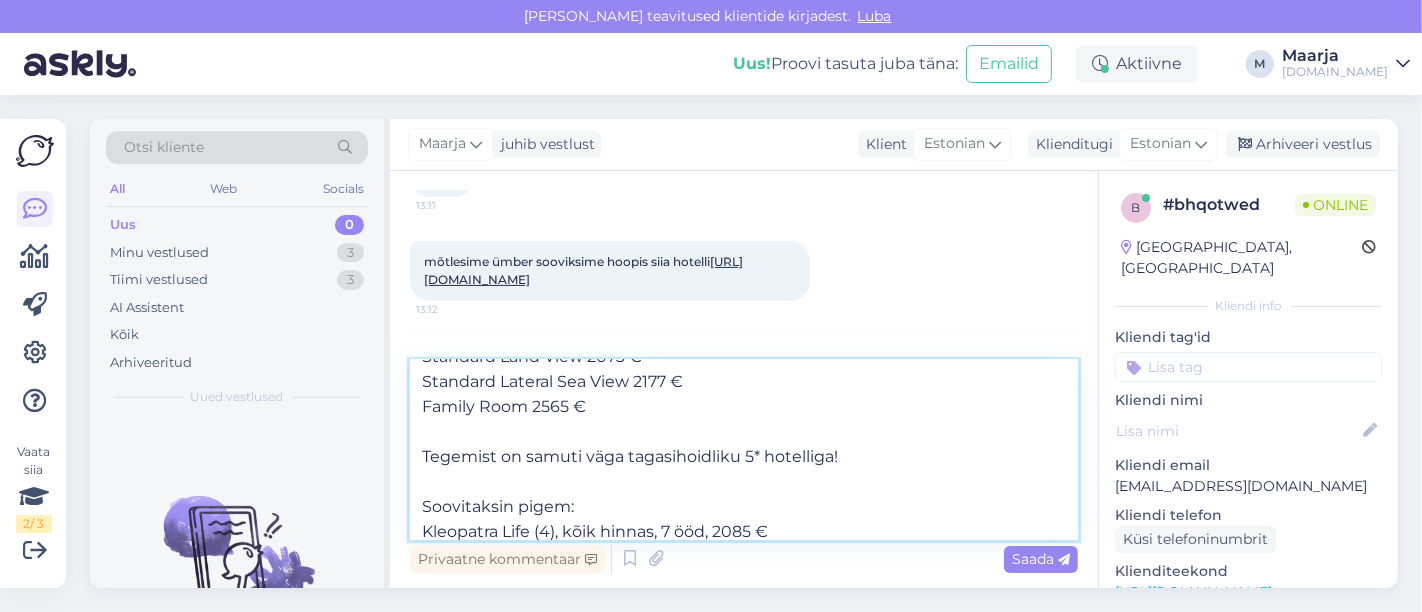scroll, scrollTop: 100, scrollLeft: 0, axis: vertical 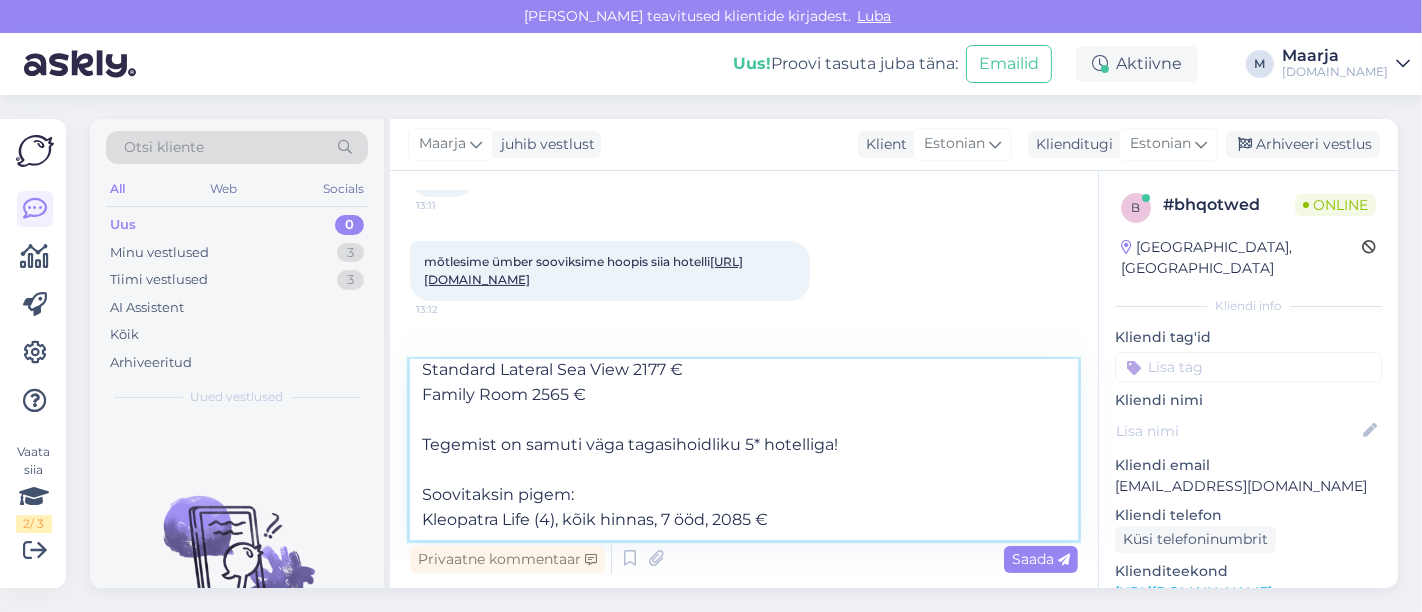 paste on "Side Su (4)" 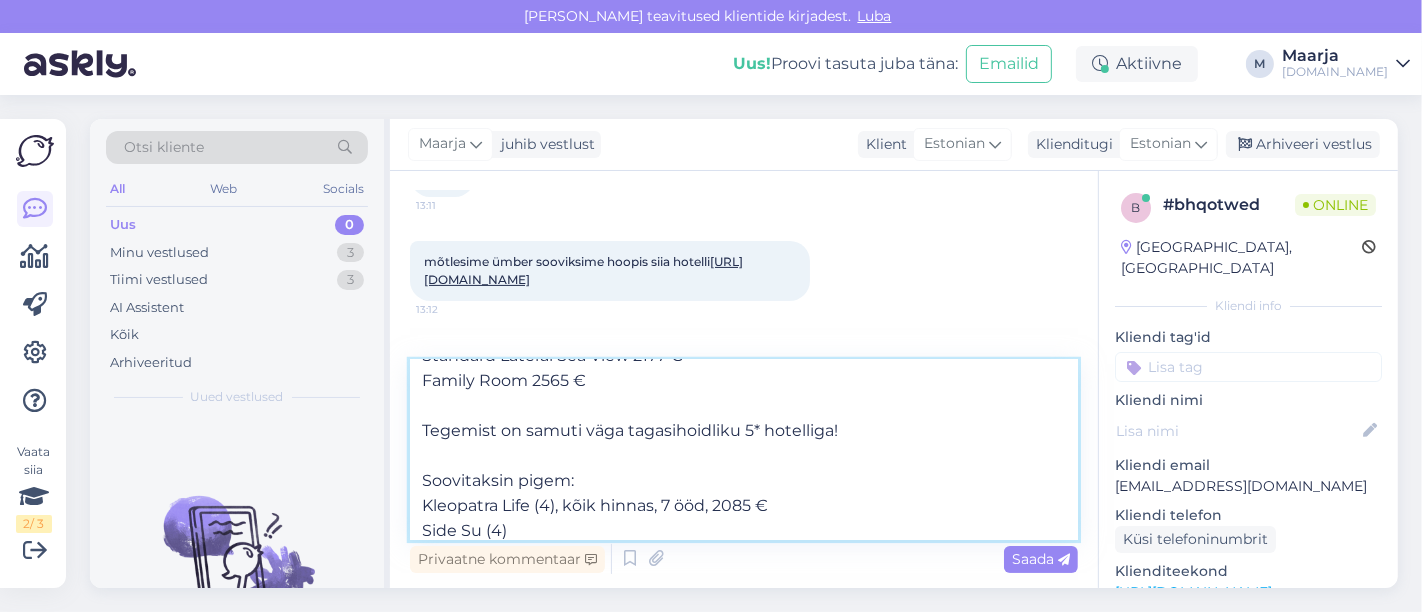 drag, startPoint x: 556, startPoint y: 510, endPoint x: 782, endPoint y: 510, distance: 226 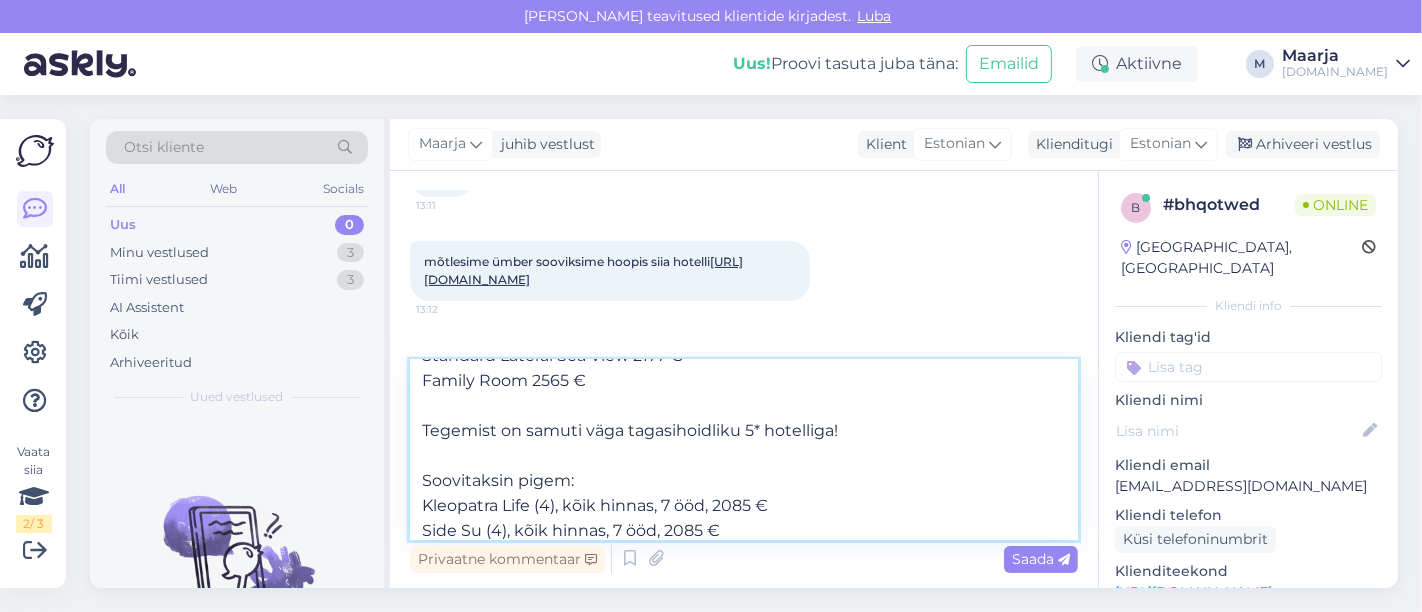 scroll, scrollTop: 124, scrollLeft: 0, axis: vertical 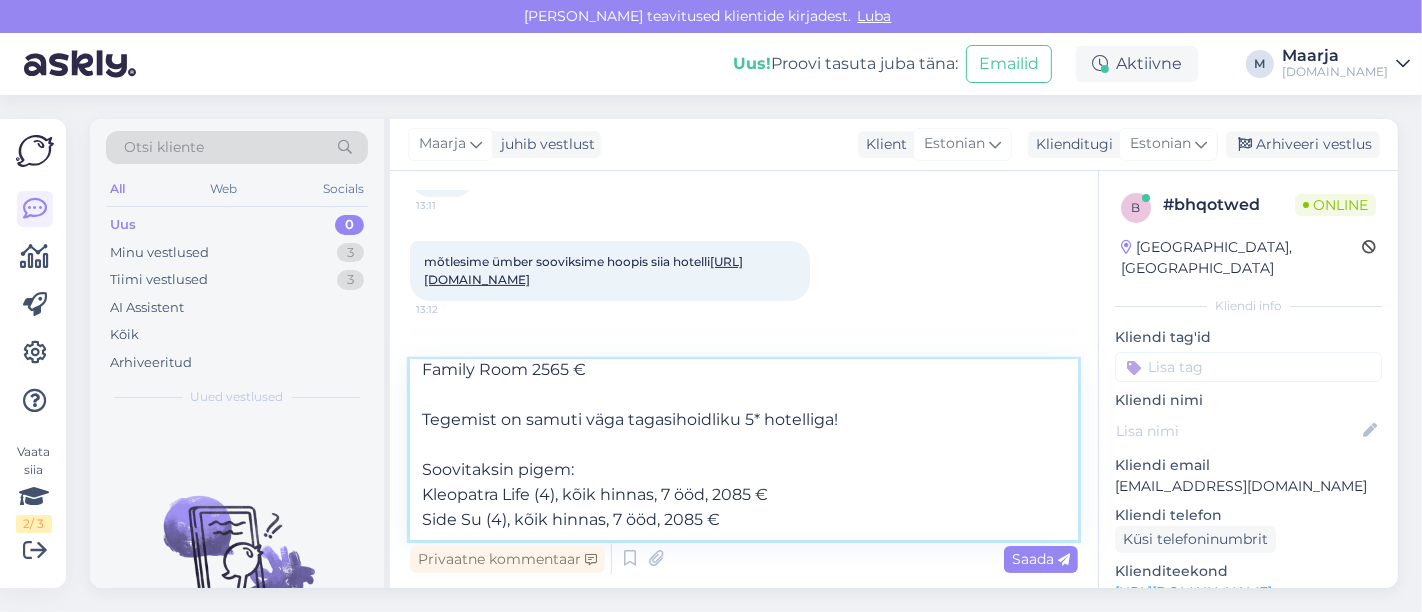 paste on "Riviera Zen (4)" 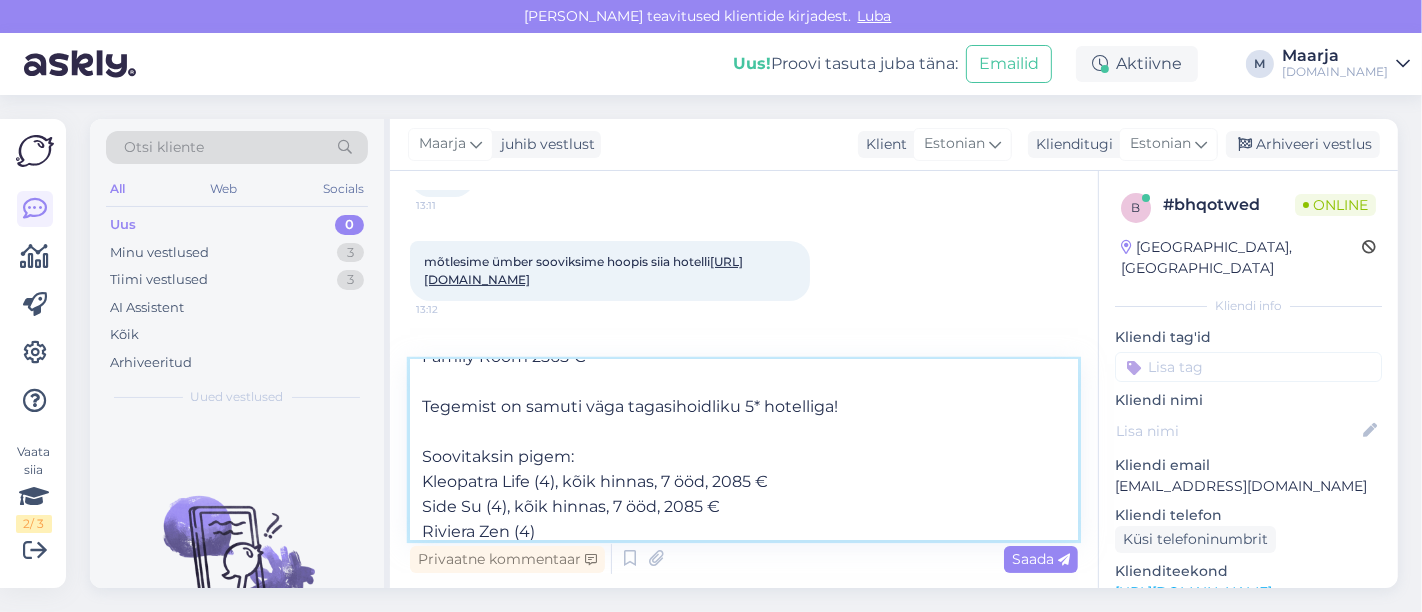 drag, startPoint x: 506, startPoint y: 508, endPoint x: 747, endPoint y: 509, distance: 241.00208 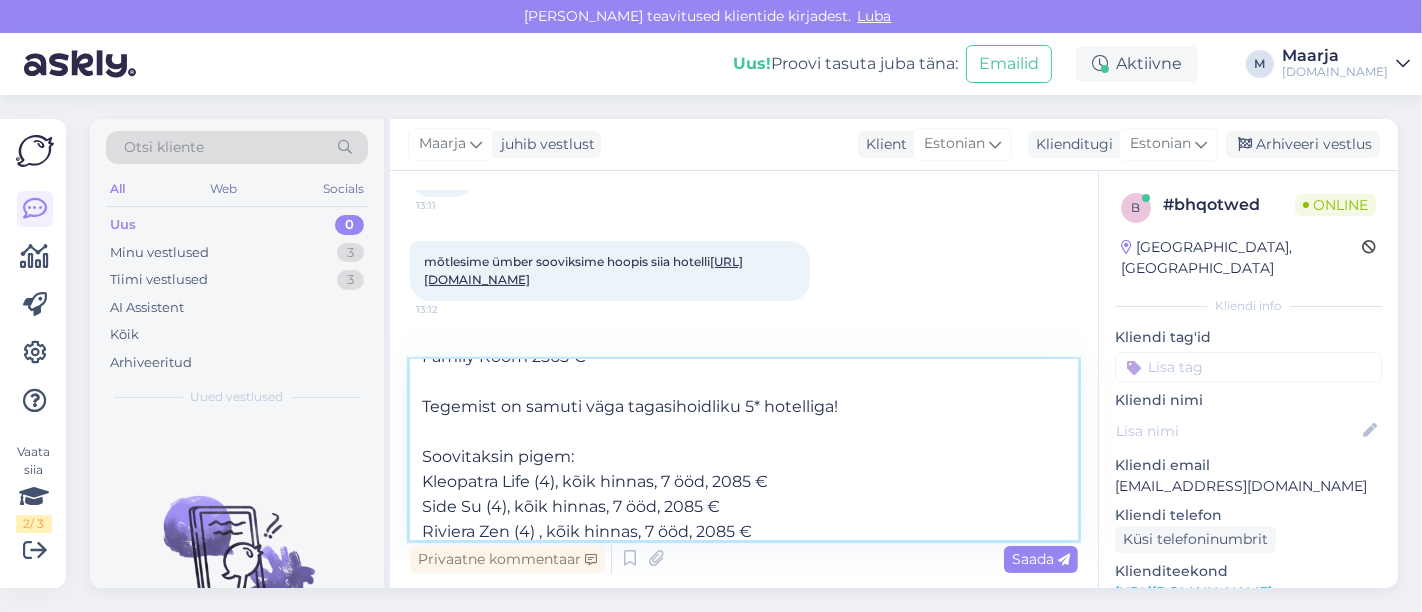 click on "Tere, [GEOGRAPHIC_DATA] (5), ultra kõik hinnas 7 ööd, hinnad kolmele täiskasvanule on:
Standard Land View 2073 €
Standard Lateral Sea View 2177 €
Family Room 2565 €
Tegemist on samuti väga tagasihoidliku 5* hotelliga!
Soovitaksin pigem:
Kleopatra Life (4), kõik hinnas, 7 ööd, 2085 €
Side Su (4), kõik hinnas, 7 ööd, 2085 €
Riviera Zen (4) , kõik hinnas, 7 ööd, 2085 €" at bounding box center [744, 450] 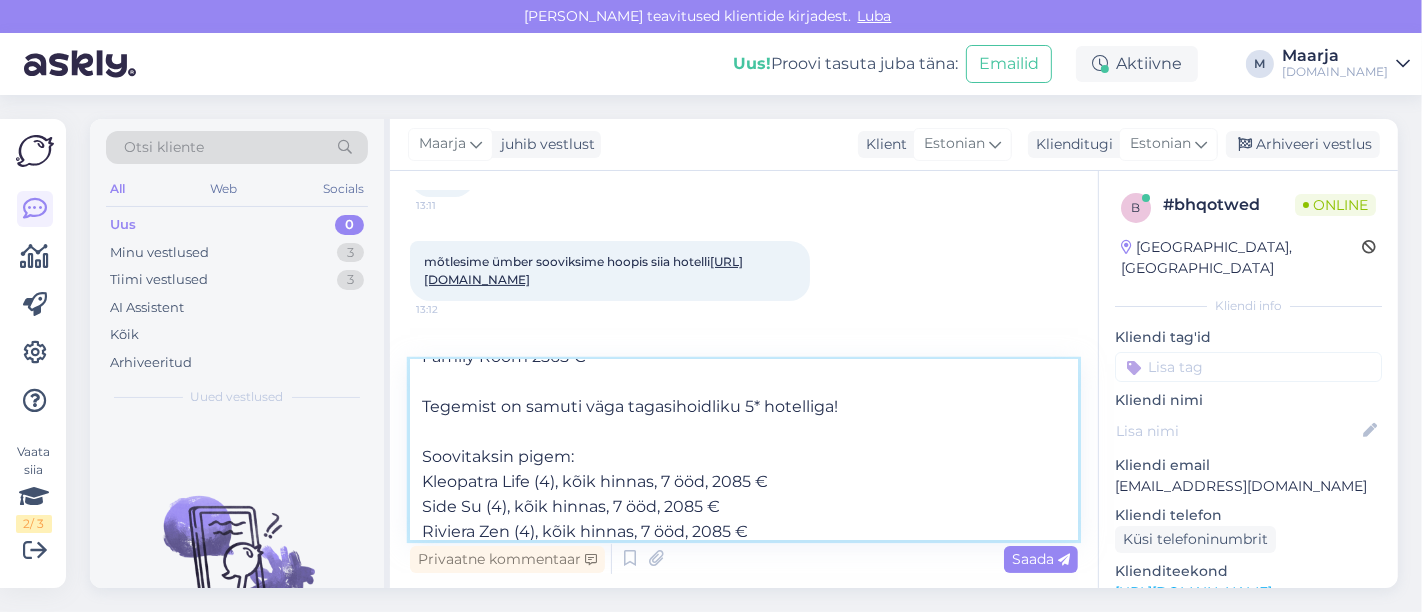 scroll, scrollTop: 136, scrollLeft: 0, axis: vertical 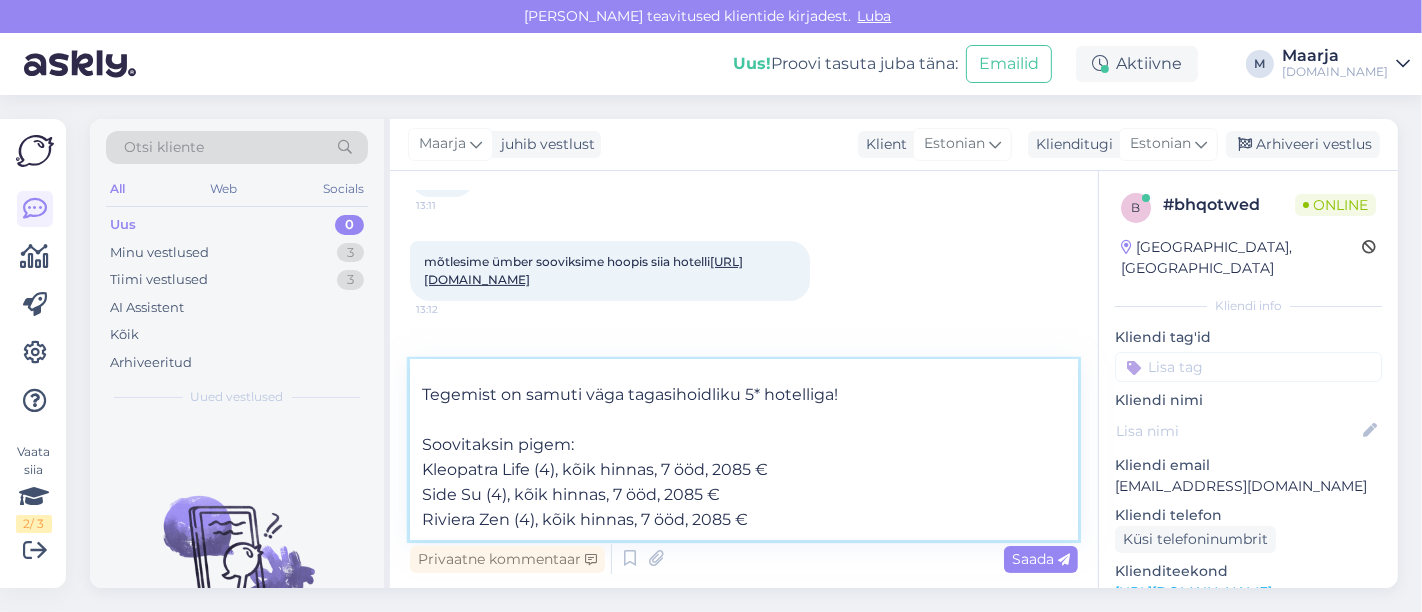 drag, startPoint x: 499, startPoint y: 532, endPoint x: 414, endPoint y: 532, distance: 85 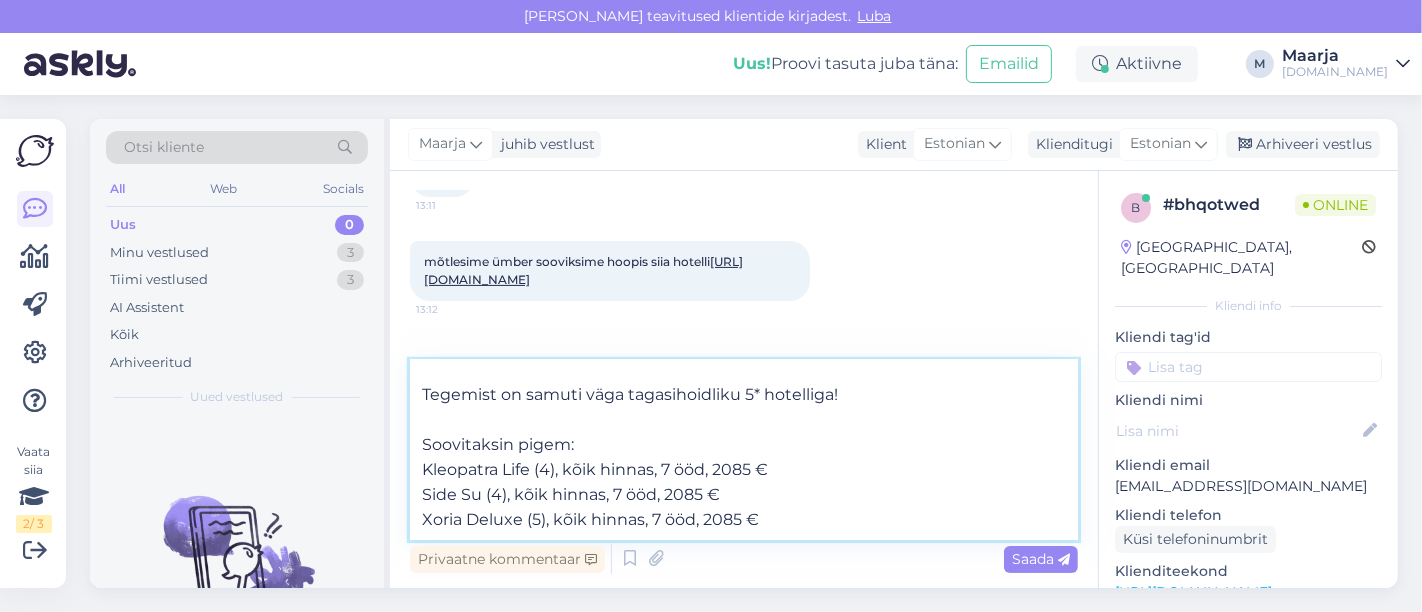 click on "Tere, [GEOGRAPHIC_DATA] (5), ultra kõik hinnas 7 ööd, hinnad kolmele täiskasvanule on:
Standard Land View 2073 €
Standard Lateral Sea View 2177 €
Family Room 2565 €
Tegemist on samuti väga tagasihoidliku 5* hotelliga!
Soovitaksin pigem:
Kleopatra Life (4), kõik hinnas, 7 ööd, 2085 €
Side Su (4), kõik hinnas, 7 ööd, 2085 €
Xoria Deluxe (5), kõik hinnas, 7 ööd, 2085 €" at bounding box center [744, 450] 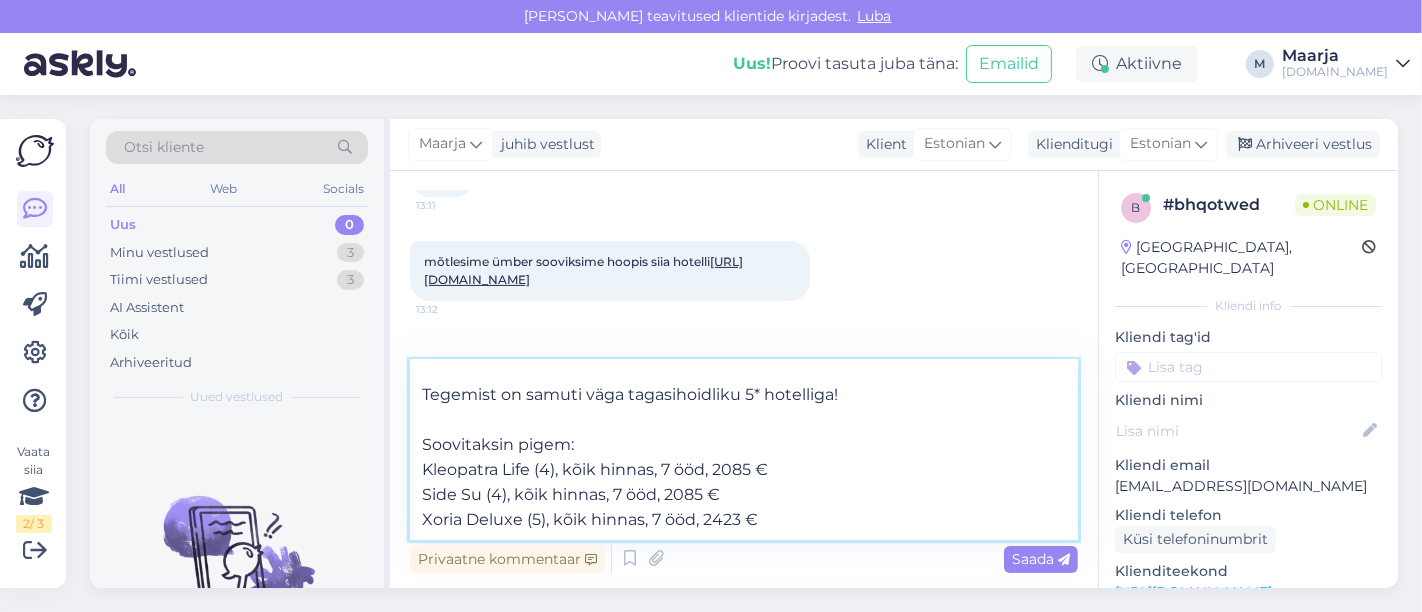 click on "Tere, [GEOGRAPHIC_DATA] (5), ultra kõik hinnas 7 ööd, hinnad kolmele täiskasvanule on:
Standard Land View 2073 €
Standard Lateral Sea View 2177 €
Family Room 2565 €
Tegemist on samuti väga tagasihoidliku 5* hotelliga!
Soovitaksin pigem:
Kleopatra Life (4), kõik hinnas, 7 ööd, 2085 €
Side Su (4), kõik hinnas, 7 ööd, 2085 €
Xoria Deluxe (5), kõik hinnas, 7 ööd, 2423 €" at bounding box center [744, 450] 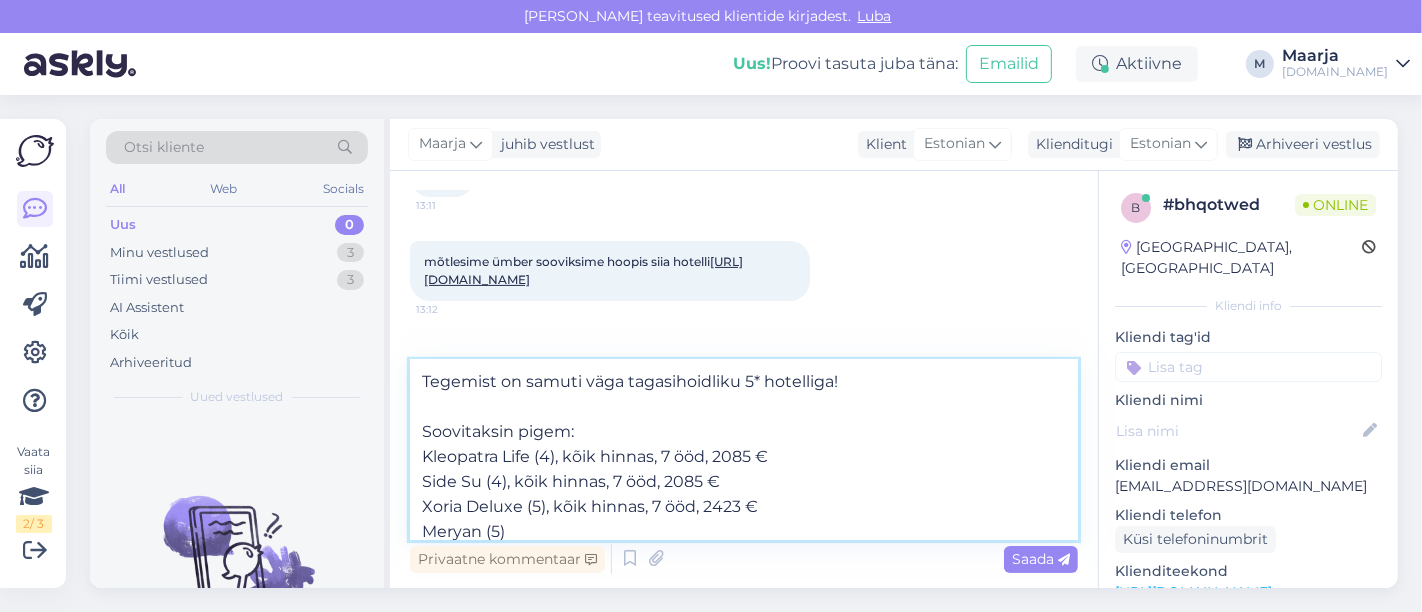 drag, startPoint x: 545, startPoint y: 505, endPoint x: 793, endPoint y: 509, distance: 248.03226 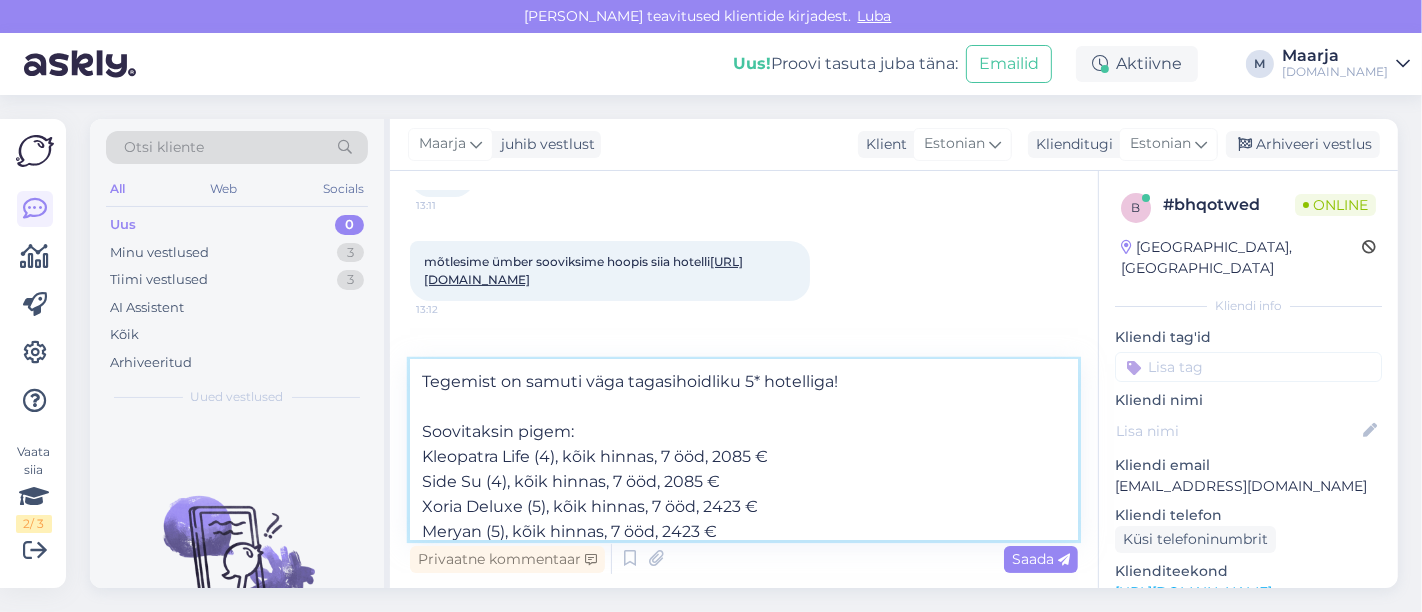 scroll, scrollTop: 160, scrollLeft: 0, axis: vertical 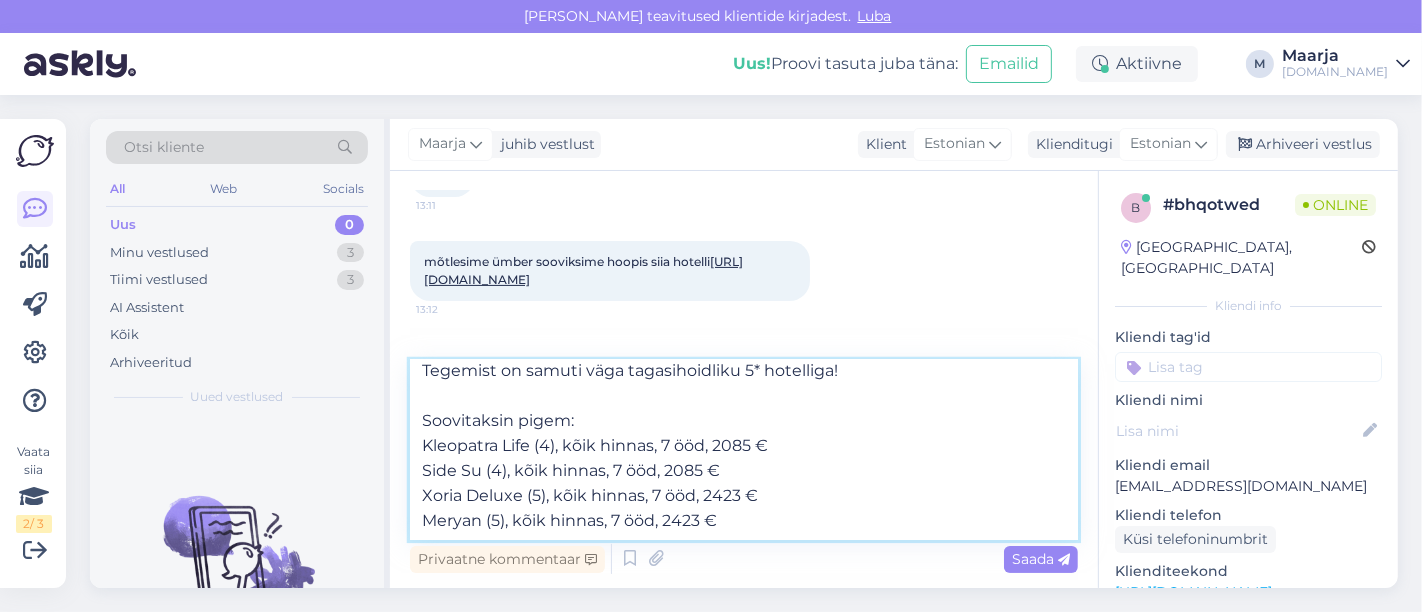 drag, startPoint x: 695, startPoint y: 531, endPoint x: 678, endPoint y: 531, distance: 17 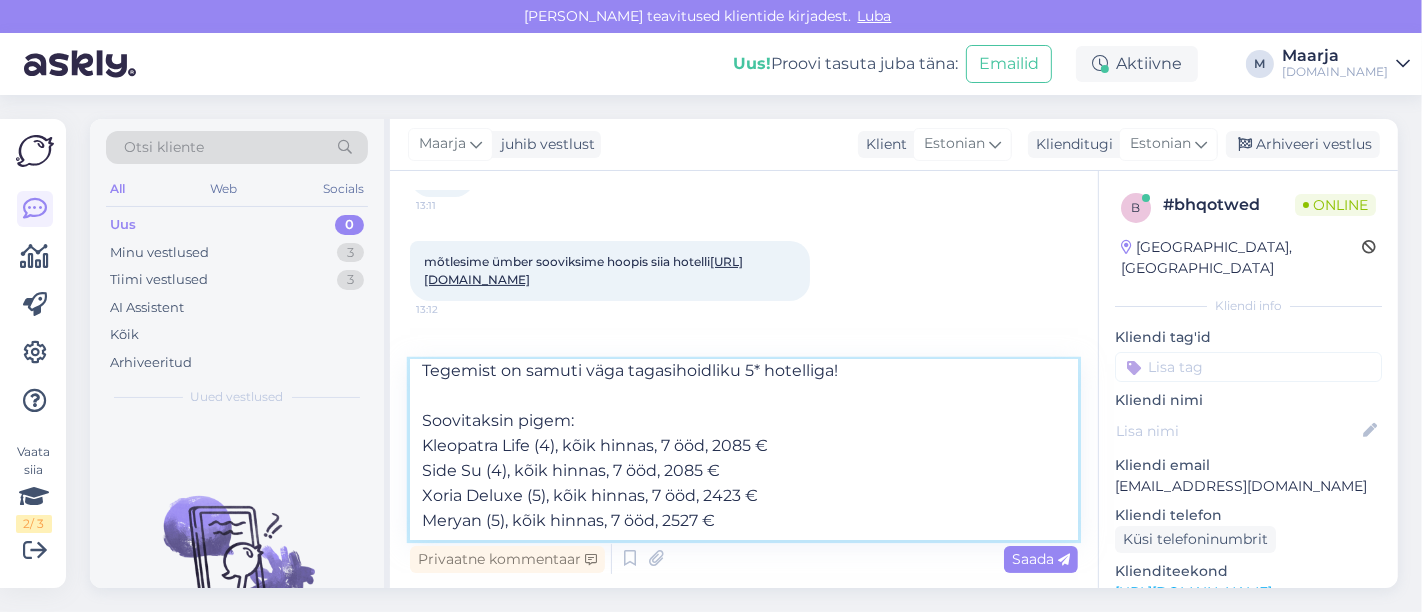 click on "Tere, [GEOGRAPHIC_DATA] (5), ultra kõik hinnas 7 ööd, hinnad kolmele täiskasvanule on:
Standard Land View 2073 €
Standard Lateral Sea View 2177 €
Family Room 2565 €
Tegemist on samuti väga tagasihoidliku 5* hotelliga!
Soovitaksin pigem:
Kleopatra Life (4), kõik hinnas, 7 ööd, 2085 €
Side Su (4), kõik hinnas, 7 ööd, 2085 €
Xoria Deluxe (5), kõik hinnas, 7 ööd, 2423 €
Meryan (5), kõik hinnas, 7 ööd, 2527 €" at bounding box center [744, 450] 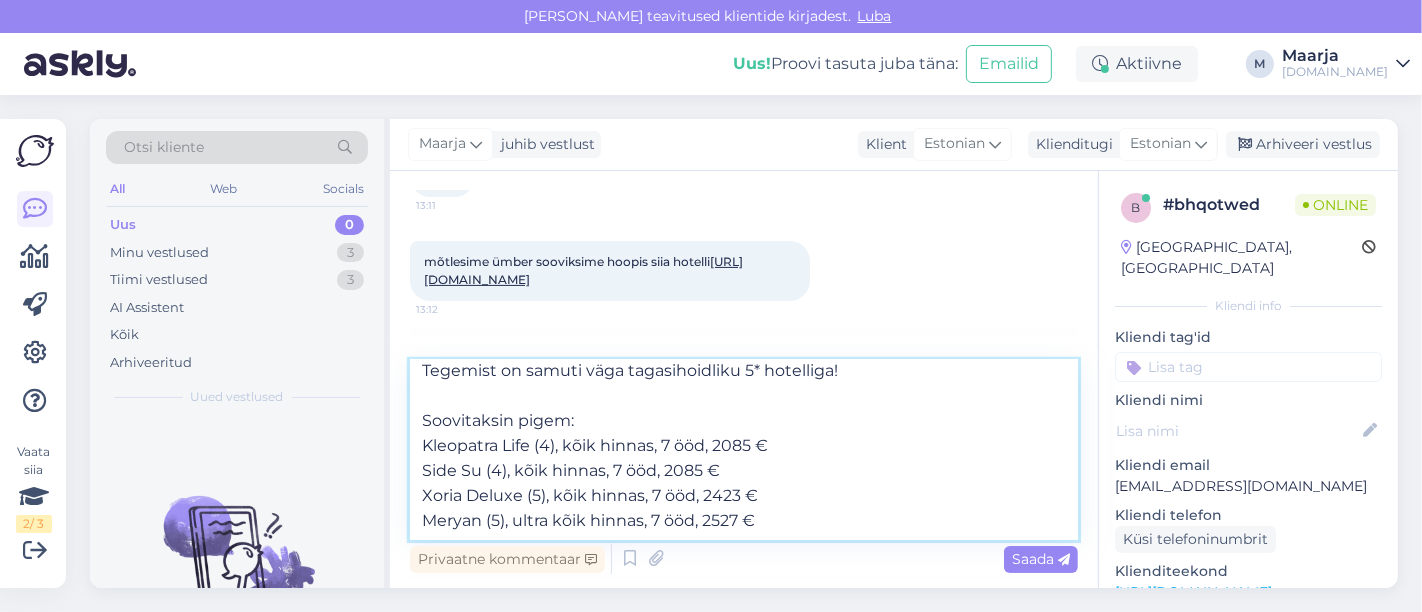 click on "Tere, [GEOGRAPHIC_DATA] (5), ultra kõik hinnas 7 ööd, hinnad kolmele täiskasvanule on:
Standard Land View 2073 €
Standard Lateral Sea View 2177 €
Family Room 2565 €
Tegemist on samuti väga tagasihoidliku 5* hotelliga!
Soovitaksin pigem:
Kleopatra Life (4), kõik hinnas, 7 ööd, 2085 €
Side Su (4), kõik hinnas, 7 ööd, 2085 €
Xoria Deluxe (5), kõik hinnas, 7 ööd, 2423 €
Meryan (5), ultra kõik hinnas, 7 ööd, 2527 €" at bounding box center (744, 450) 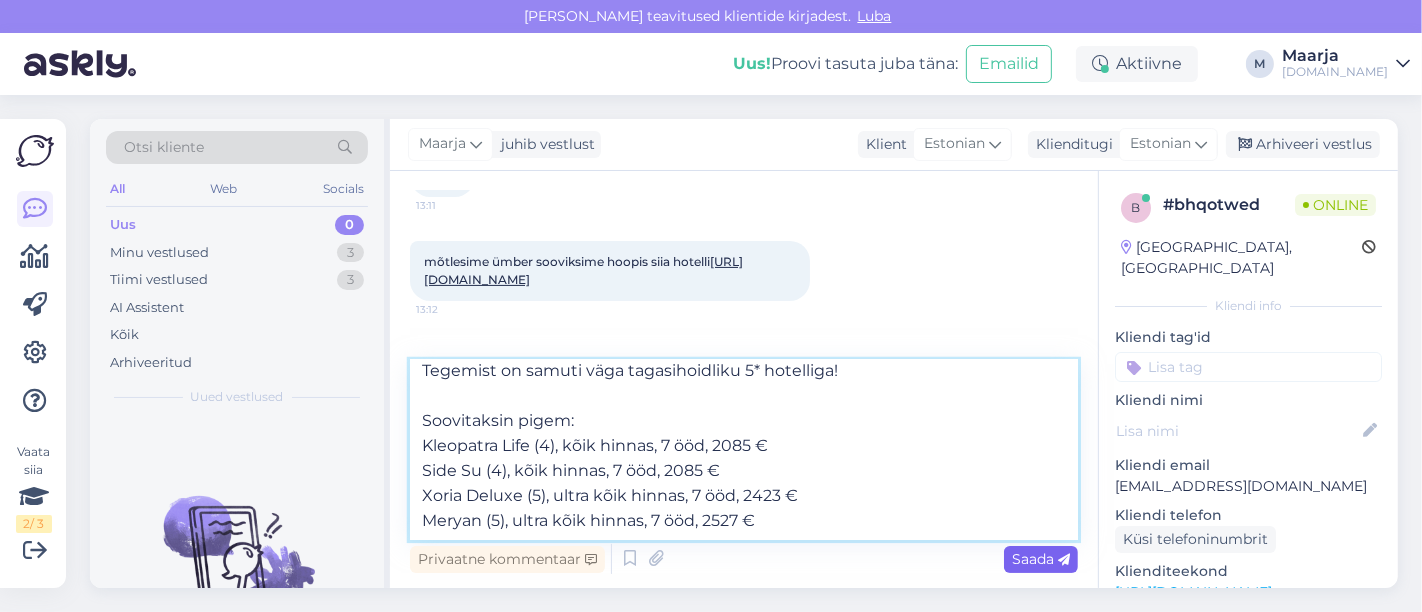 type on "Tere, [GEOGRAPHIC_DATA] (5), ultra kõik hinnas 7 ööd, hinnad kolmele täiskasvanule on:
Standard Land View 2073 €
Standard Lateral Sea View 2177 €
Family Room 2565 €
Tegemist on samuti väga tagasihoidliku 5* hotelliga!
Soovitaksin pigem:
Kleopatra Life (4), kõik hinnas, 7 ööd, 2085 €
Side Su (4), kõik hinnas, 7 ööd, 2085 €
Xoria Deluxe (5), ultra kõik hinnas, 7 ööd, 2423 €
Meryan (5), ultra kõik hinnas, 7 ööd, 2527 €" 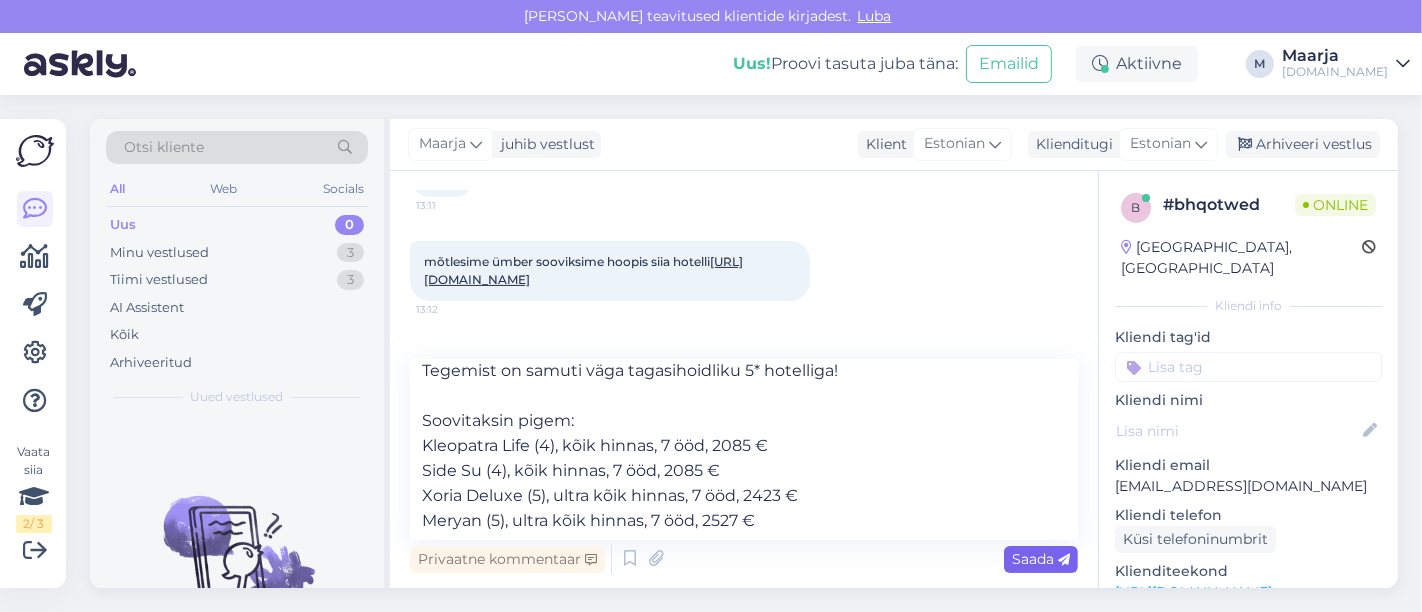 click on "Saada" at bounding box center [1041, 559] 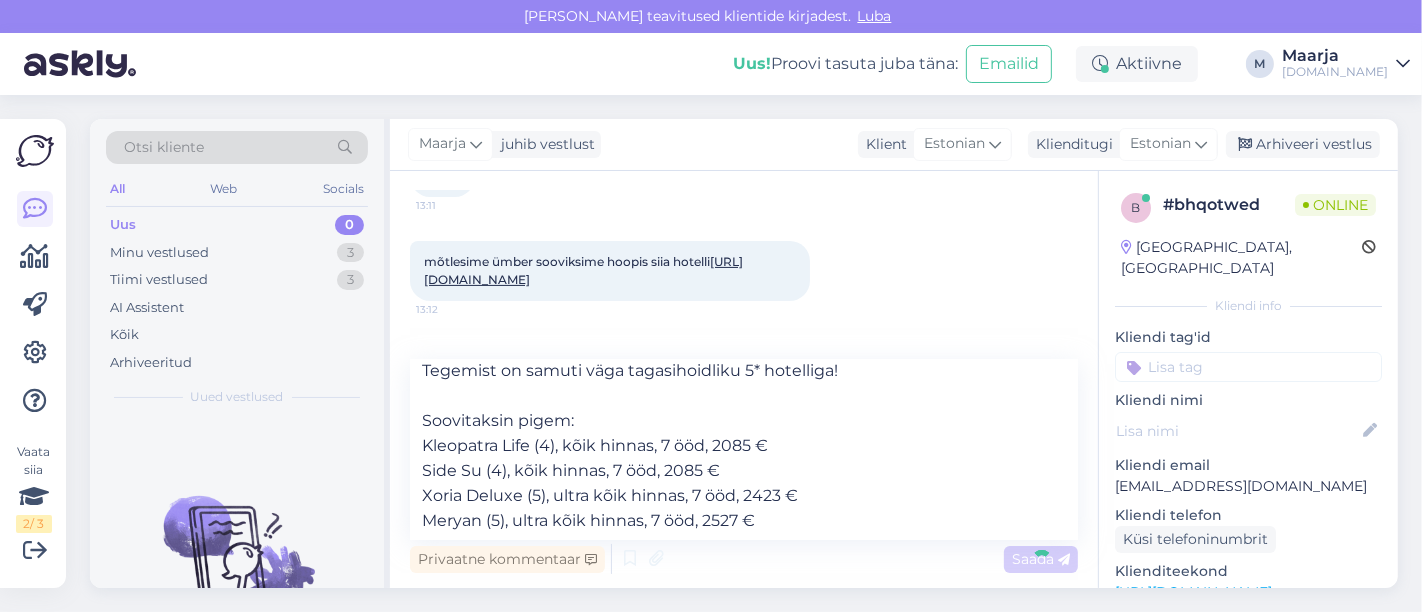 type 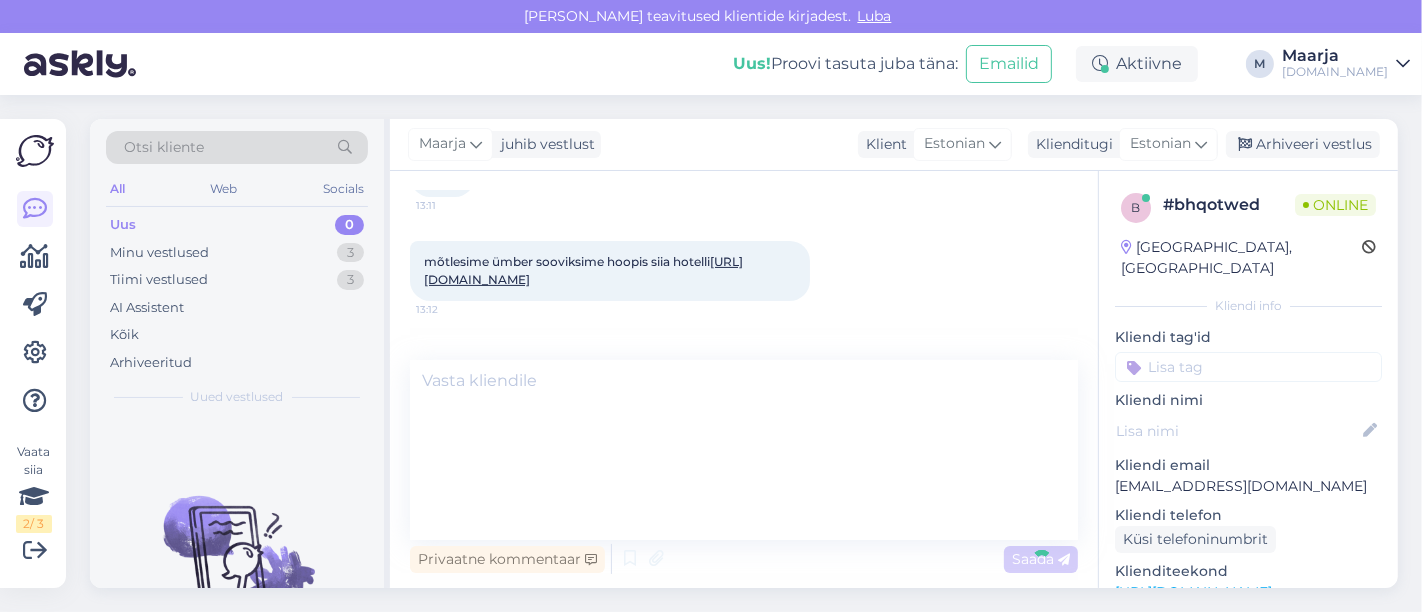 scroll, scrollTop: 802, scrollLeft: 0, axis: vertical 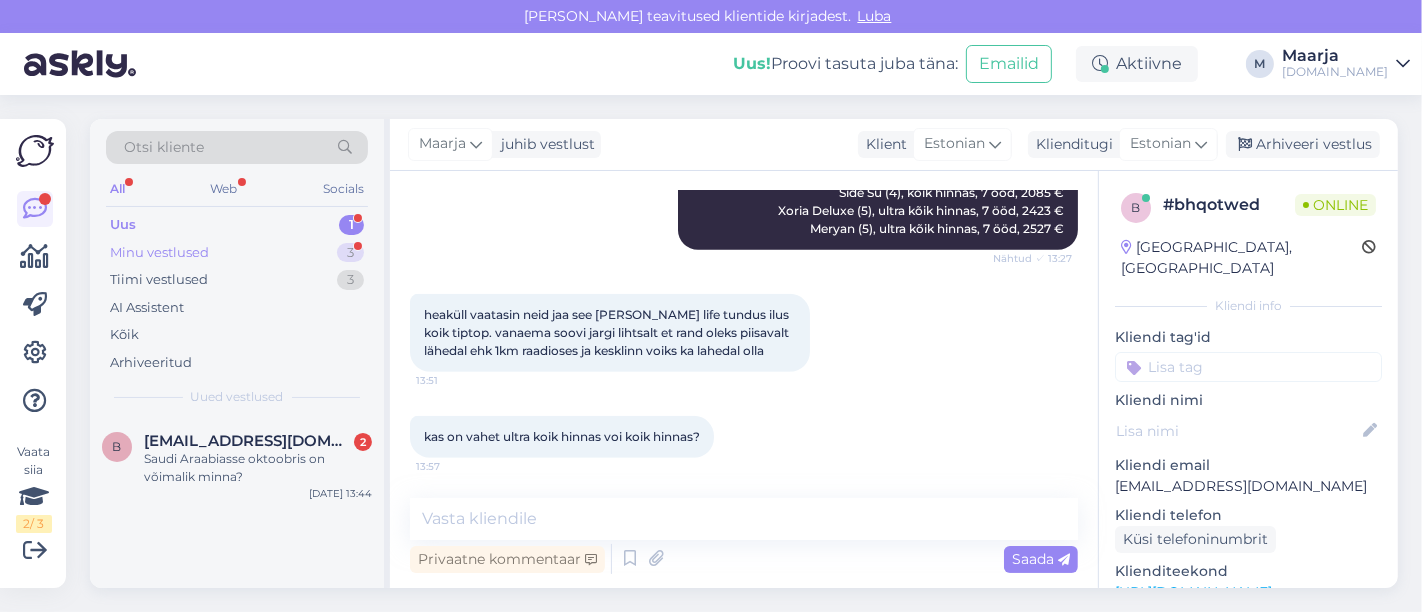 click on "Minu vestlused" at bounding box center (159, 253) 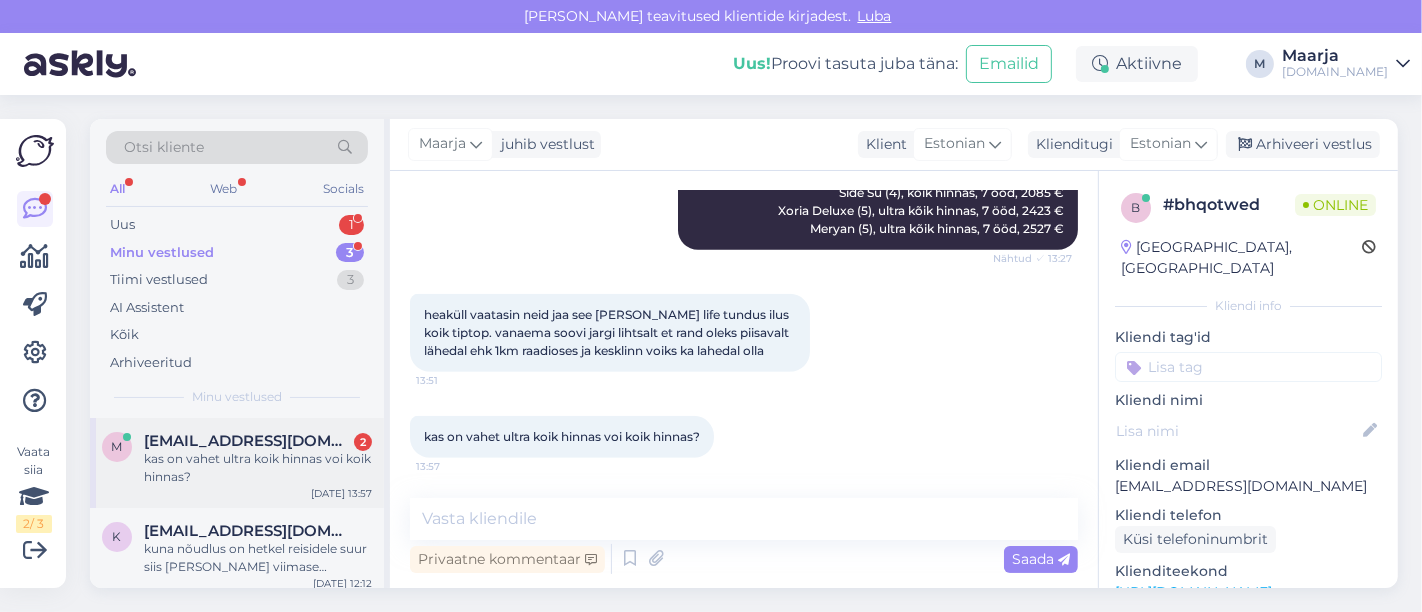 click on "kas on vahet ultra koik hinnas voi koik hinnas?" at bounding box center [258, 468] 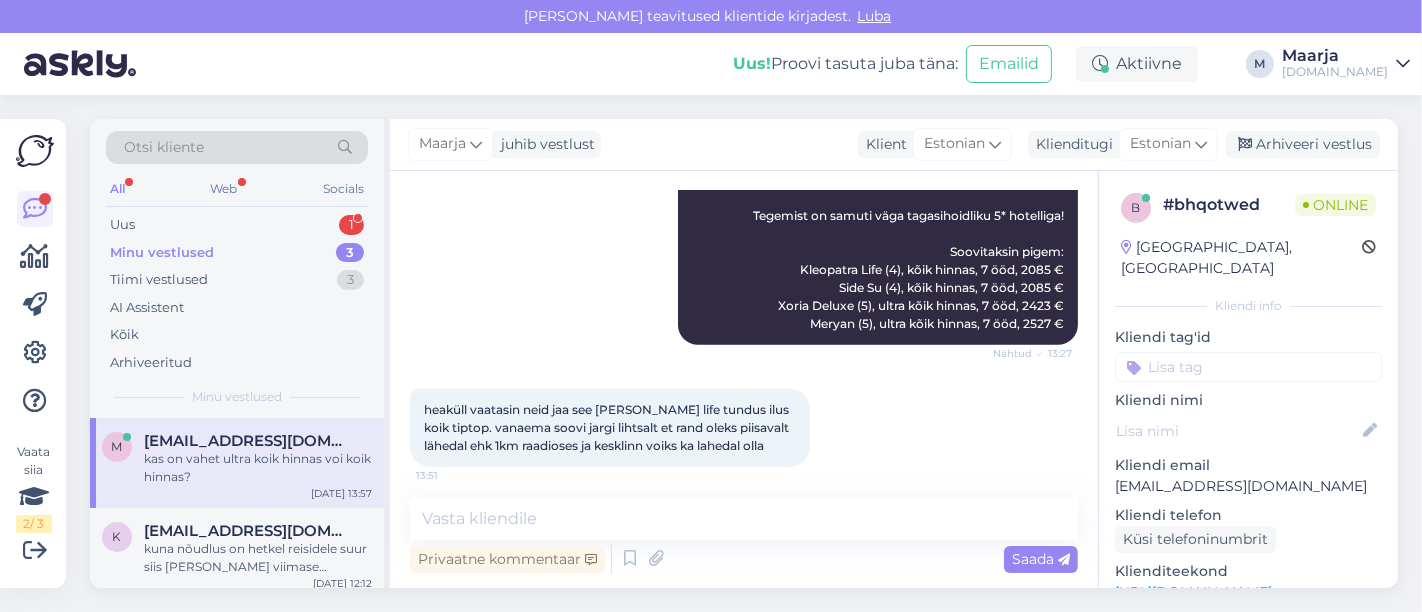 scroll, scrollTop: 1009, scrollLeft: 0, axis: vertical 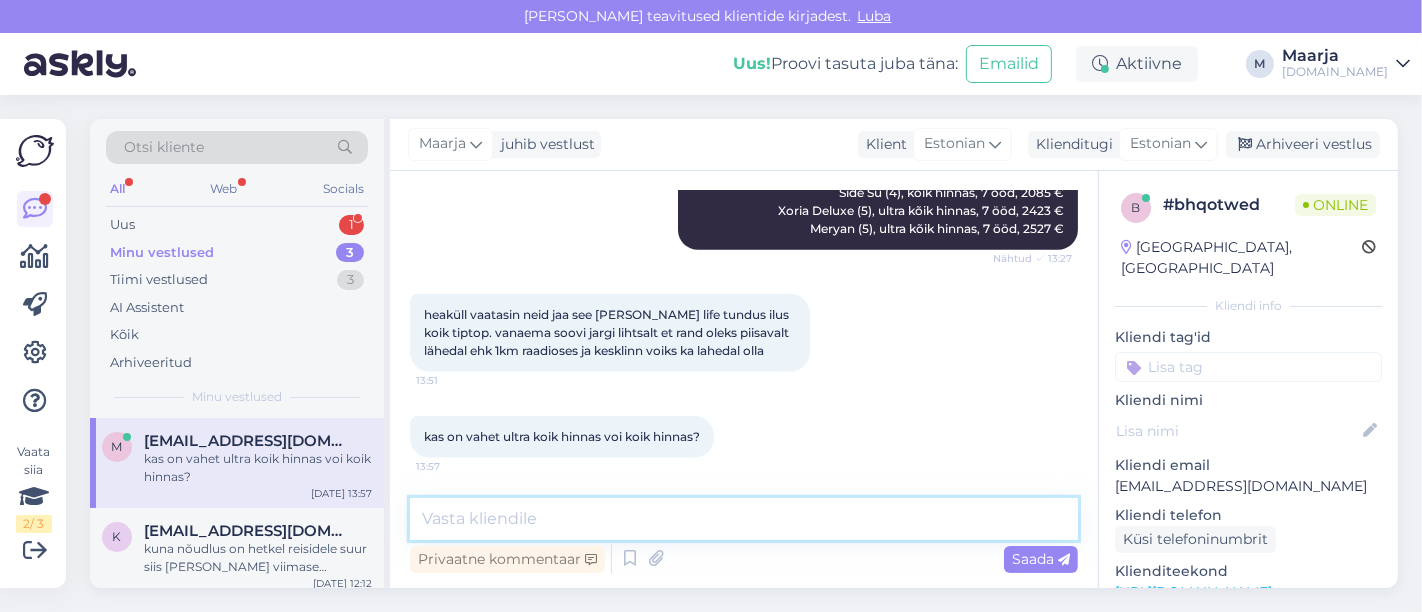click at bounding box center (744, 519) 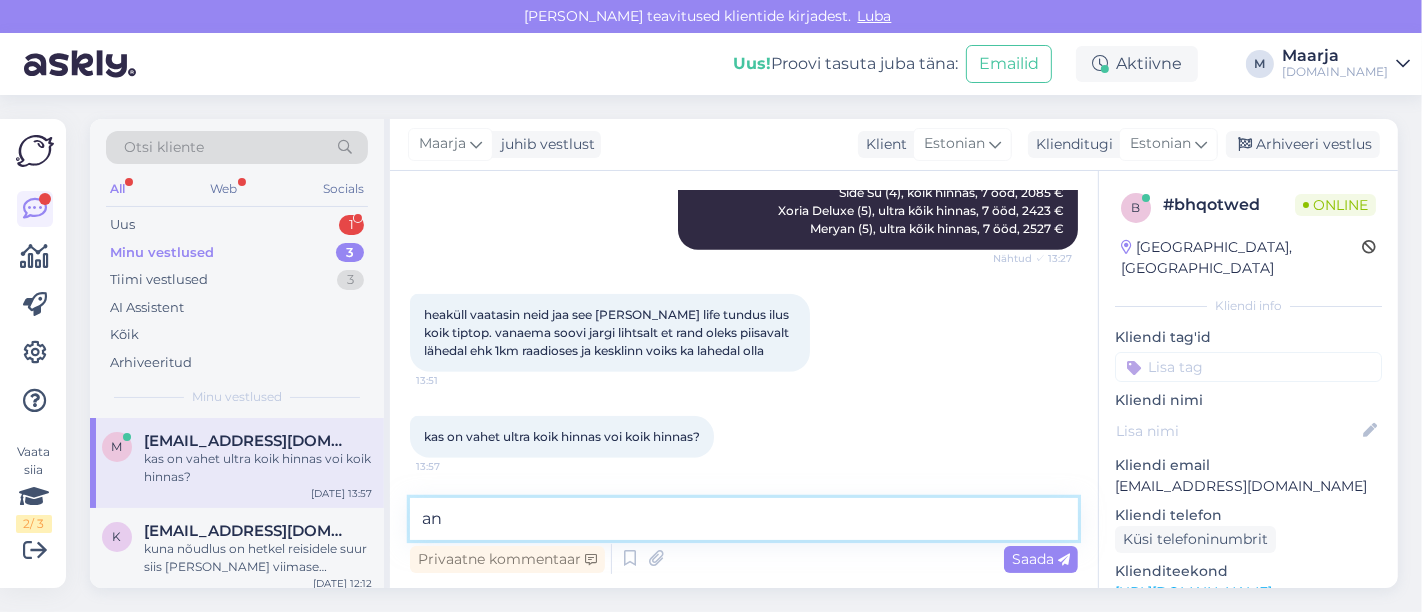 type on "a" 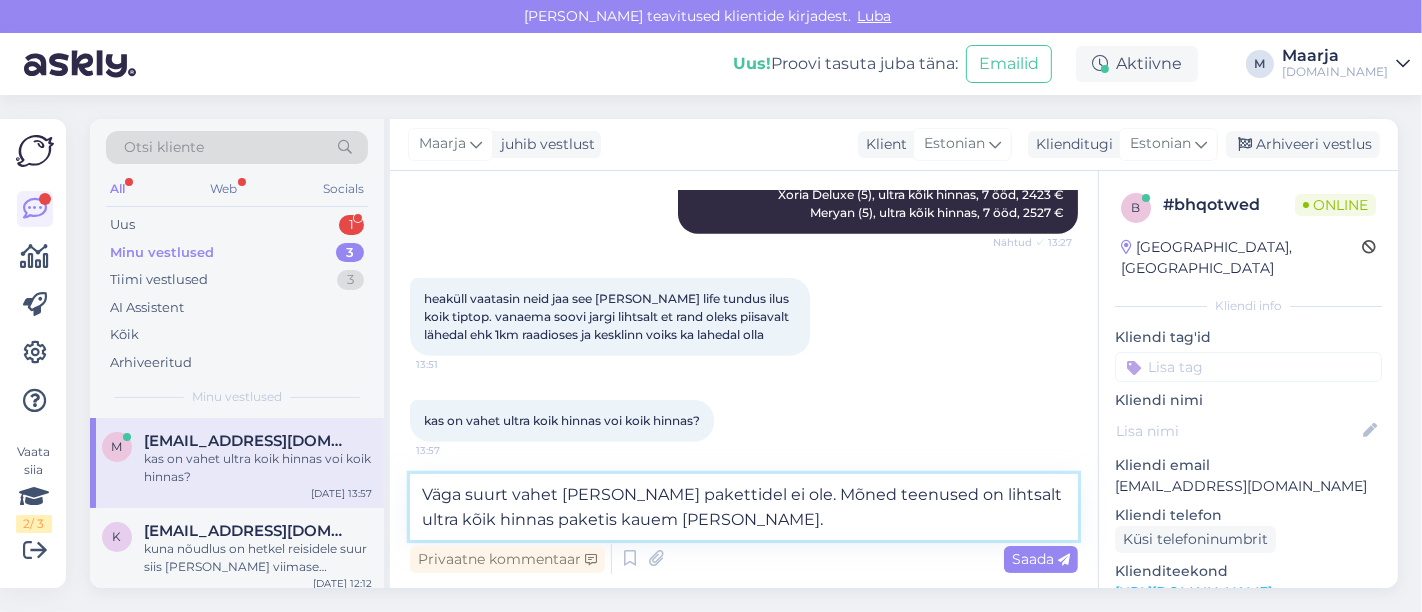 drag, startPoint x: 770, startPoint y: 497, endPoint x: 755, endPoint y: 495, distance: 15.132746 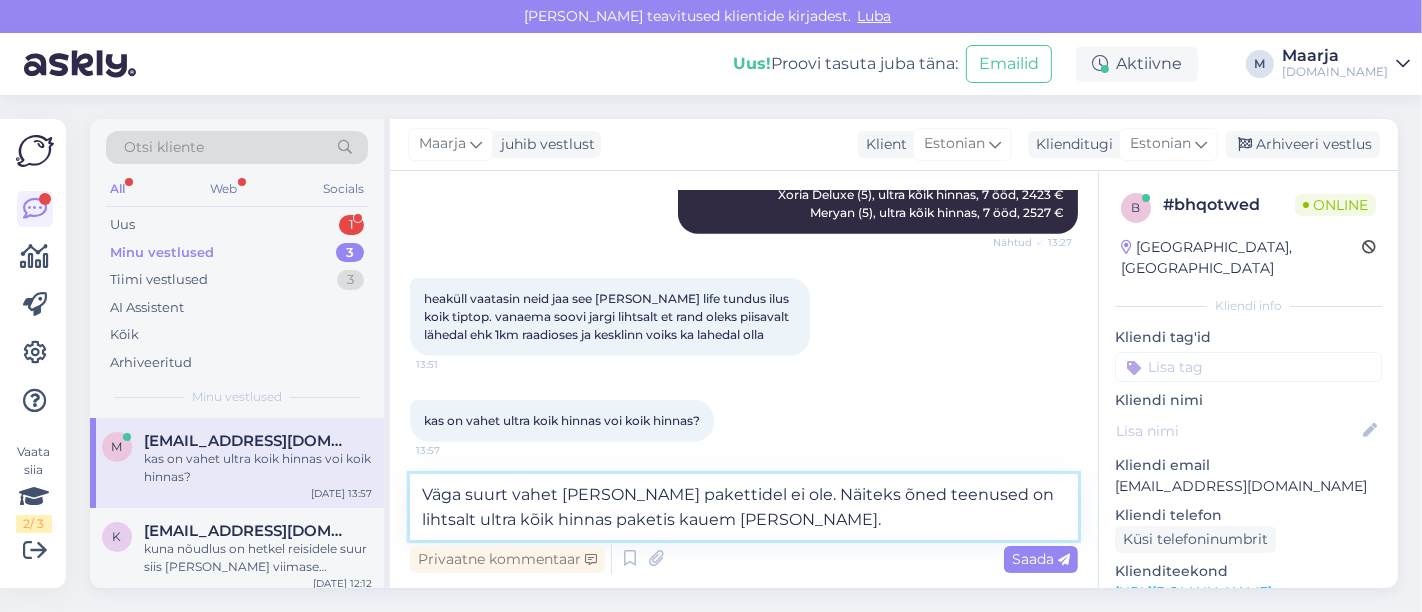 type on "Väga suurt vahet [PERSON_NAME] pakettidel ei ole. Näiteks mõned teenused on lihtsalt ultra kõik hinnas paketis kauem [PERSON_NAME]." 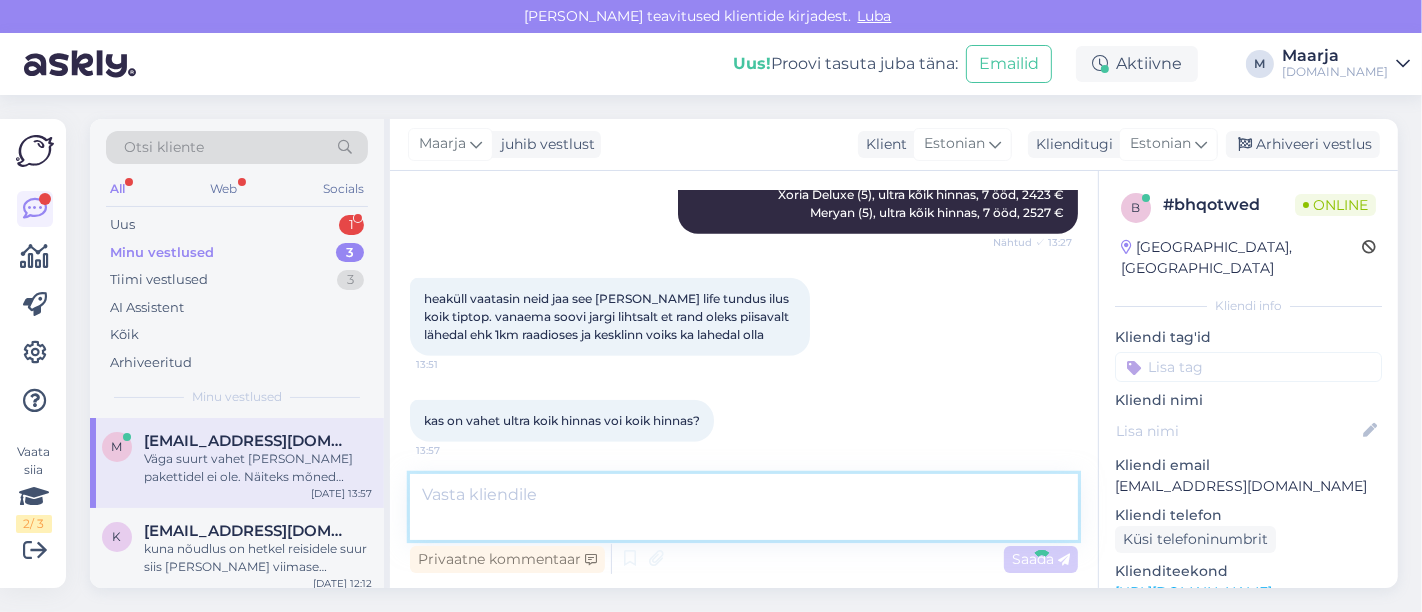 scroll, scrollTop: 1114, scrollLeft: 0, axis: vertical 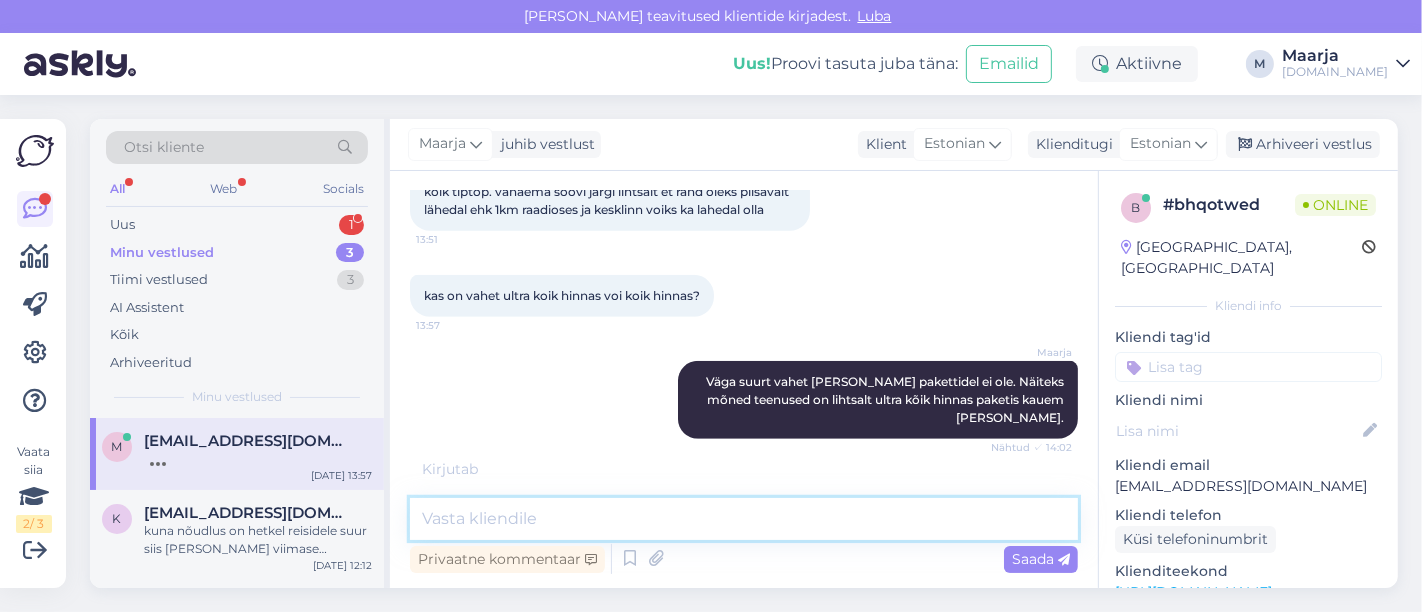 click at bounding box center (744, 519) 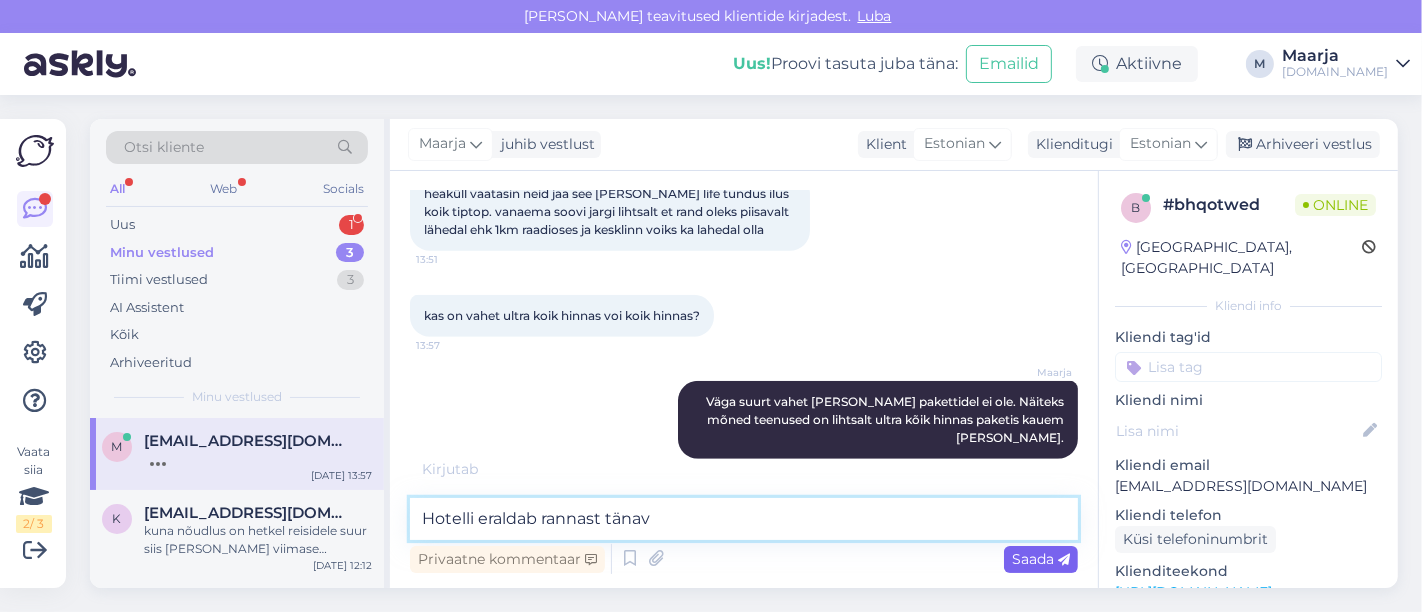 type on "Hotelli eraldab rannast tänav" 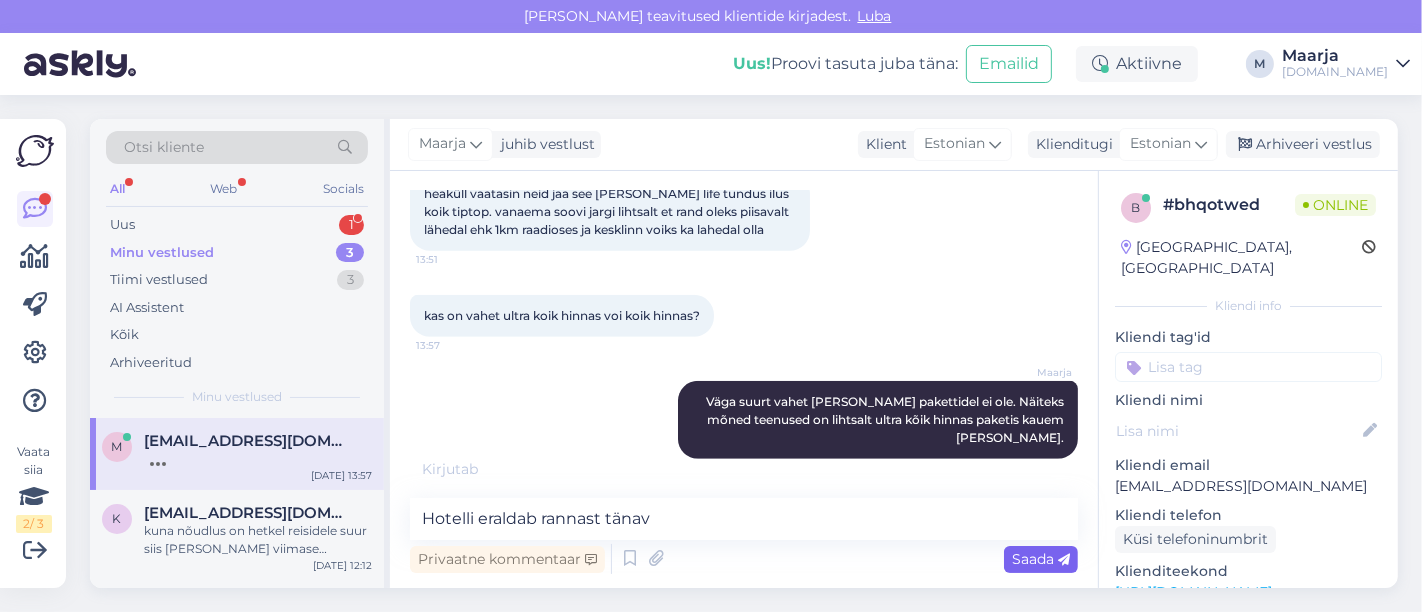 click on "Saada" at bounding box center [1041, 559] 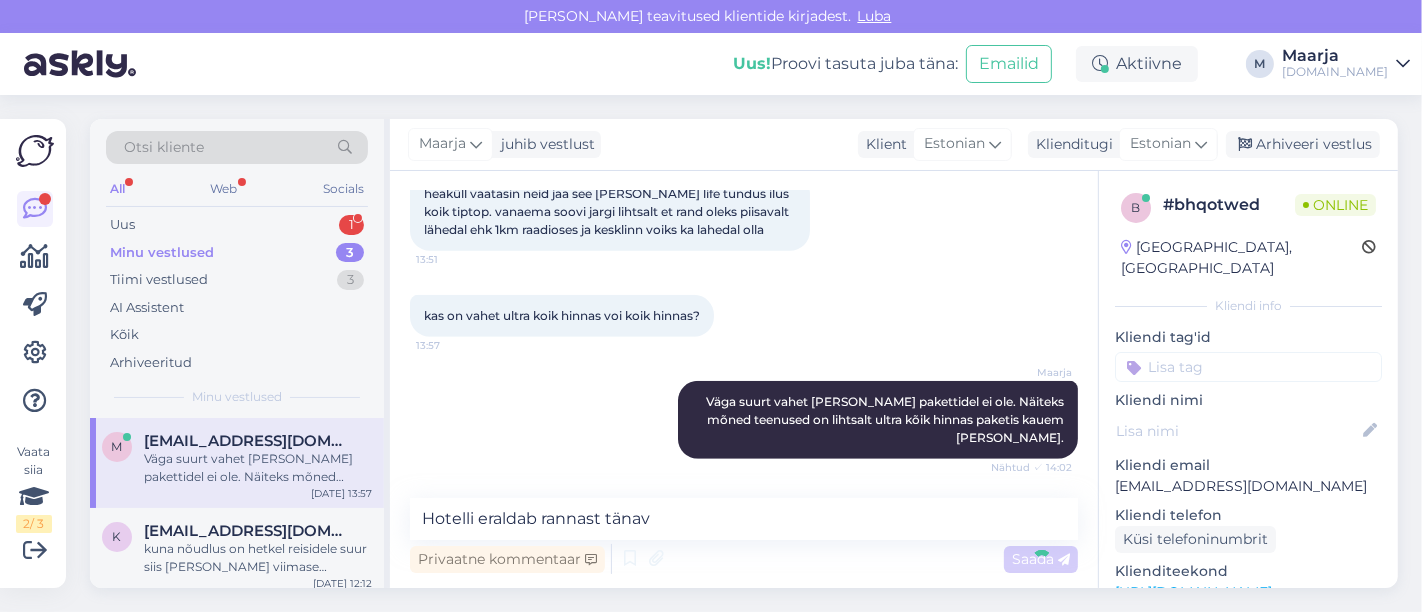 type 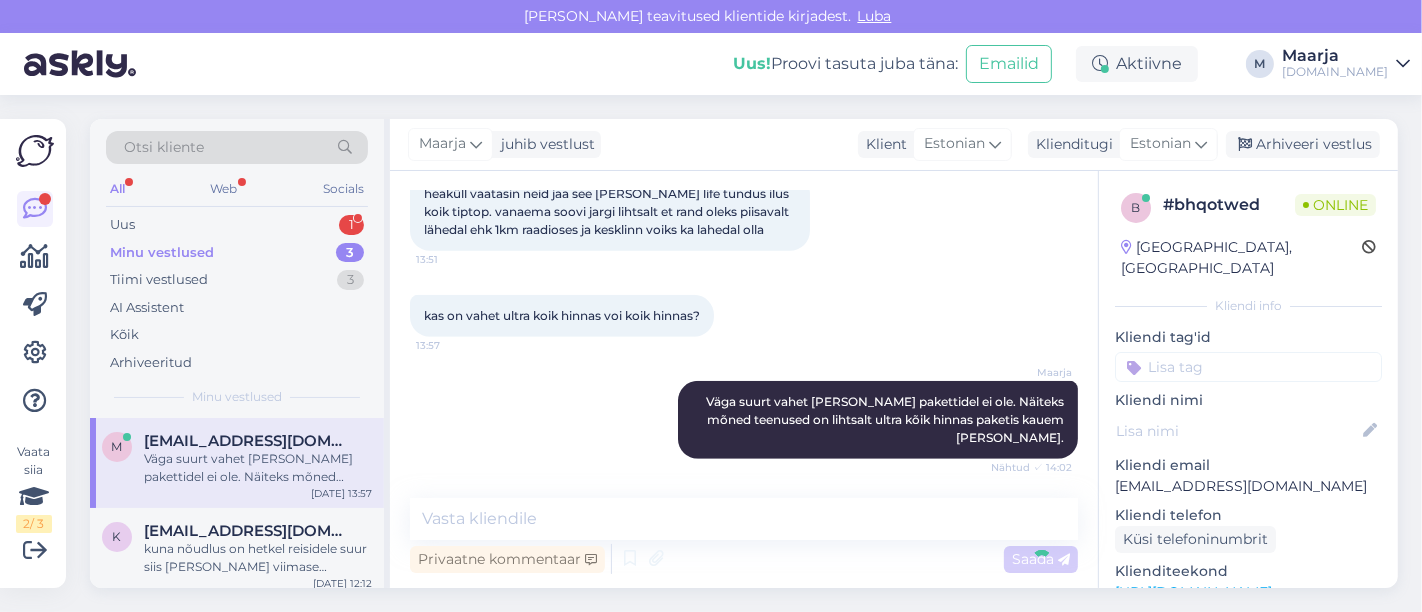 scroll, scrollTop: 1200, scrollLeft: 0, axis: vertical 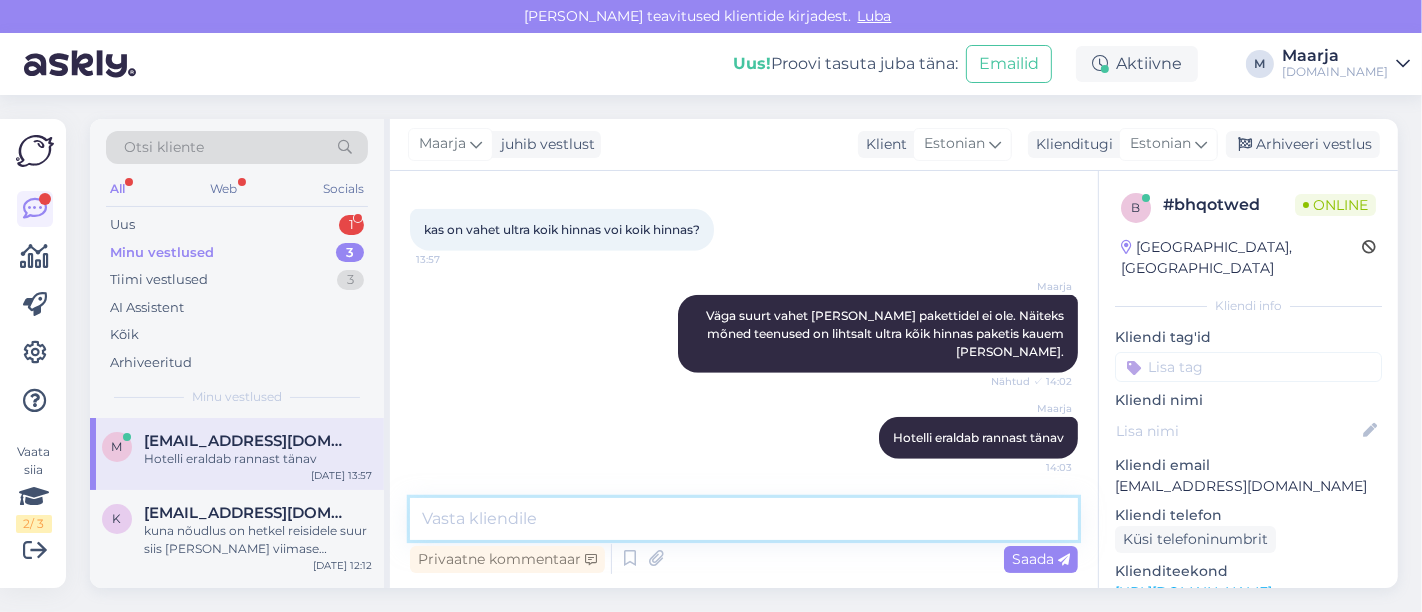 click at bounding box center (744, 519) 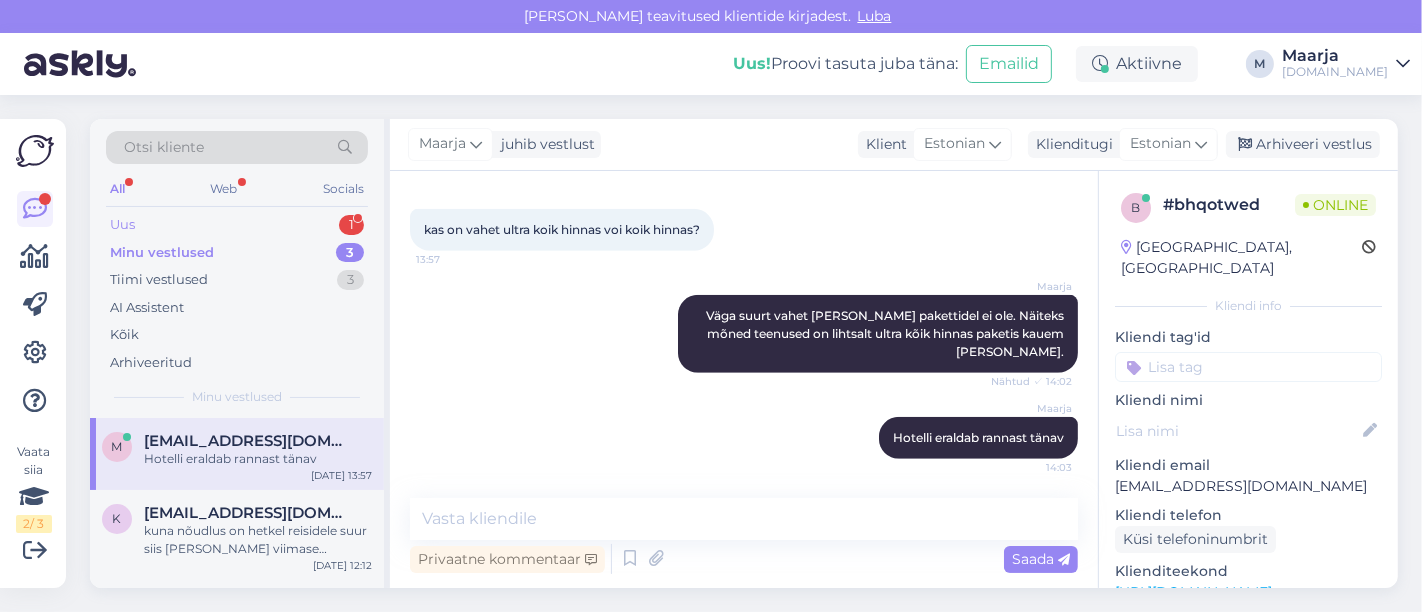 click on "Uus 1" at bounding box center [237, 225] 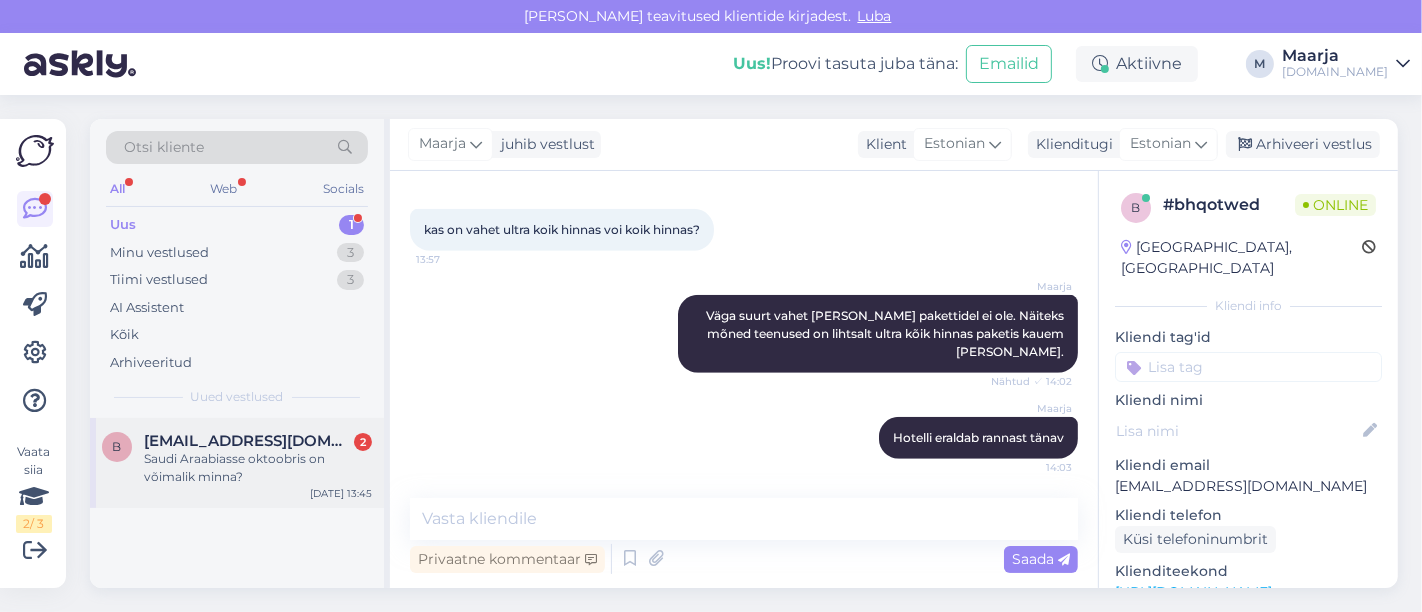 click on "[EMAIL_ADDRESS][DOMAIN_NAME]" at bounding box center [248, 441] 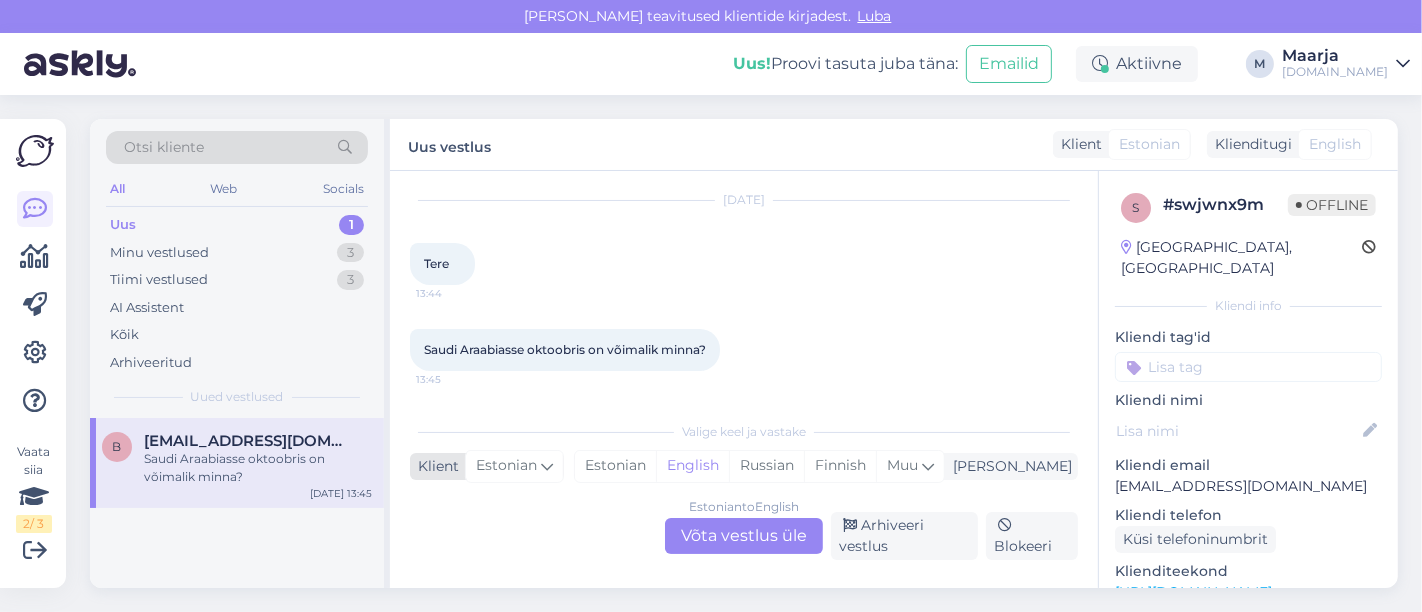 scroll, scrollTop: 52, scrollLeft: 0, axis: vertical 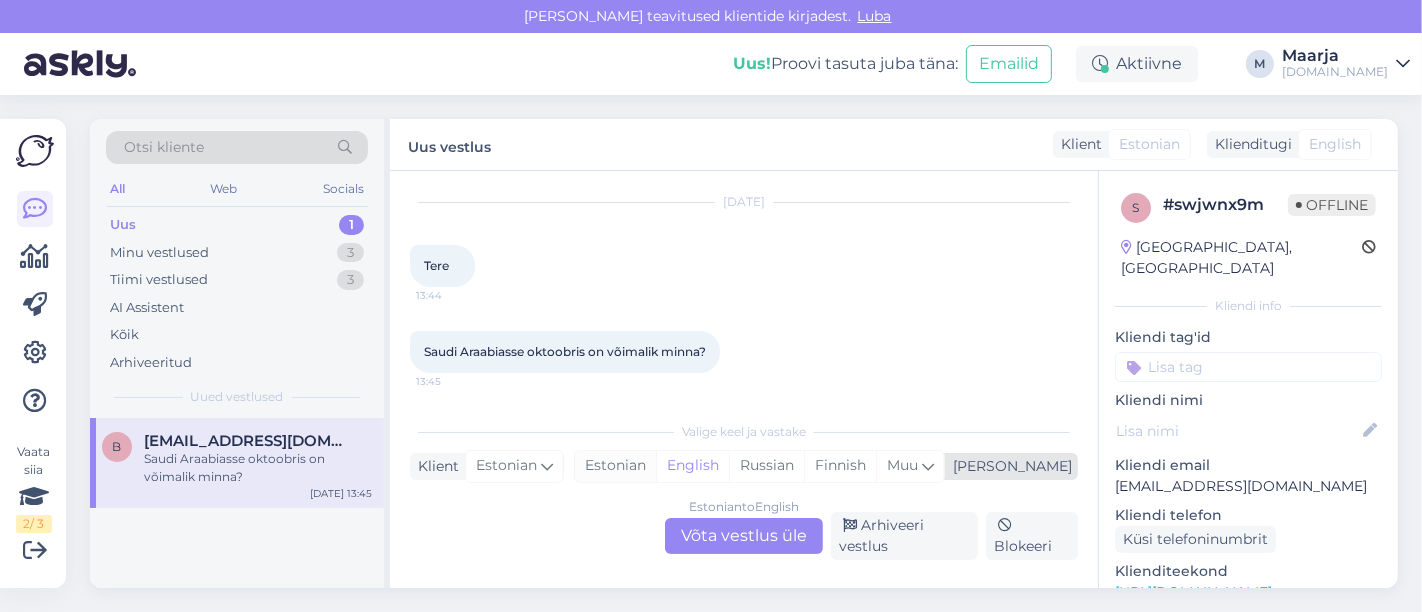 click on "Estonian" at bounding box center [615, 466] 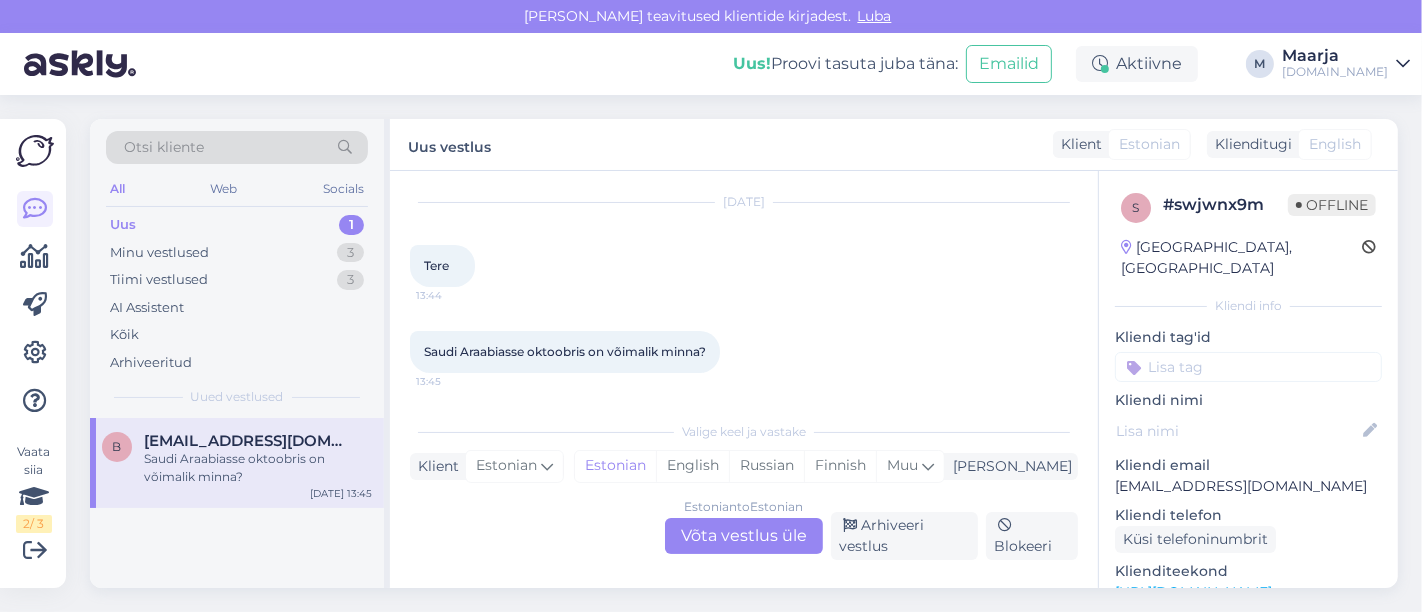 click on "Estonian  to  Estonian Võta vestlus üle" at bounding box center [744, 536] 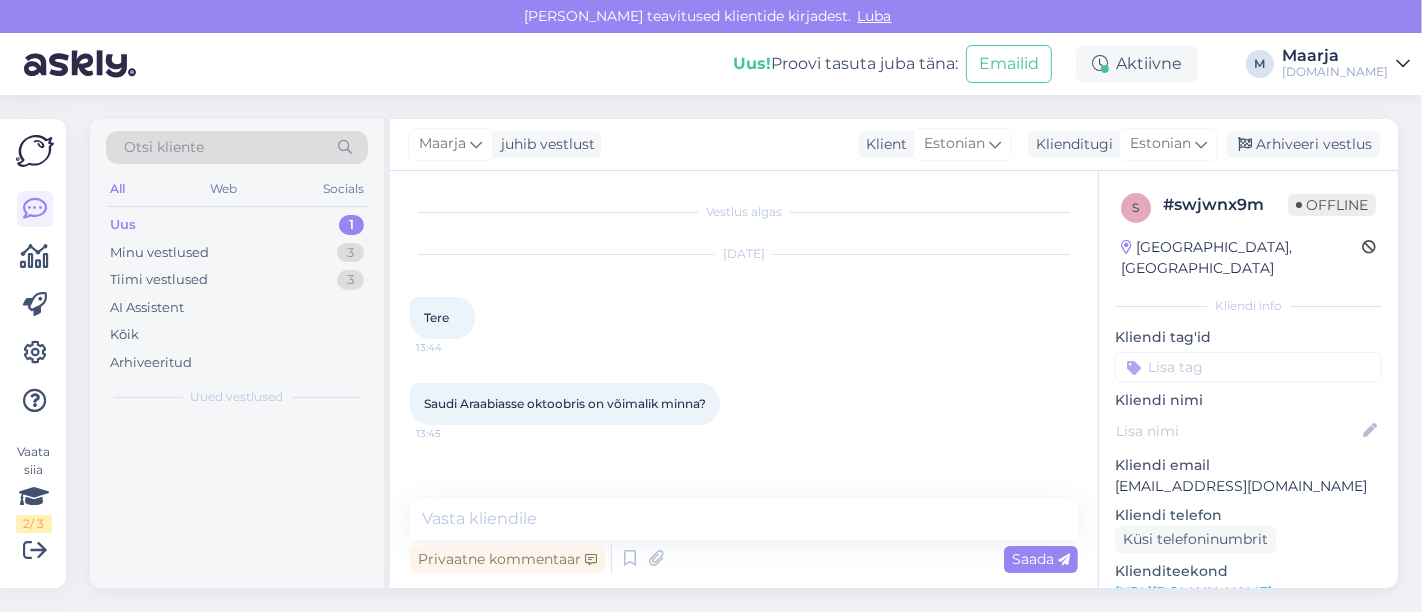 scroll, scrollTop: 0, scrollLeft: 0, axis: both 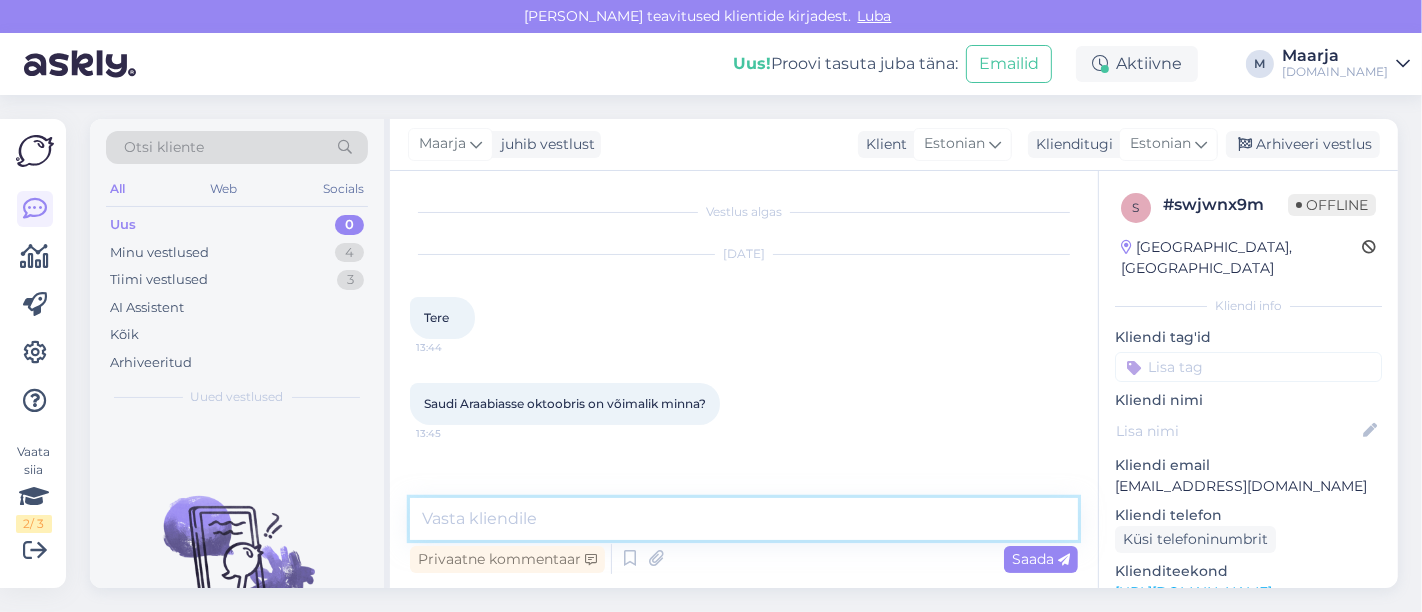 click at bounding box center (744, 519) 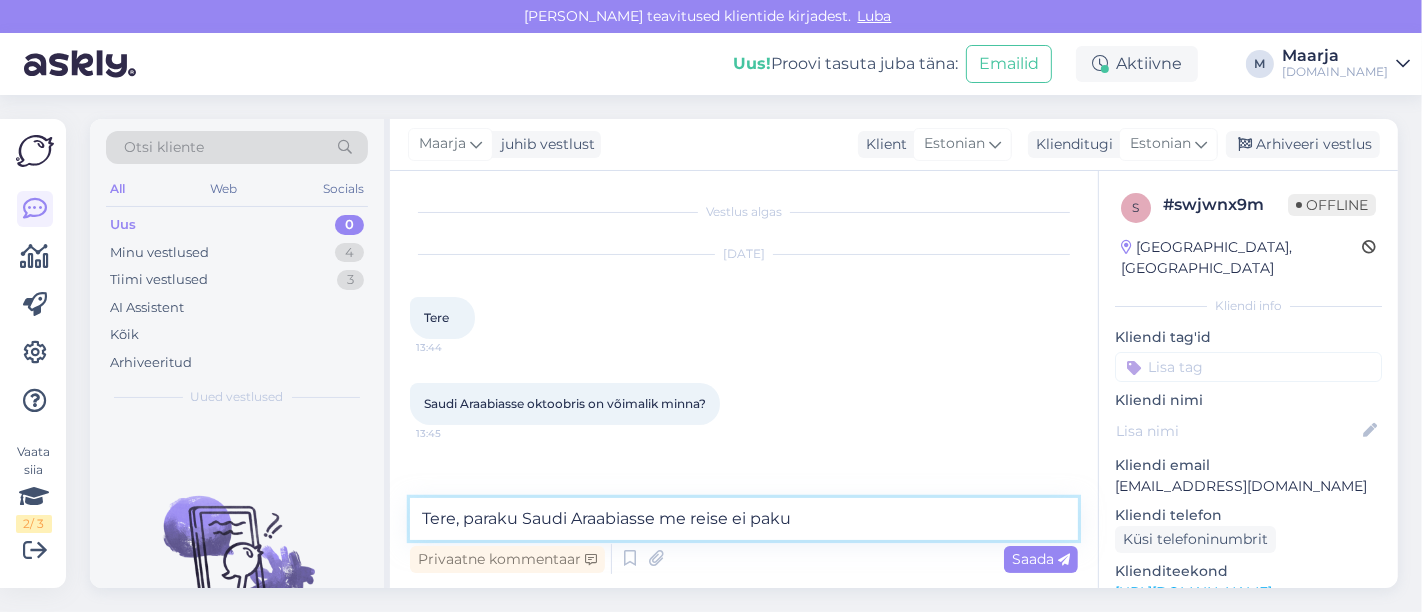type on "Tere, paraku Saudi Araabiasse me reise ei paku." 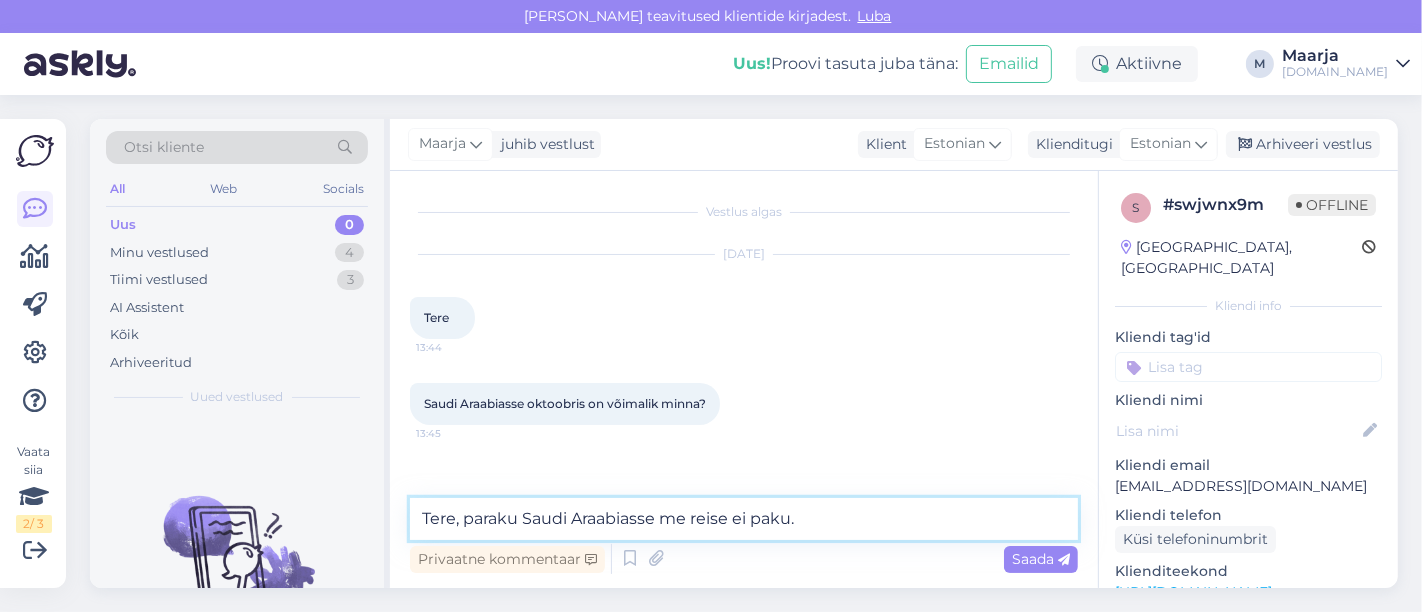 type 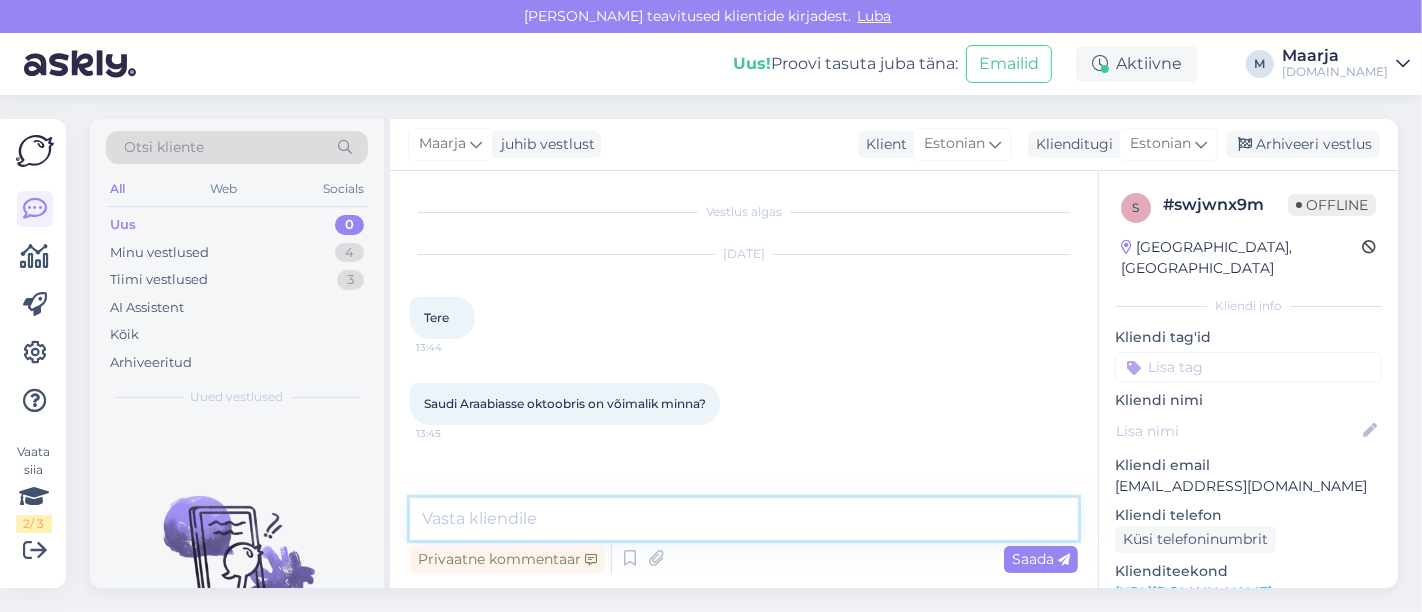 scroll, scrollTop: 51, scrollLeft: 0, axis: vertical 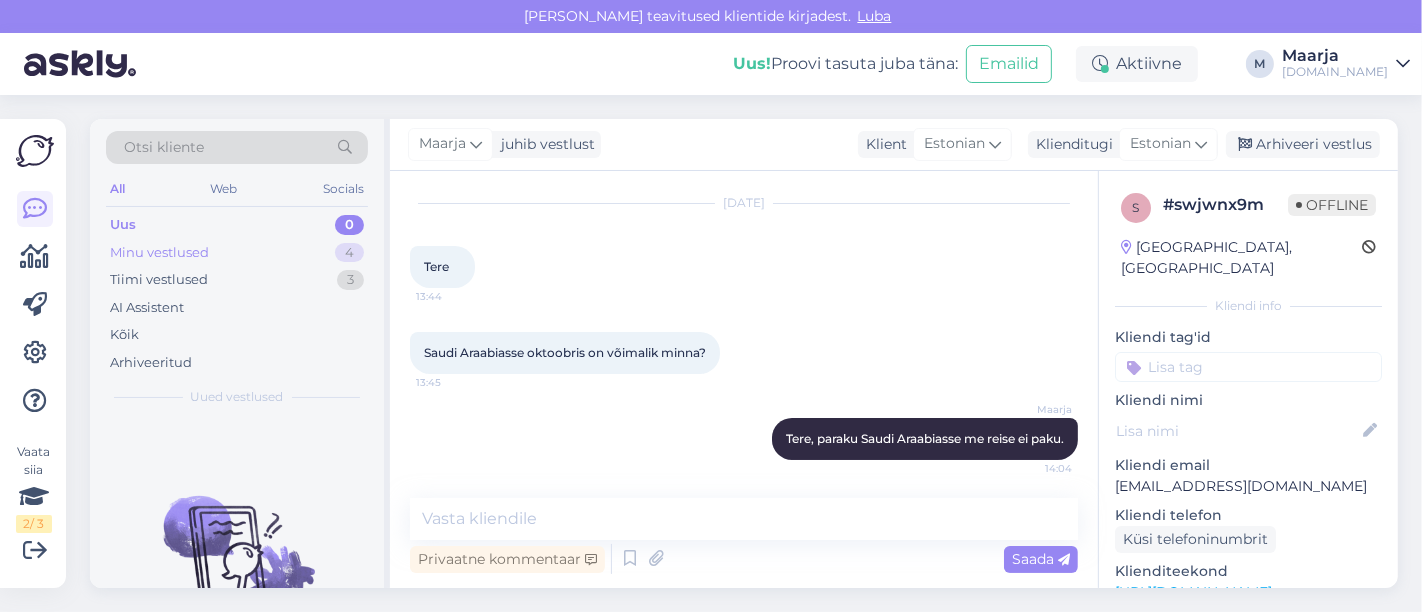 click on "Minu vestlused" at bounding box center [159, 253] 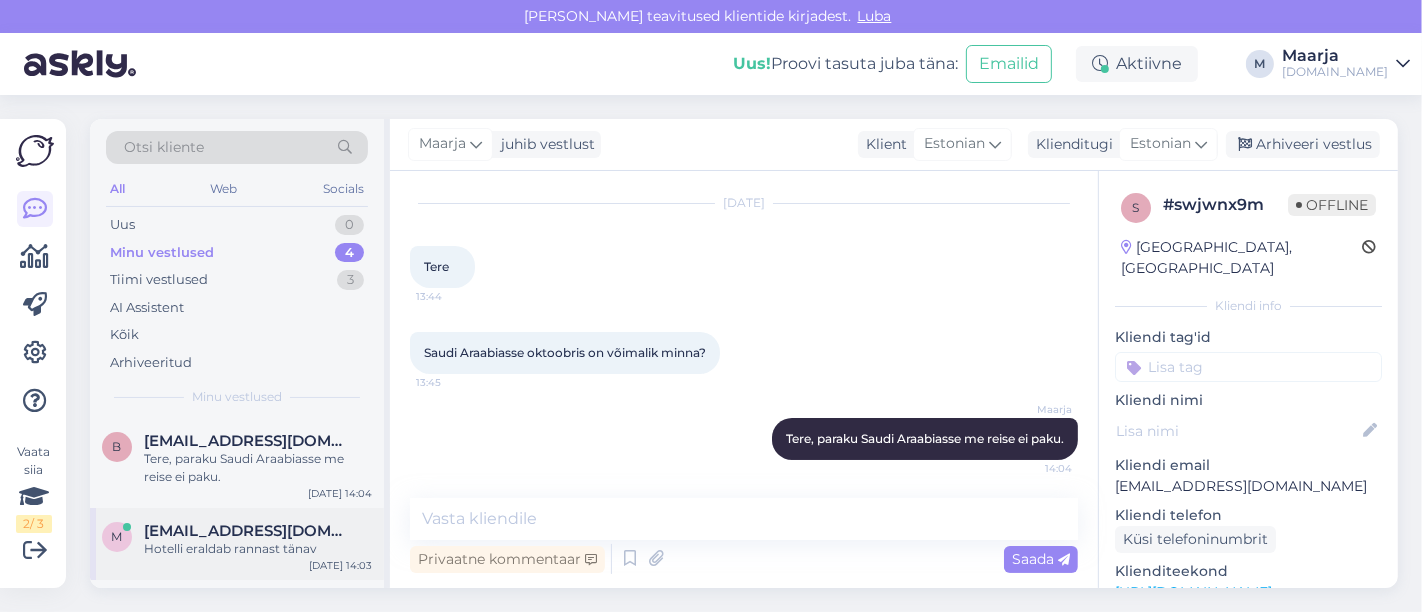 click on "Hotelli eraldab rannast tänav" at bounding box center [258, 549] 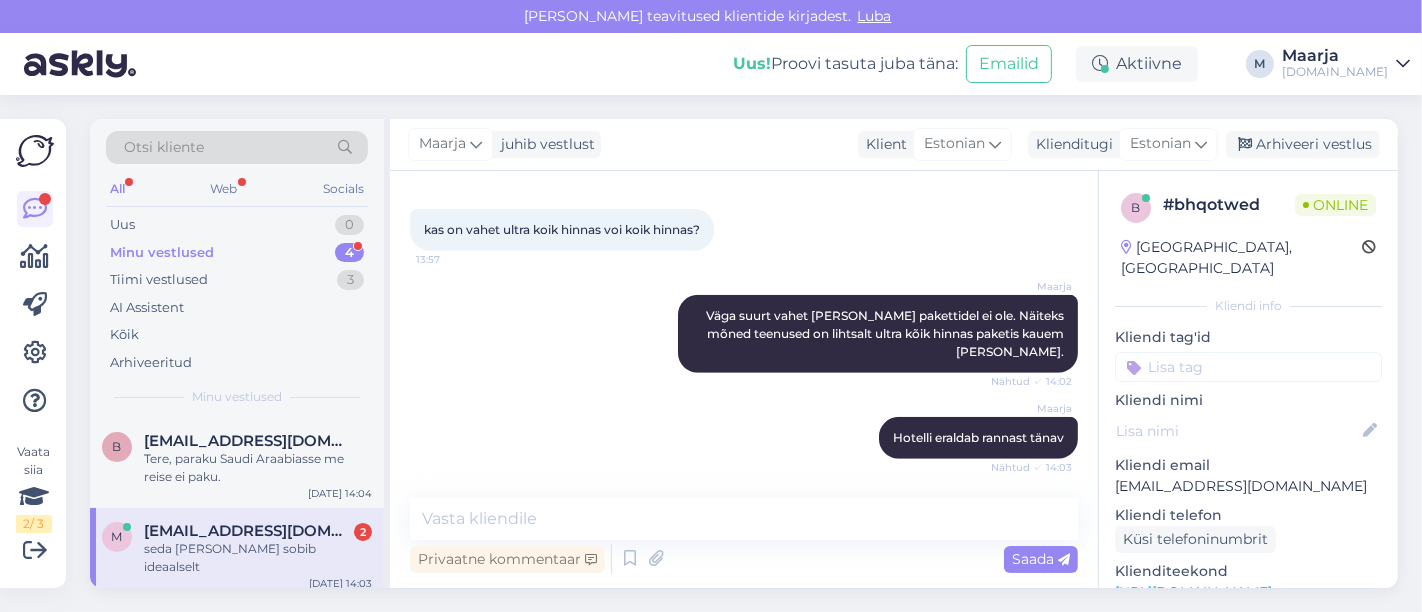 scroll, scrollTop: 1425, scrollLeft: 0, axis: vertical 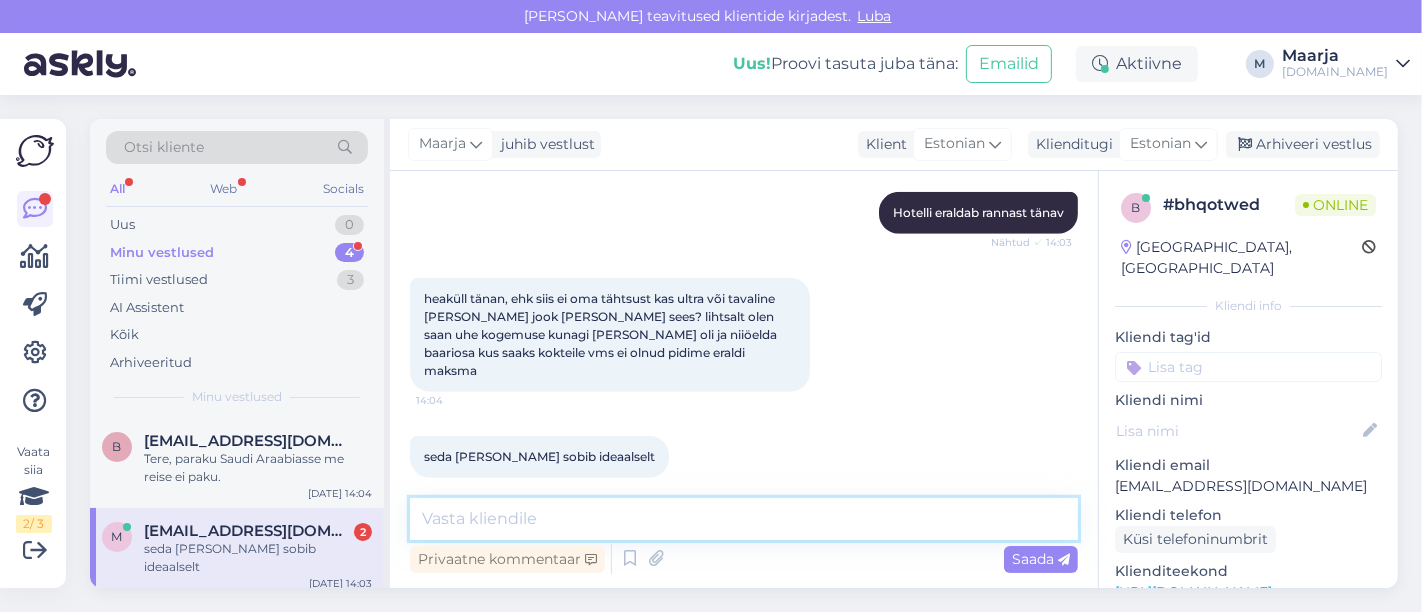 click at bounding box center [744, 519] 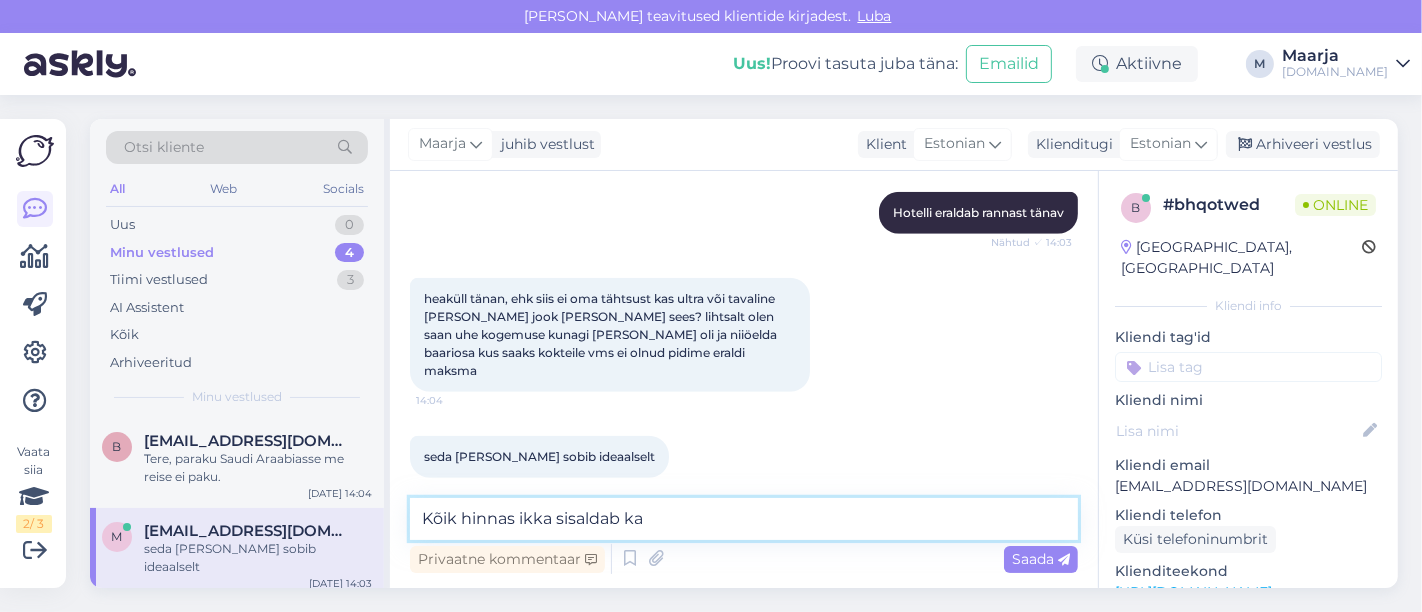 drag, startPoint x: 658, startPoint y: 518, endPoint x: 553, endPoint y: 533, distance: 106.06602 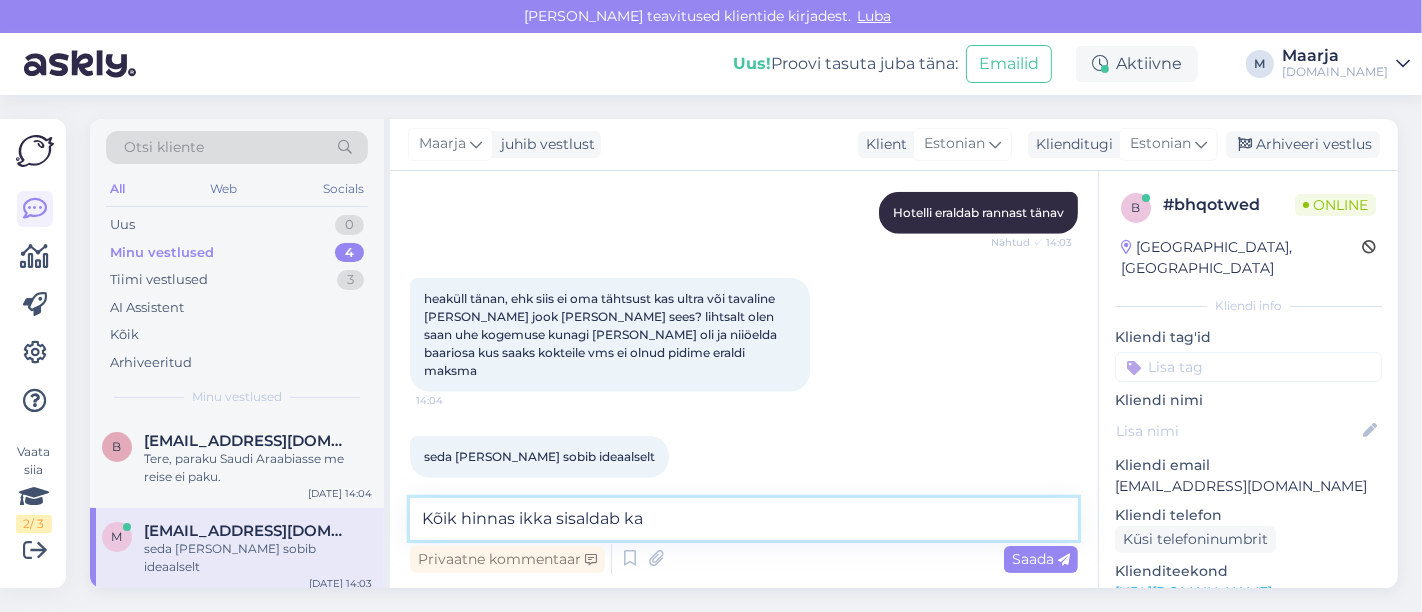 click on "Kõik hinnas ikka sisaldab ka" at bounding box center [744, 519] 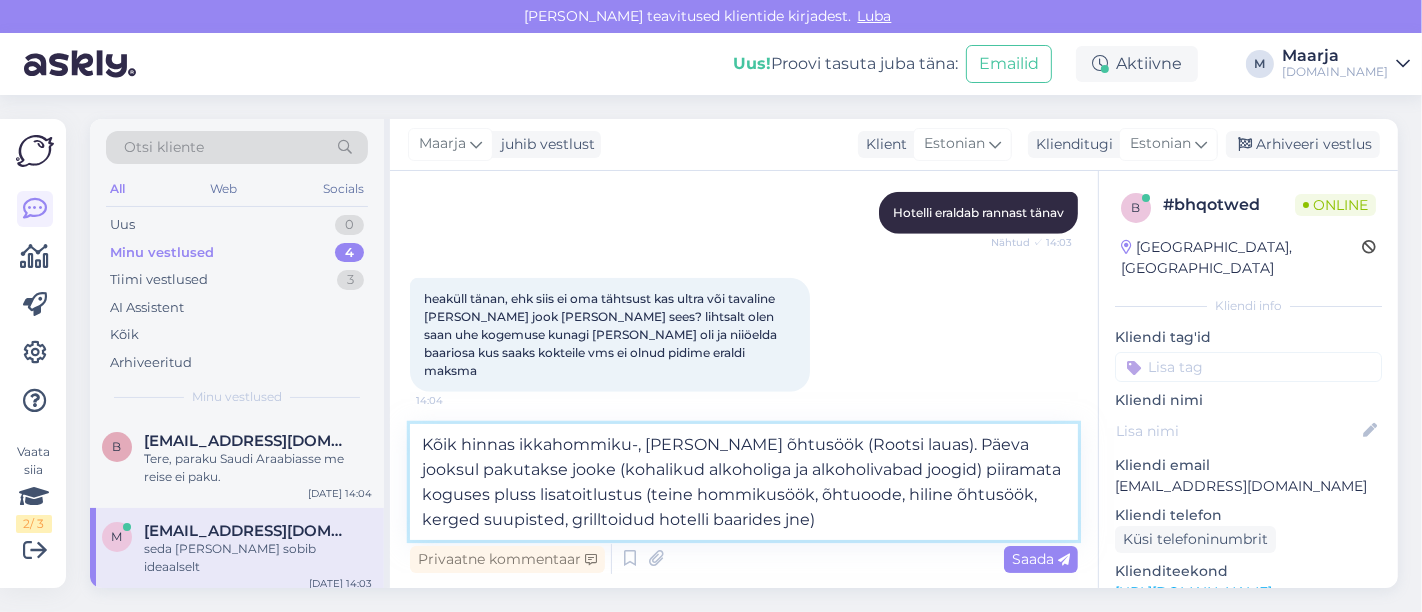 click on "Kõik hinnas ikkahommiku-, [PERSON_NAME] õhtusöök (Rootsi lauas). Päeva jooksul pakutakse jooke (kohalikud alkoholiga ja alkoholivabad joogid) piiramata koguses pluss lisatoitlustus (teine hommikusöök, õhtuoode, hiline õhtusöök, kerged suupisted, grilltoidud hotelli baarides jne)" at bounding box center [744, 482] 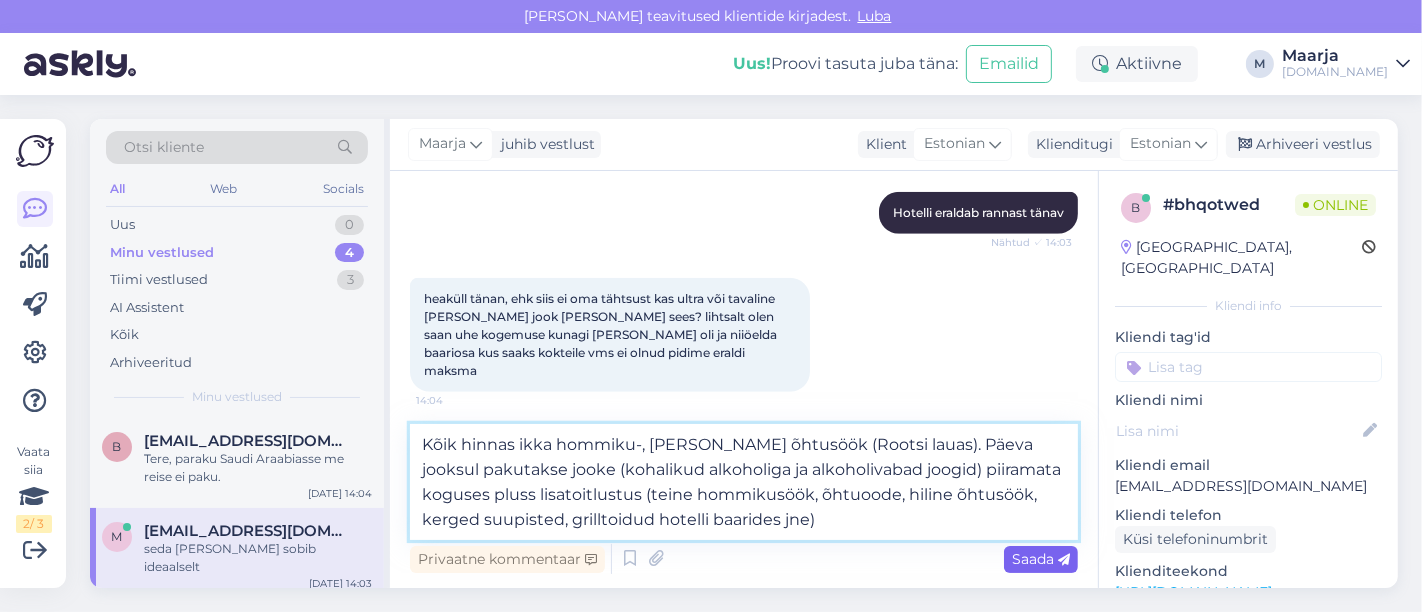 type on "Kõik hinnas ikka hommiku-, [PERSON_NAME] õhtusöök (Rootsi lauas). Päeva jooksul pakutakse jooke (kohalikud alkoholiga ja alkoholivabad joogid) piiramata koguses pluss lisatoitlustus (teine hommikusöök, õhtuoode, hiline õhtusöök, kerged suupisted, grilltoidud hotelli baarides jne)" 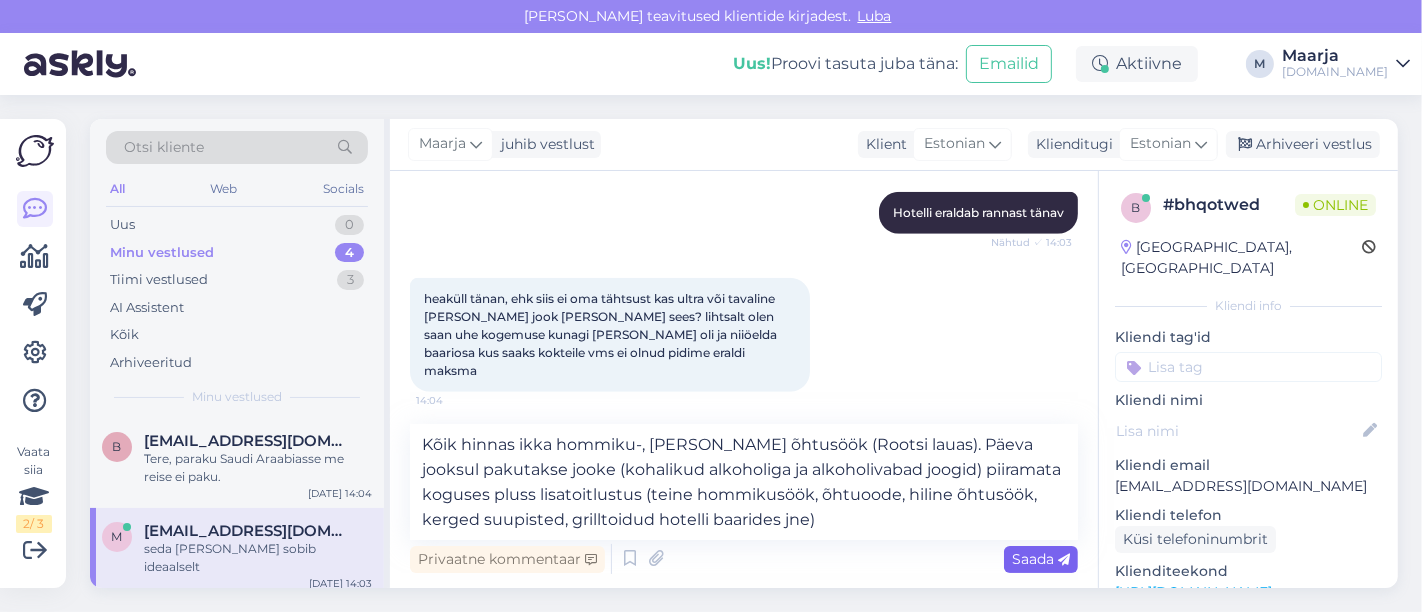click on "Saada" at bounding box center (1041, 559) 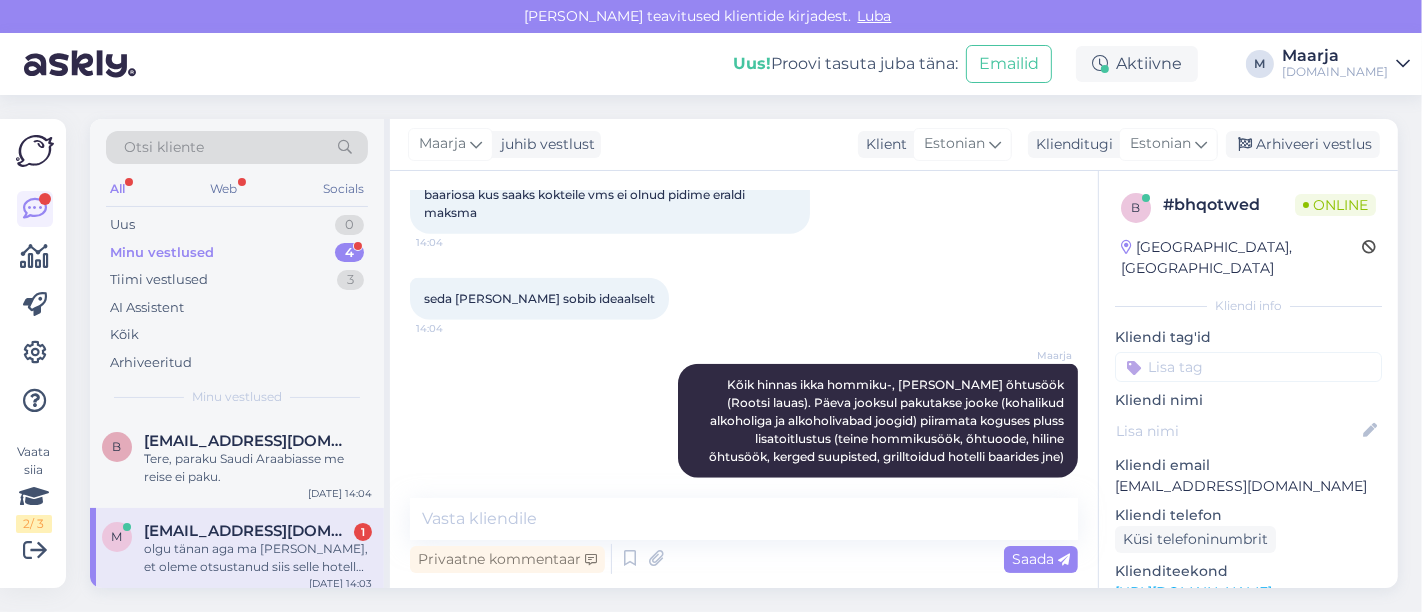 scroll, scrollTop: 1687, scrollLeft: 0, axis: vertical 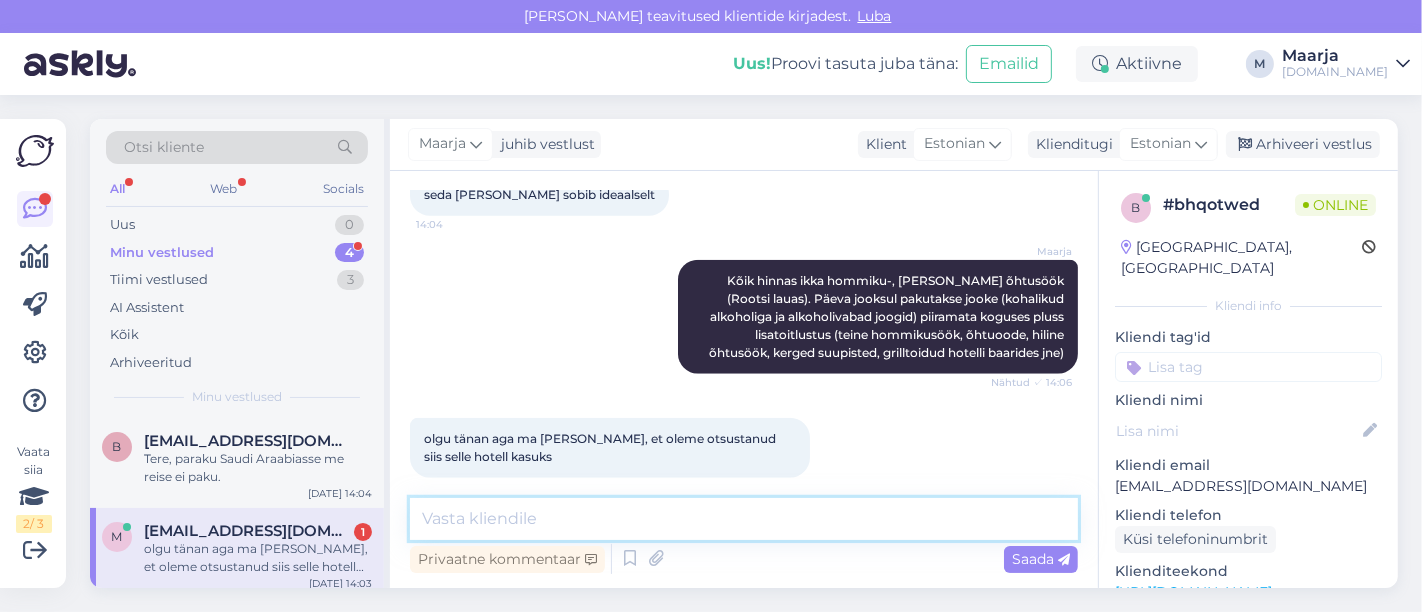 click at bounding box center (744, 519) 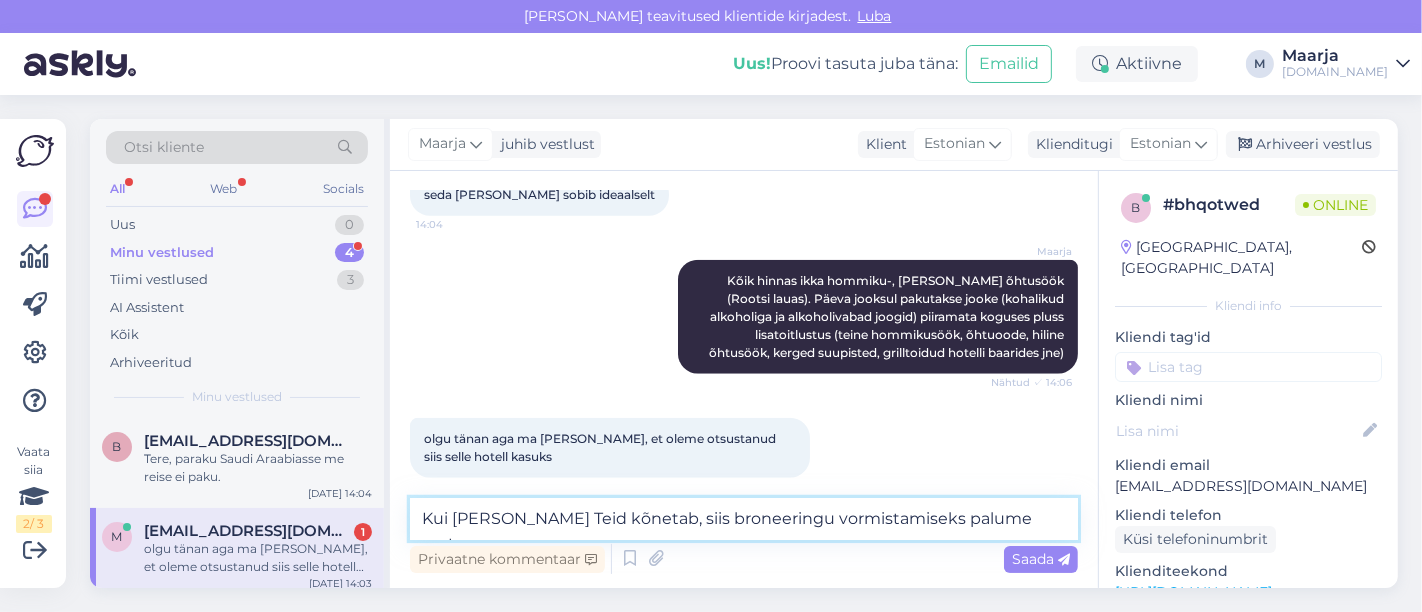 scroll, scrollTop: 24, scrollLeft: 0, axis: vertical 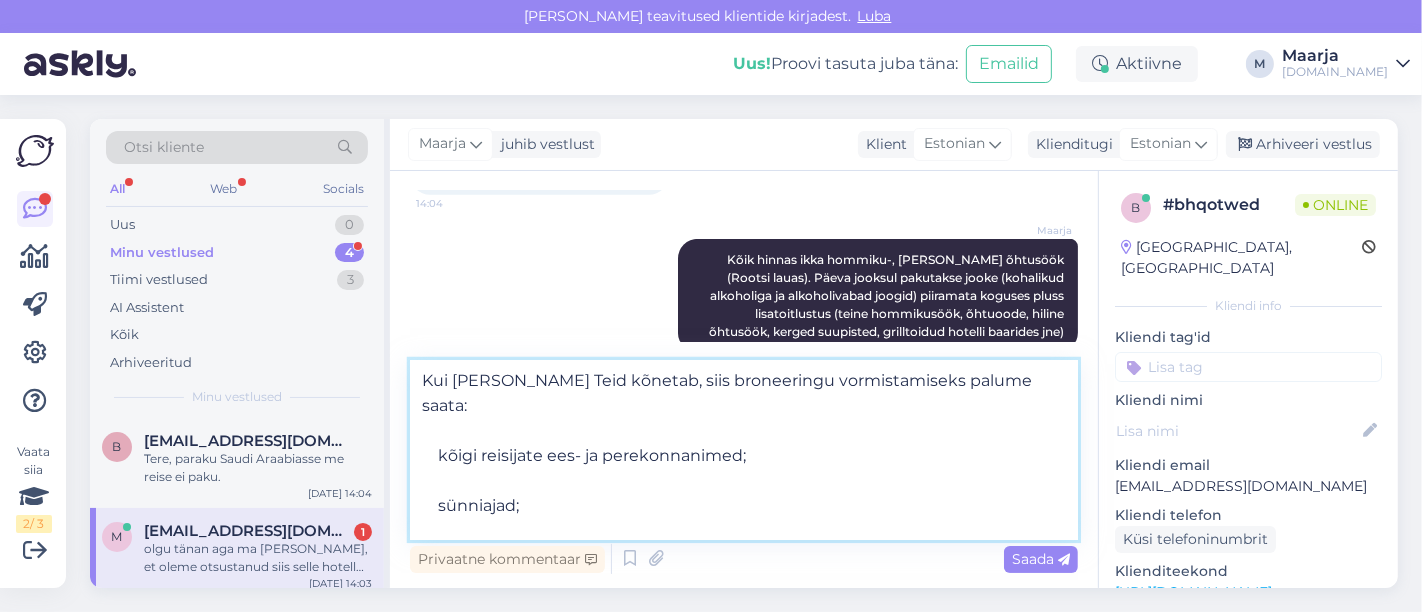 drag, startPoint x: 494, startPoint y: 382, endPoint x: 457, endPoint y: 381, distance: 37.01351 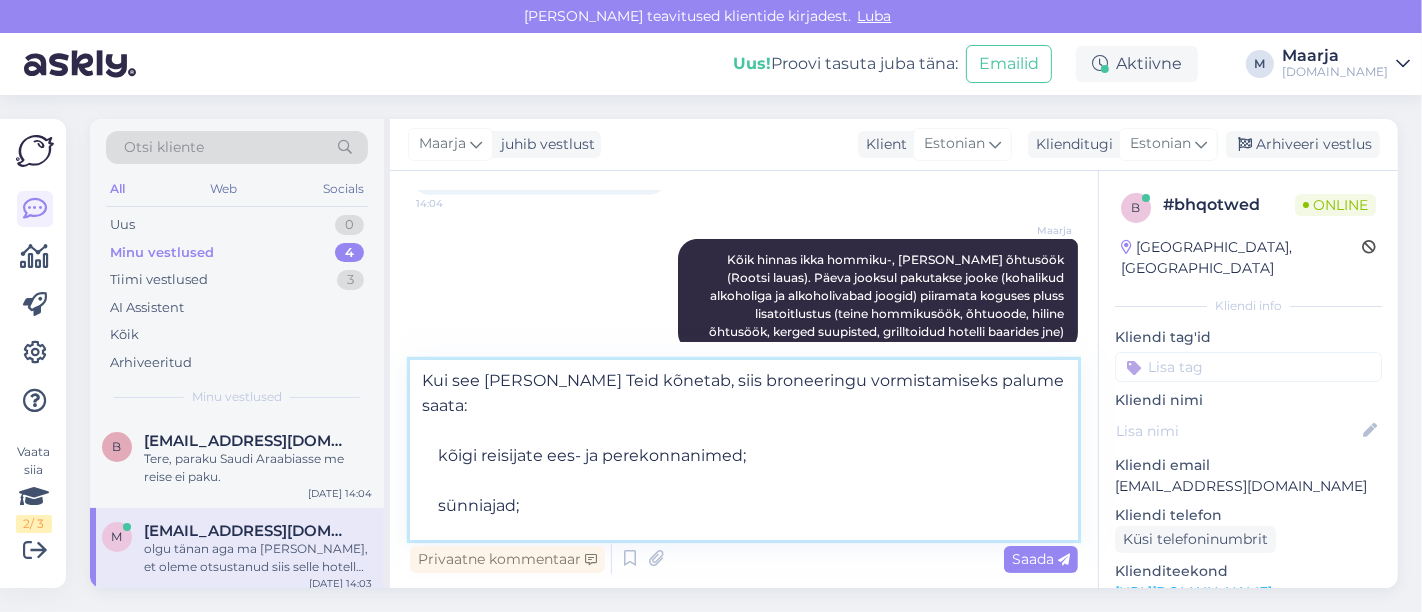 click on "Kui see [PERSON_NAME] Teid kõnetab, siis broneeringu vormistamiseks palume saata:
kõigi reisijate ees- ja perekonnanimed;
sünniajad;
ühe reisija telefoninumber kontaktiks" at bounding box center (744, 450) 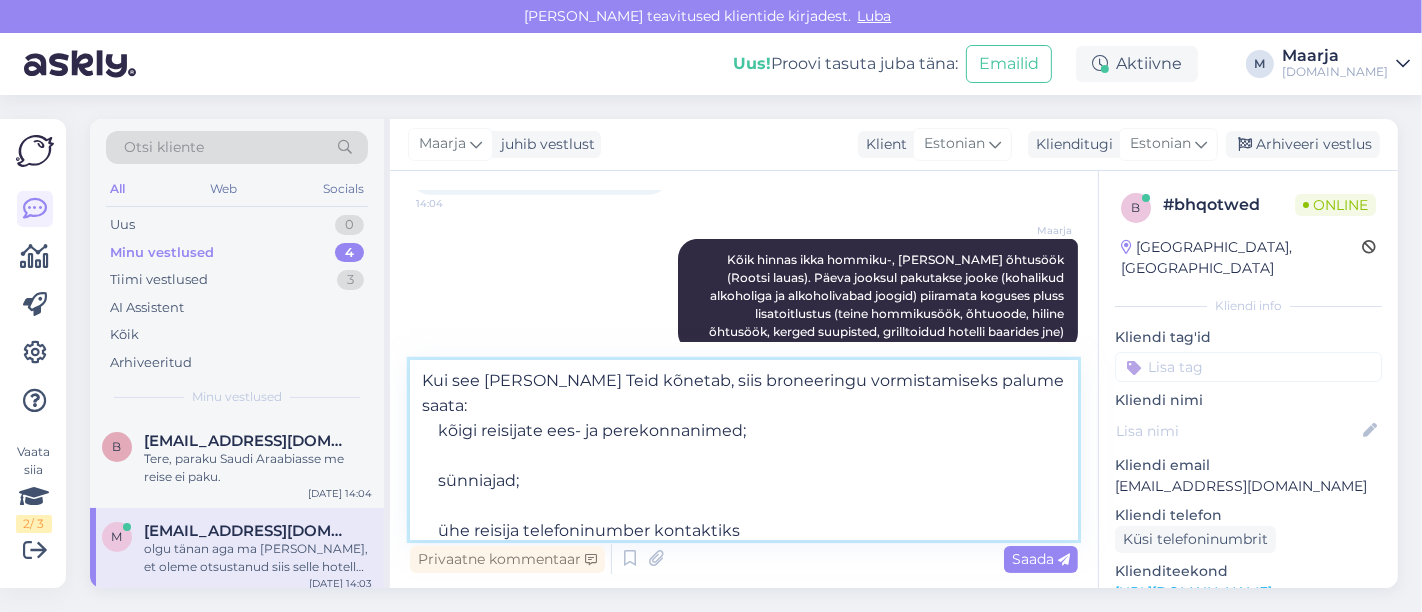 click on "Kui see [PERSON_NAME] Teid kõnetab, siis broneeringu vormistamiseks palume saata:
kõigi reisijate ees- ja perekonnanimed;
sünniajad;
ühe reisija telefoninumber kontaktiks" at bounding box center (744, 450) 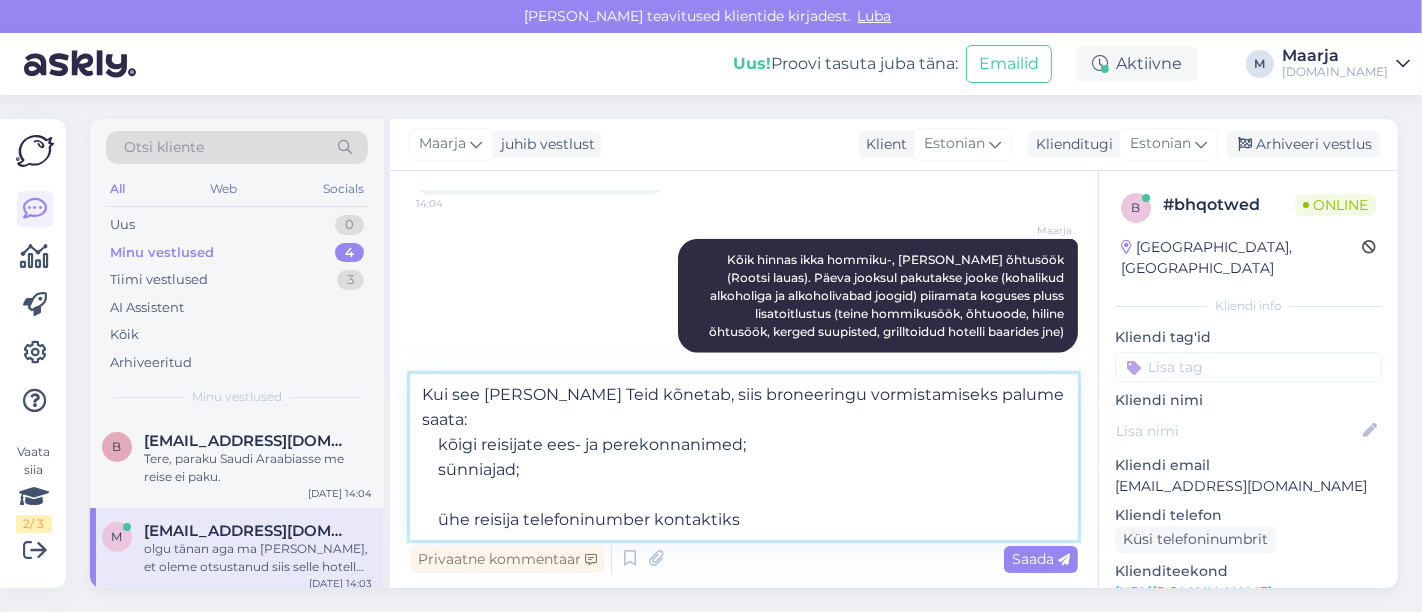 click on "Kui see [PERSON_NAME] Teid kõnetab, siis broneeringu vormistamiseks palume saata:
kõigi reisijate ees- ja perekonnanimed;
sünniajad;
ühe reisija telefoninumber kontaktiks" at bounding box center [744, 457] 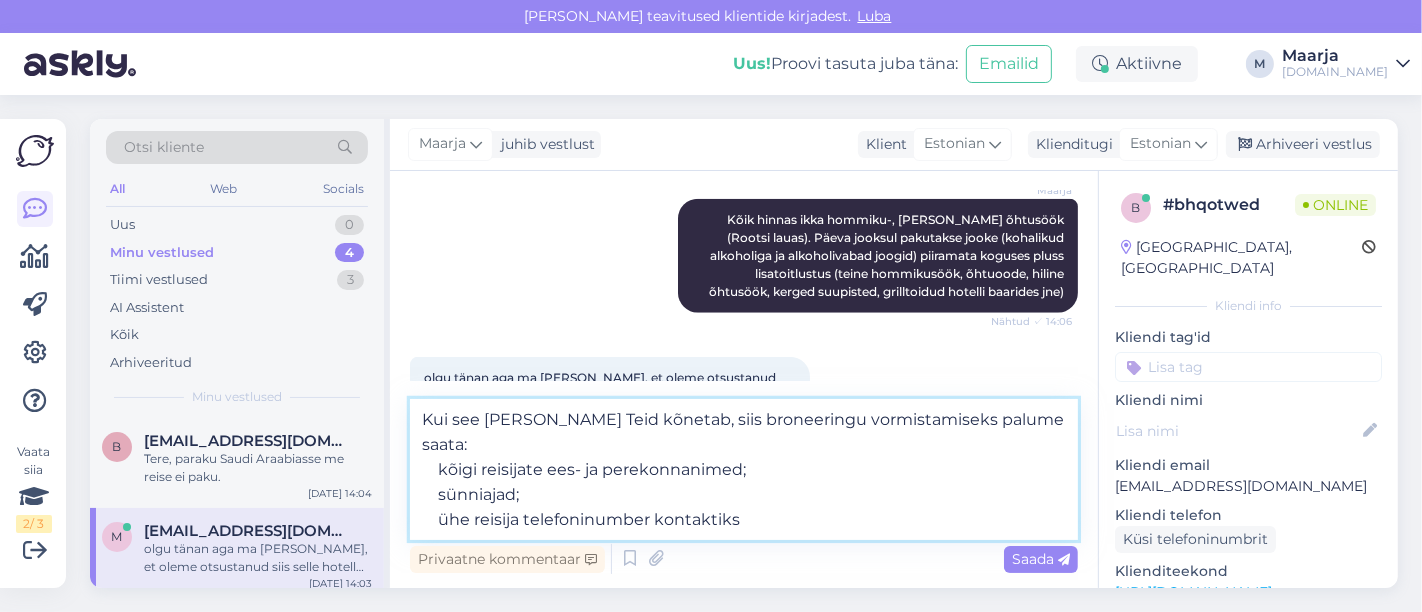 scroll, scrollTop: 1786, scrollLeft: 0, axis: vertical 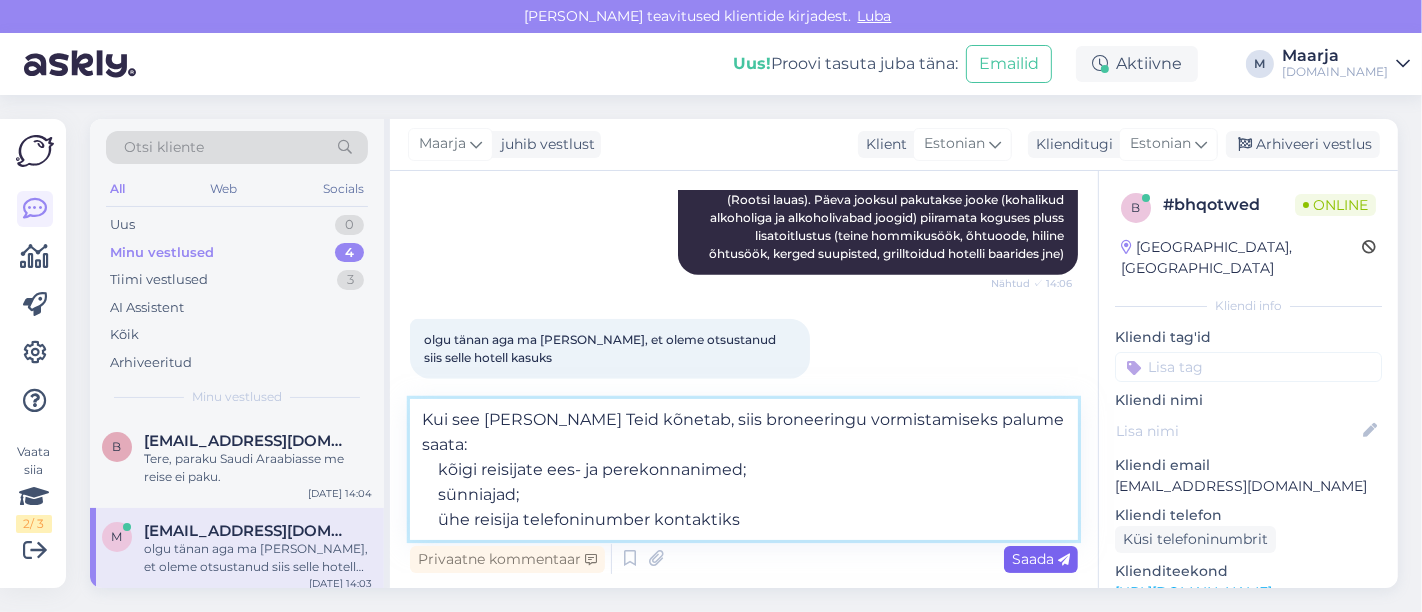 type on "Kui see [PERSON_NAME] Teid kõnetab, siis broneeringu vormistamiseks palume saata:
kõigi reisijate ees- ja perekonnanimed;
sünniajad;
ühe reisija telefoninumber kontaktiks" 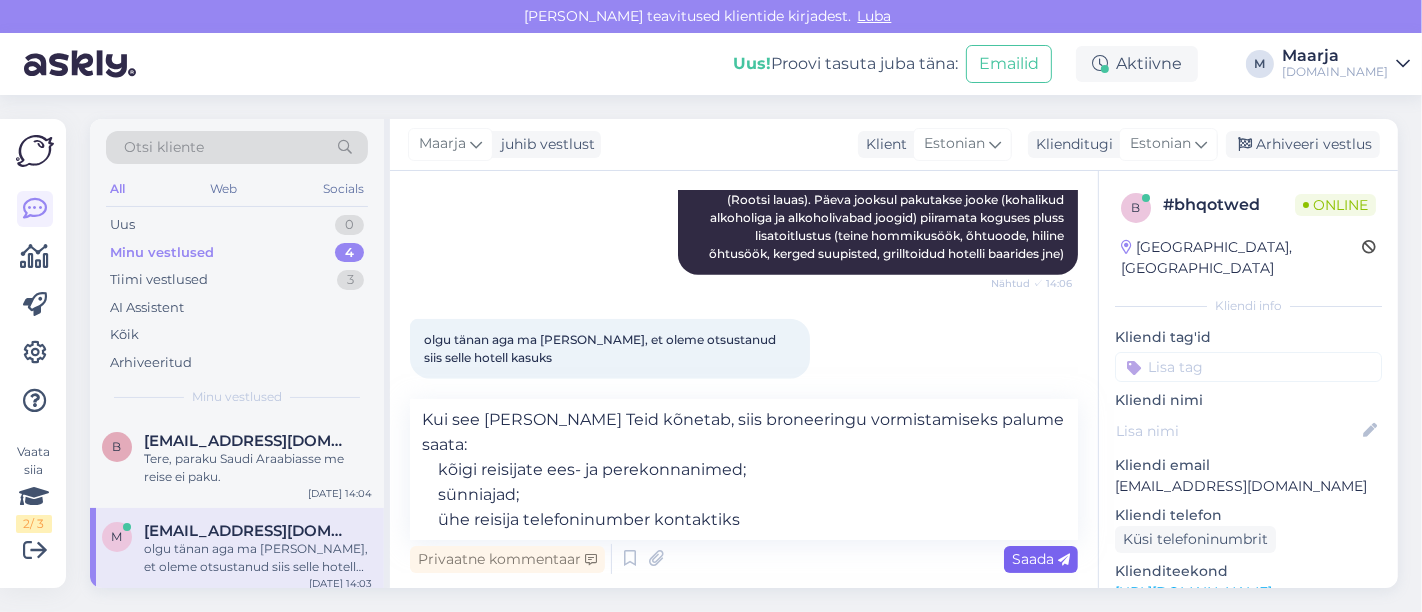click on "Saada" at bounding box center [1041, 559] 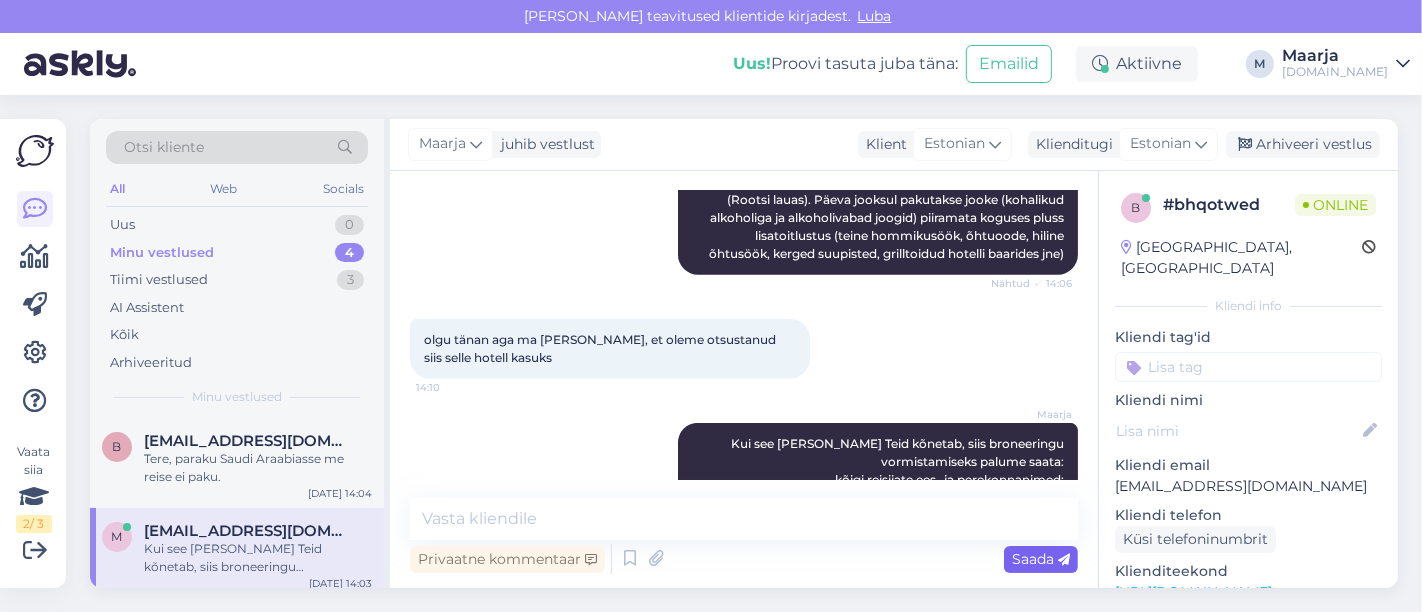 scroll, scrollTop: 1845, scrollLeft: 0, axis: vertical 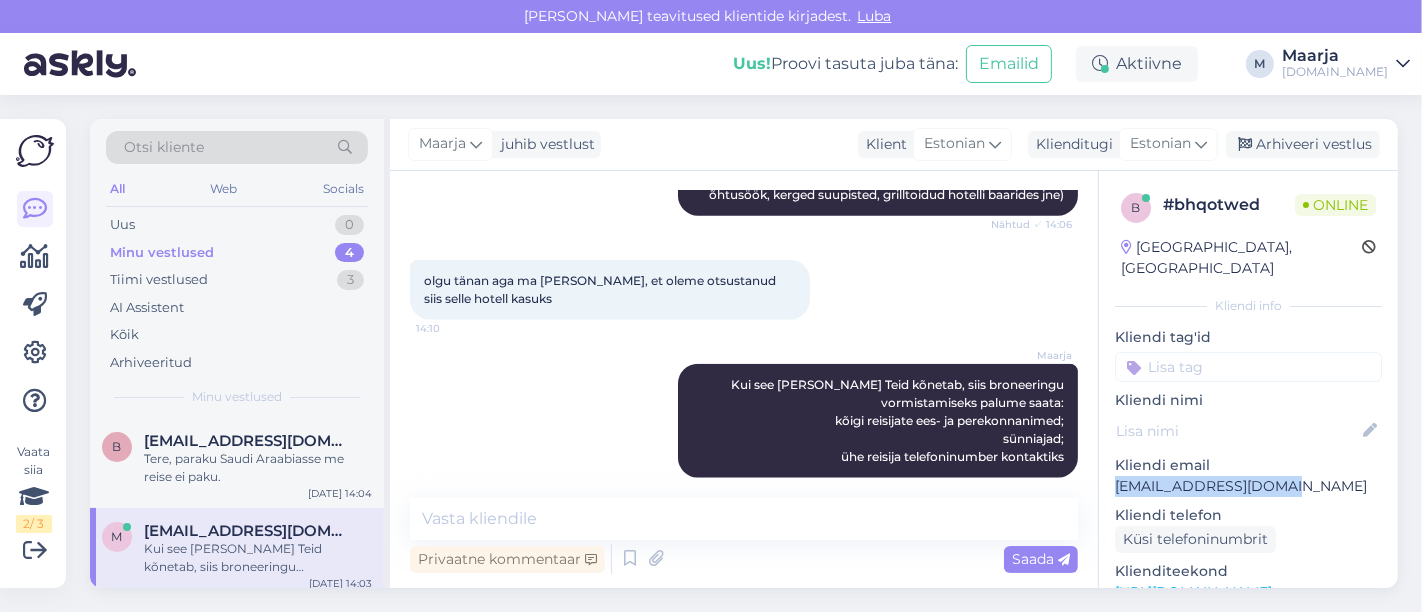drag, startPoint x: 1257, startPoint y: 465, endPoint x: 1115, endPoint y: 467, distance: 142.01408 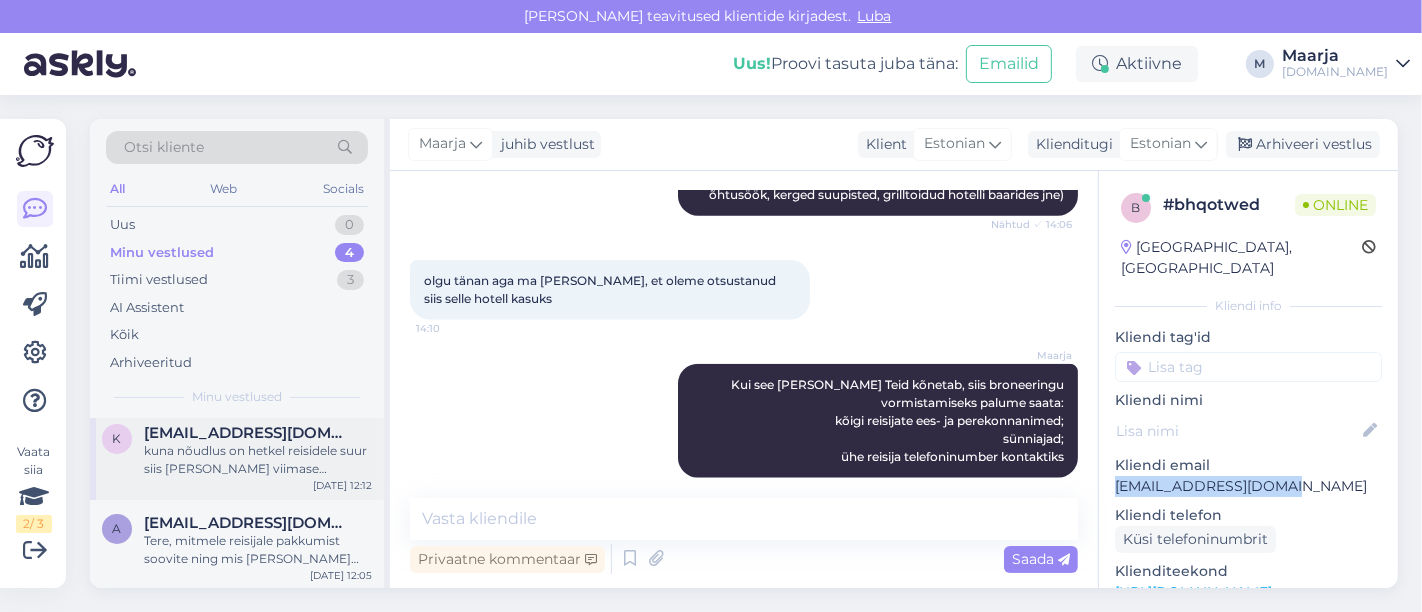 scroll, scrollTop: 0, scrollLeft: 0, axis: both 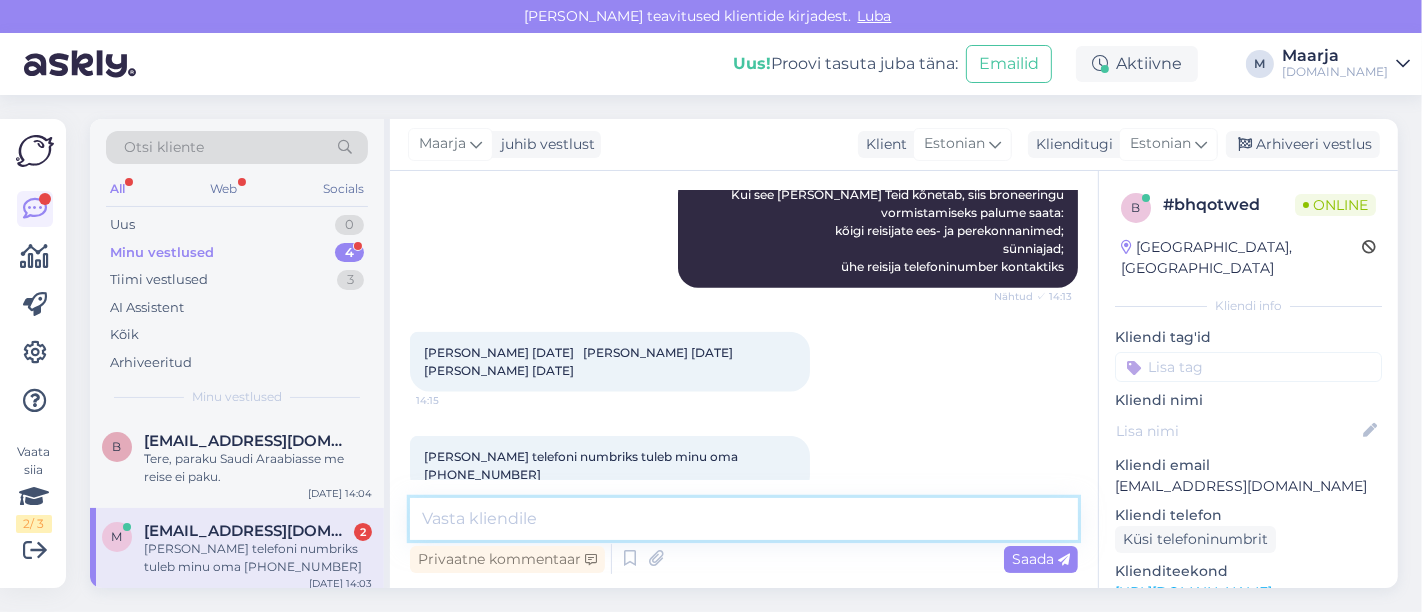 click at bounding box center (744, 519) 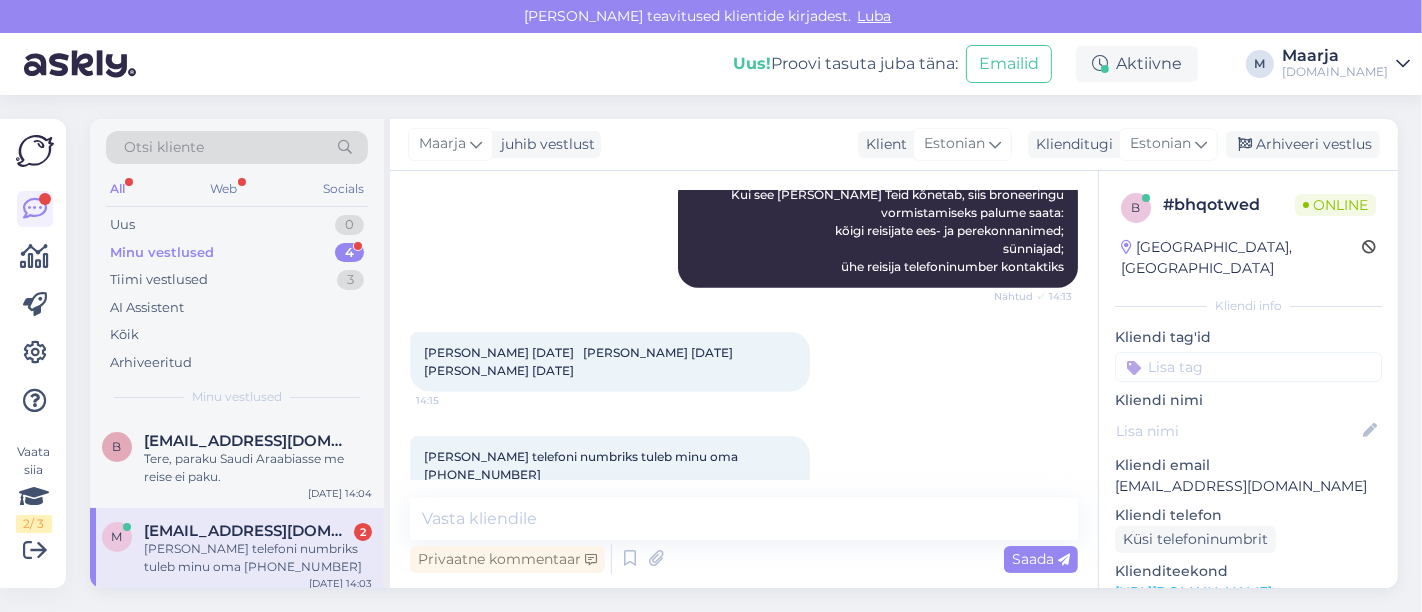 click on "[EMAIL_ADDRESS][DOMAIN_NAME]" at bounding box center (248, 531) 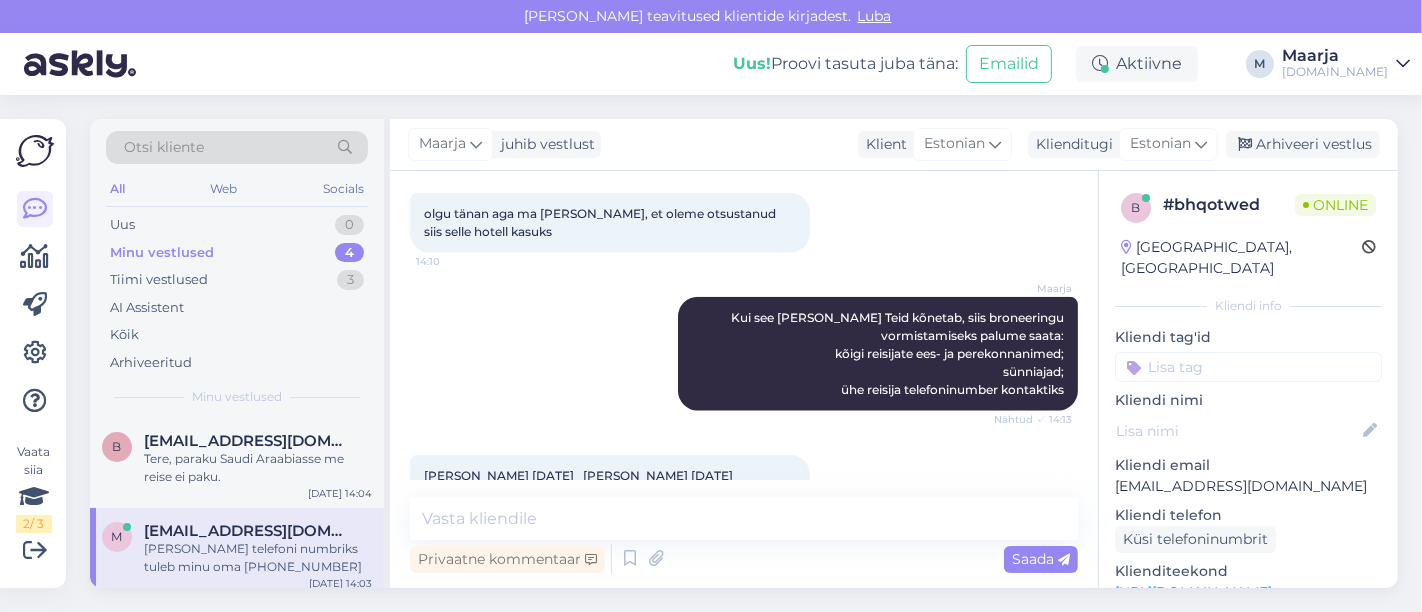 scroll, scrollTop: 2035, scrollLeft: 0, axis: vertical 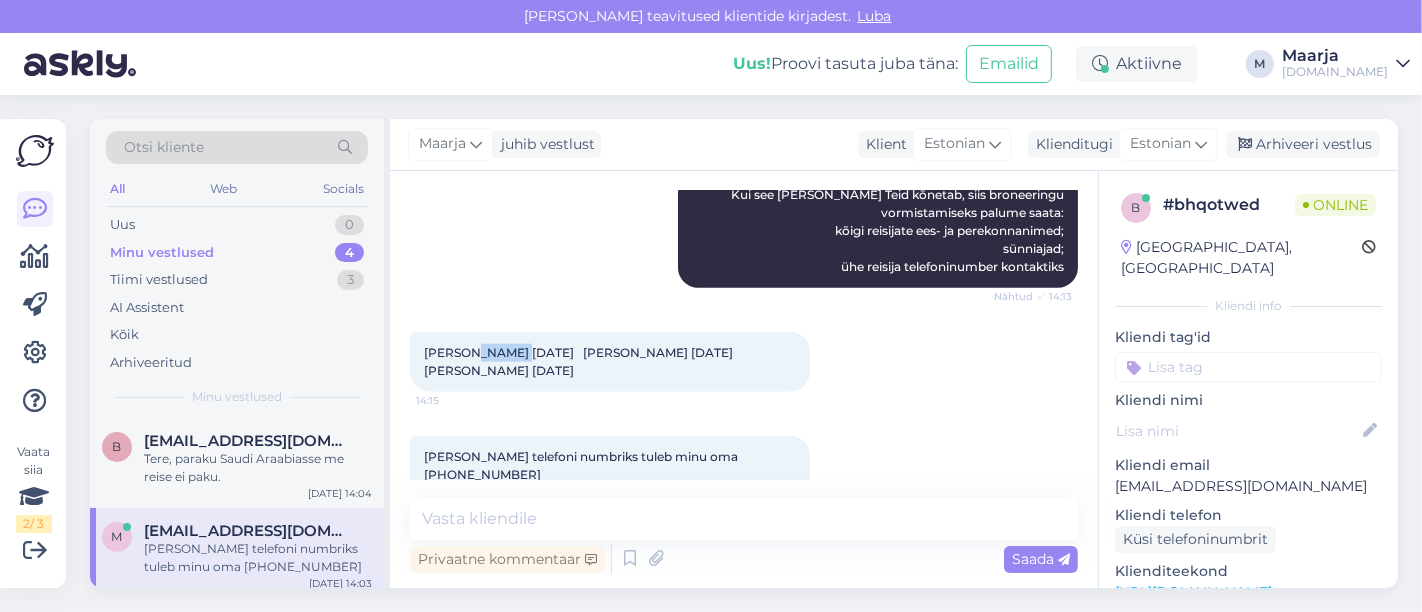 drag, startPoint x: 504, startPoint y: 335, endPoint x: 462, endPoint y: 328, distance: 42.579338 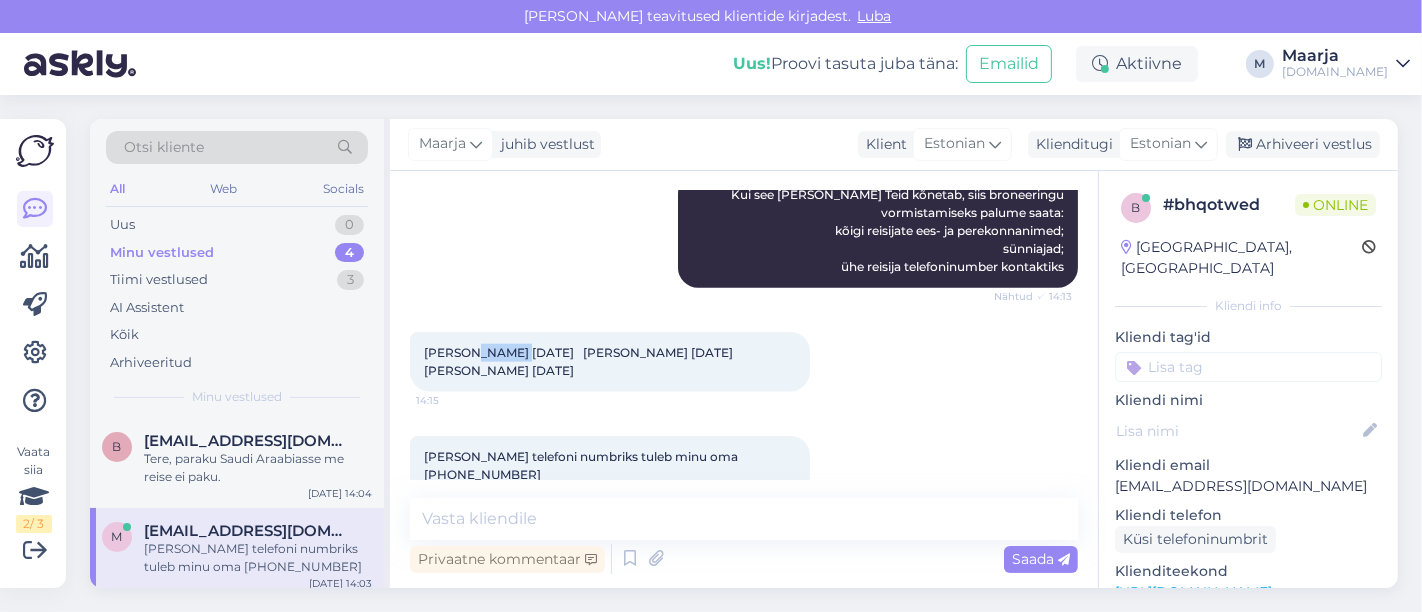 copy on "martoja" 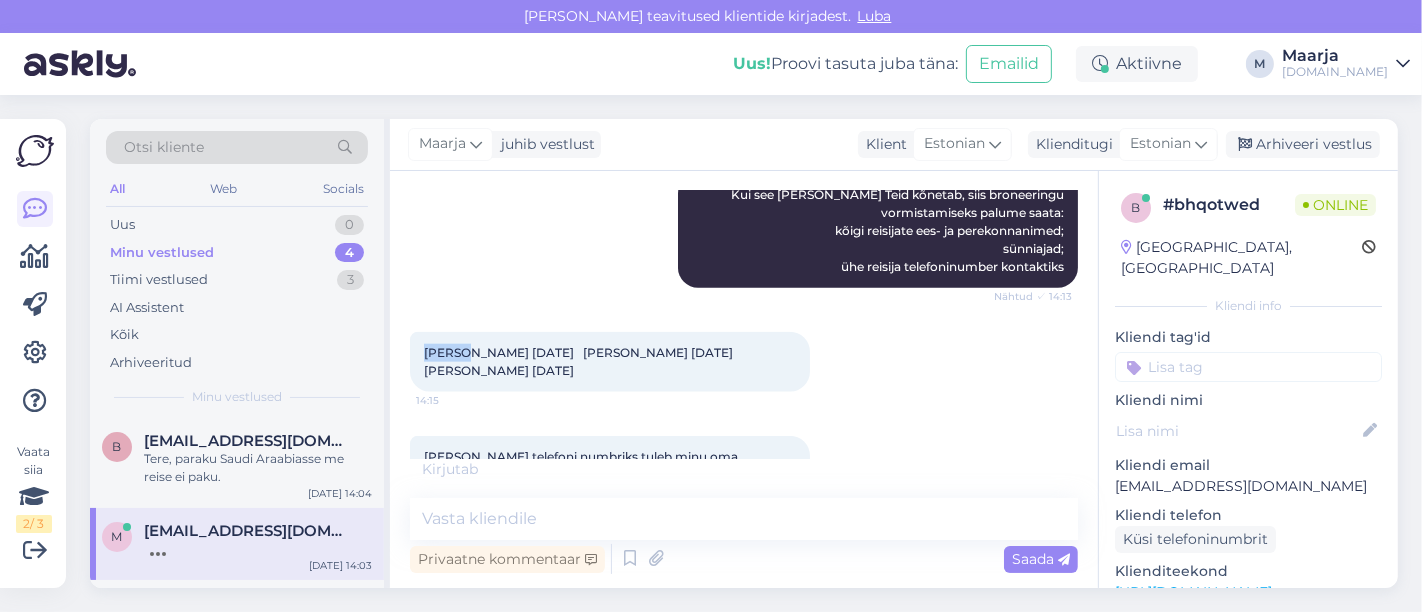 drag, startPoint x: 454, startPoint y: 336, endPoint x: 393, endPoint y: 333, distance: 61.073727 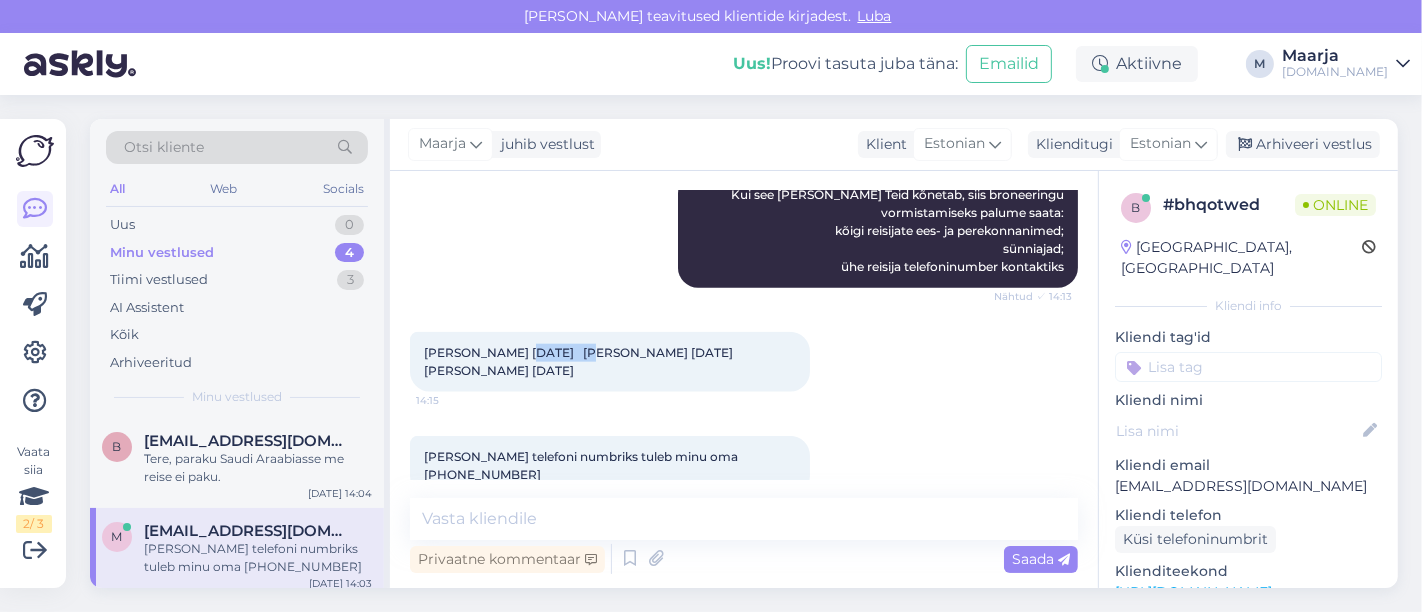 drag, startPoint x: 575, startPoint y: 332, endPoint x: 512, endPoint y: 332, distance: 63 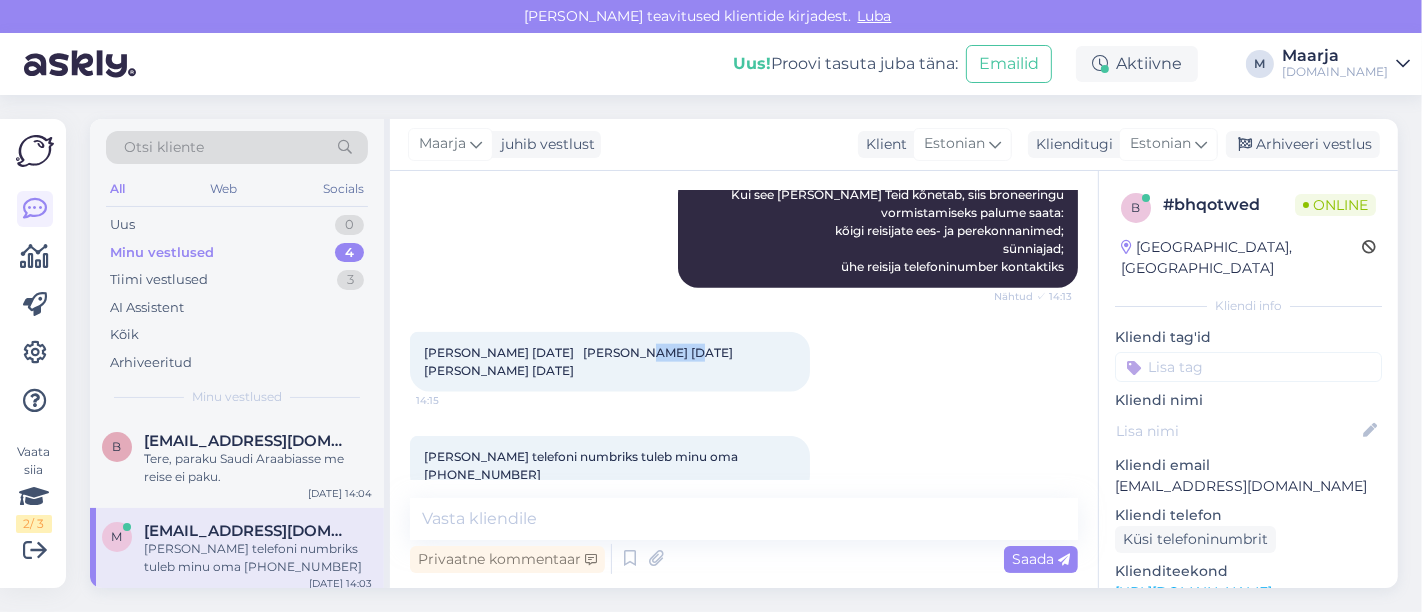drag, startPoint x: 648, startPoint y: 335, endPoint x: 611, endPoint y: 334, distance: 37.01351 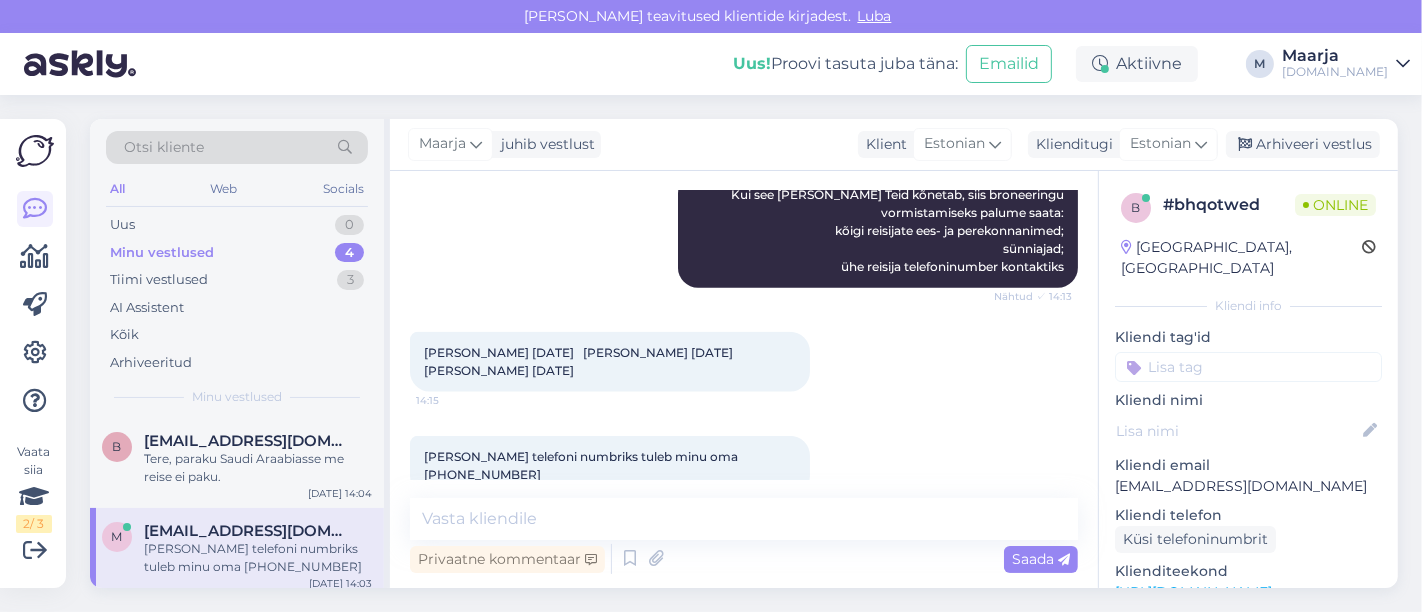 click on "[PERSON_NAME] [DATE]   aivo [PERSON_NAME] [DATE]      [PERSON_NAME] [DATE] 14:15" at bounding box center (610, 362) 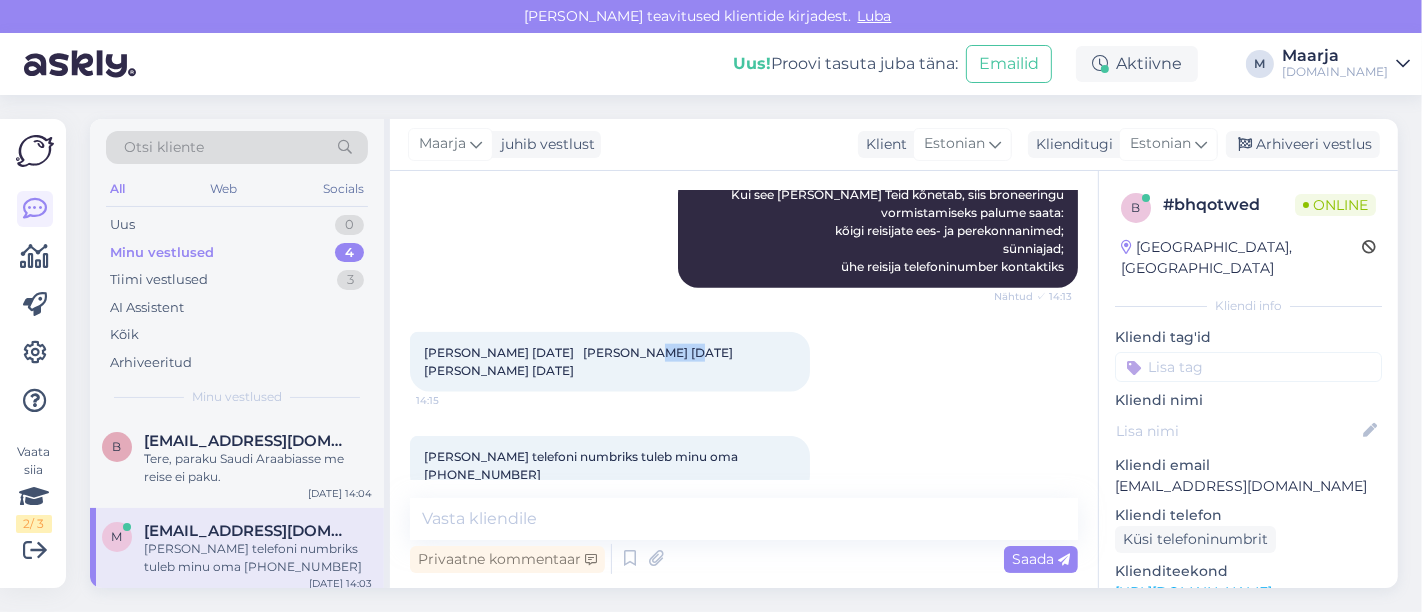 drag, startPoint x: 649, startPoint y: 335, endPoint x: 615, endPoint y: 335, distance: 34 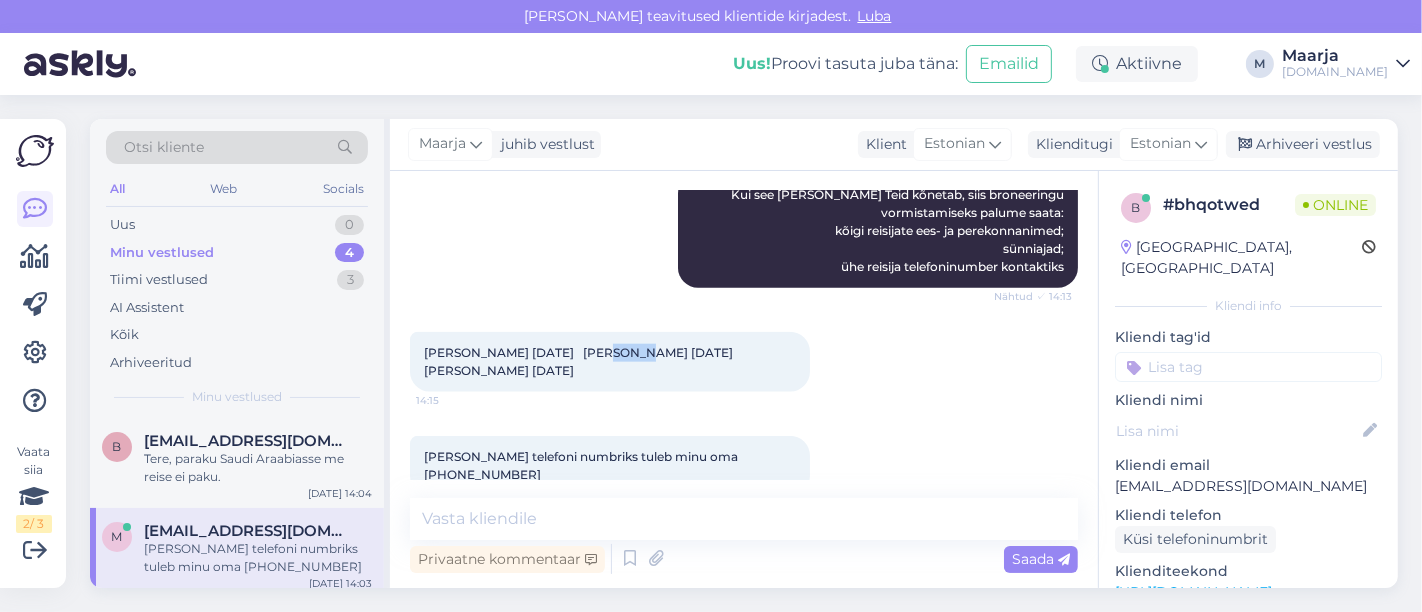 drag, startPoint x: 602, startPoint y: 330, endPoint x: 582, endPoint y: 333, distance: 20.22375 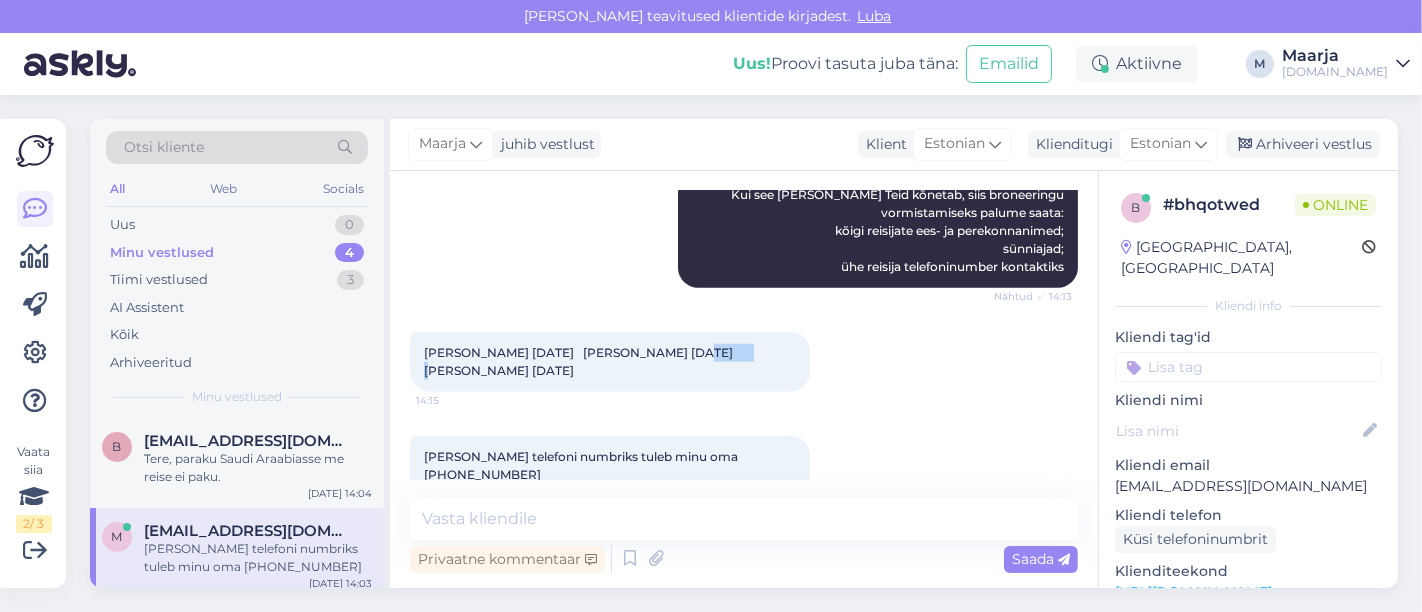 drag, startPoint x: 711, startPoint y: 334, endPoint x: 655, endPoint y: 335, distance: 56.008926 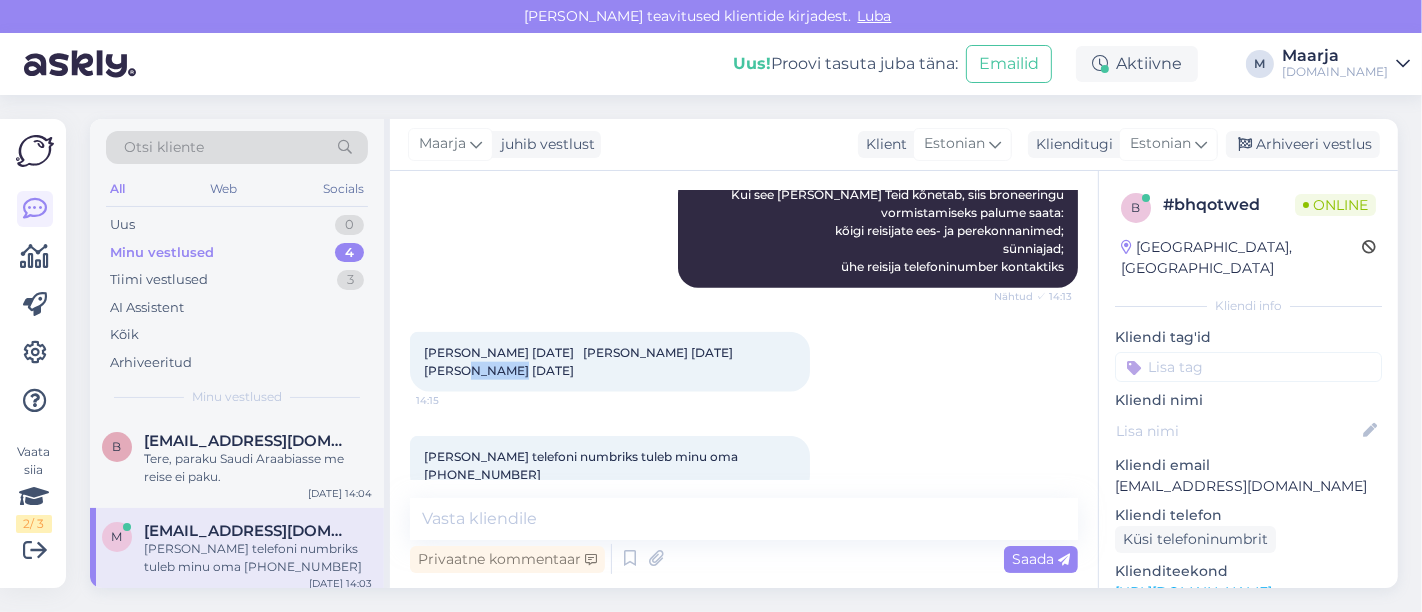 drag, startPoint x: 768, startPoint y: 334, endPoint x: 730, endPoint y: 338, distance: 38.209946 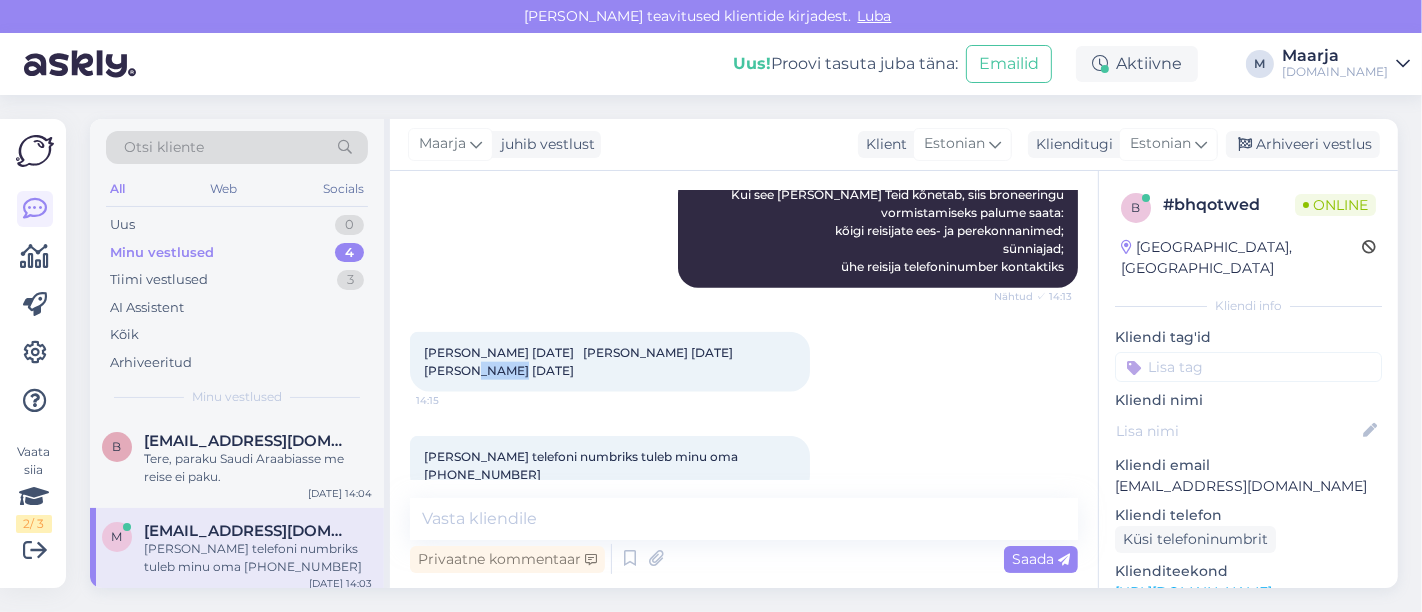 drag, startPoint x: 771, startPoint y: 332, endPoint x: 733, endPoint y: 334, distance: 38.052597 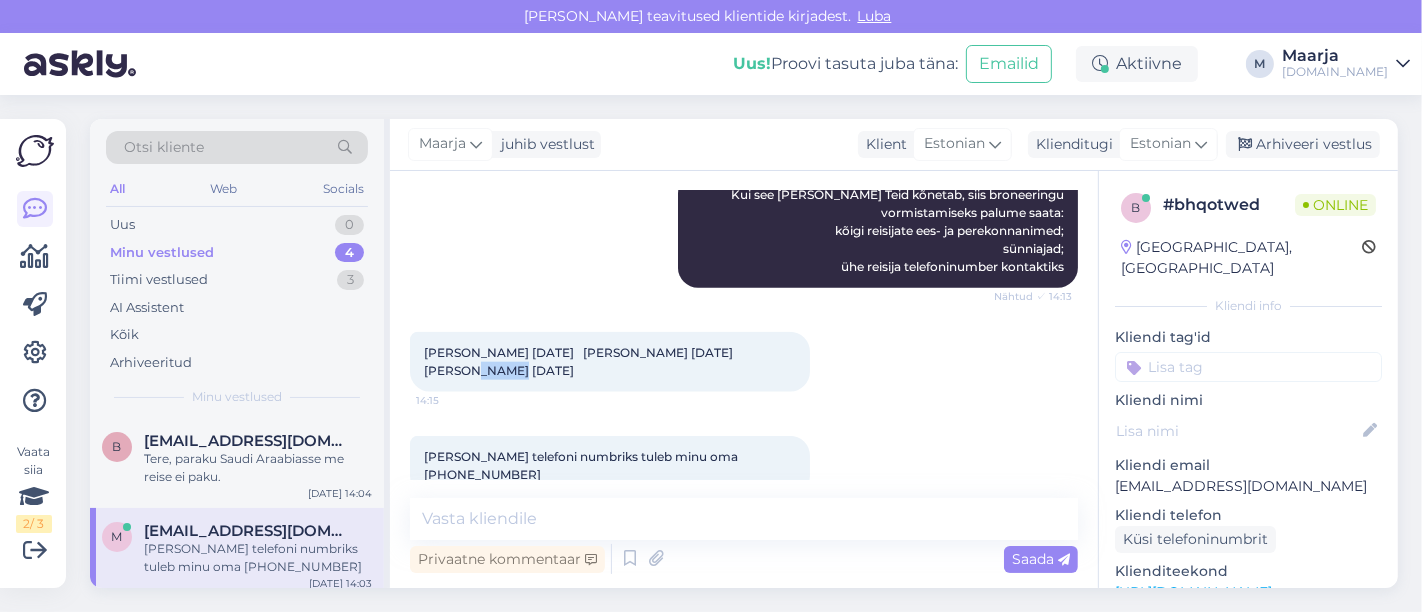 drag, startPoint x: 539, startPoint y: 357, endPoint x: 482, endPoint y: 362, distance: 57.21888 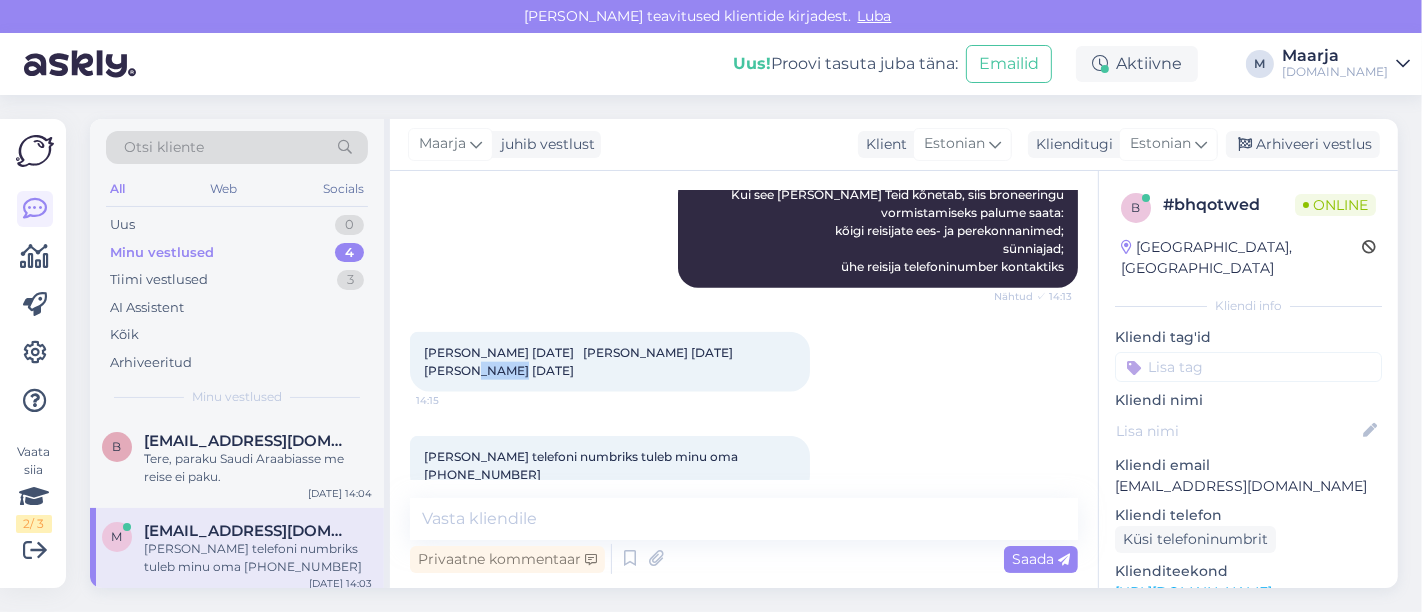click on "[PERSON_NAME] [DATE]   aivo [PERSON_NAME] [DATE]      [PERSON_NAME] [DATE] 14:15" at bounding box center [610, 362] 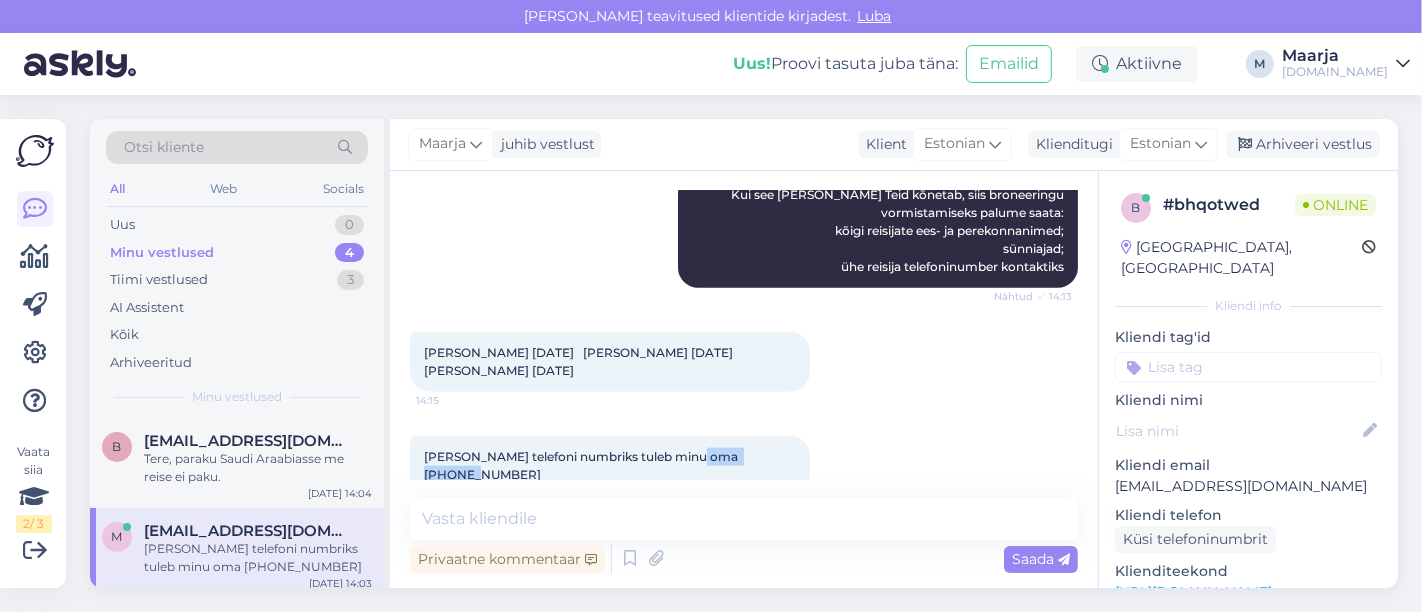 drag, startPoint x: 766, startPoint y: 436, endPoint x: 689, endPoint y: 441, distance: 77.16217 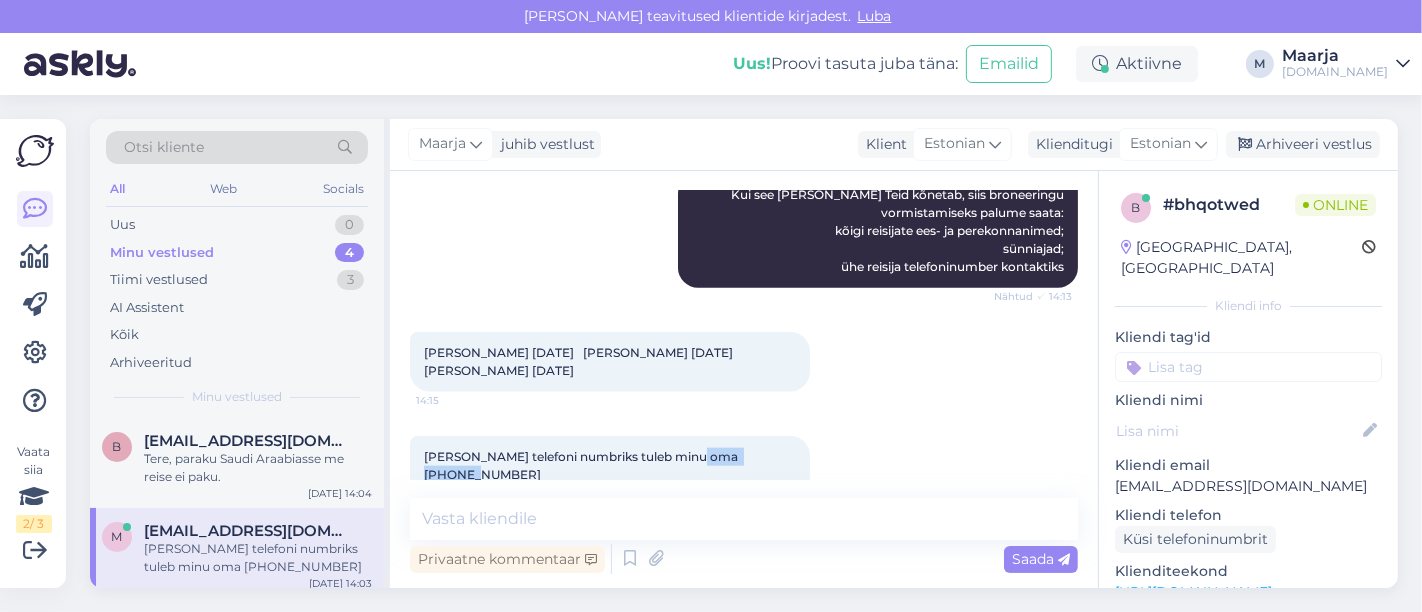 click on "[PERSON_NAME] telefoni numbriks tuleb minu oma [PHONE_NUMBER]:15" at bounding box center (610, 466) 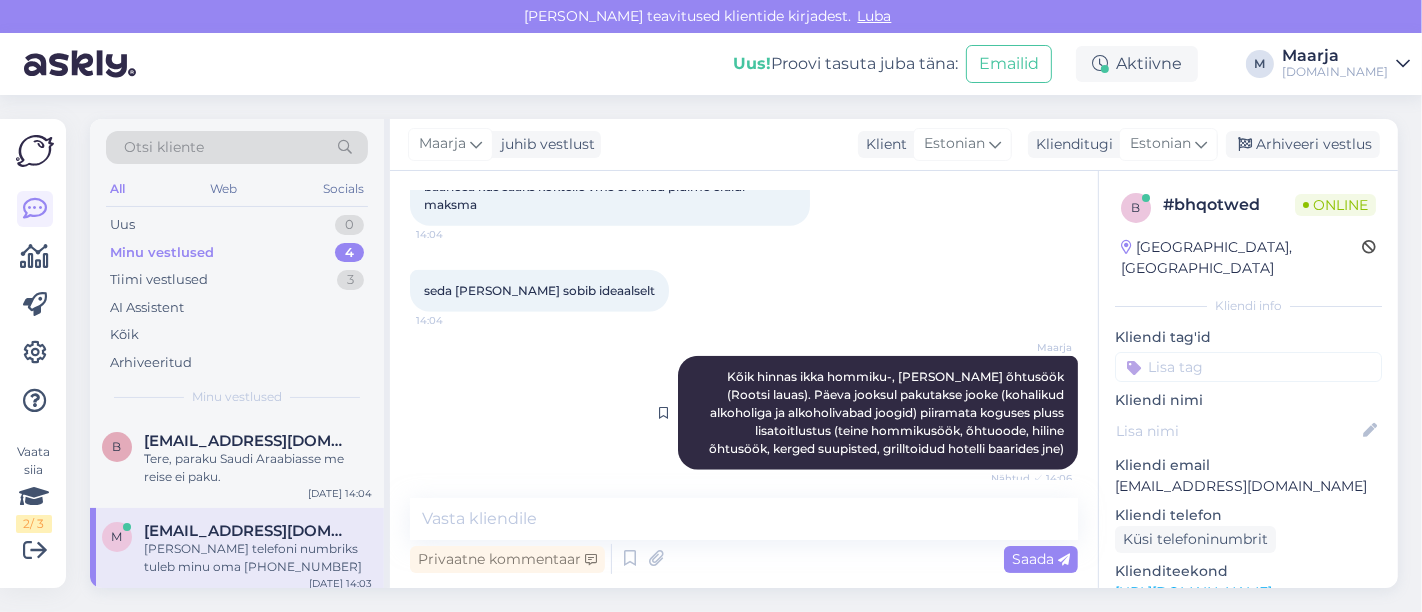scroll, scrollTop: 2035, scrollLeft: 0, axis: vertical 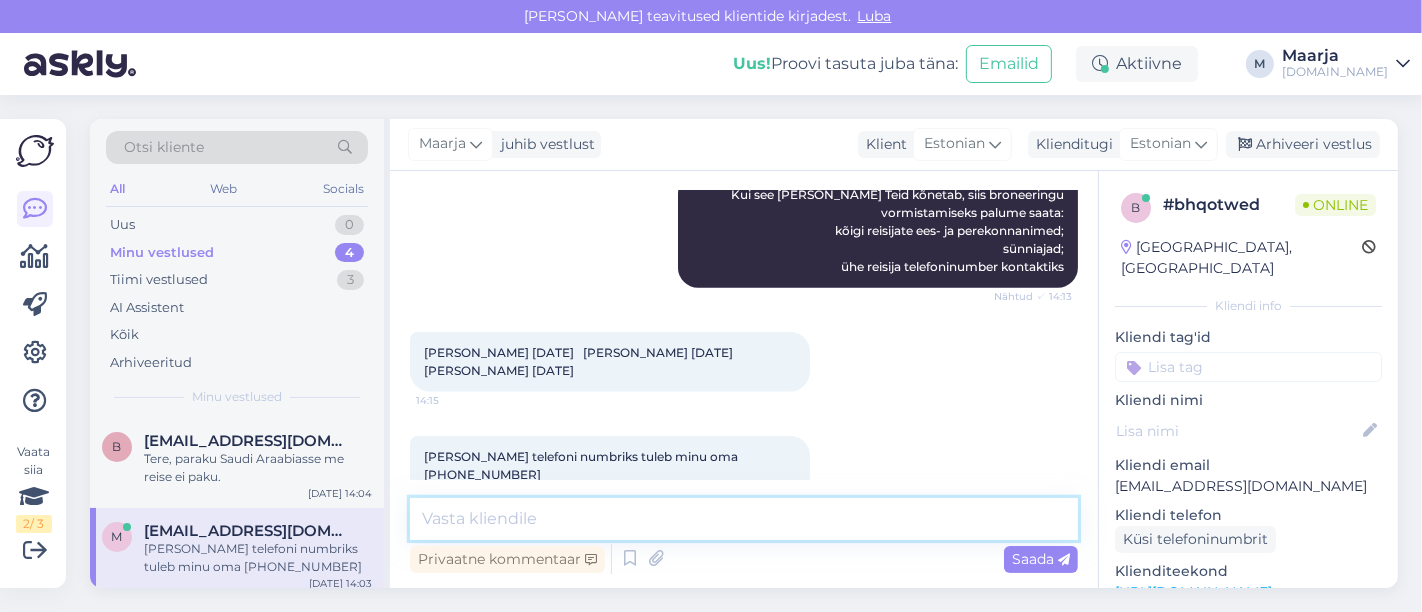 click at bounding box center (744, 519) 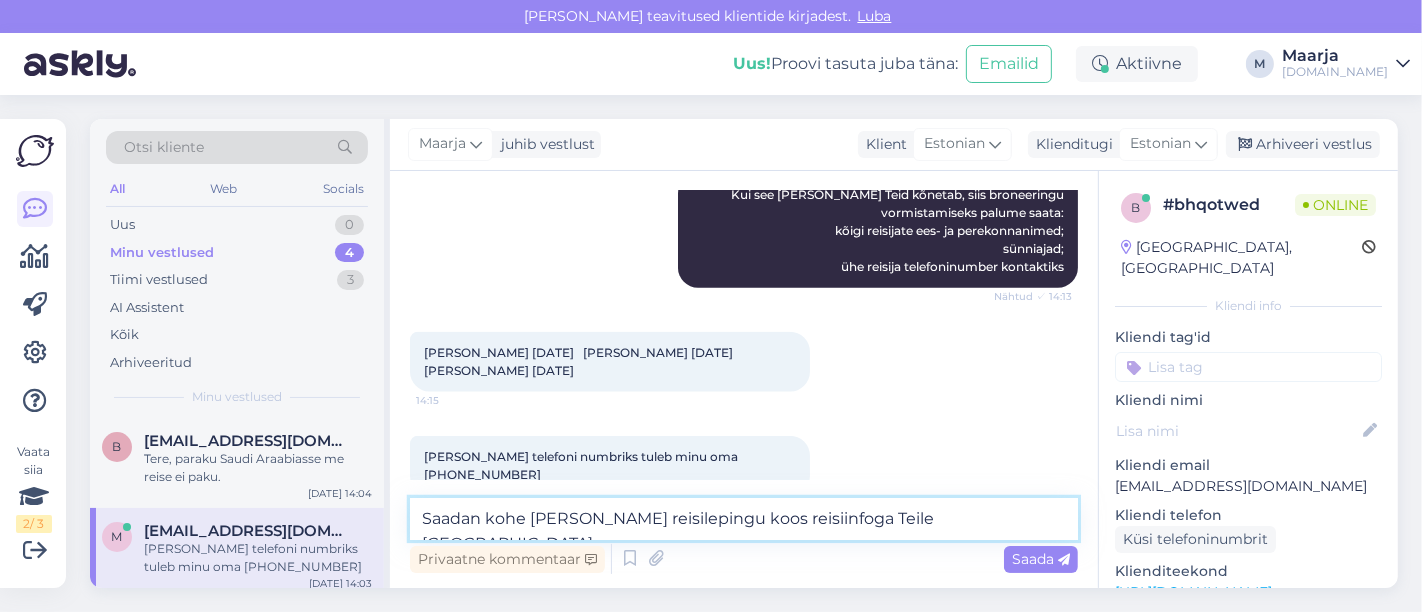 type on "Saadan kohe [PERSON_NAME] reisilepingu koos reisiinfoga Teile [GEOGRAPHIC_DATA]" 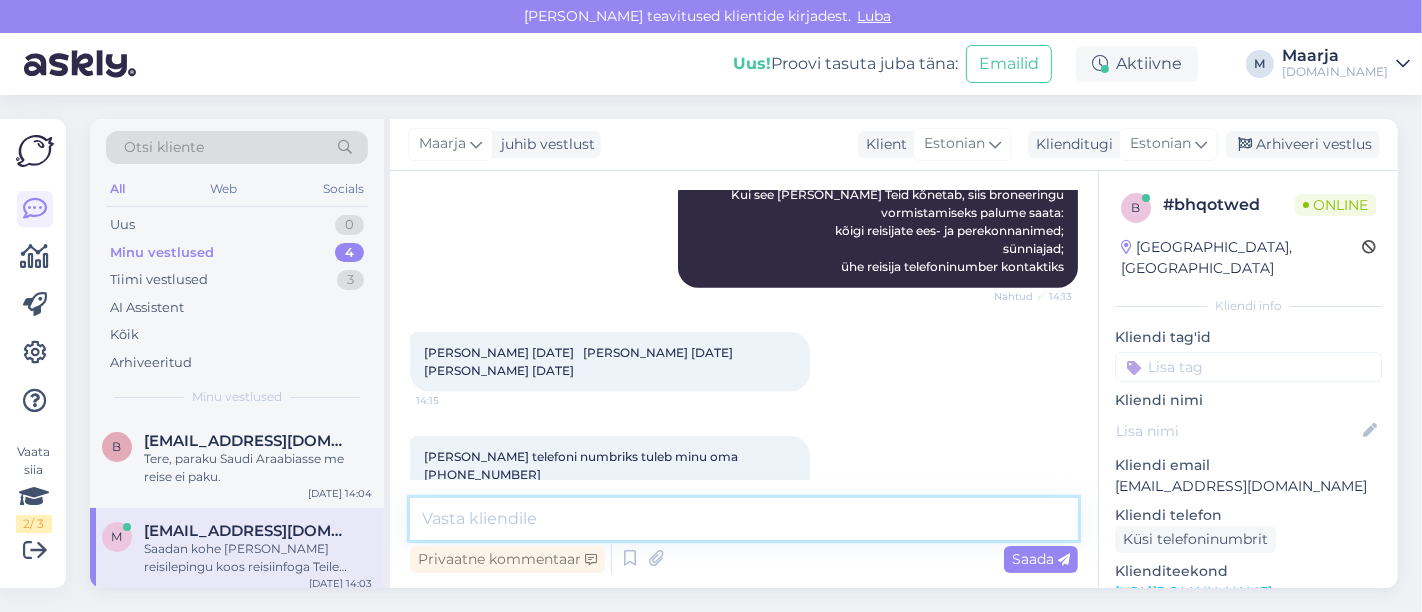 scroll, scrollTop: 2121, scrollLeft: 0, axis: vertical 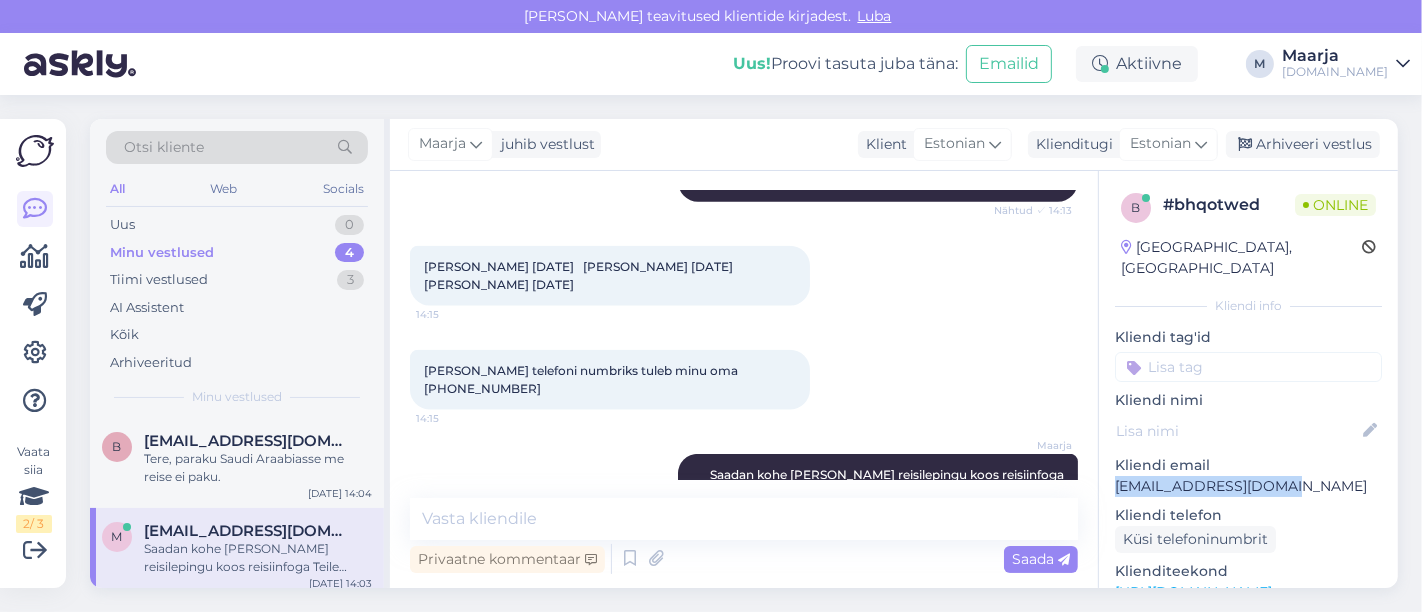 drag, startPoint x: 1187, startPoint y: 464, endPoint x: 1112, endPoint y: 469, distance: 75.16648 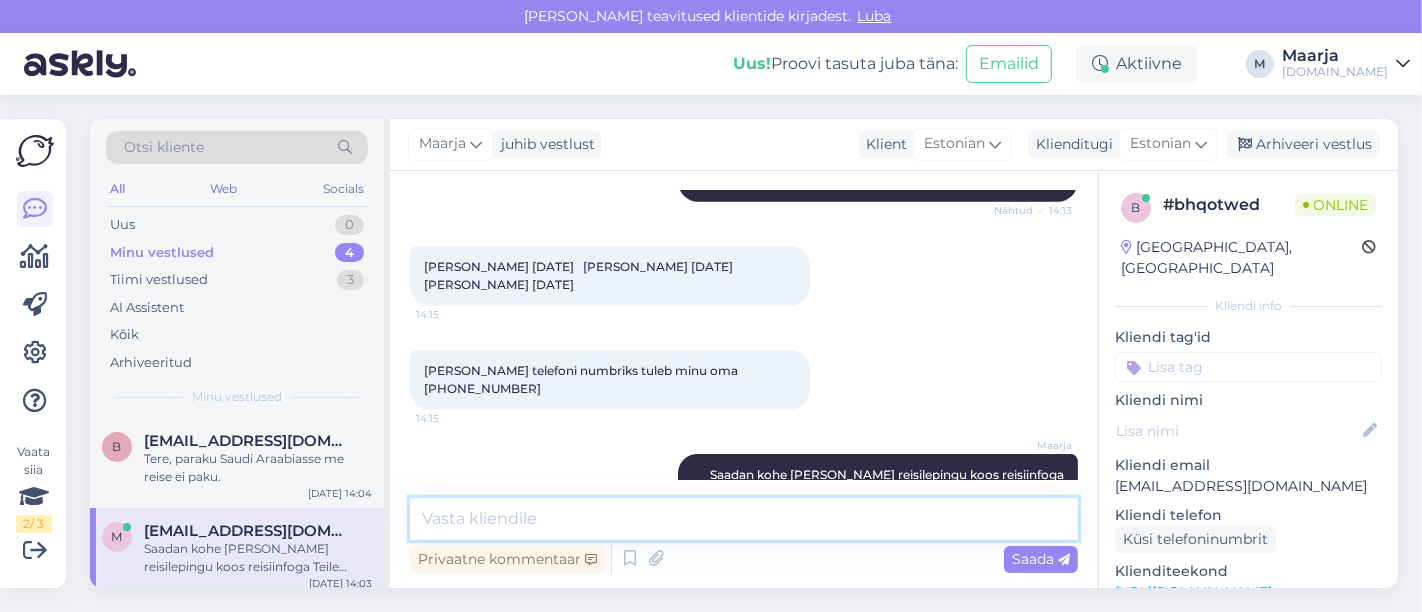 click at bounding box center (744, 519) 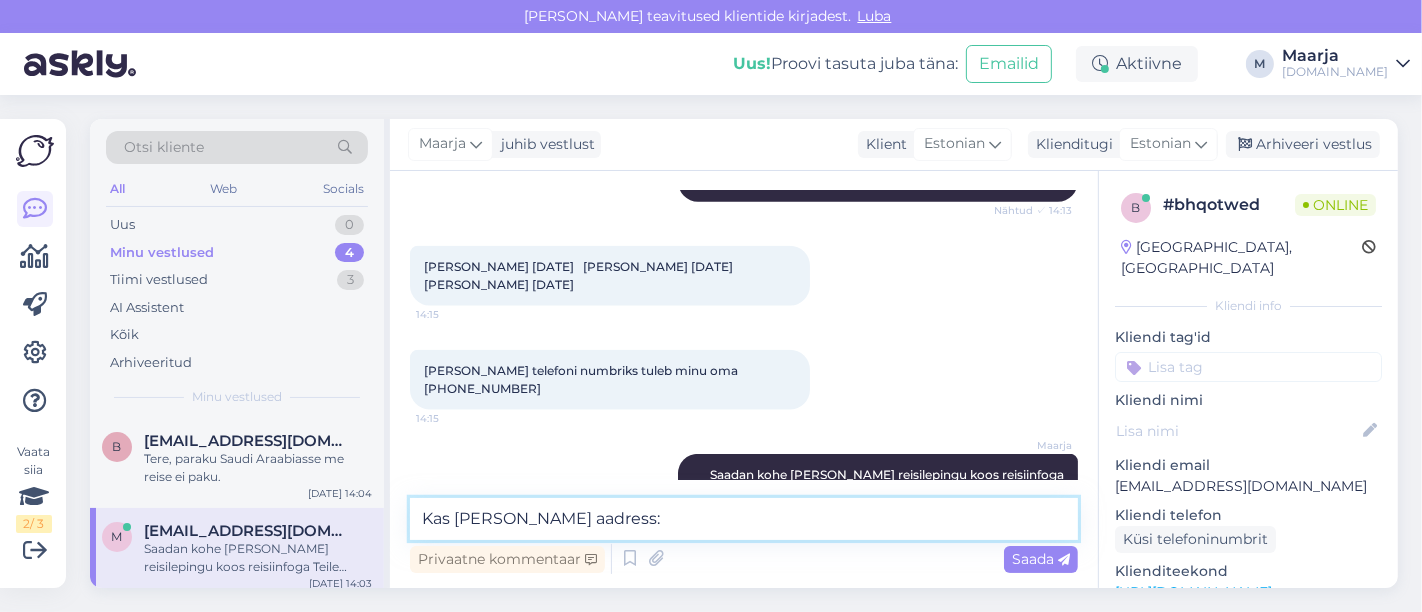 paste on "[EMAIL_ADDRESS][DOMAIN_NAME]" 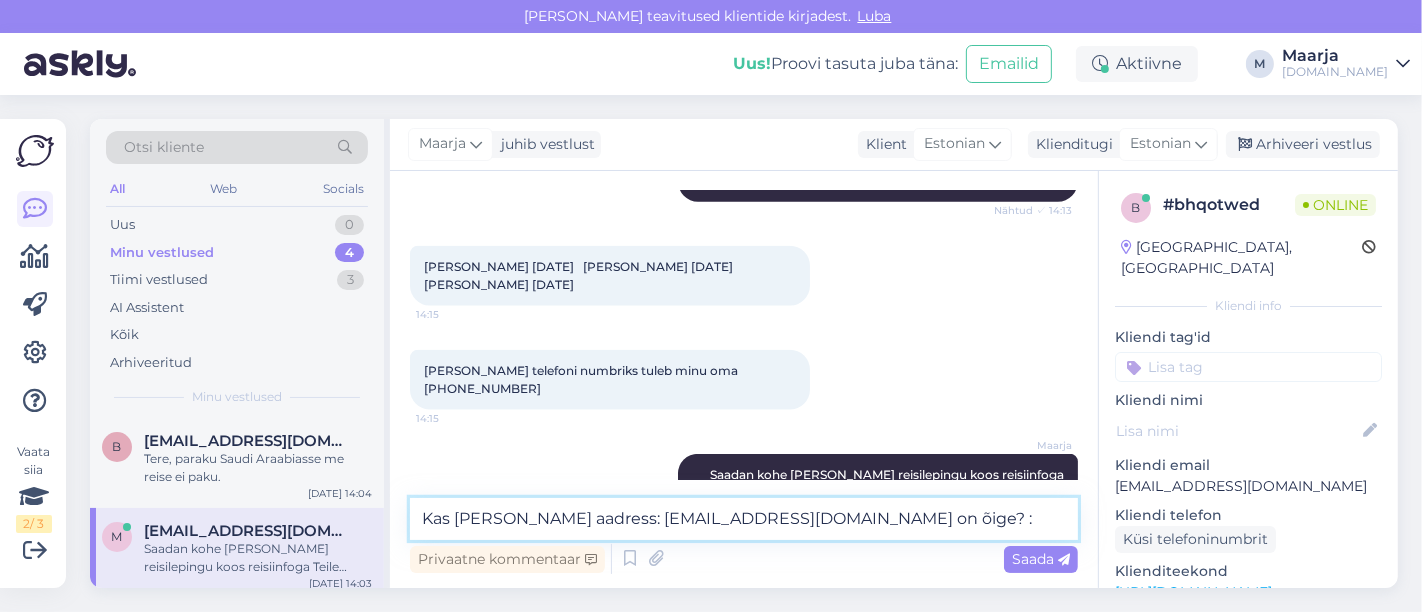 type on "Kas [PERSON_NAME] aadress: [EMAIL_ADDRESS][DOMAIN_NAME] on õige? :)" 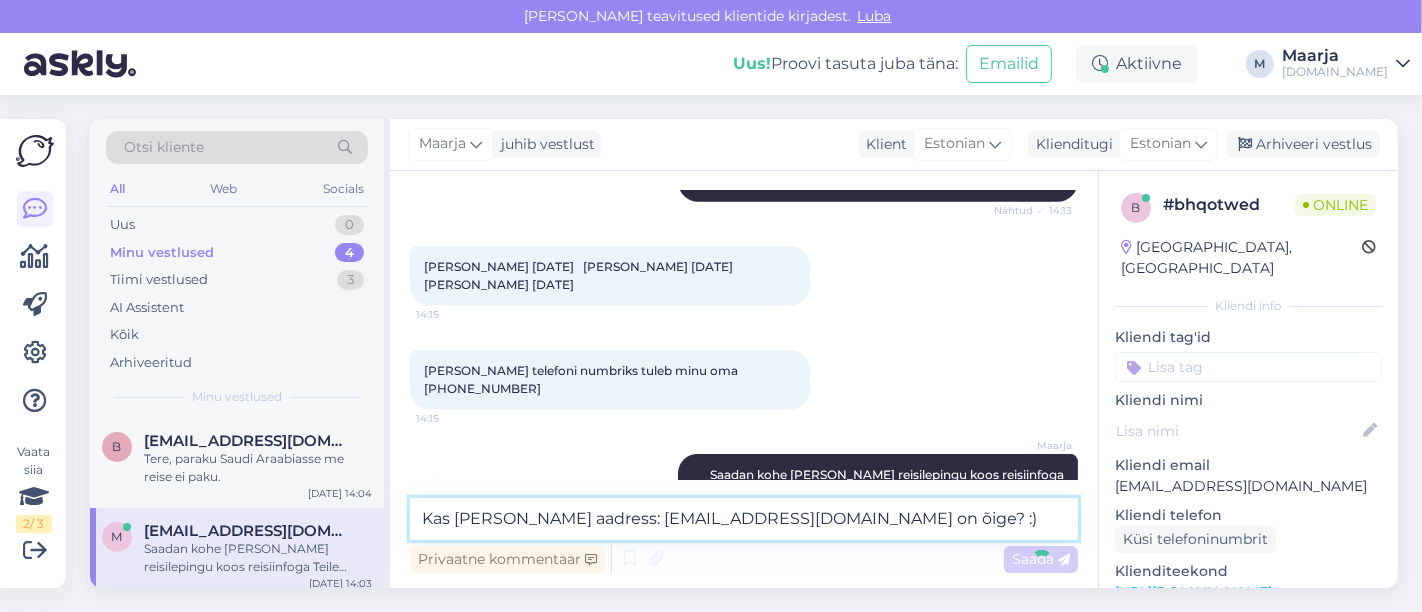 type 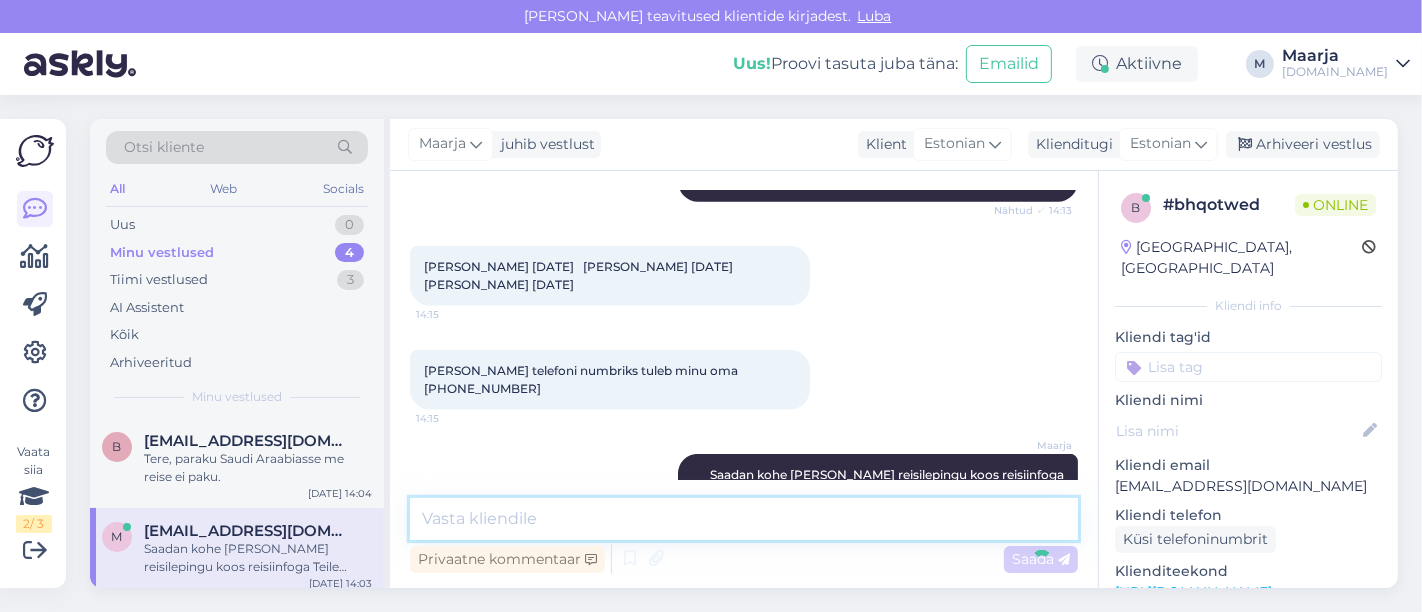 scroll, scrollTop: 2207, scrollLeft: 0, axis: vertical 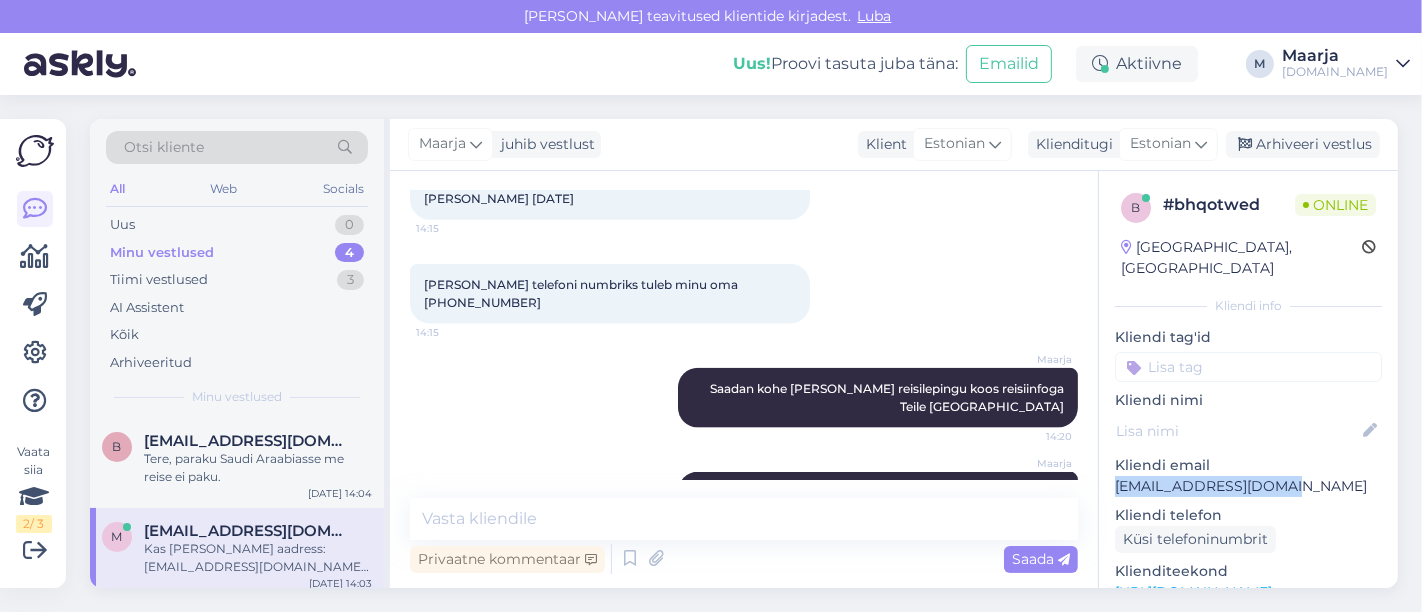 drag, startPoint x: 1257, startPoint y: 458, endPoint x: 1116, endPoint y: 462, distance: 141.05673 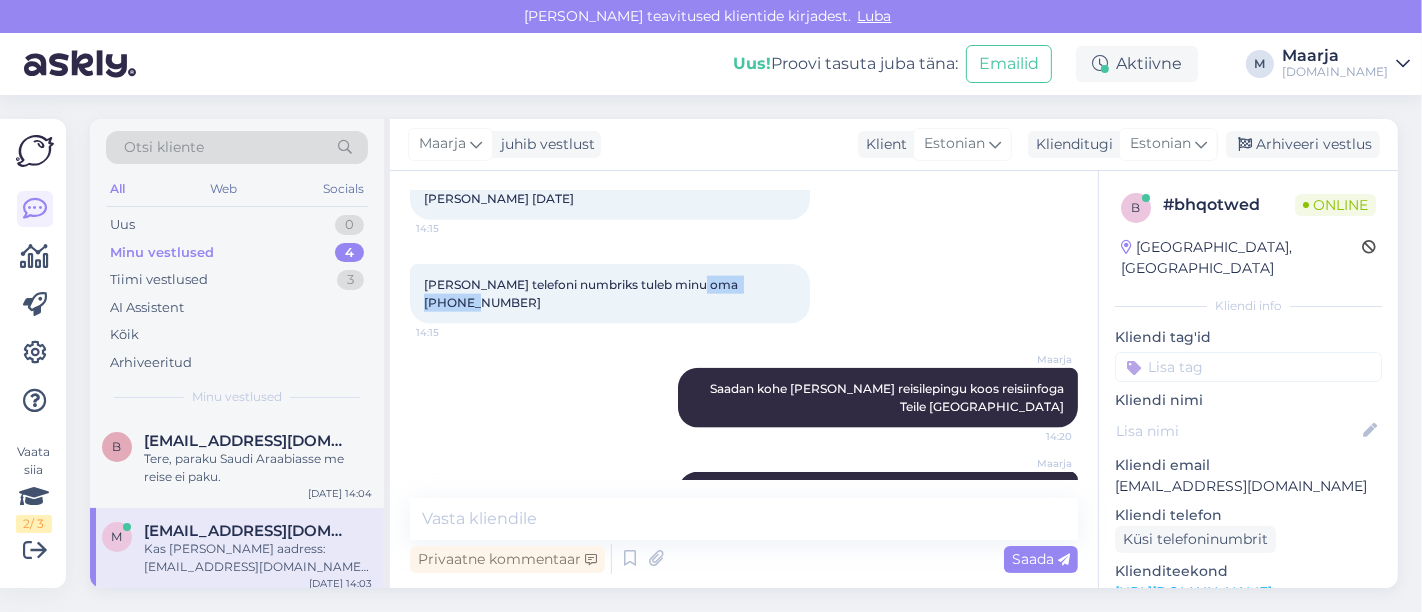 drag, startPoint x: 768, startPoint y: 265, endPoint x: 688, endPoint y: 275, distance: 80.622574 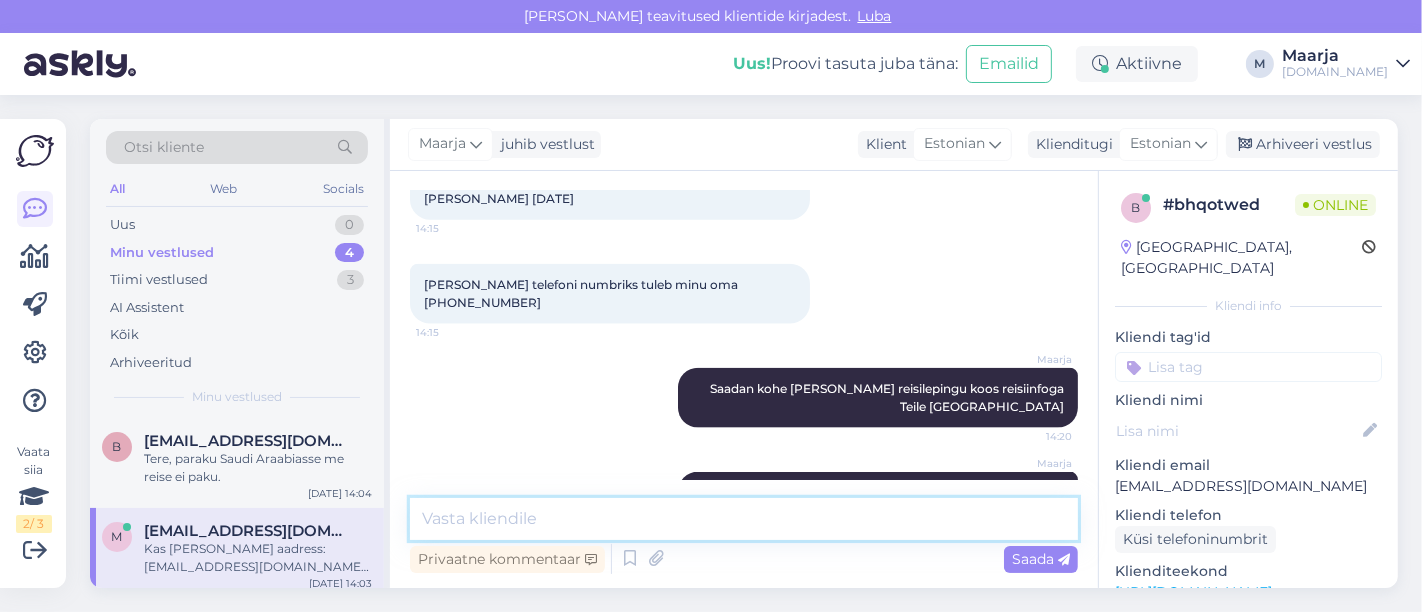 click at bounding box center (744, 519) 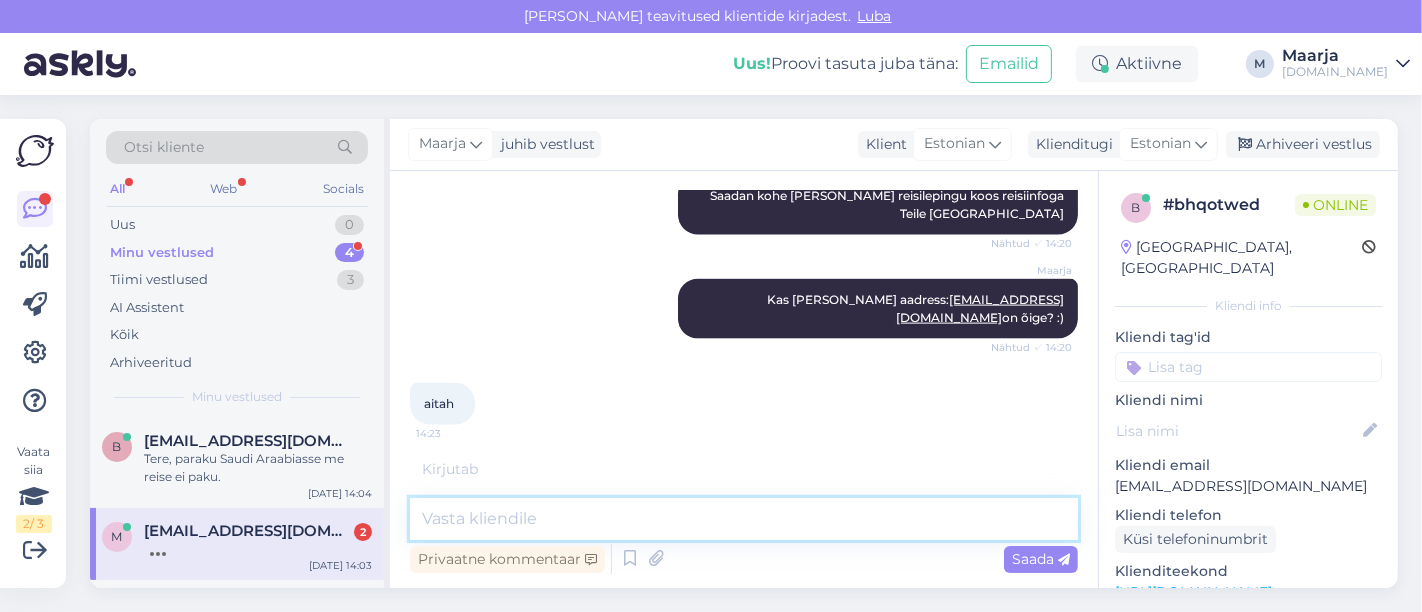 scroll, scrollTop: 2379, scrollLeft: 0, axis: vertical 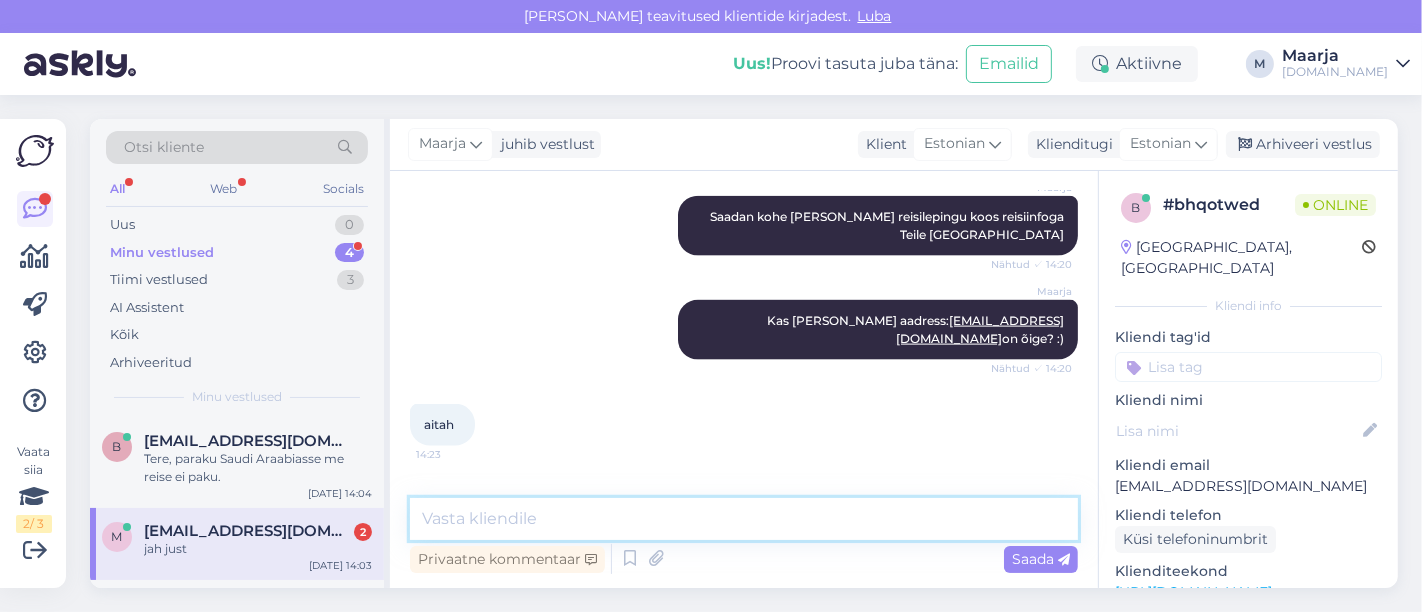 click at bounding box center [744, 519] 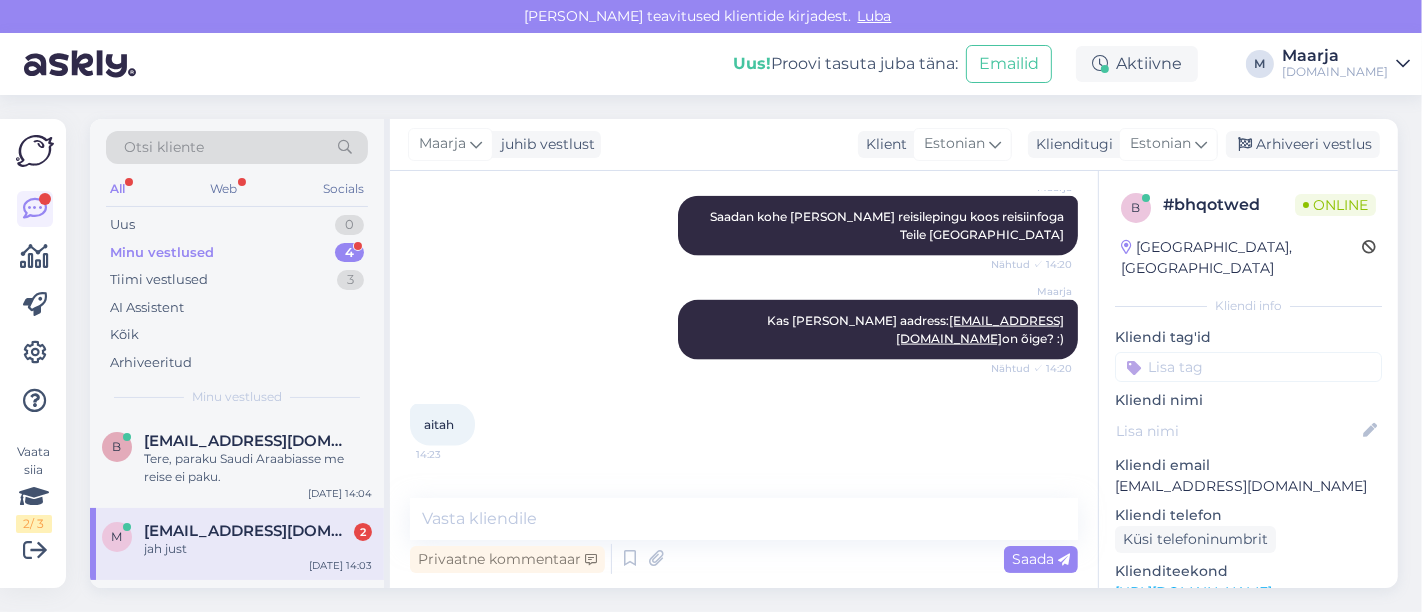 click on "[EMAIL_ADDRESS][DOMAIN_NAME]" at bounding box center [248, 531] 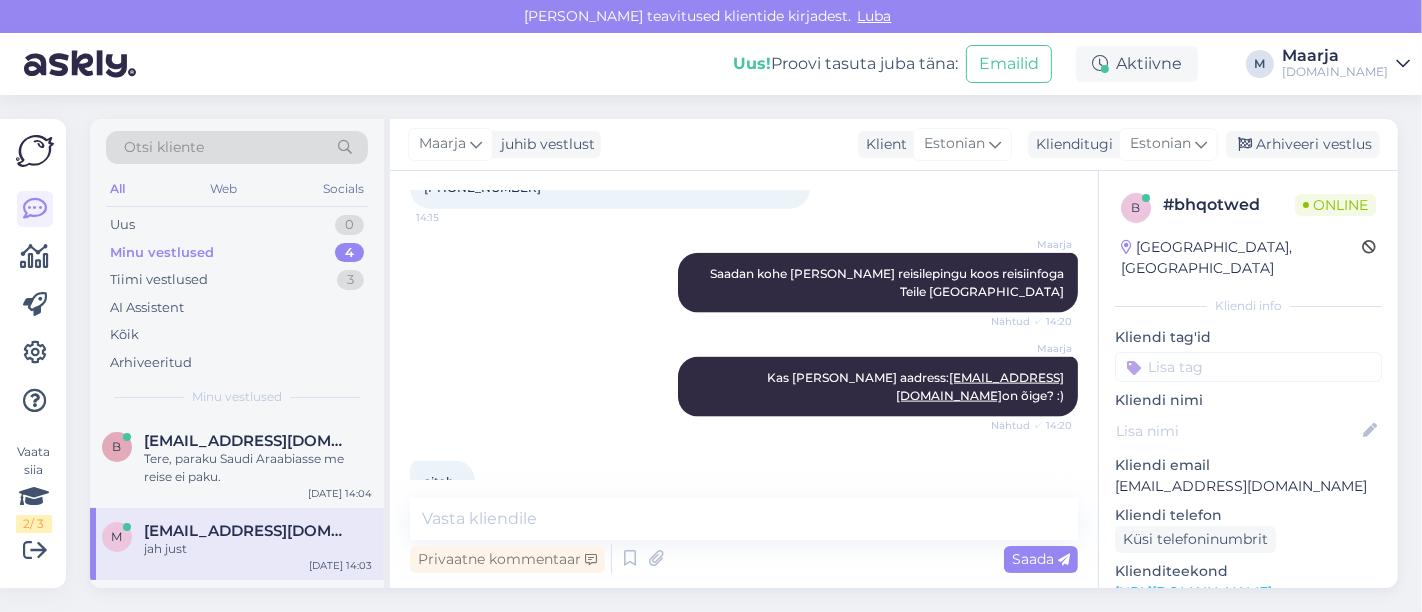 scroll, scrollTop: 2379, scrollLeft: 0, axis: vertical 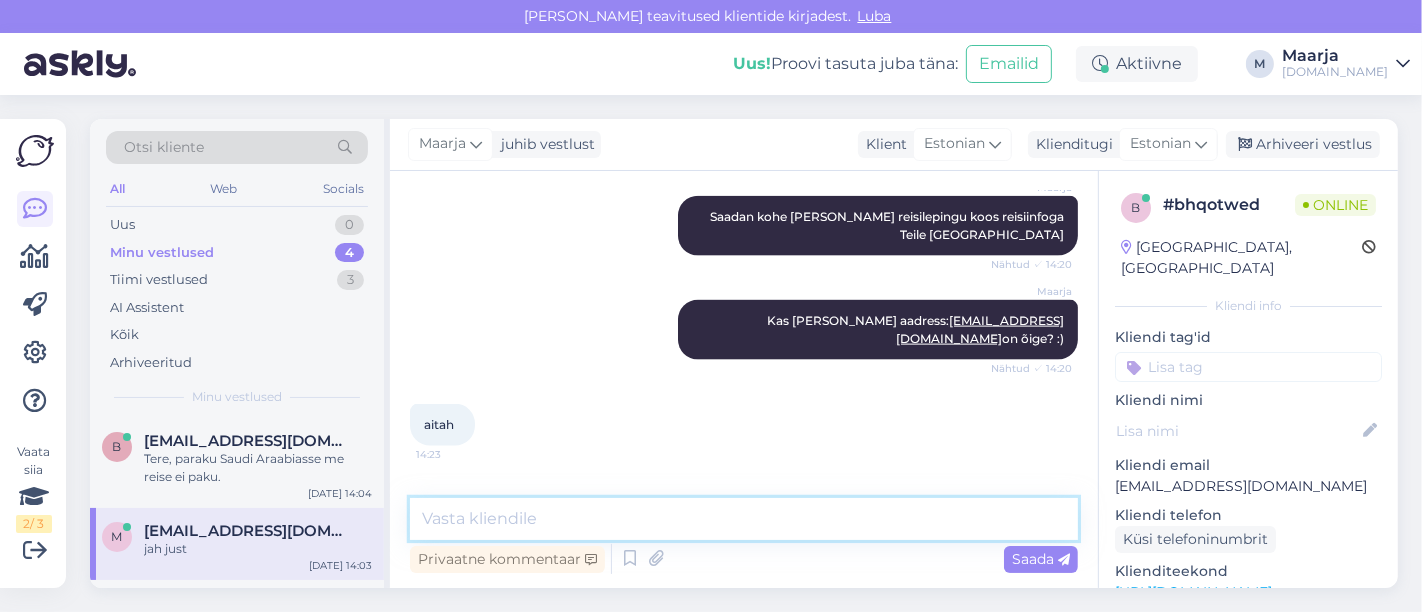 click at bounding box center (744, 519) 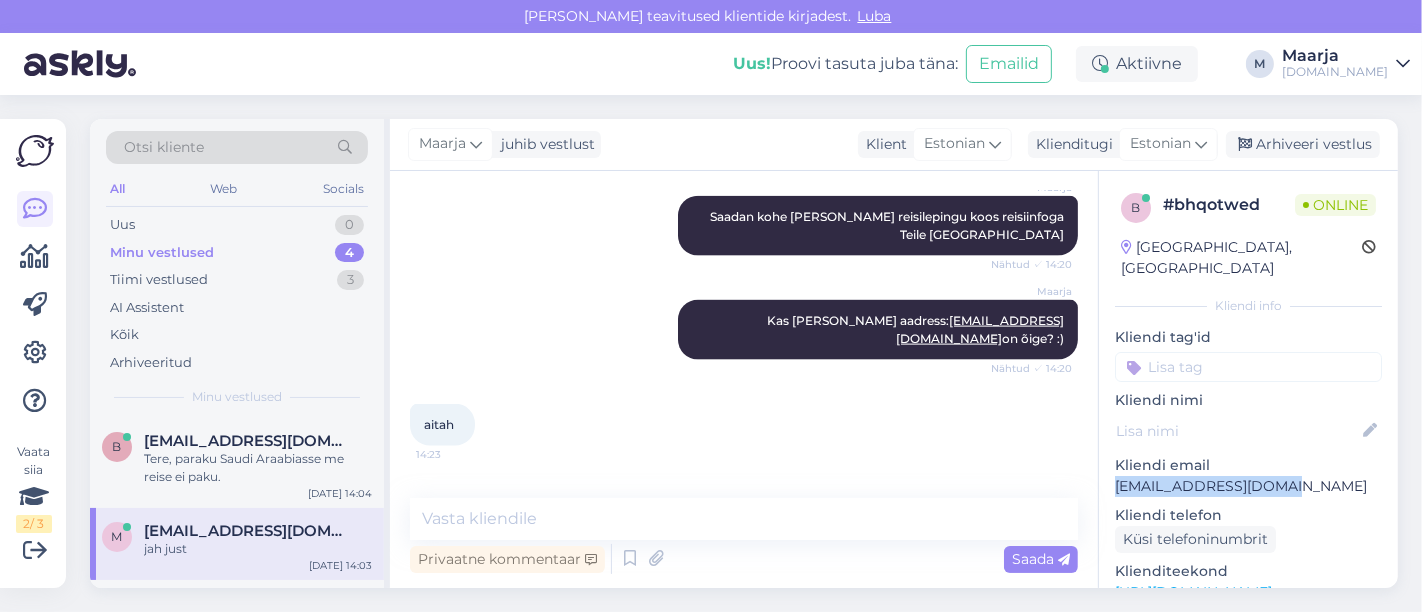 drag, startPoint x: 1279, startPoint y: 461, endPoint x: 1111, endPoint y: 470, distance: 168.2409 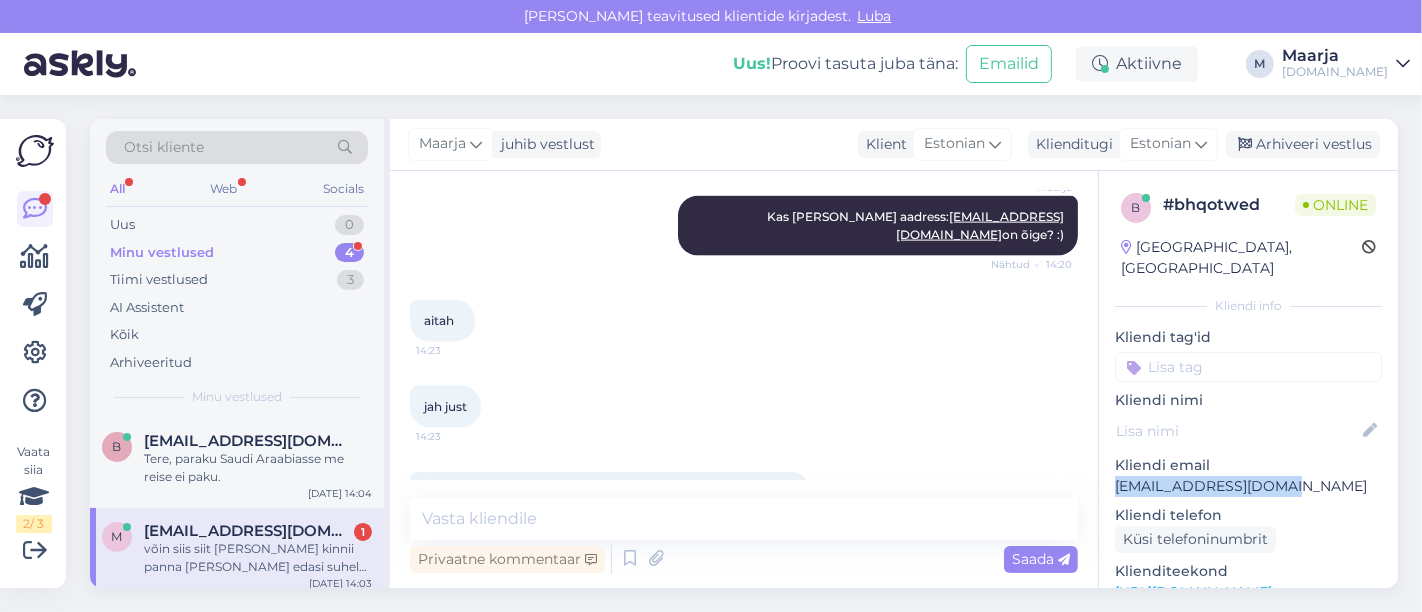 scroll, scrollTop: 2482, scrollLeft: 0, axis: vertical 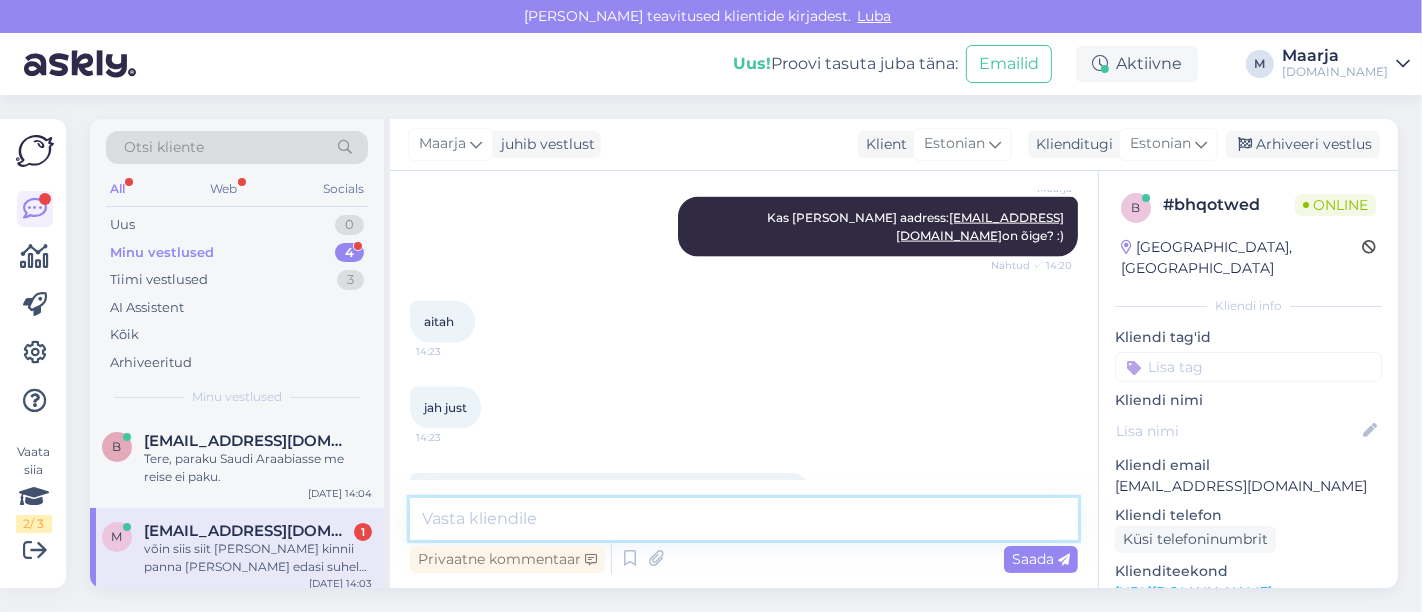 click at bounding box center [744, 519] 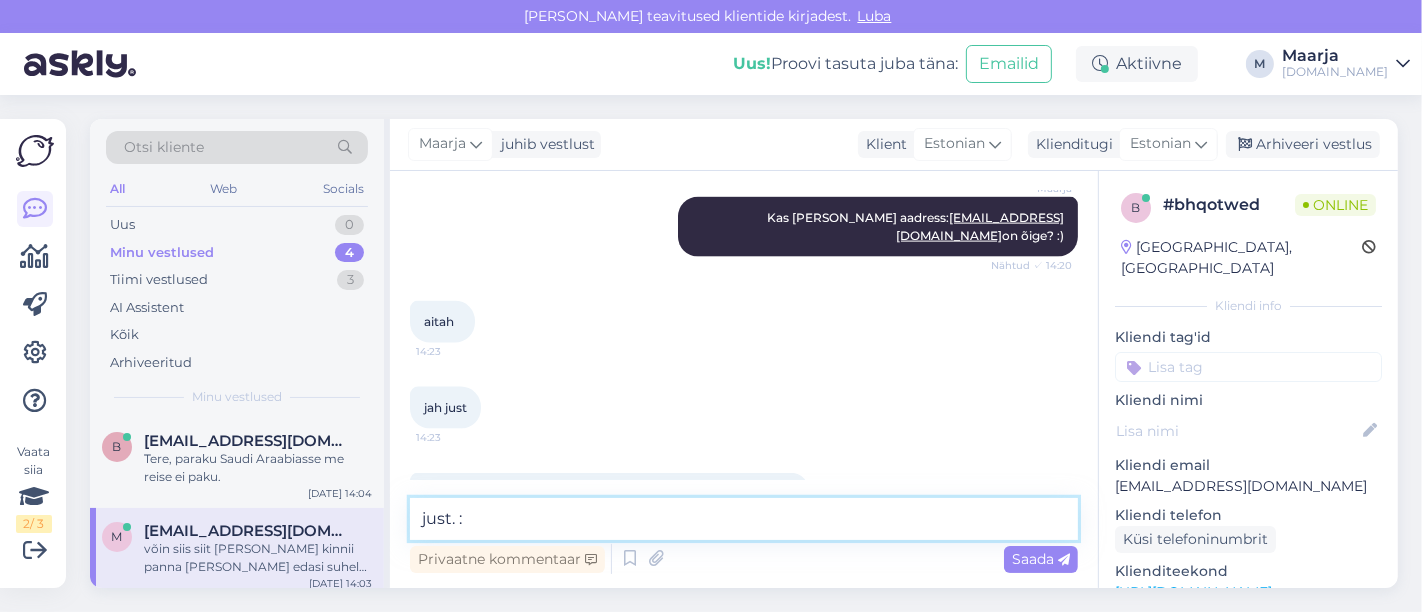 type on "just. :)" 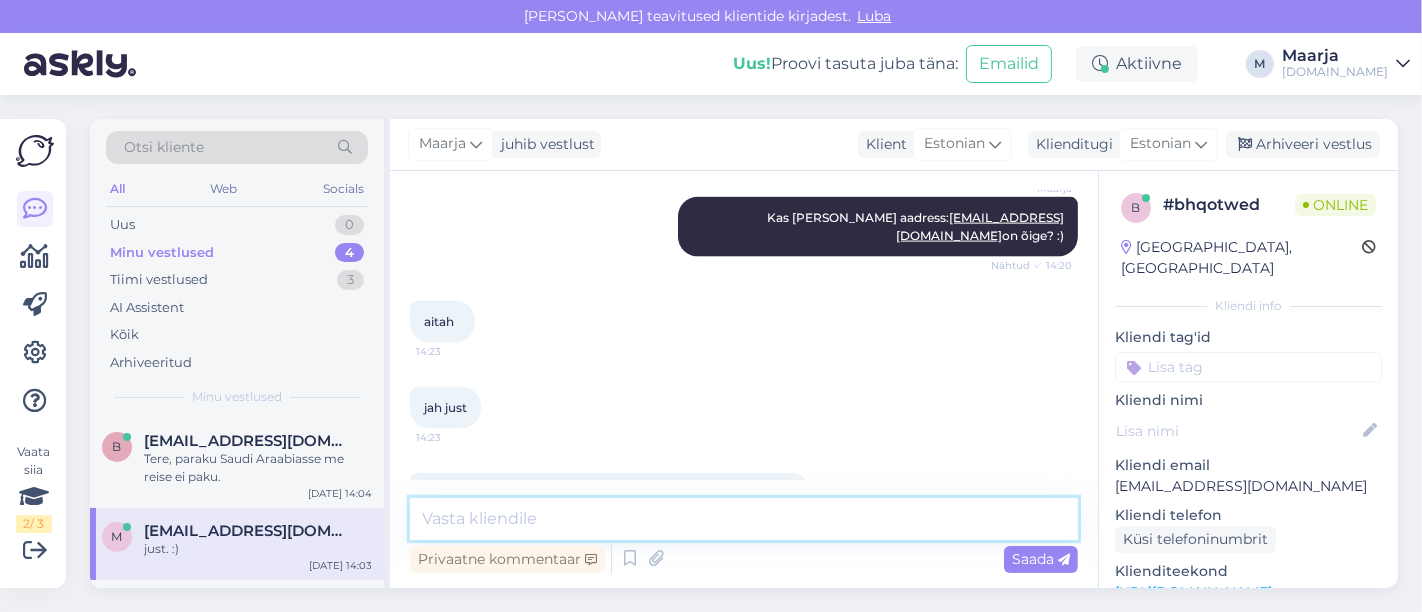 scroll, scrollTop: 2569, scrollLeft: 0, axis: vertical 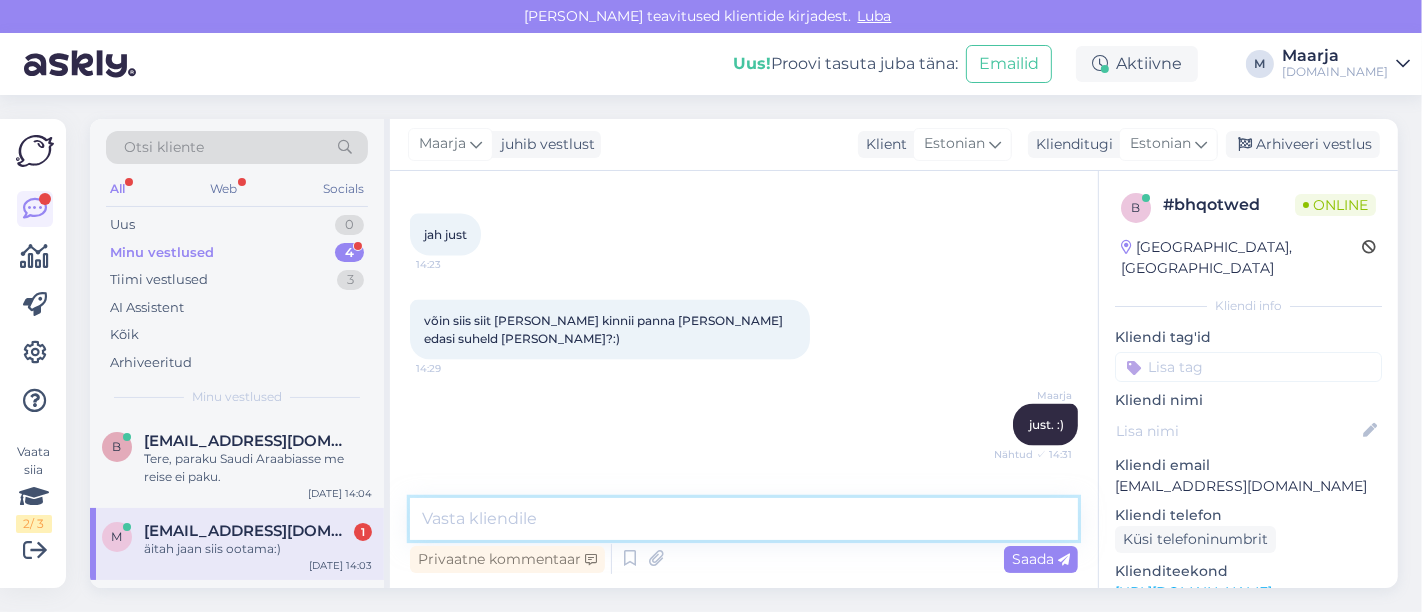 click at bounding box center (744, 519) 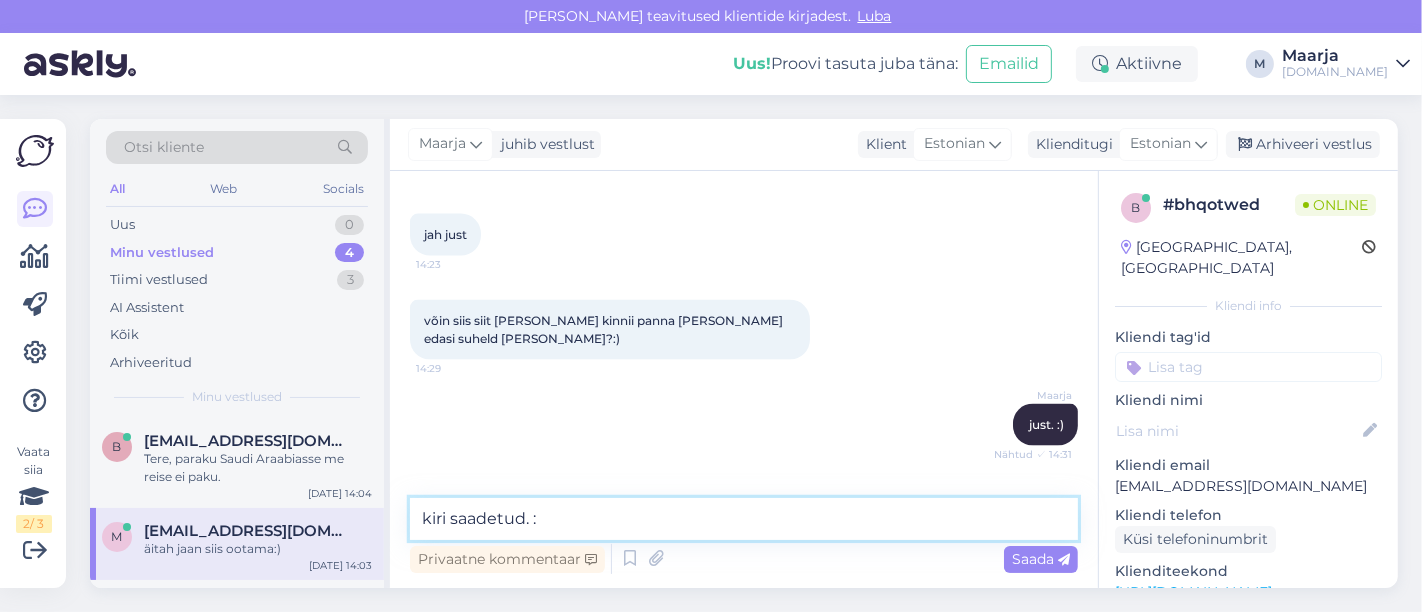 type on "kiri saadetud. :)" 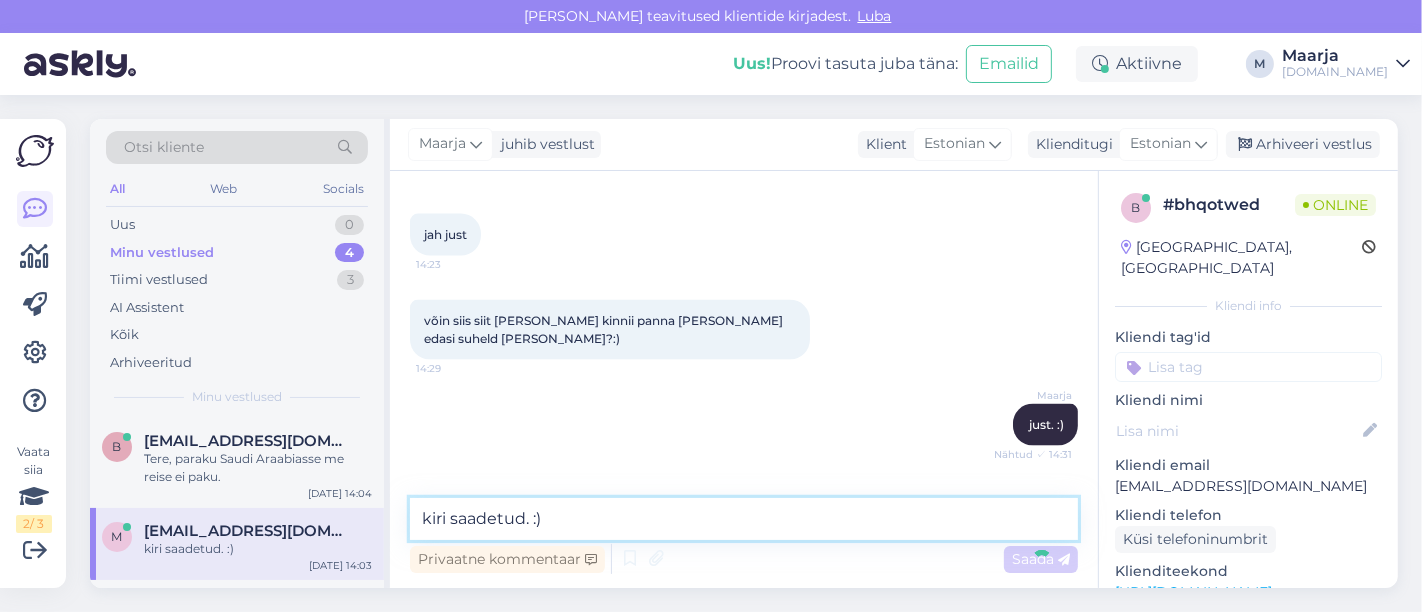 type 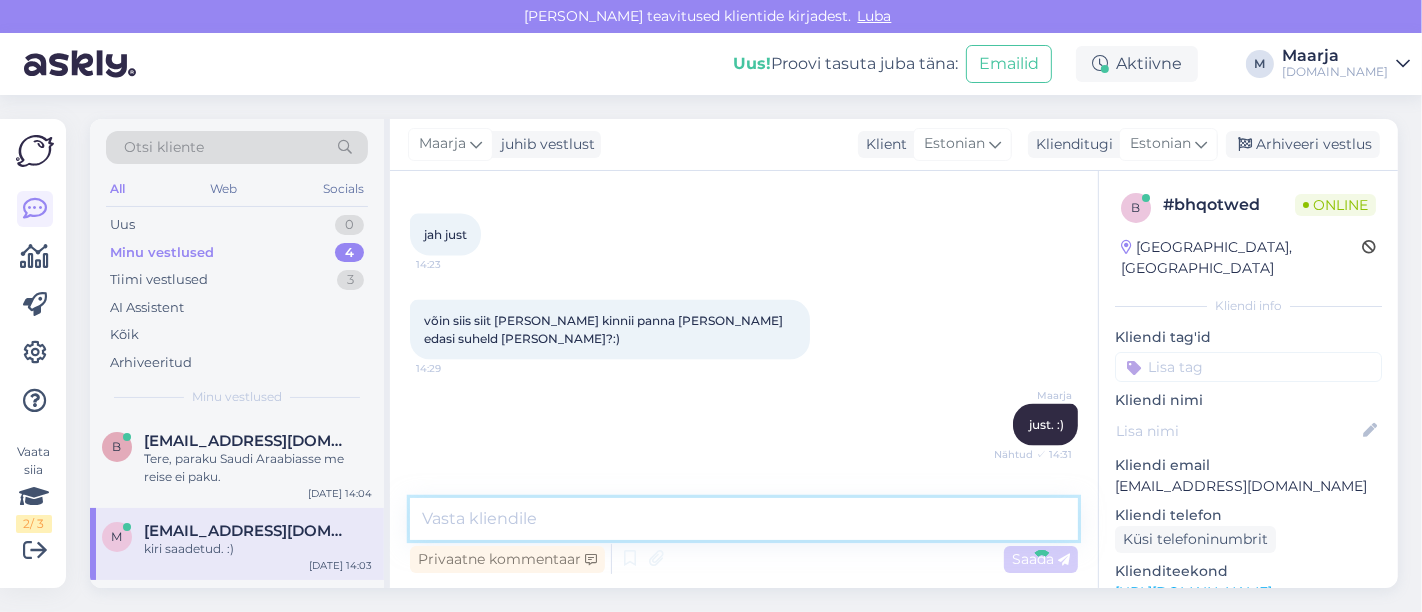 scroll, scrollTop: 2741, scrollLeft: 0, axis: vertical 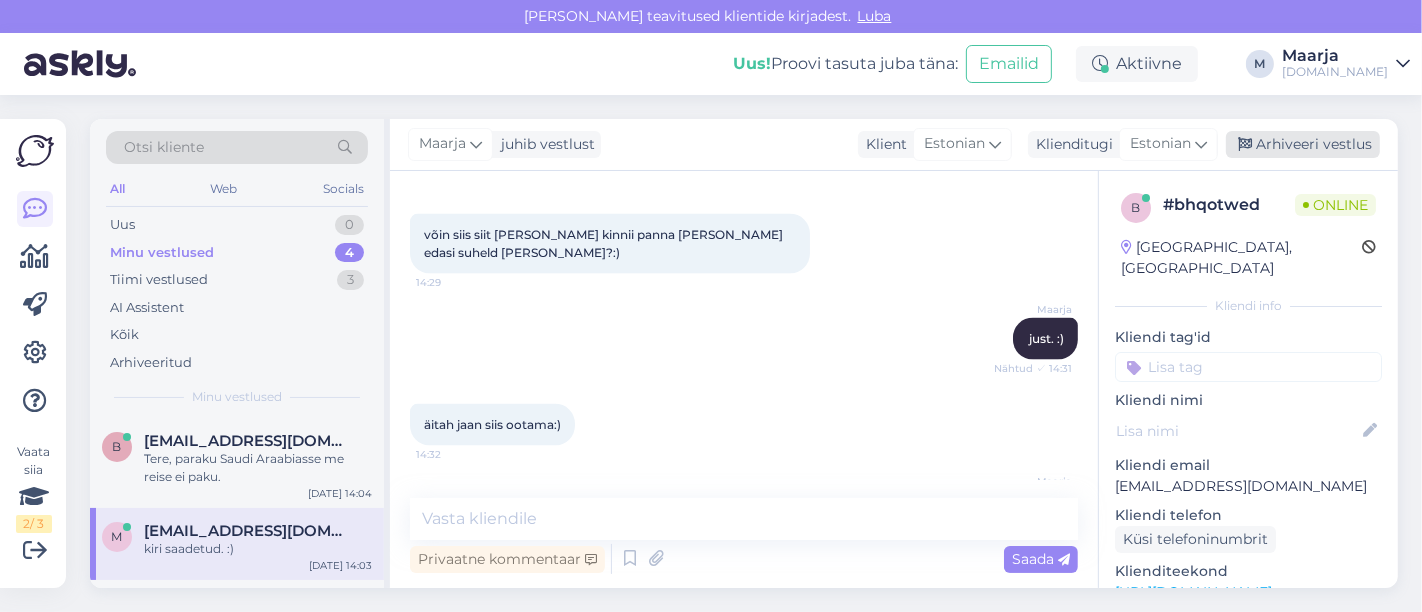 click on "Arhiveeri vestlus" at bounding box center (1303, 144) 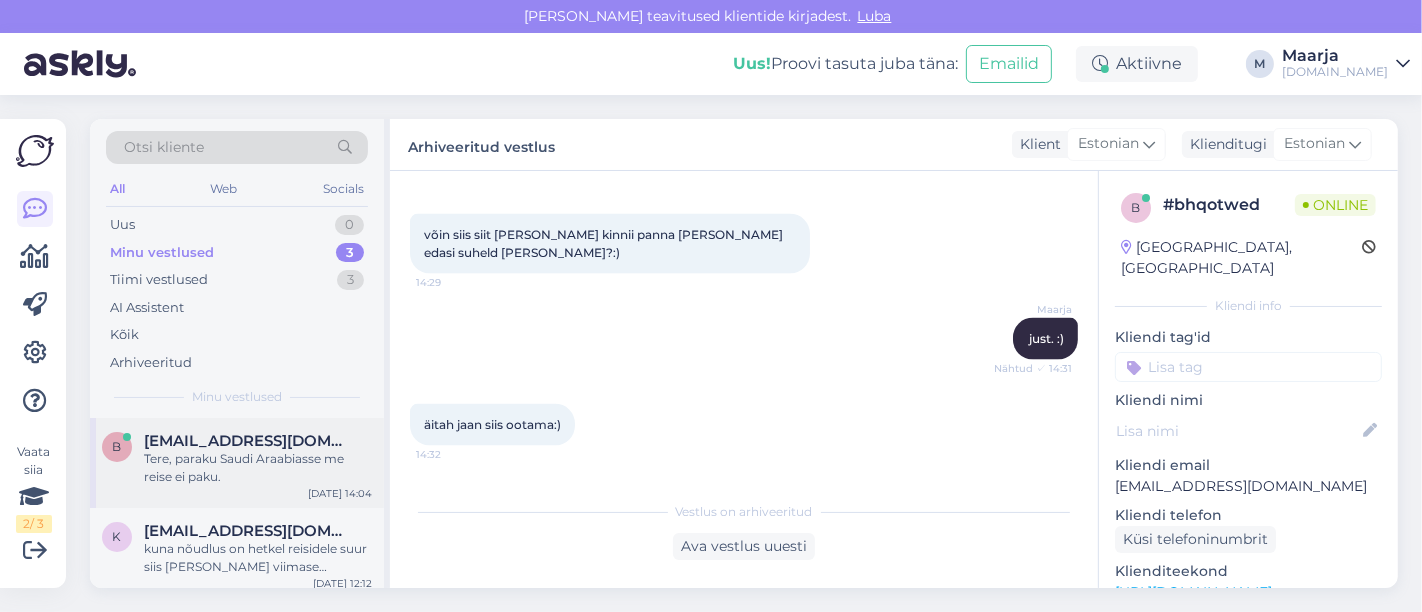 click on "Tere, paraku Saudi Araabiasse me reise ei paku." at bounding box center (258, 468) 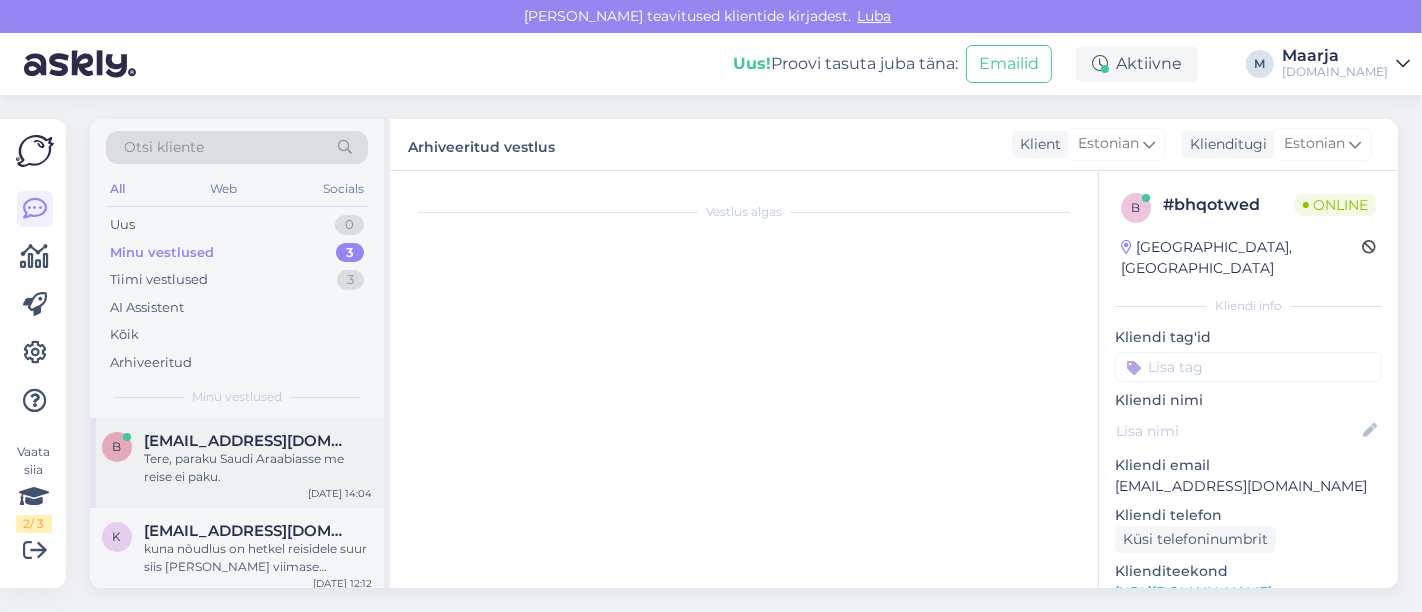scroll, scrollTop: 51, scrollLeft: 0, axis: vertical 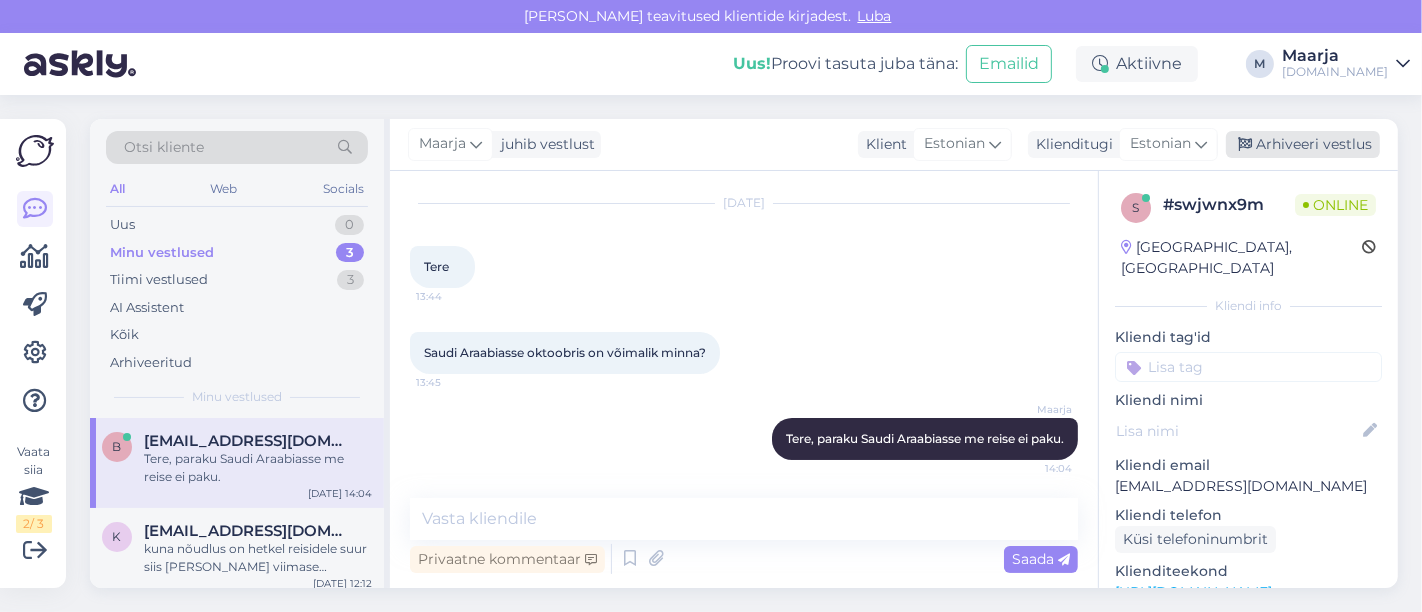 click on "Arhiveeri vestlus" at bounding box center (1303, 144) 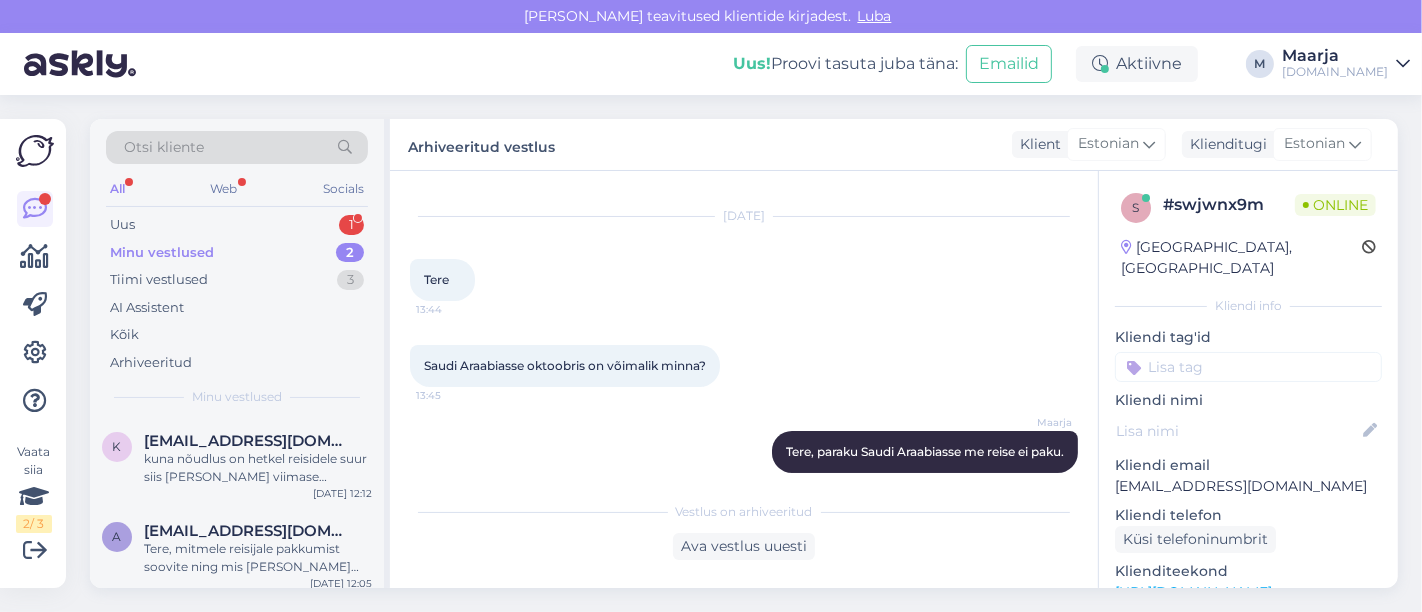 scroll, scrollTop: 58, scrollLeft: 0, axis: vertical 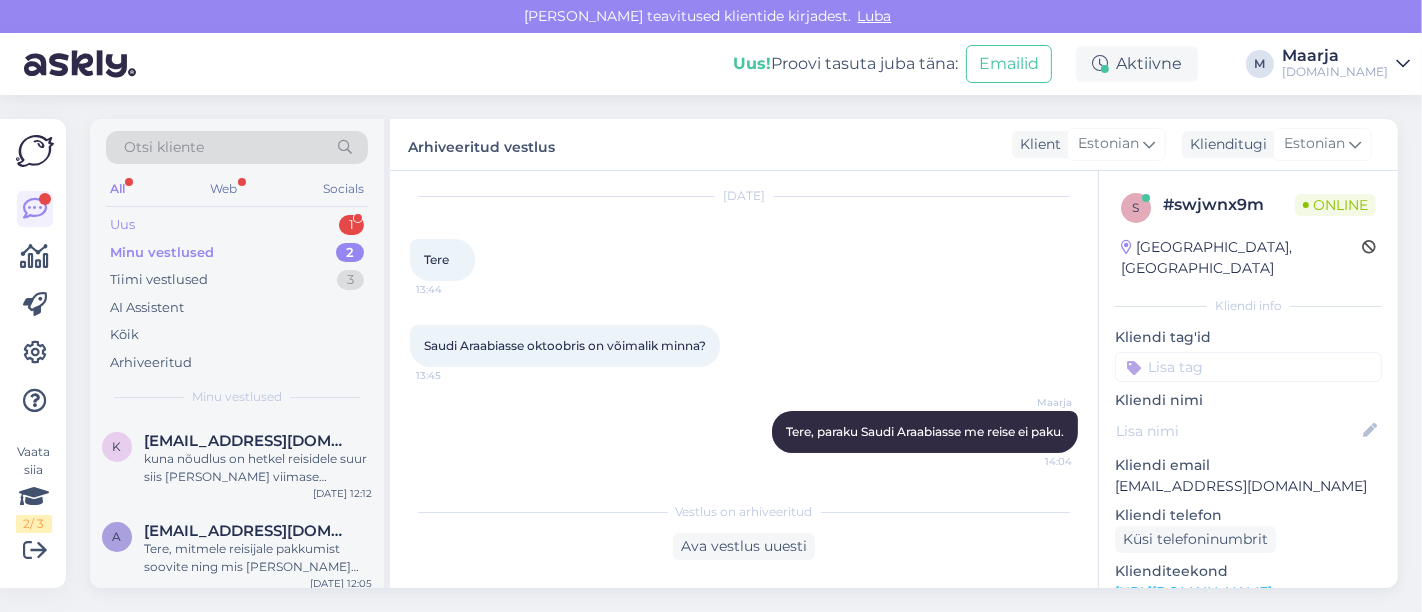 click on "Uus 1" at bounding box center [237, 225] 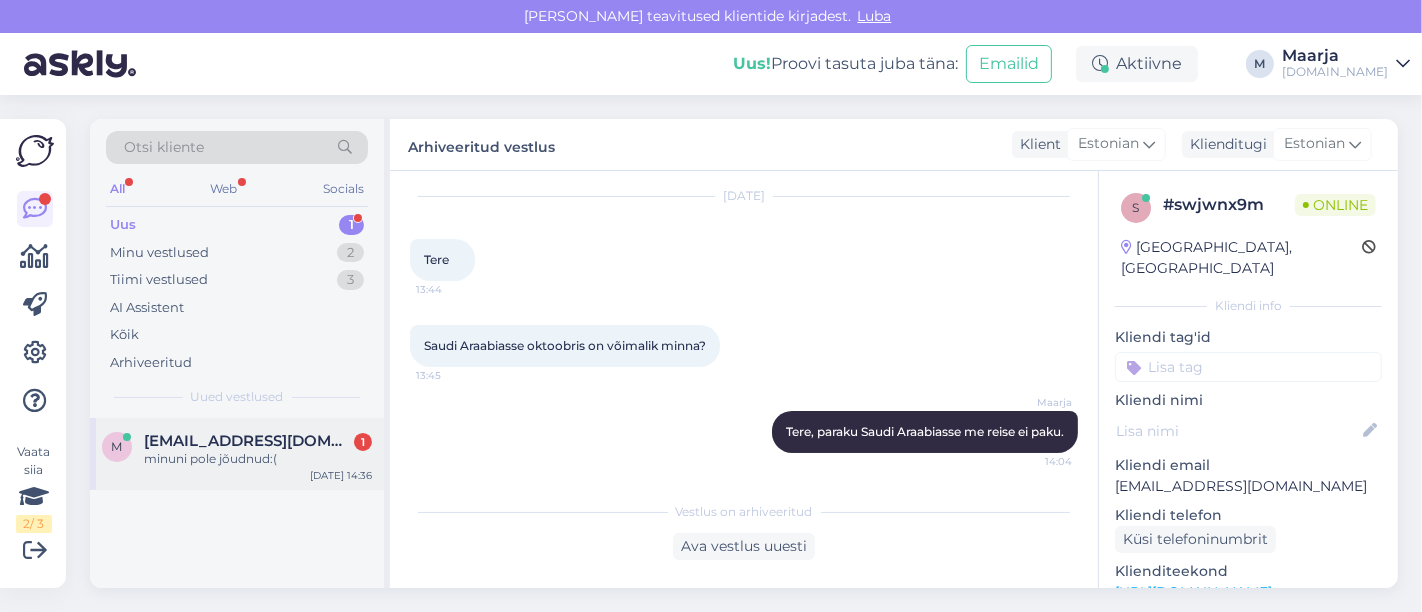 click on "minuni pole jõudnud:(" at bounding box center (258, 459) 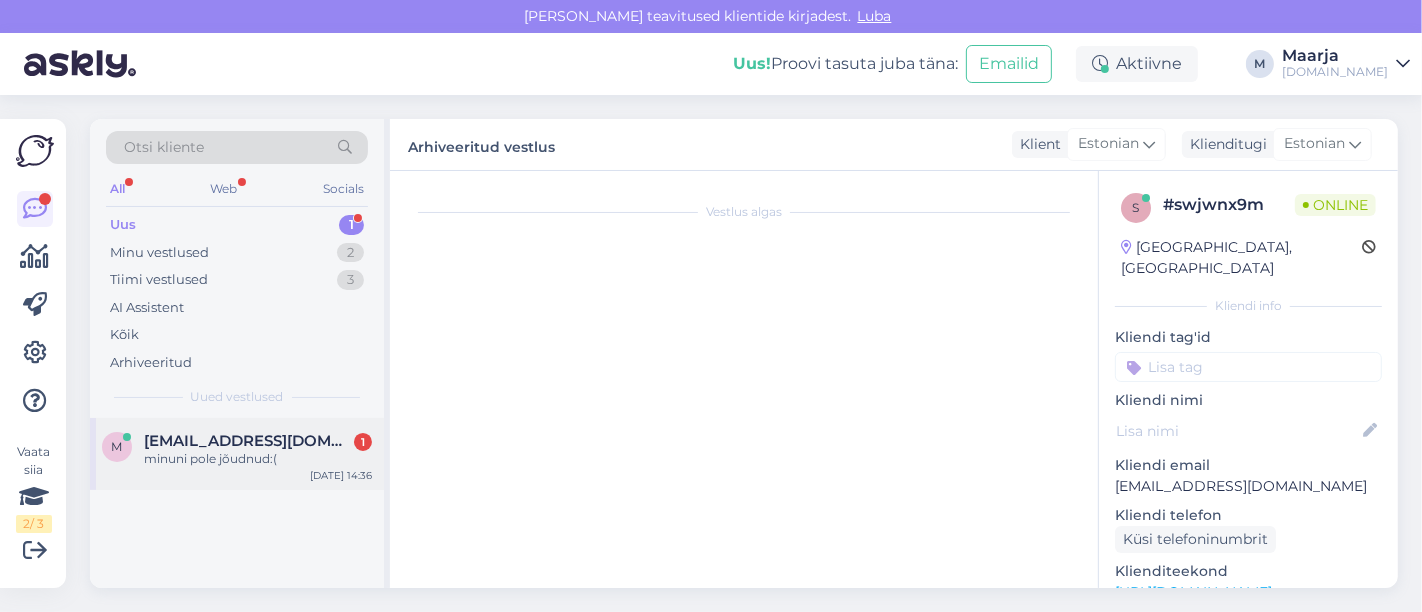scroll, scrollTop: 2914, scrollLeft: 0, axis: vertical 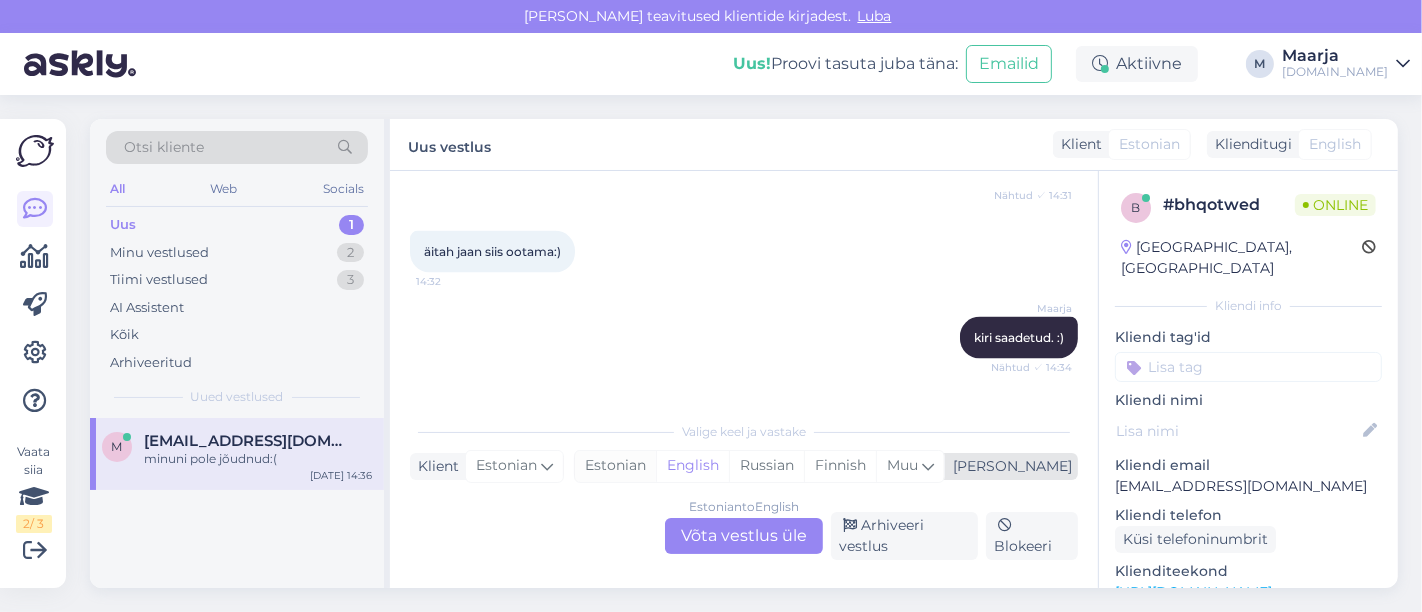 click on "Estonian" at bounding box center (615, 466) 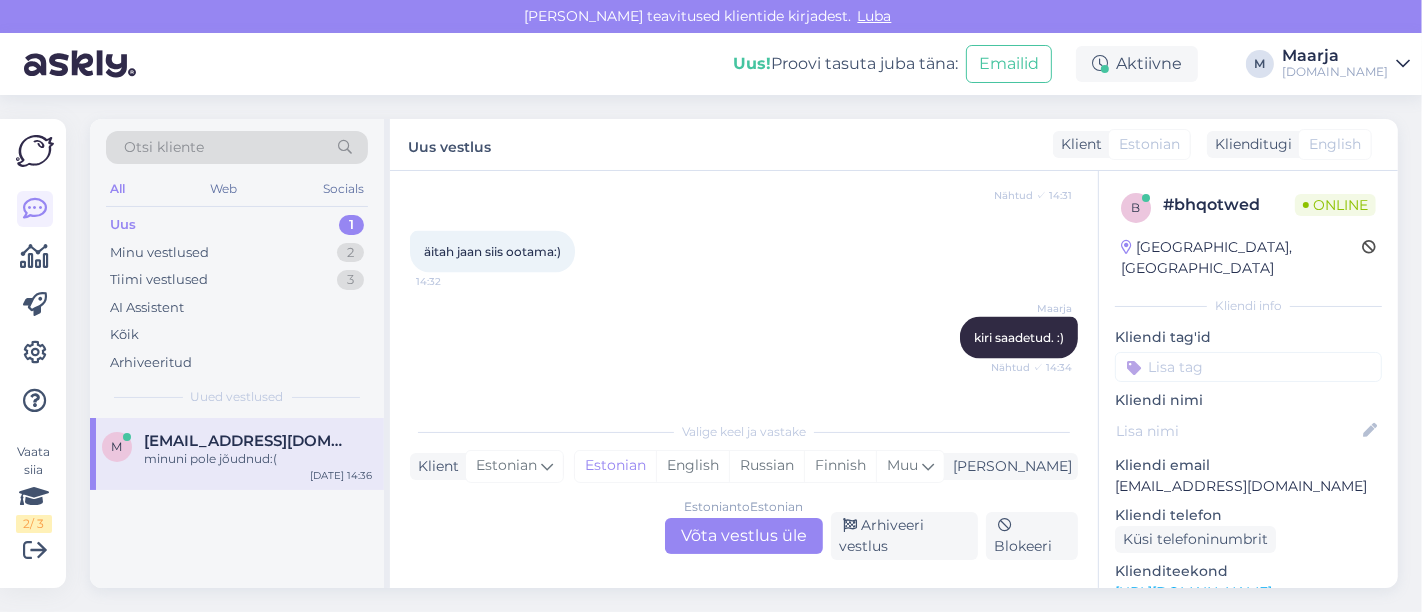 click on "Estonian  to  Estonian Võta vestlus üle" at bounding box center [744, 536] 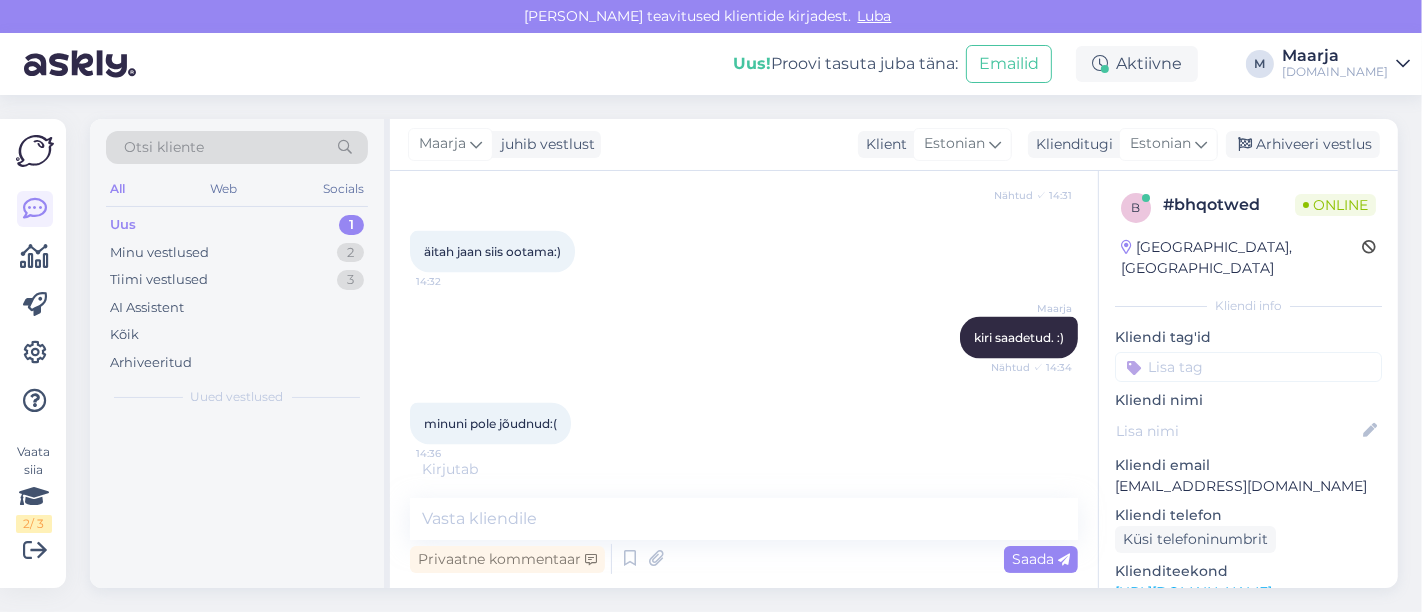 scroll, scrollTop: 2848, scrollLeft: 0, axis: vertical 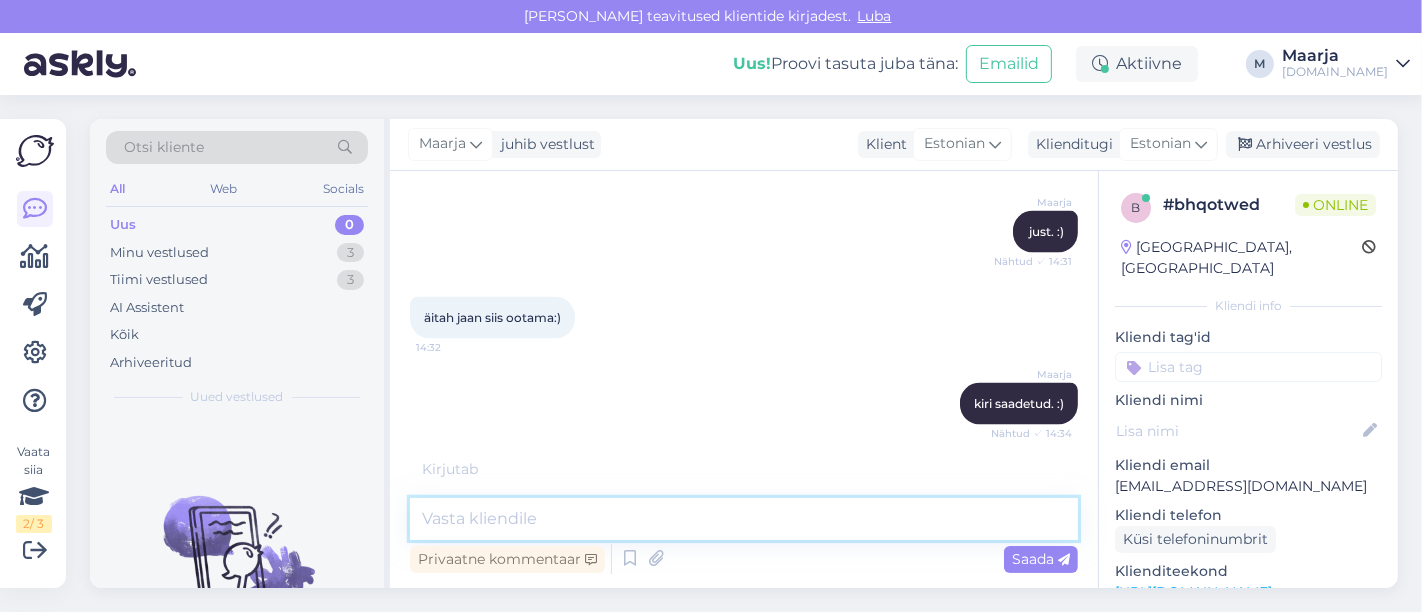 click at bounding box center [744, 519] 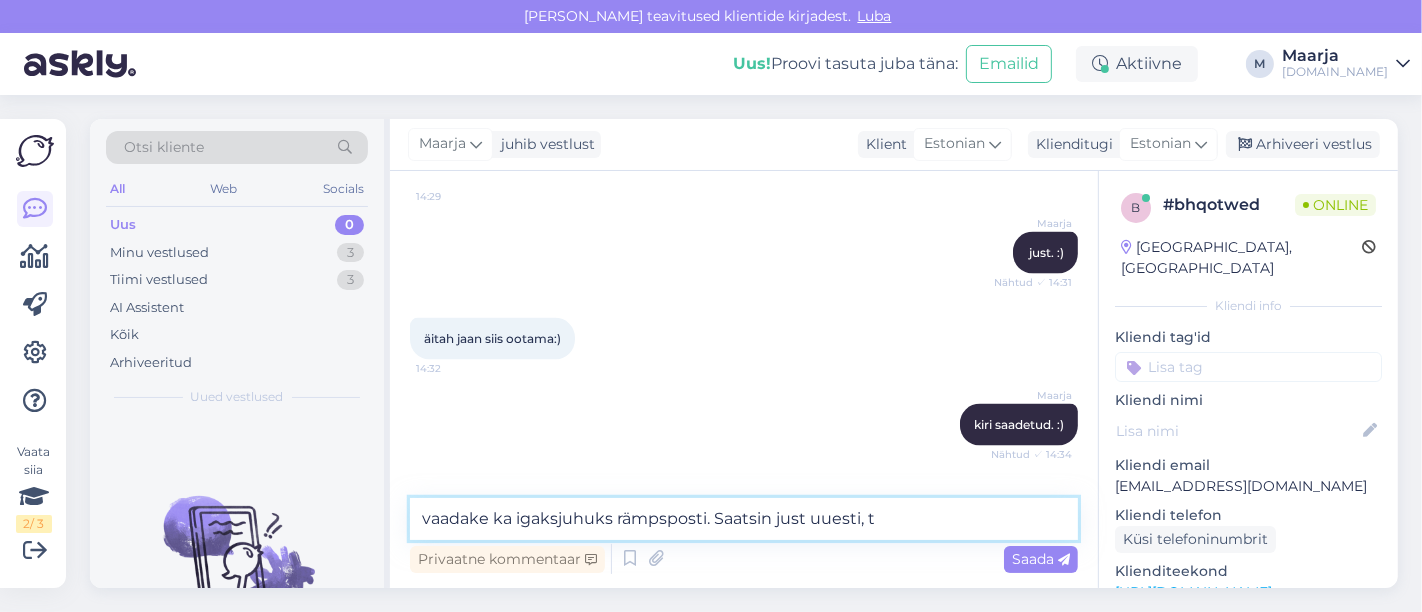 scroll, scrollTop: 2913, scrollLeft: 0, axis: vertical 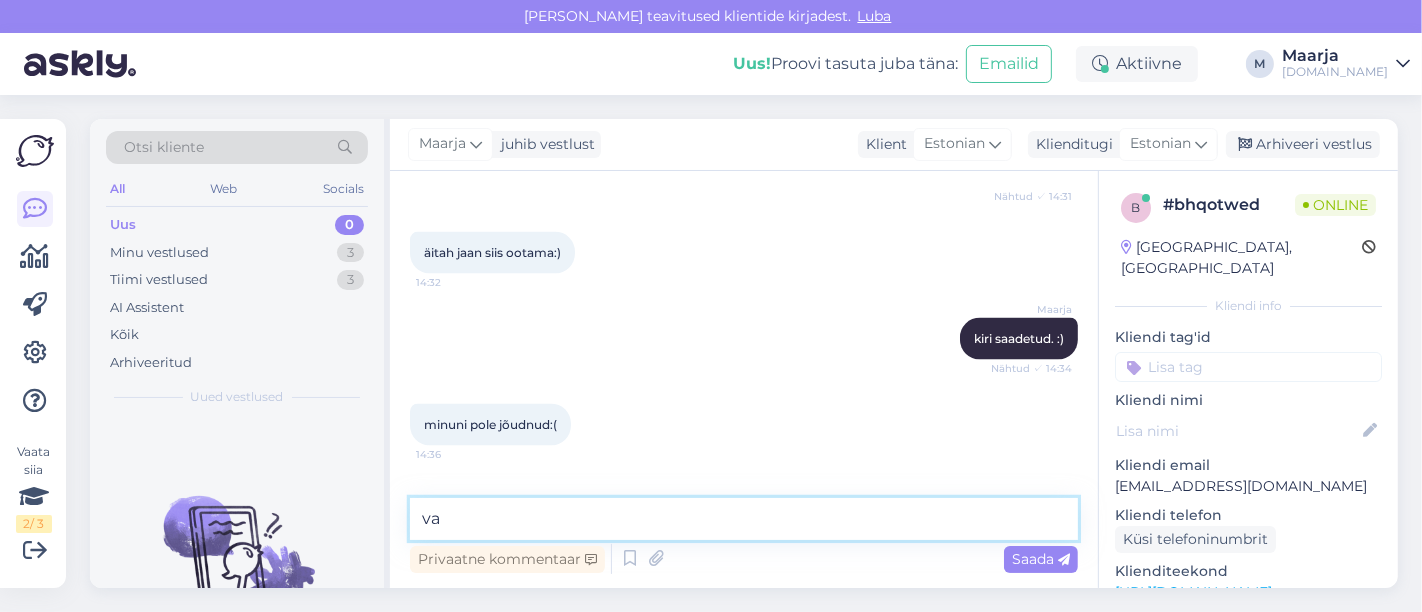 type on "v" 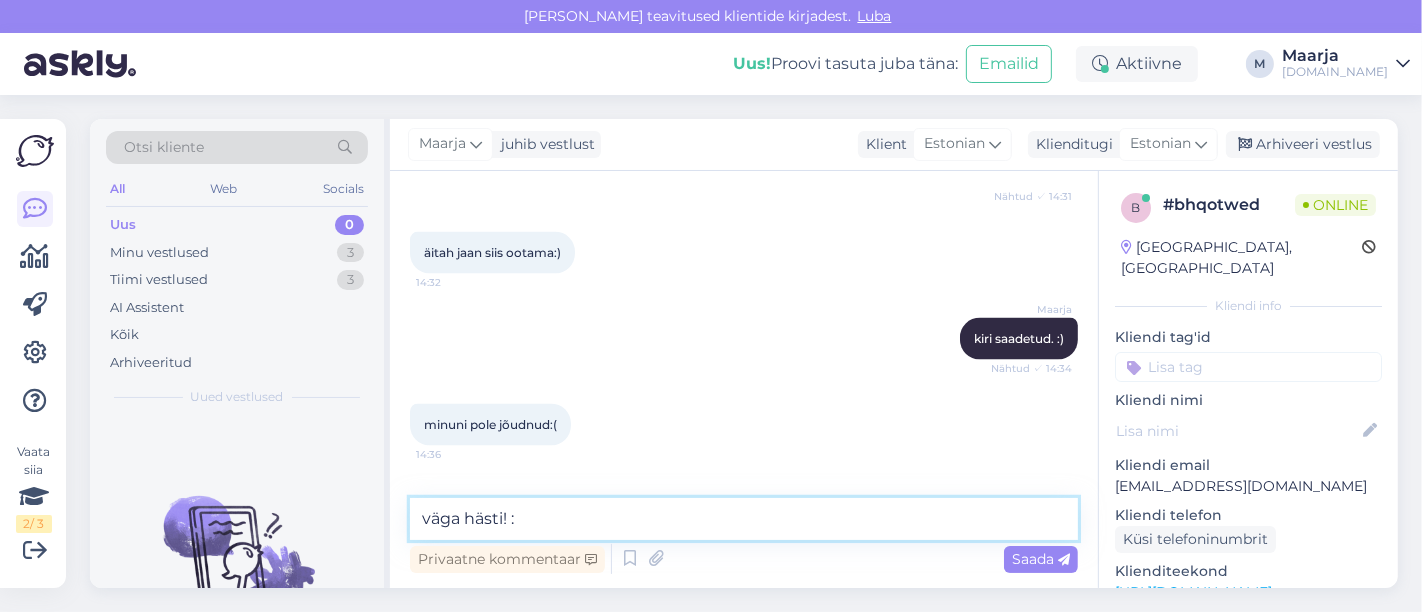type on "väga hästi! :)" 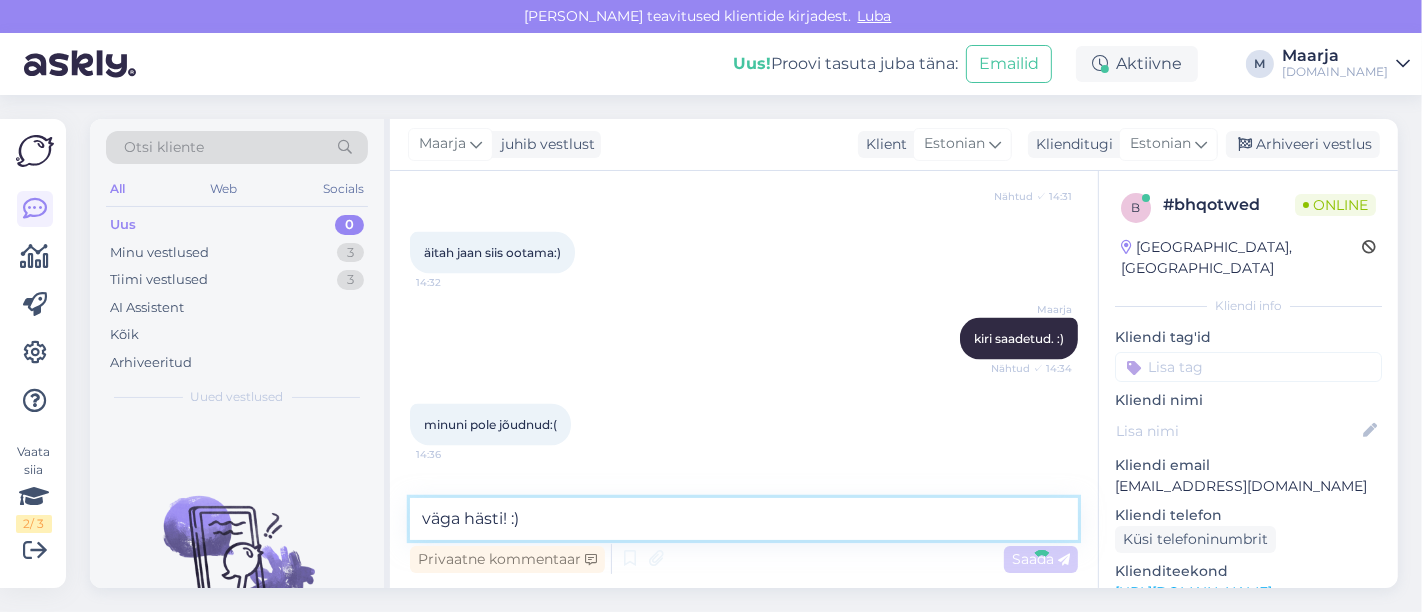 type 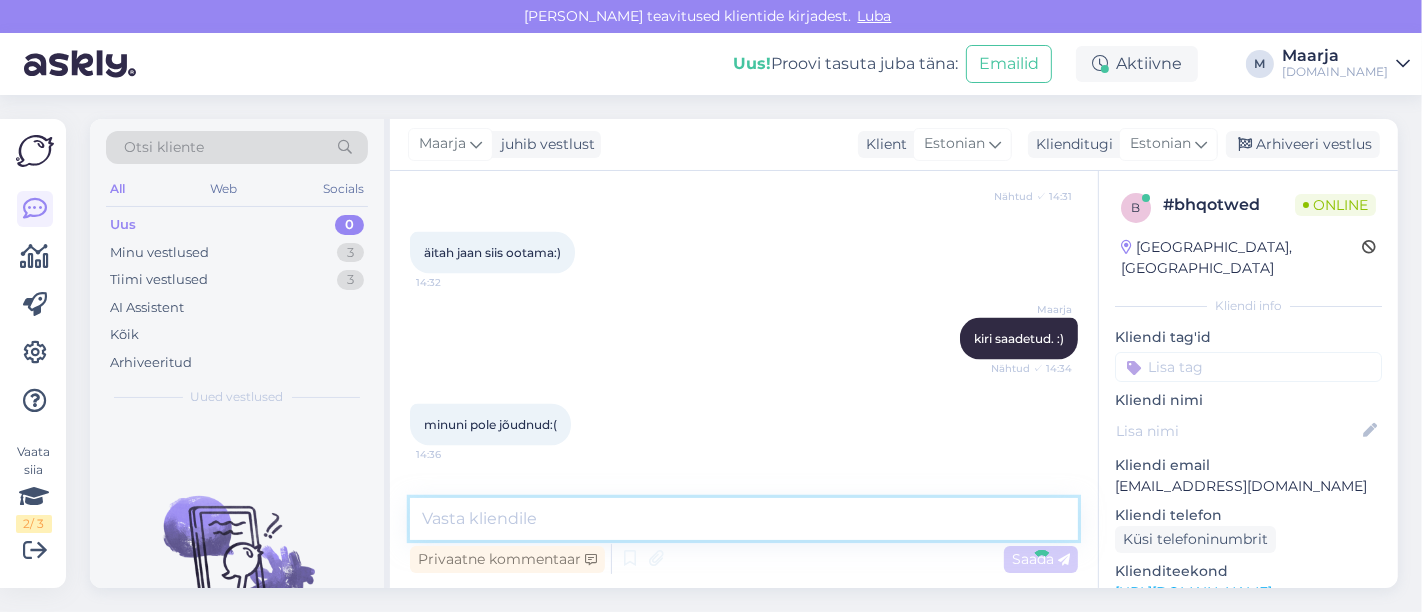scroll, scrollTop: 2999, scrollLeft: 0, axis: vertical 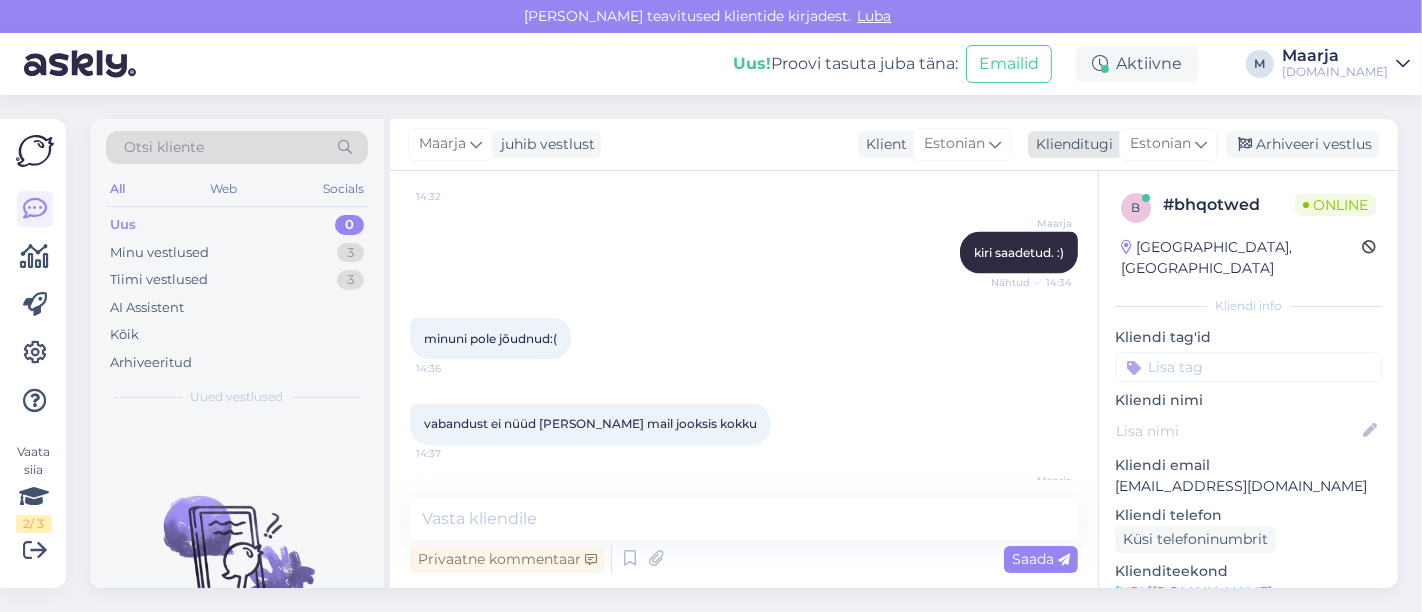 drag, startPoint x: 1294, startPoint y: 140, endPoint x: 1273, endPoint y: 143, distance: 21.213203 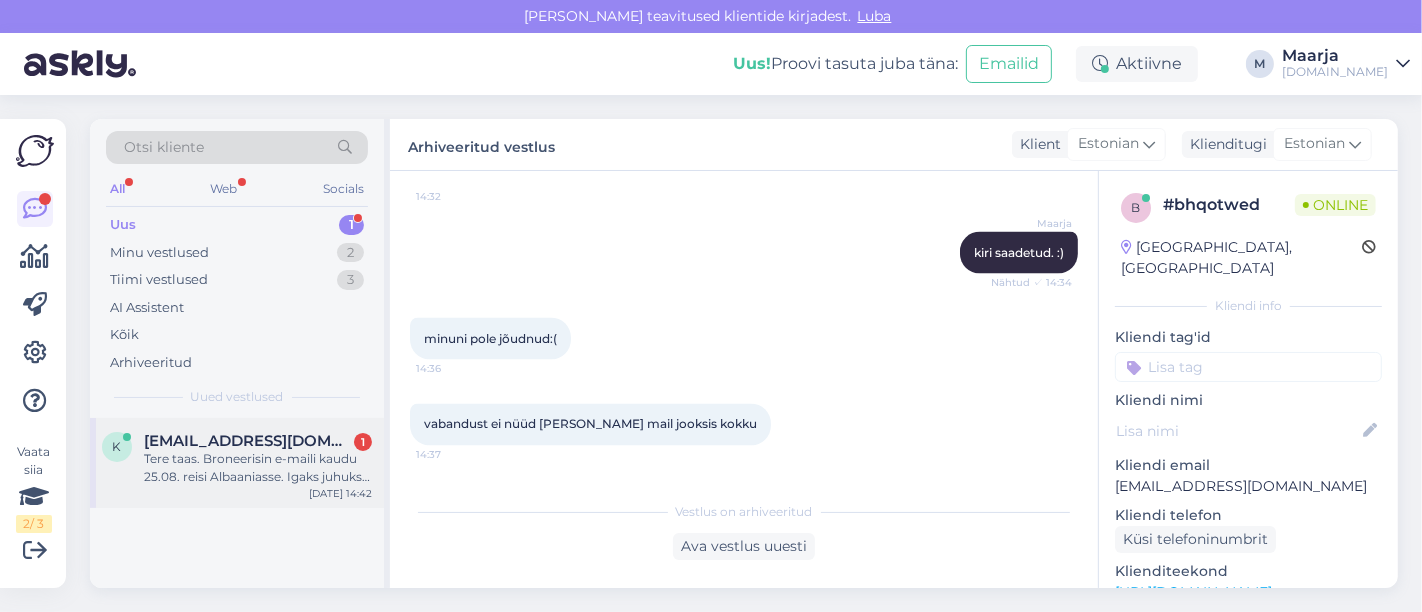 click on "k [EMAIL_ADDRESS][DOMAIN_NAME] 1 Tere taas. Broneerisin e-maili kaudu 25.08. reisi Albaaniasse. Igaks juhuks küsin, kas [PERSON_NAME] on saadaval ka 18.08. väljalennule?  [DATE] 14:42" at bounding box center (237, 463) 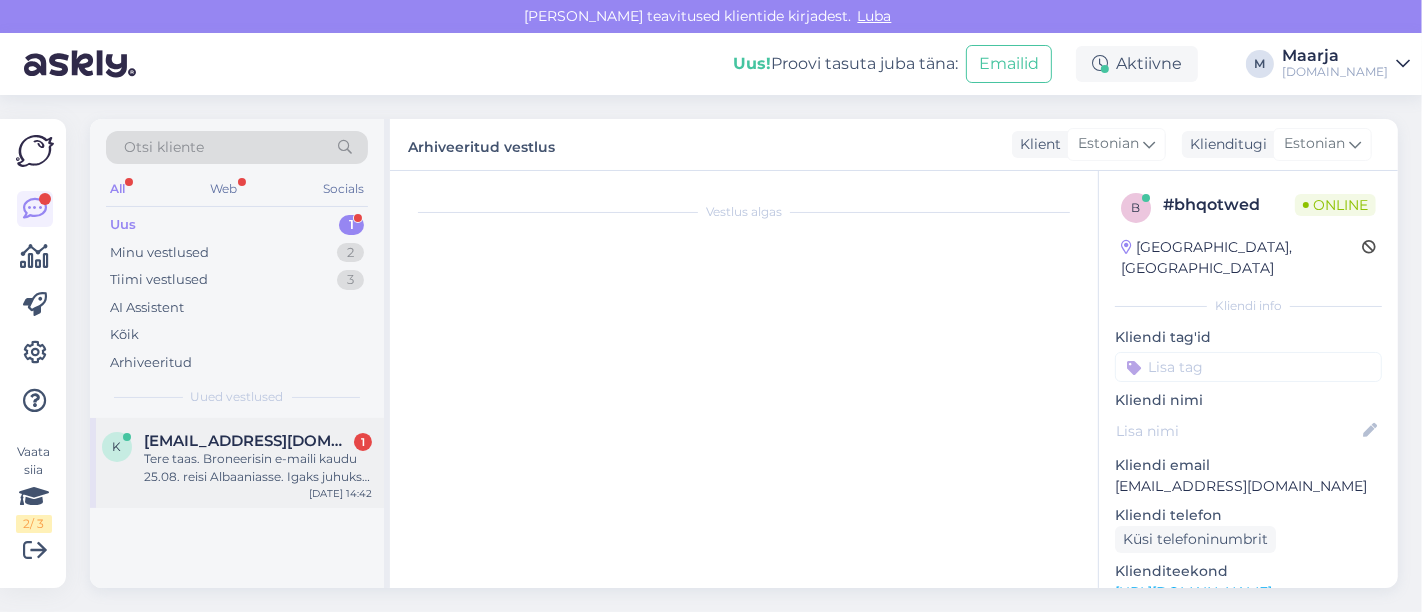 scroll, scrollTop: 1024, scrollLeft: 0, axis: vertical 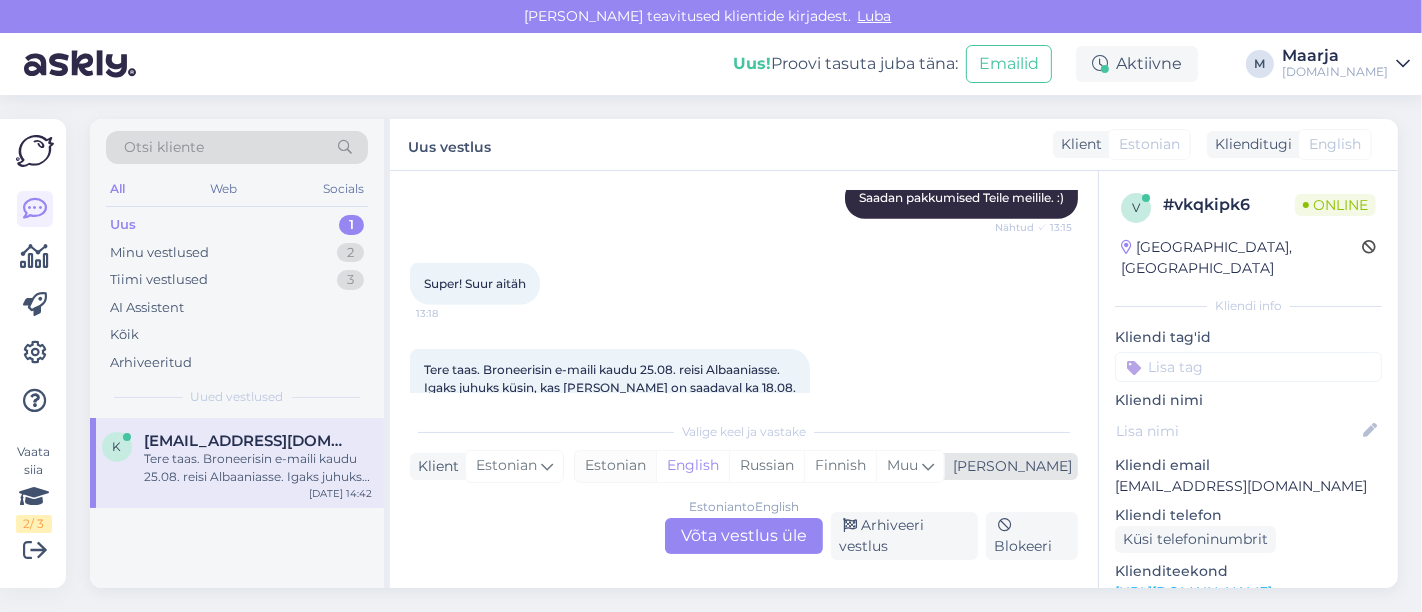 click on "Estonian" at bounding box center (615, 466) 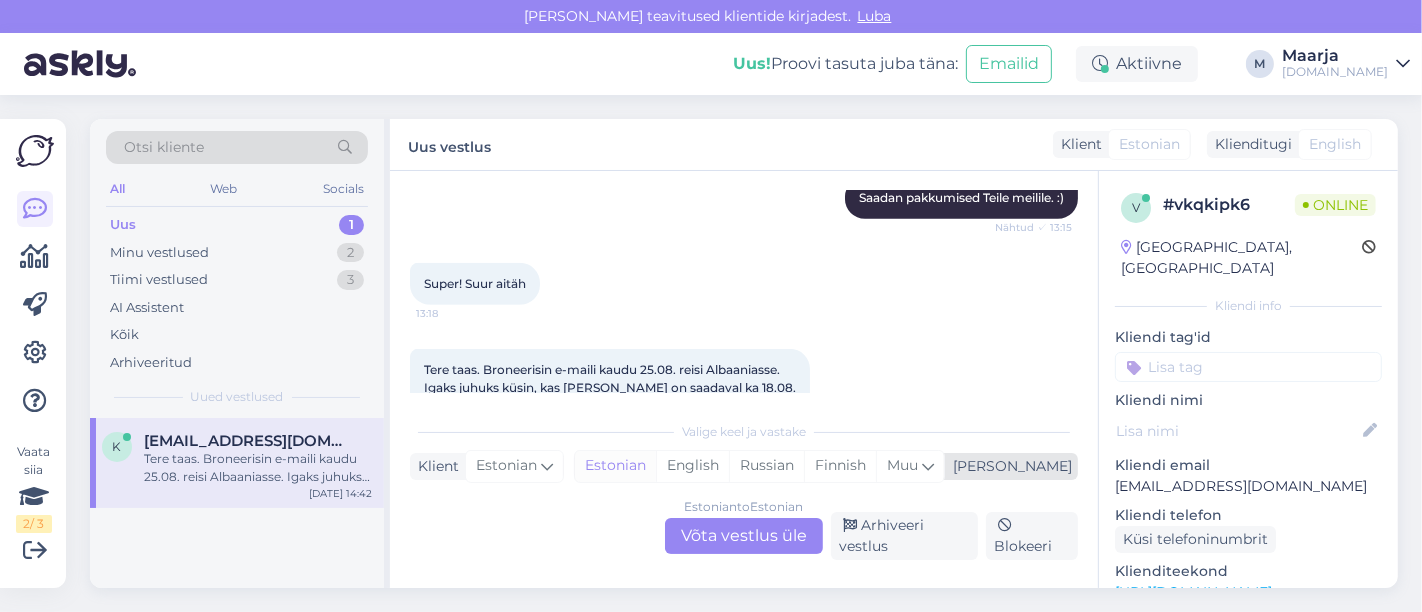 click on "Estonian" at bounding box center [615, 466] 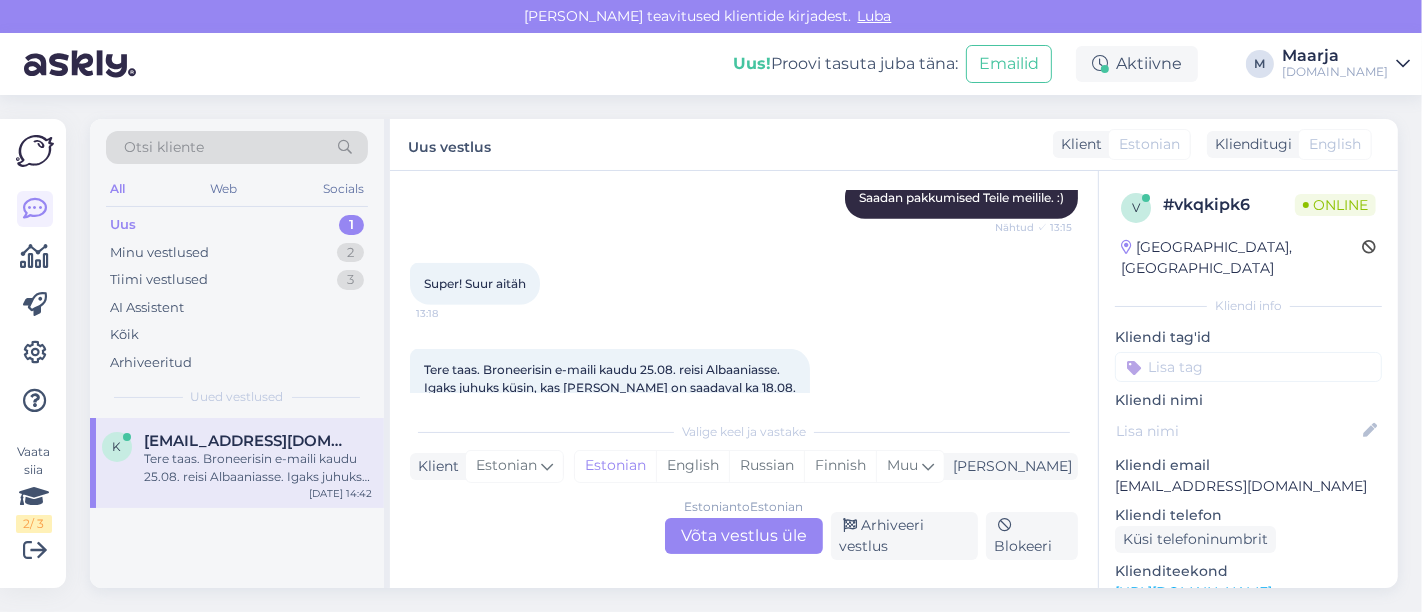 click on "Estonian  to  Estonian Võta vestlus üle" at bounding box center (744, 536) 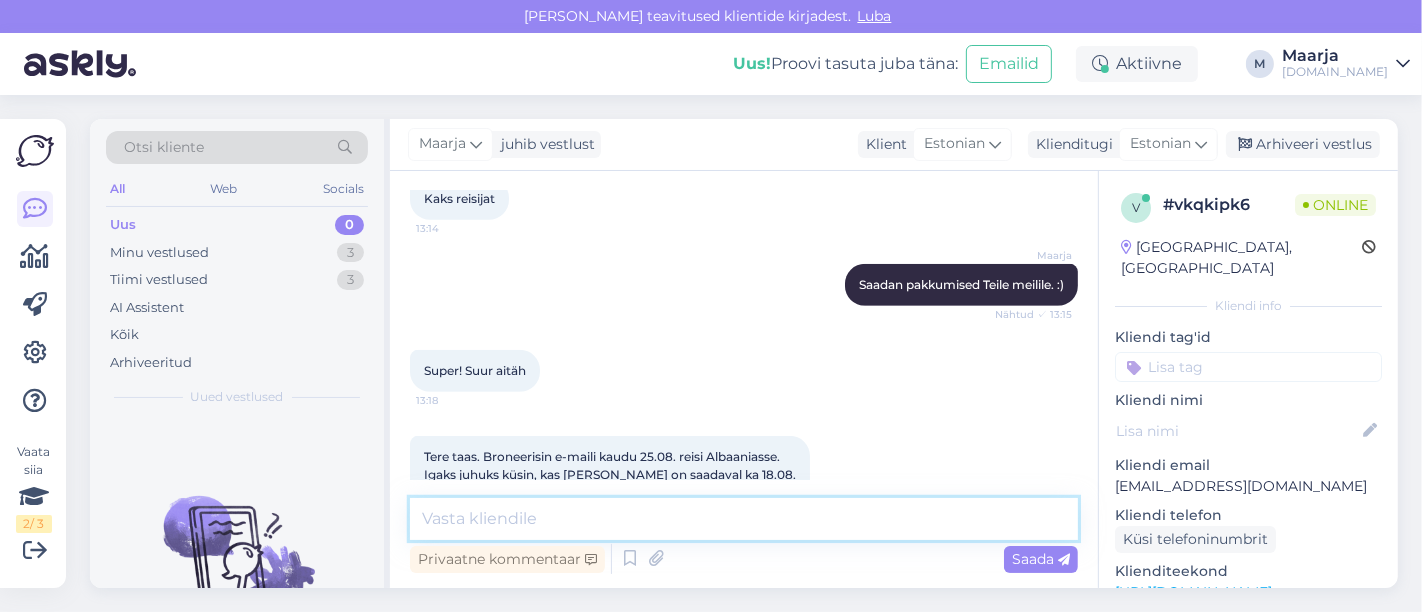 click at bounding box center (744, 519) 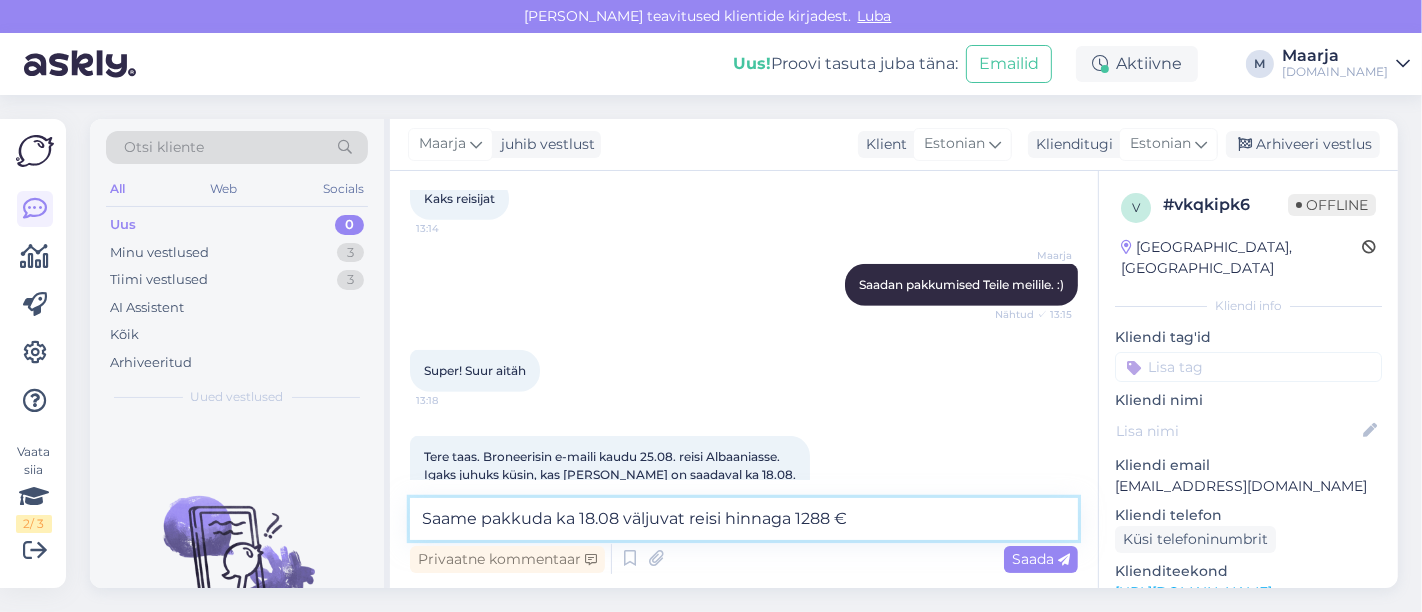 type on "Saame pakkuda ka 18.08 väljuvat reisi hinnaga 1288 €" 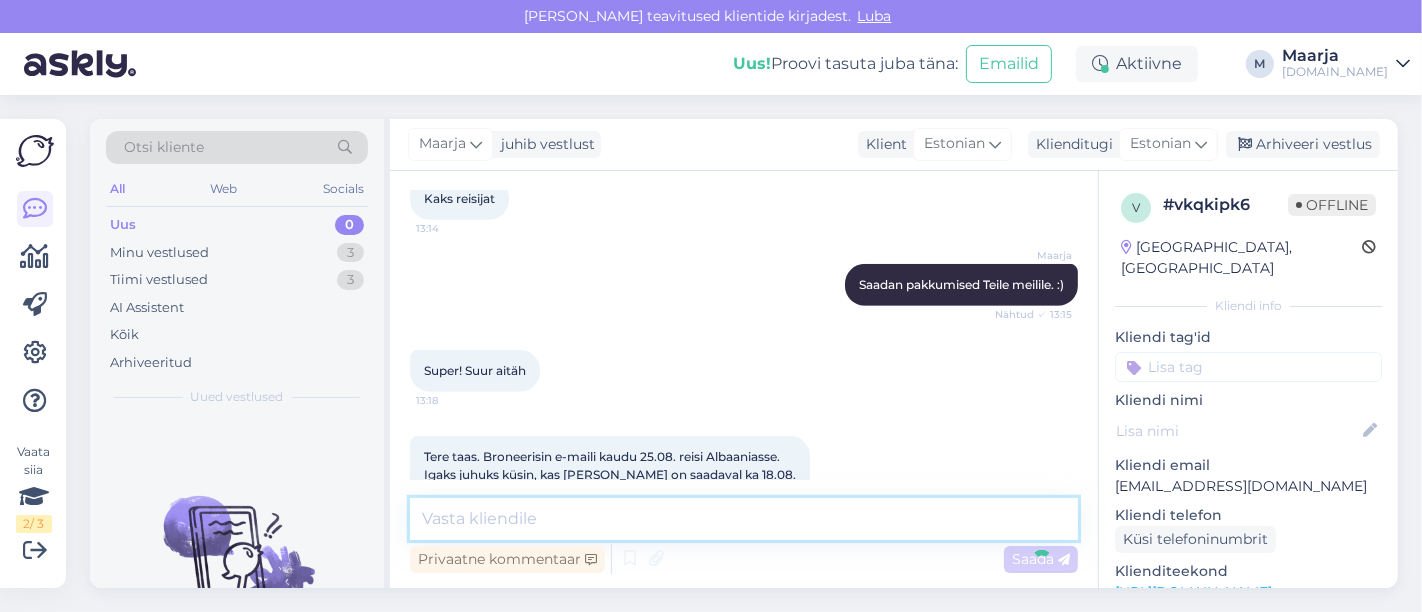 scroll, scrollTop: 1023, scrollLeft: 0, axis: vertical 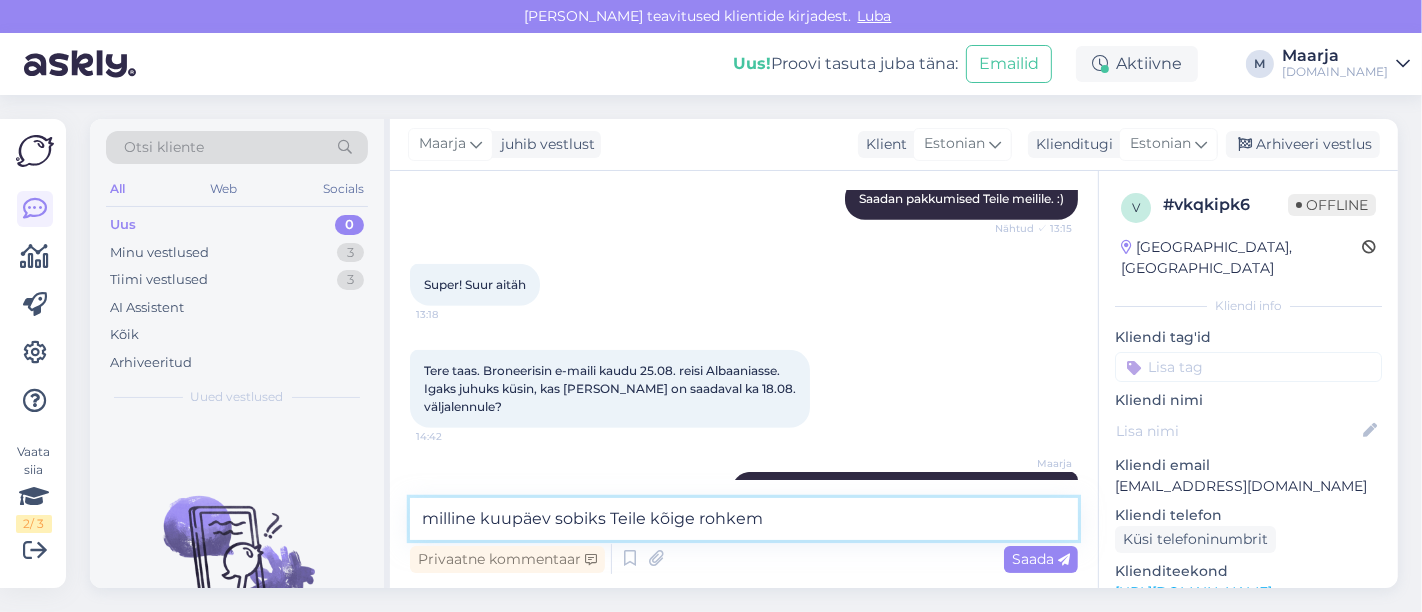 type on "milline kuupäev sobiks Teile kõige rohkem?" 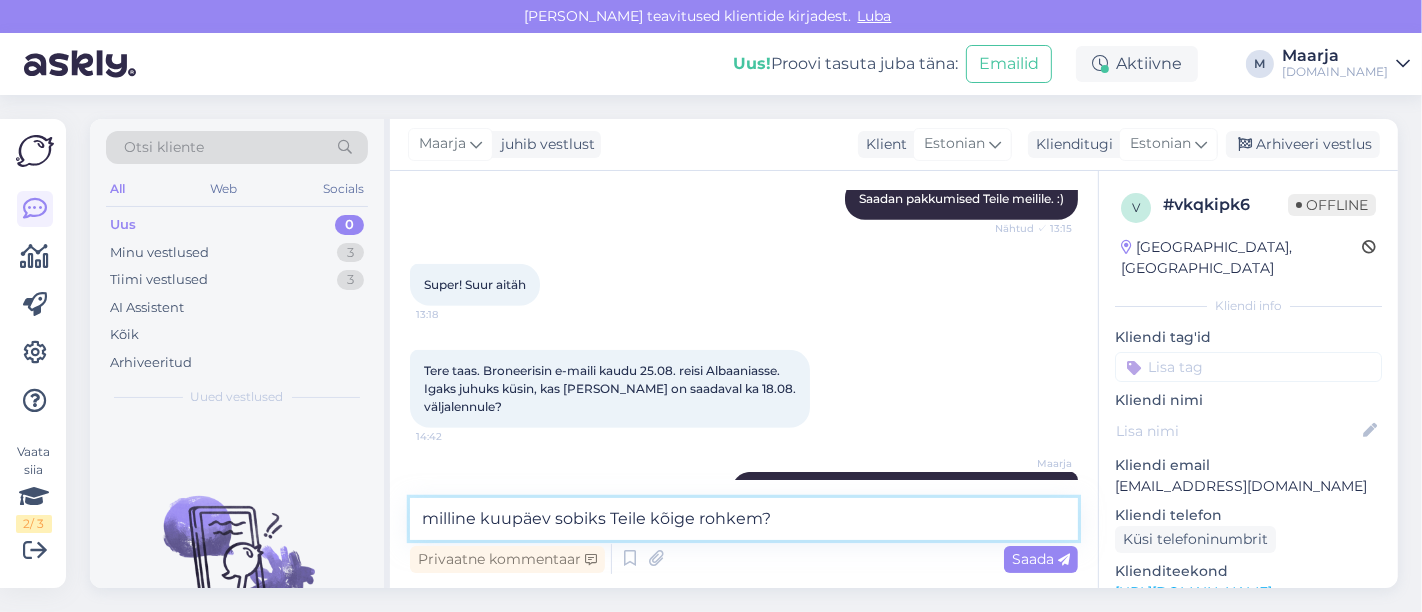 type 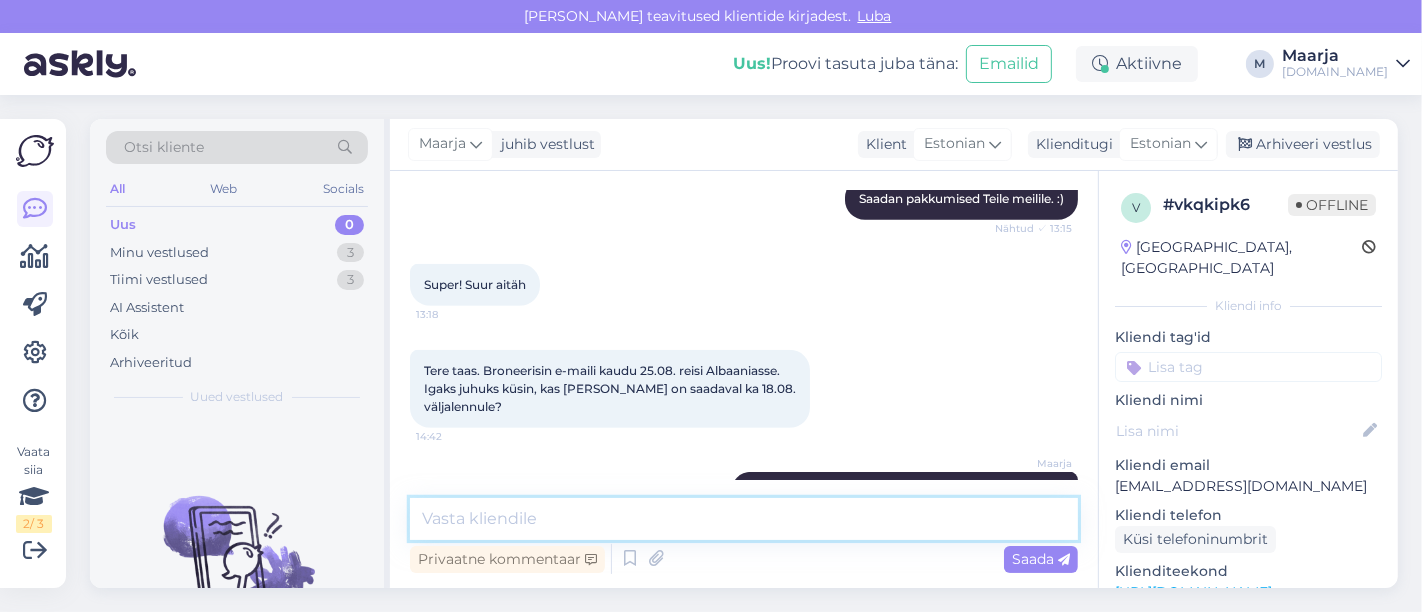 scroll, scrollTop: 1109, scrollLeft: 0, axis: vertical 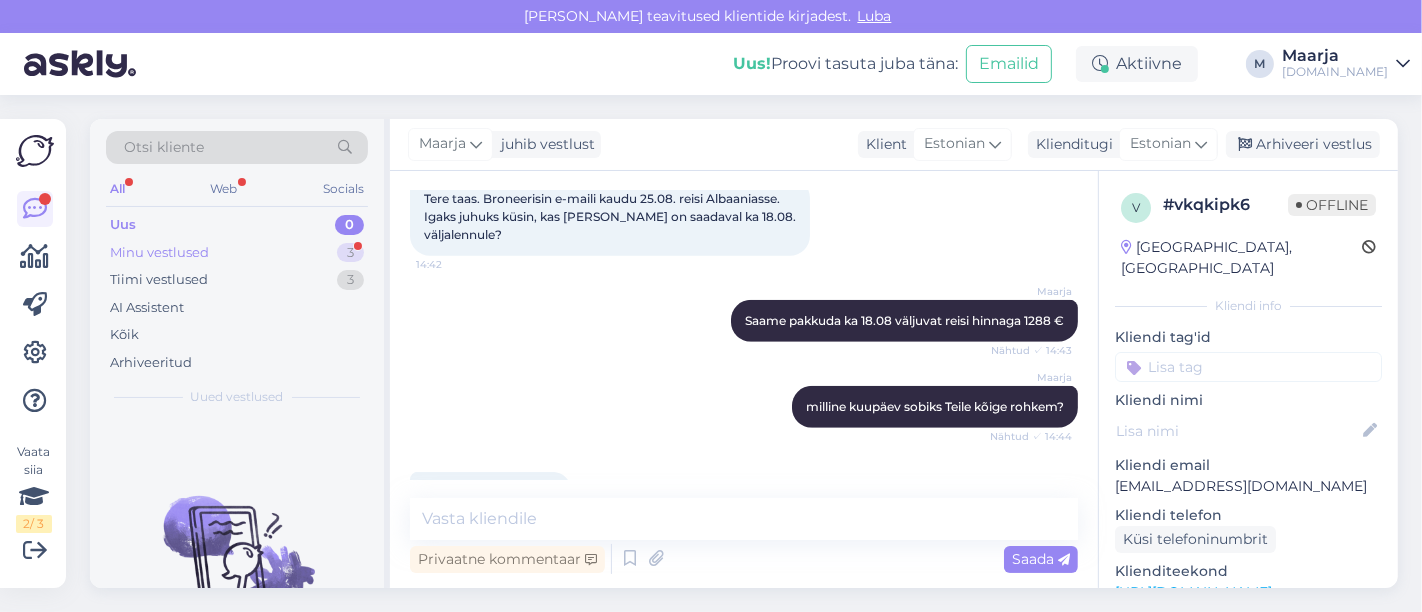 click on "Minu vestlused" at bounding box center [159, 253] 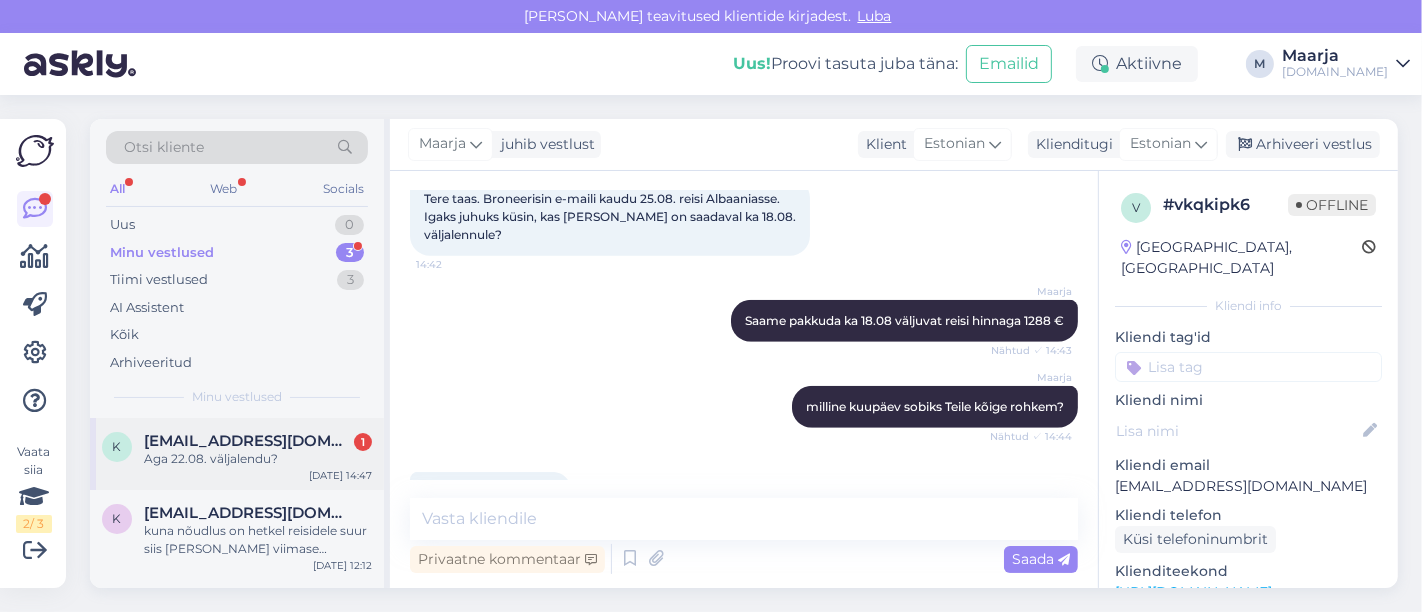 click on "k [EMAIL_ADDRESS][DOMAIN_NAME] 1 Aga 22.08. väljalendu?  [DATE] 14:47" at bounding box center (237, 454) 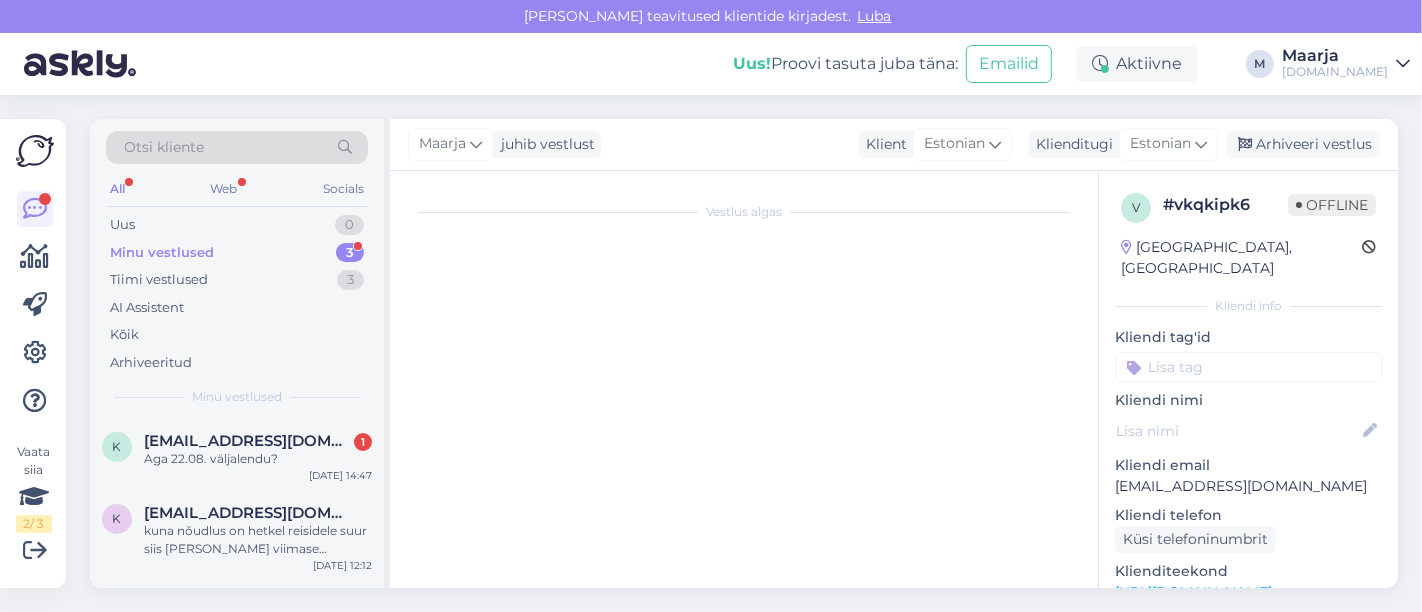 scroll, scrollTop: 1195, scrollLeft: 0, axis: vertical 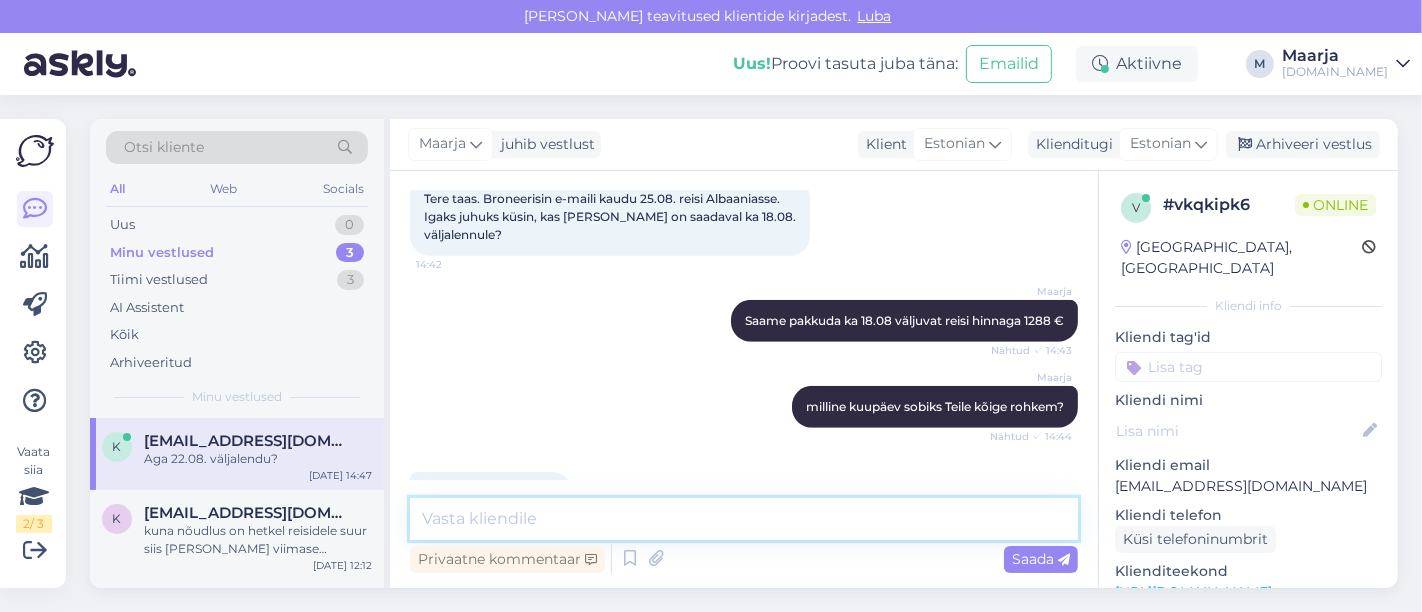 click at bounding box center [744, 519] 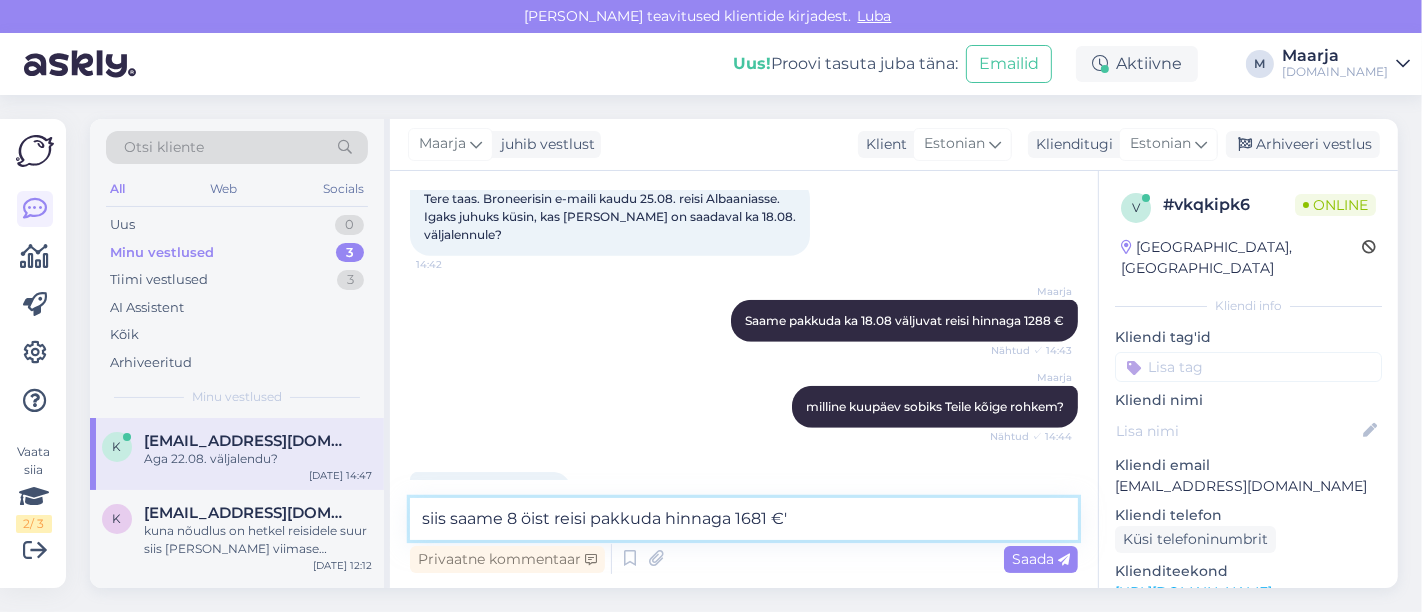 type on "siis saame 8 öist reisi pakkuda hinnaga 1681 €" 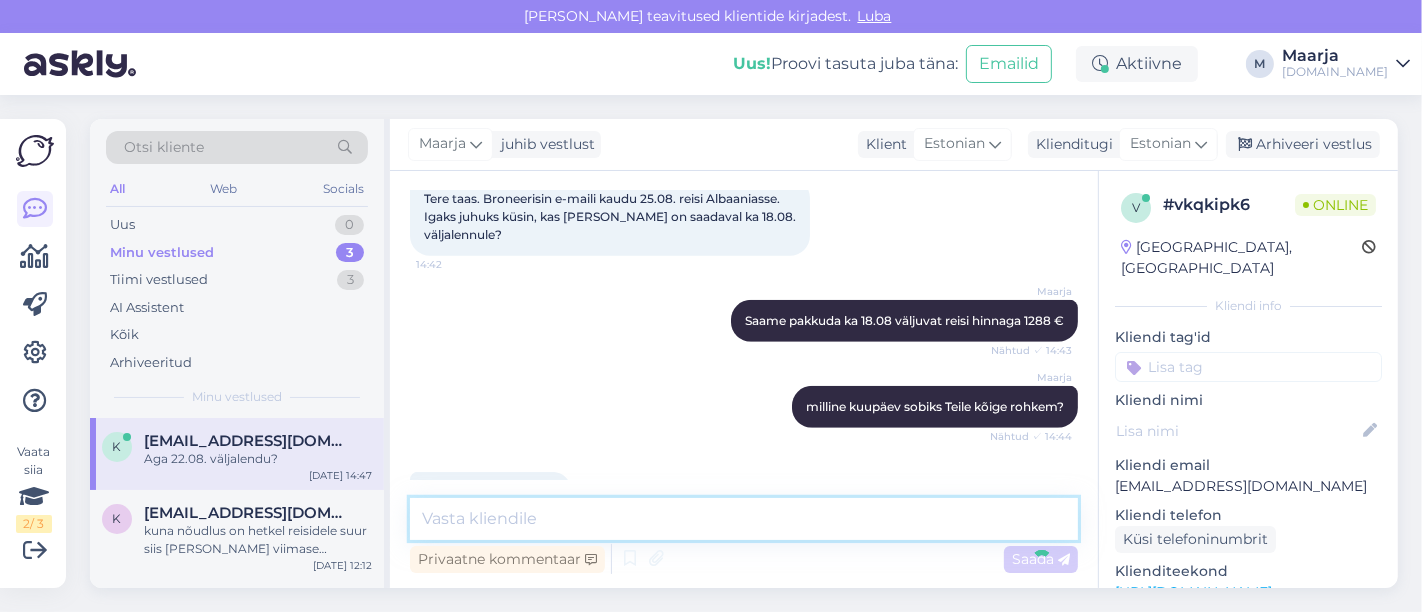 scroll, scrollTop: 1281, scrollLeft: 0, axis: vertical 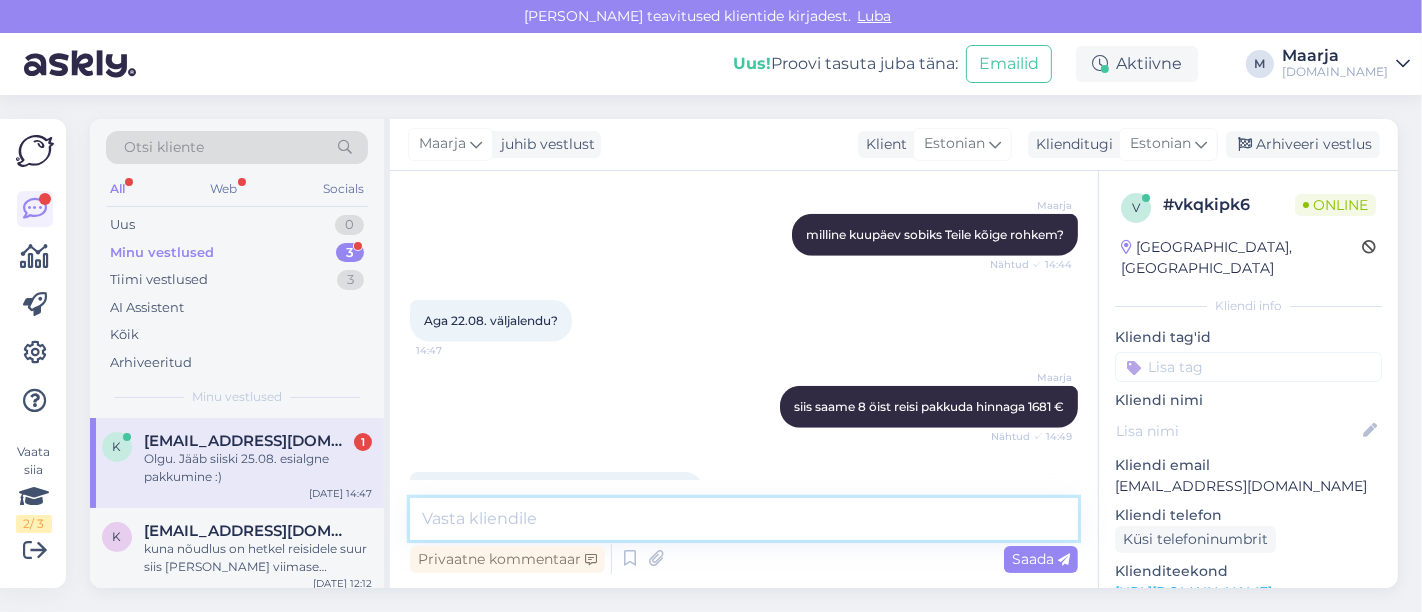 click at bounding box center (744, 519) 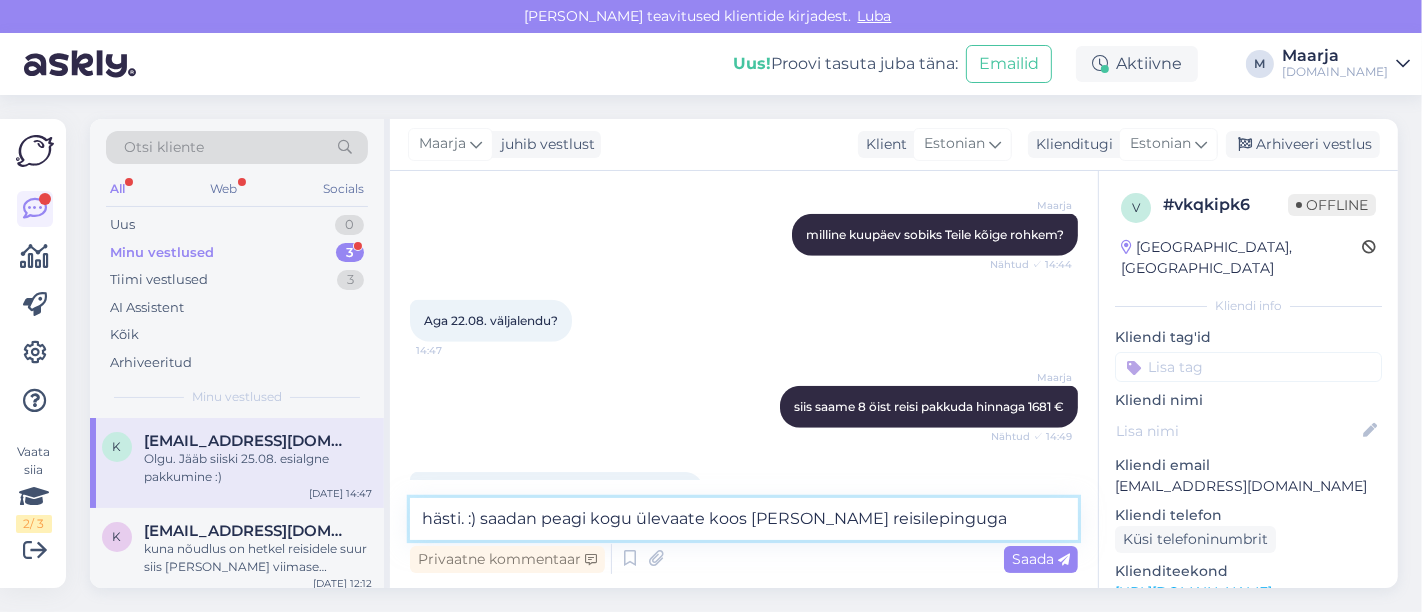 click on "hästi. :) saadan peagi kogu ülevaate koos [PERSON_NAME] reisilepinguga" at bounding box center [744, 519] 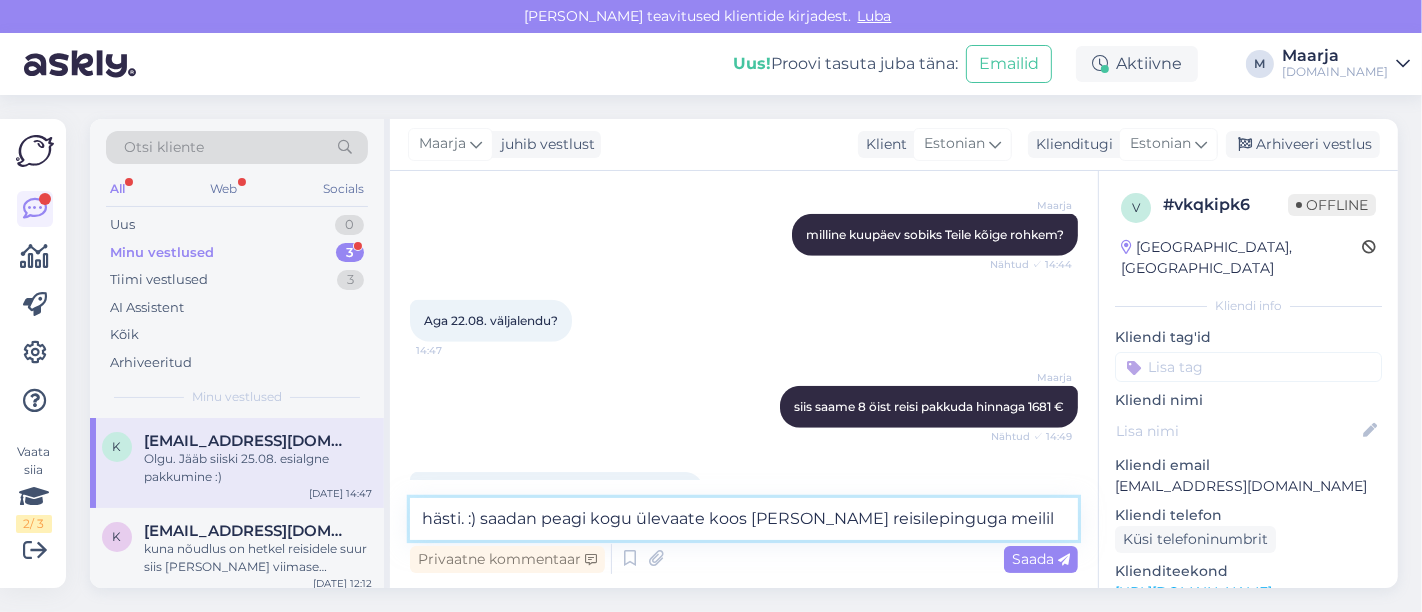 type on "hästi. :) saadan peagi kogu ülevaate koos [PERSON_NAME] reisilepinguga meilile" 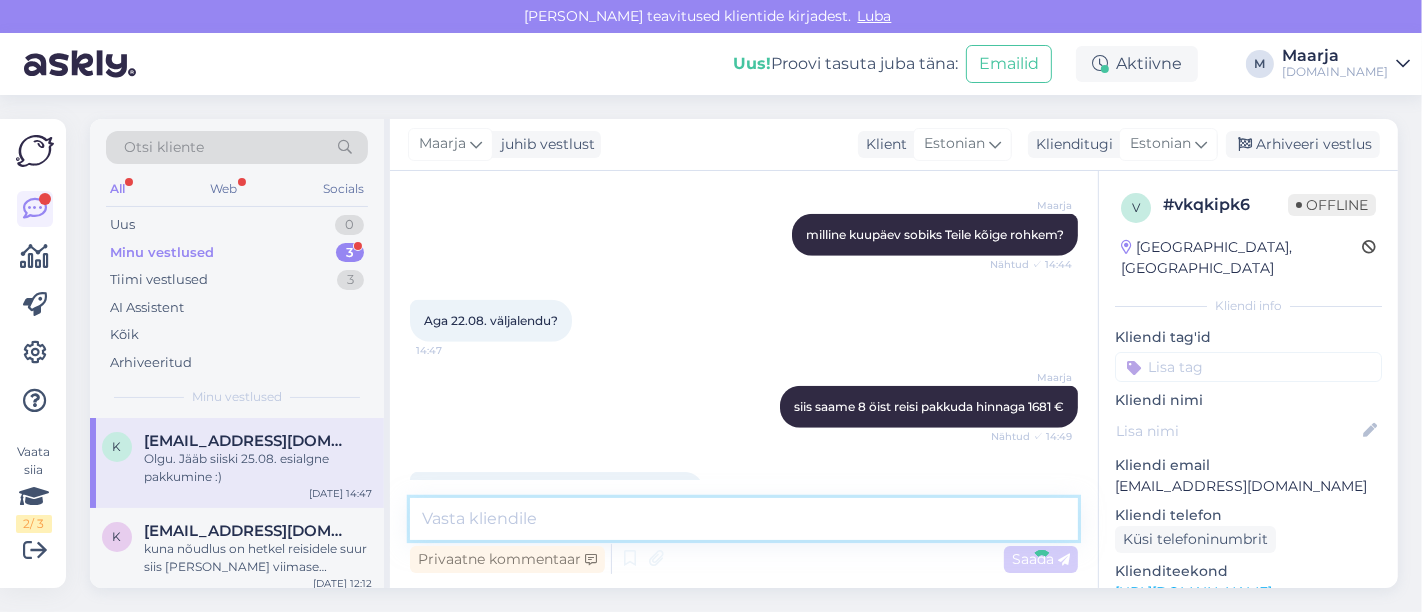 scroll, scrollTop: 1471, scrollLeft: 0, axis: vertical 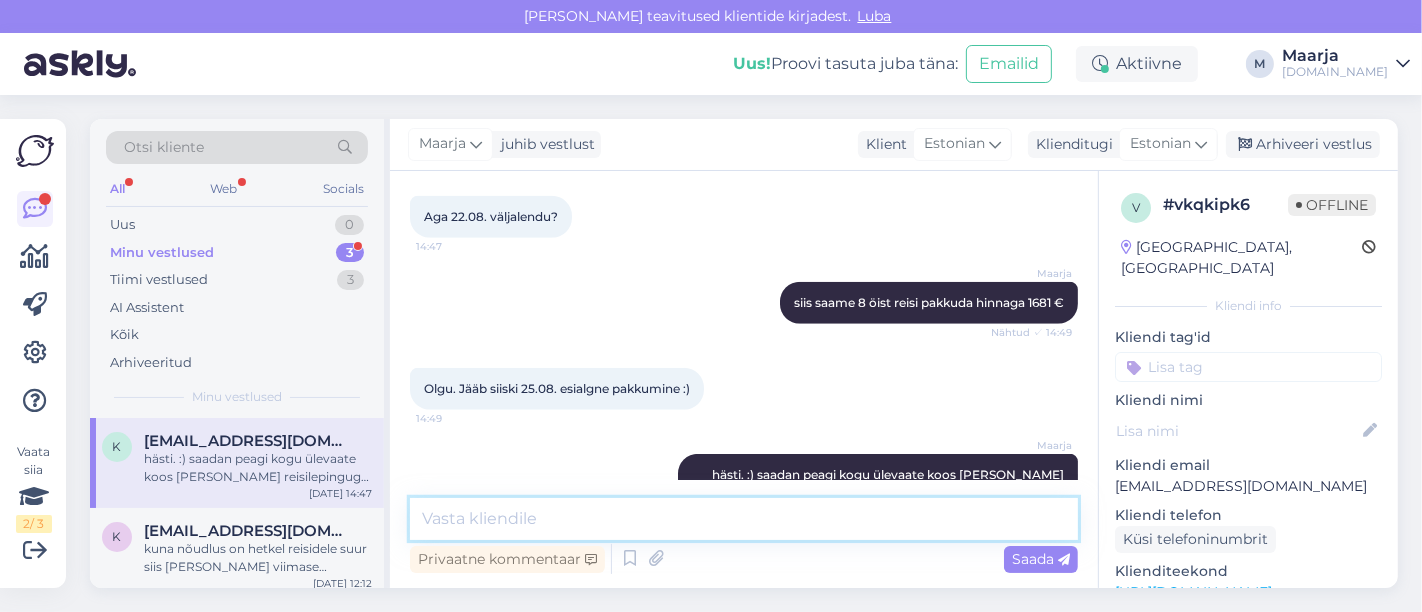 type 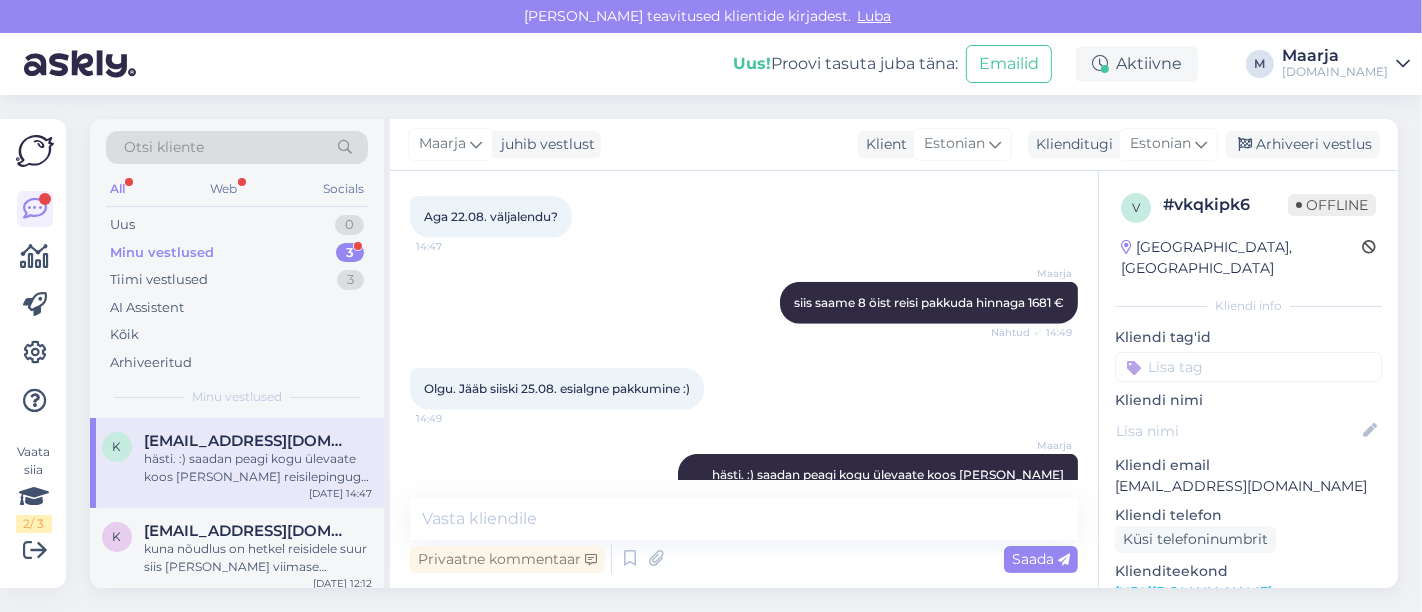 click on "Minu vestlused" at bounding box center (162, 253) 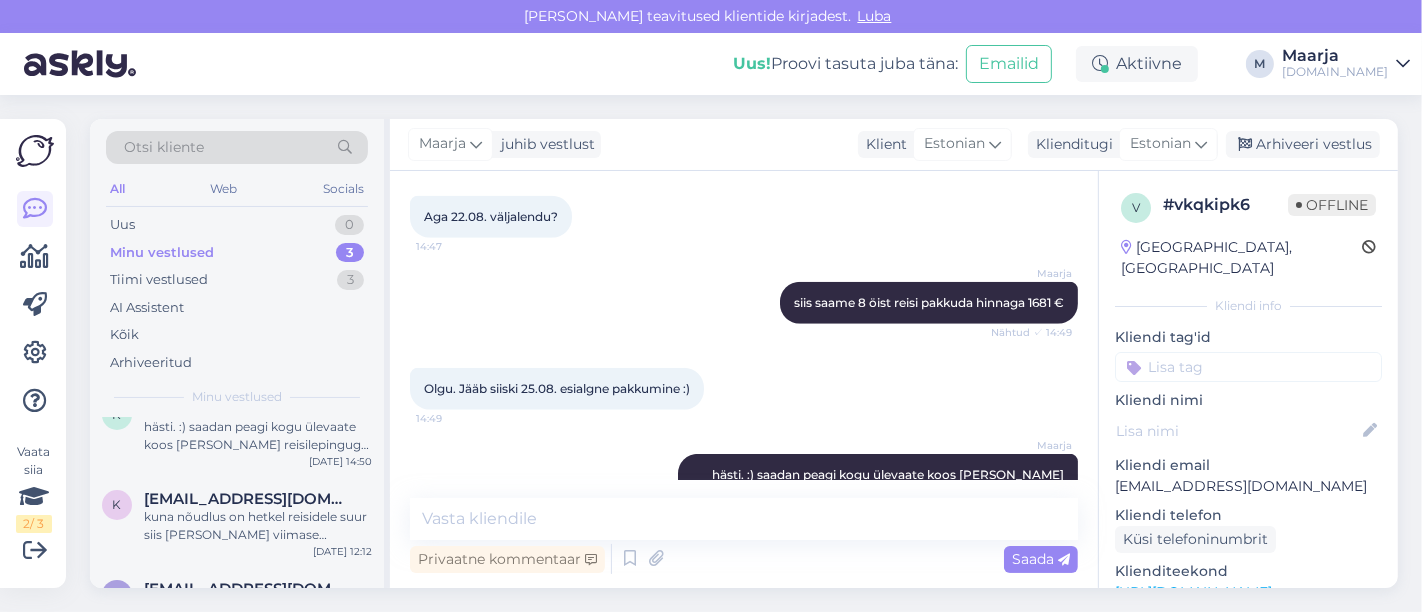 scroll, scrollTop: 0, scrollLeft: 0, axis: both 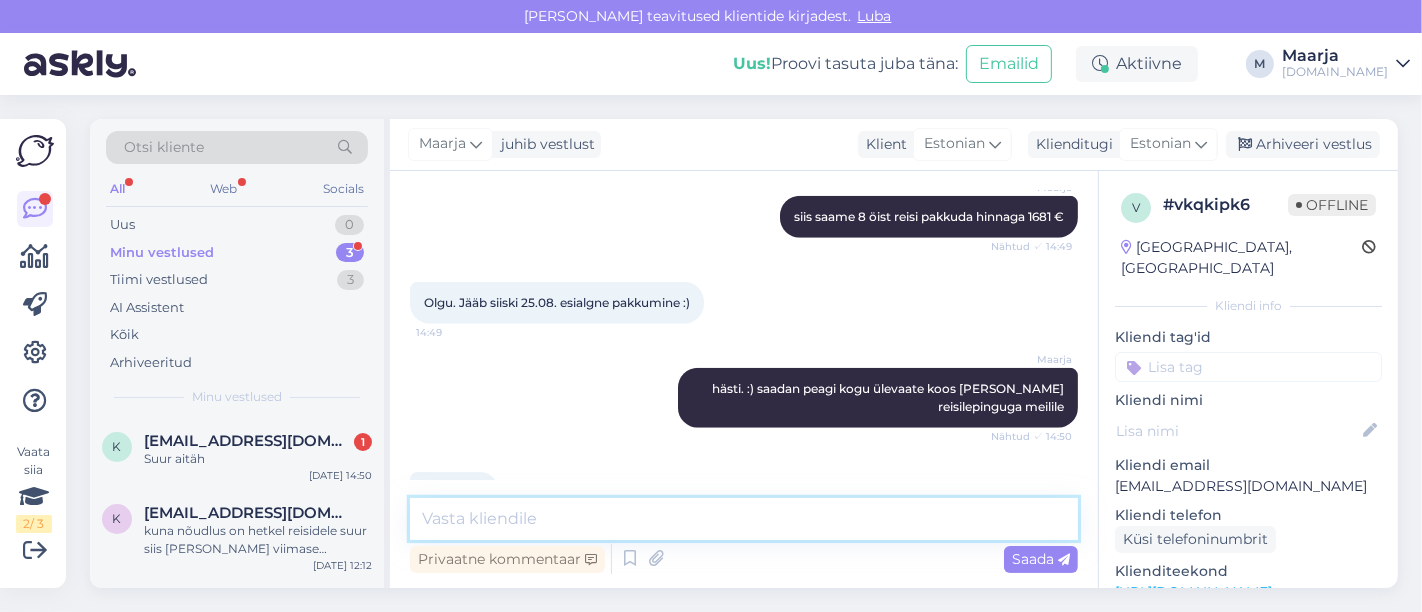 click at bounding box center (744, 519) 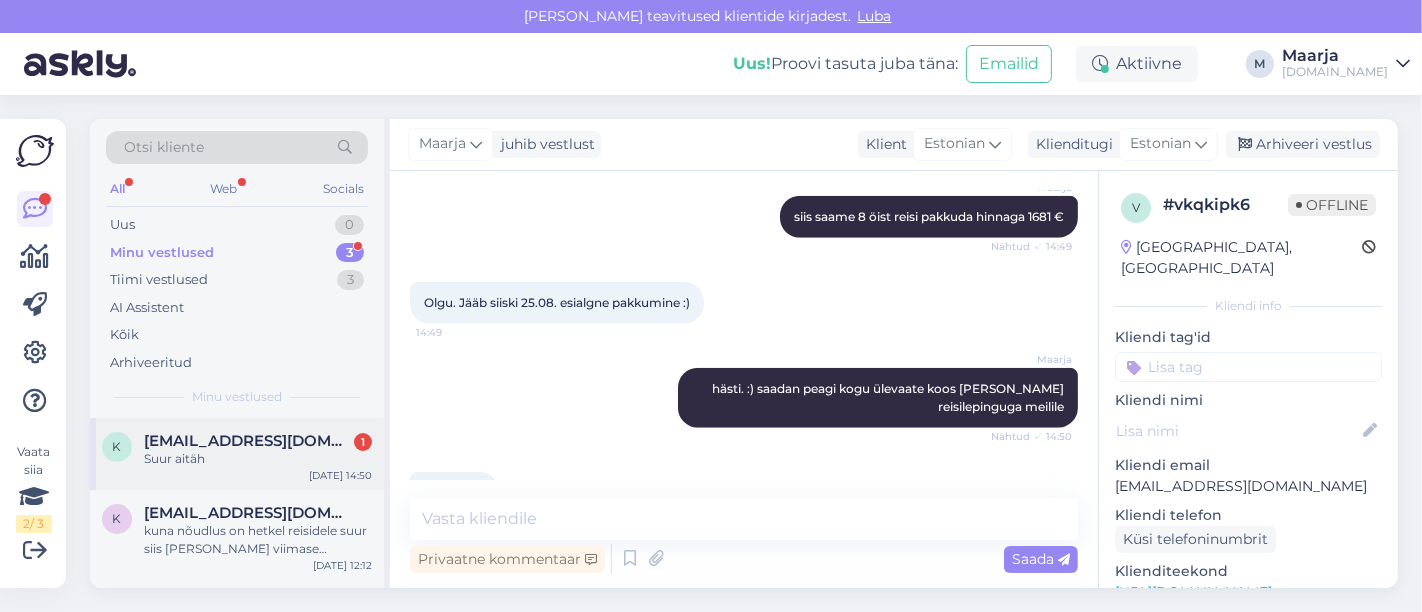 click on "[EMAIL_ADDRESS][DOMAIN_NAME]" at bounding box center (248, 441) 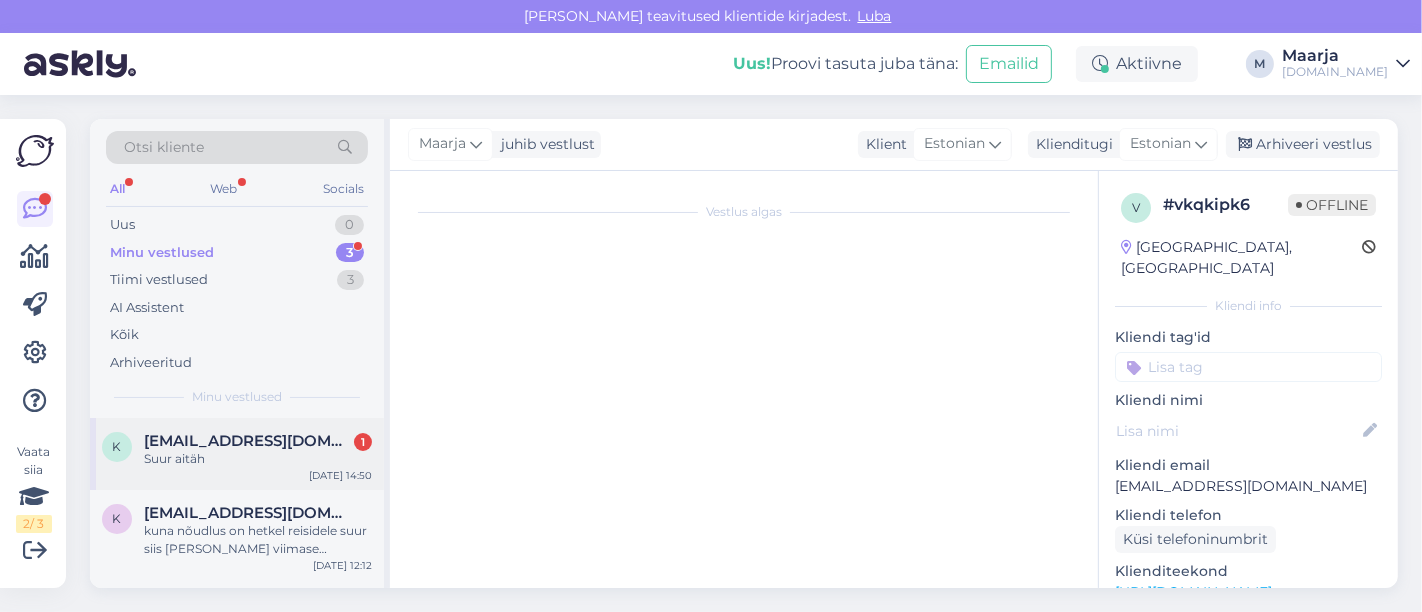 scroll, scrollTop: 1557, scrollLeft: 0, axis: vertical 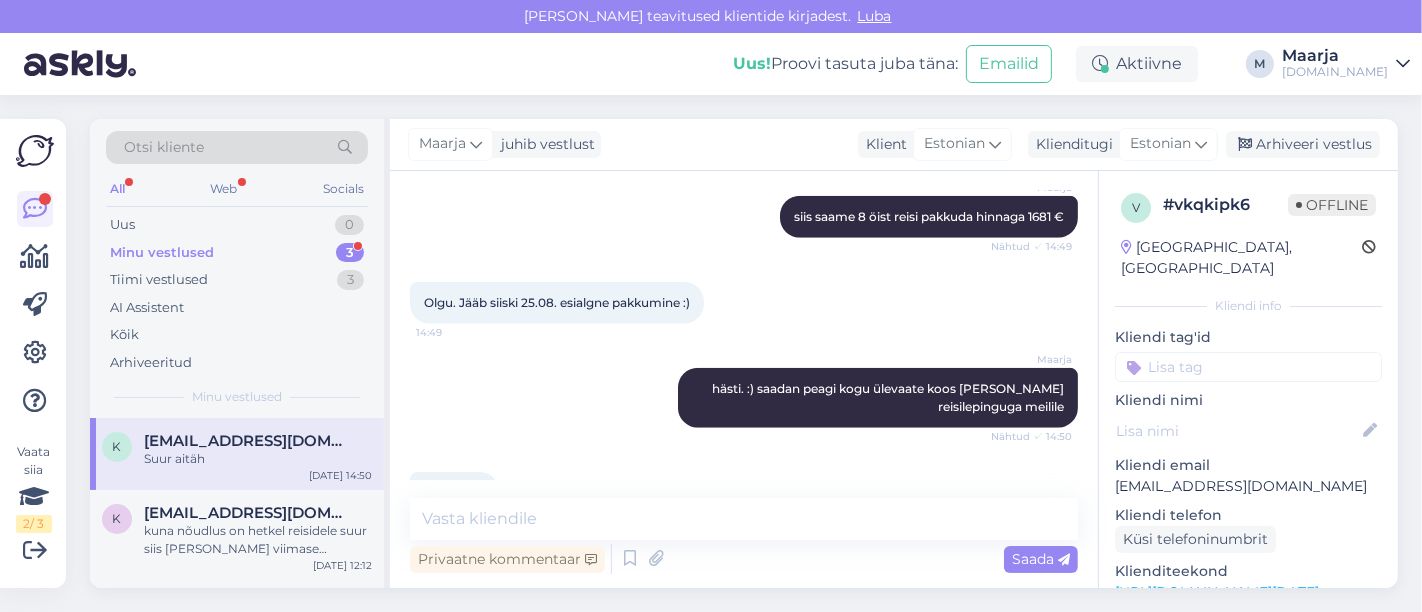 click on "Minu vestlused" at bounding box center [162, 253] 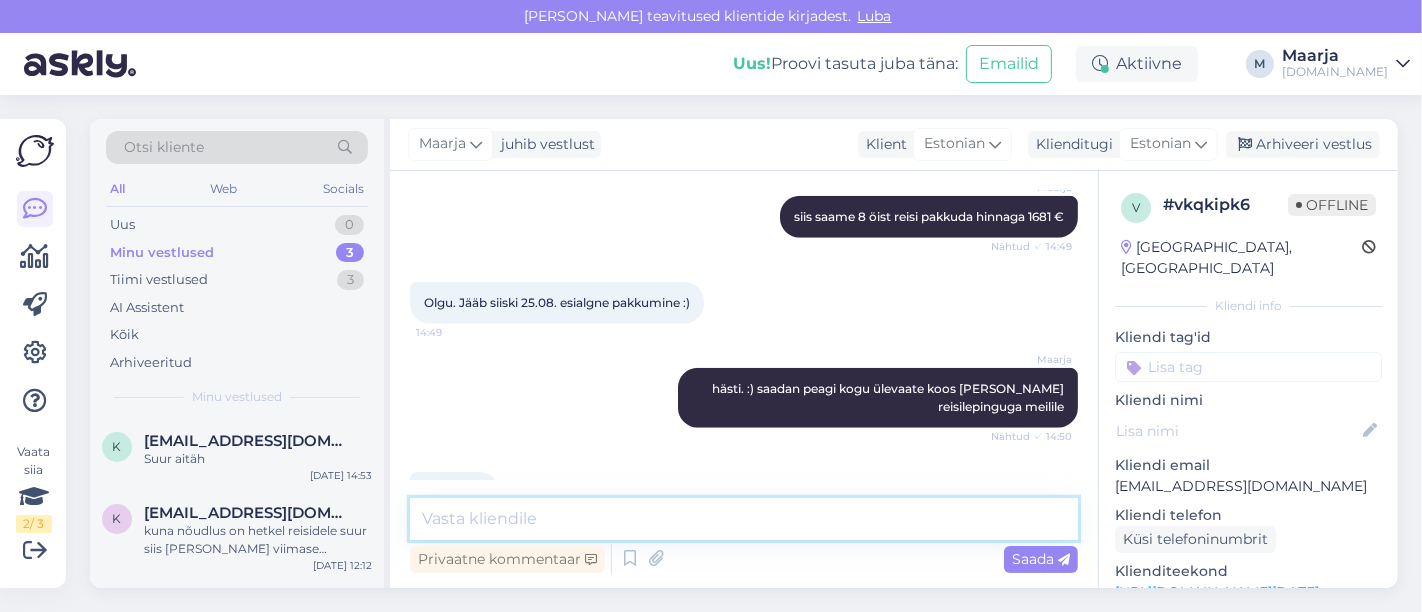 click at bounding box center [744, 519] 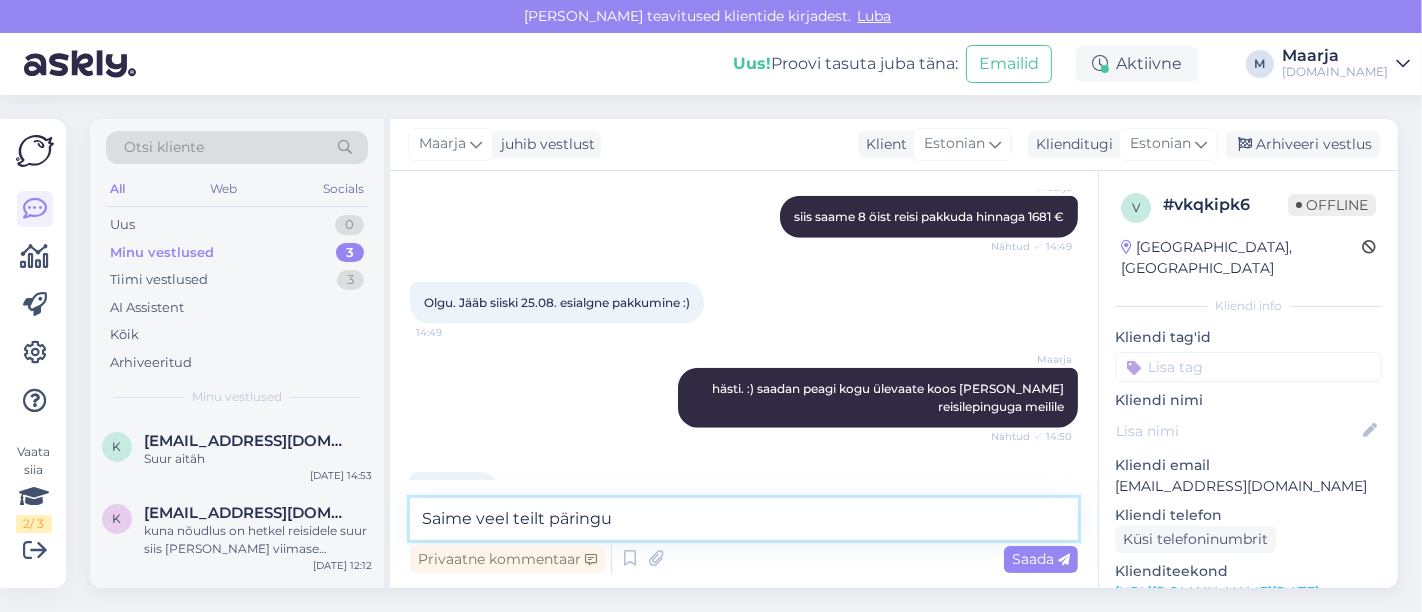 paste on "[DATE]" 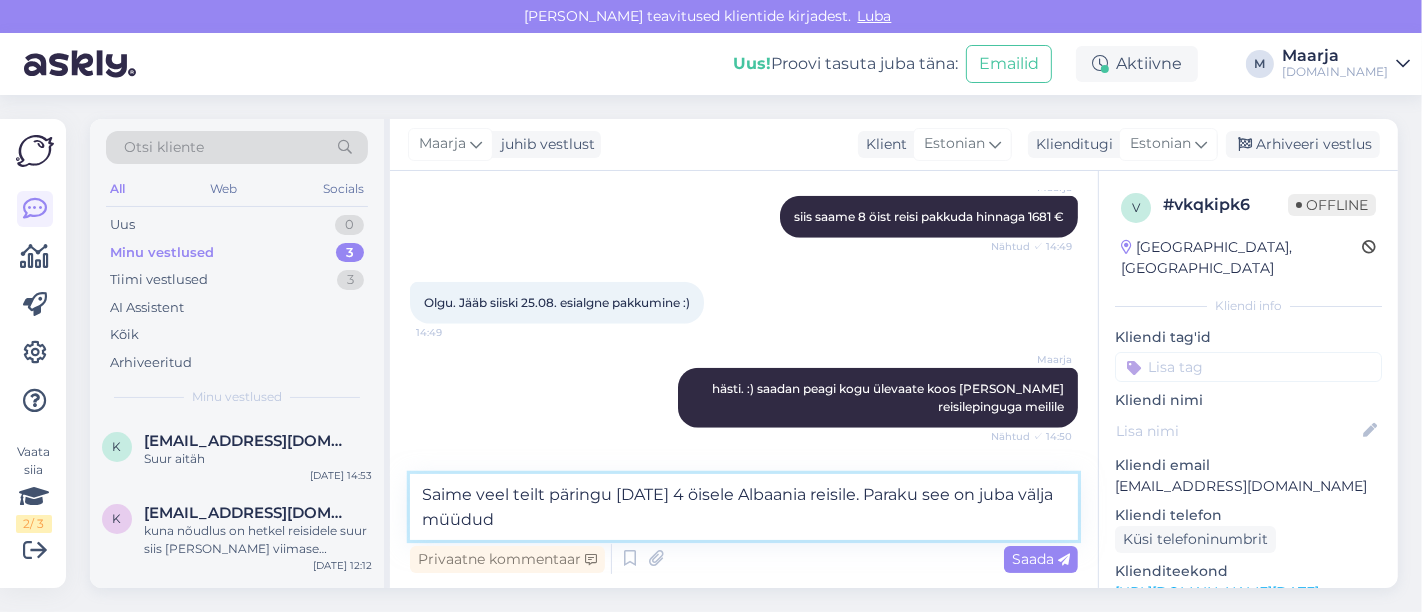 drag, startPoint x: 800, startPoint y: 402, endPoint x: 734, endPoint y: 515, distance: 130.86252 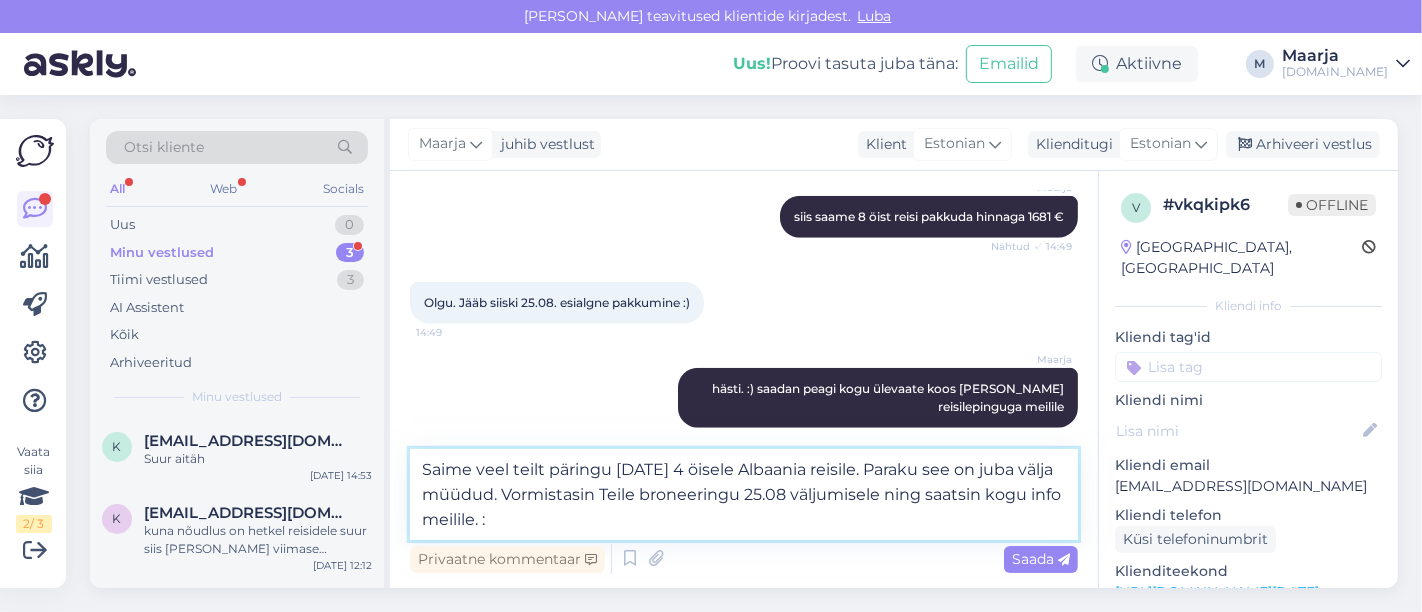 type on "Saime veel teilt päringu [DATE] 4 öisele Albaania reisile. Paraku see on juba välja müüdud. Vormistasin Teile broneeringu 25.08 väljumisele ning saatsin kogu info meilile. :)" 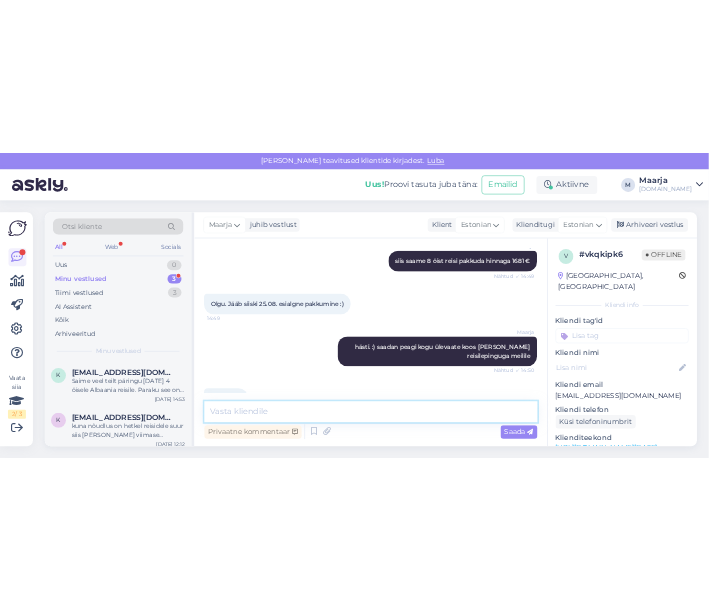scroll, scrollTop: 1697, scrollLeft: 0, axis: vertical 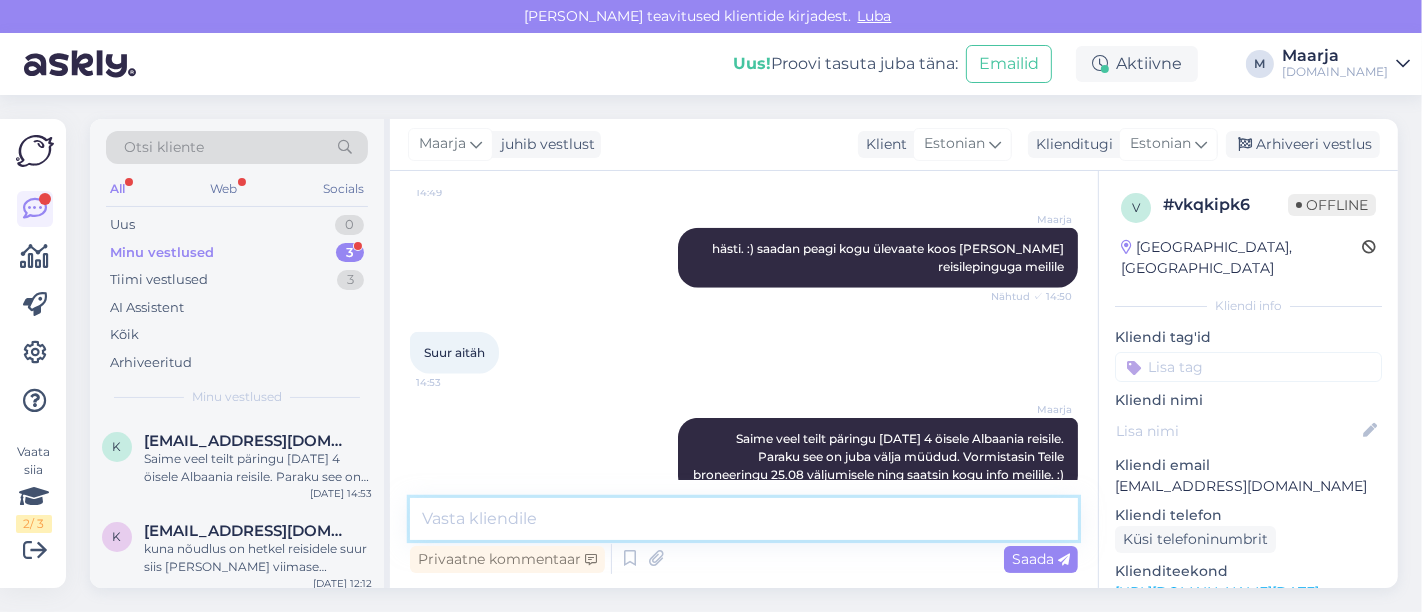 type 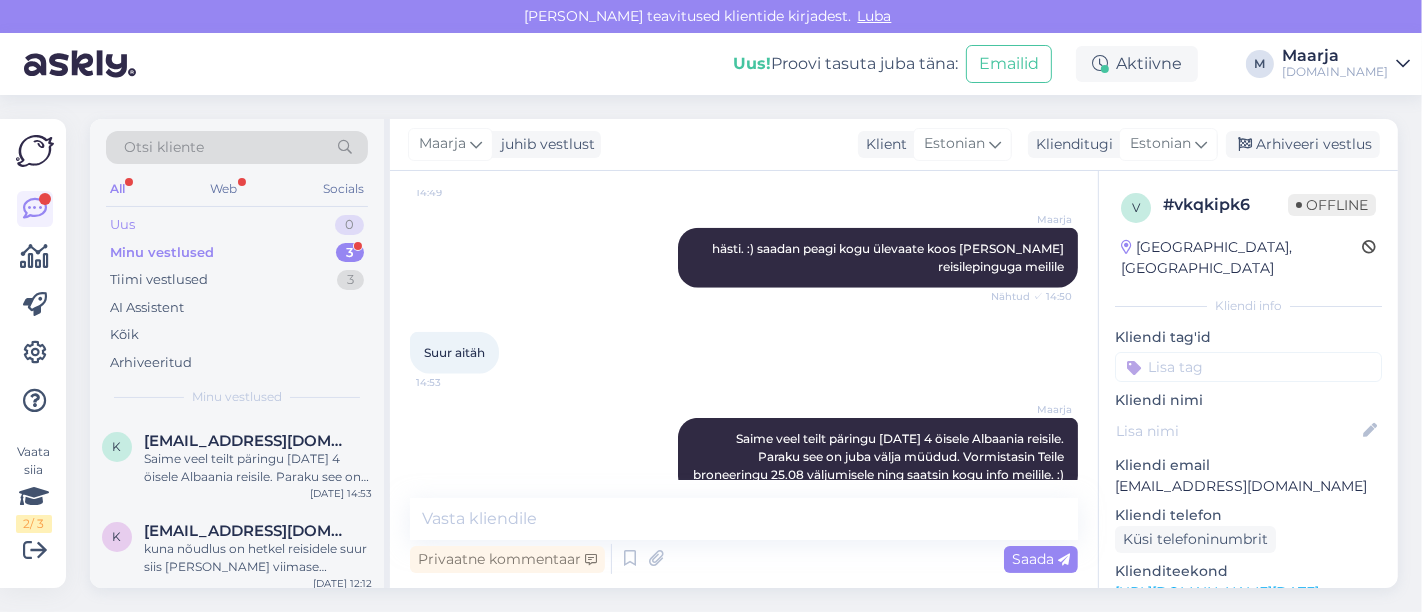 click on "Uus 0 Minu vestlused 3 Tiimi vestlused 3 AI Assistent Kõik Arhiveeritud" at bounding box center [237, 293] 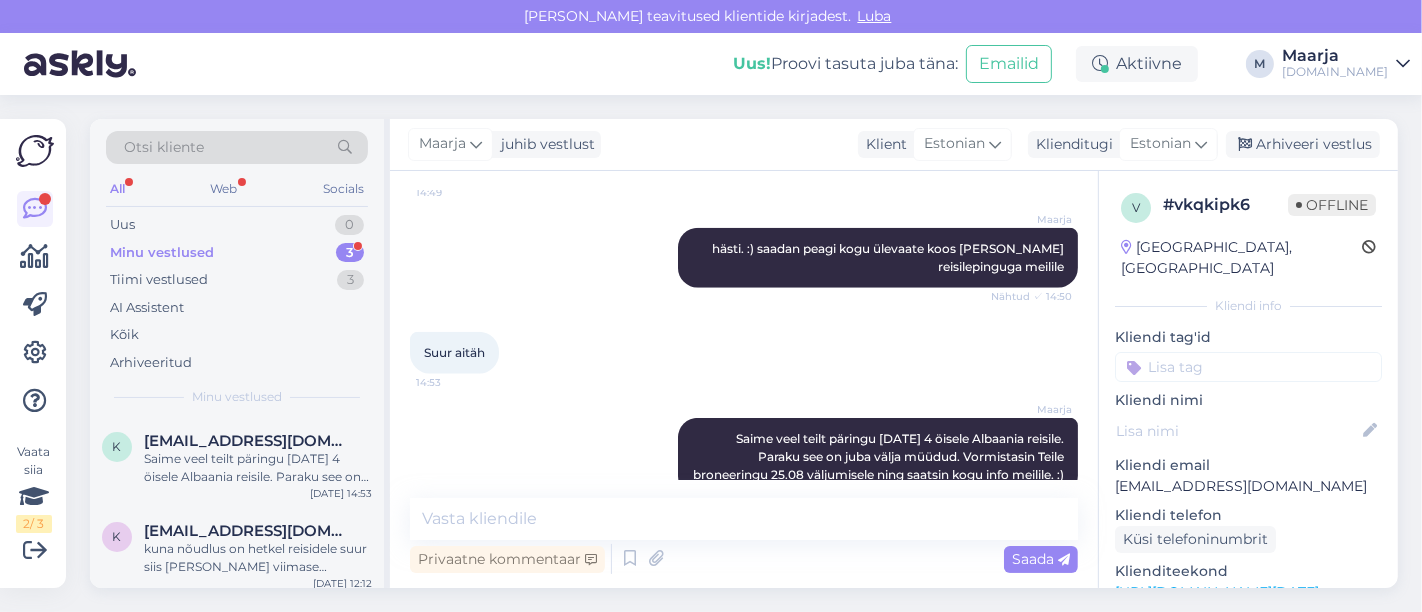 click on "Minu vestlused 3" at bounding box center (237, 253) 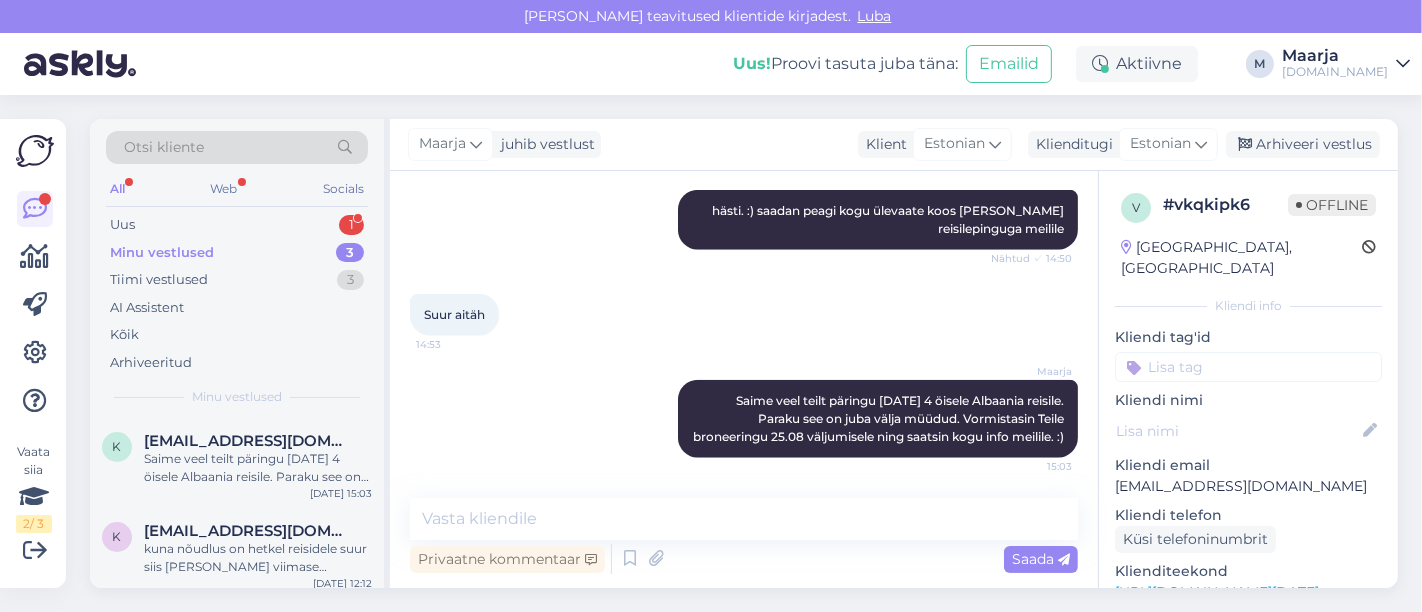 scroll, scrollTop: 1697, scrollLeft: 0, axis: vertical 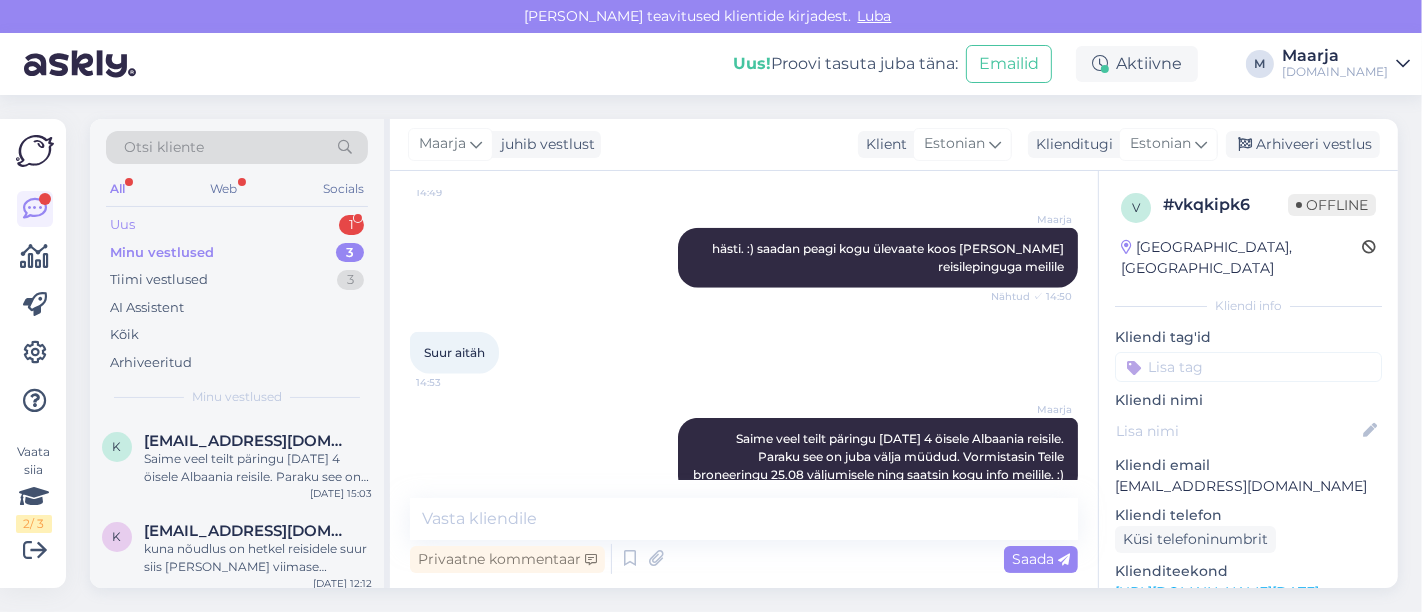 click on "Uus 1" at bounding box center (237, 225) 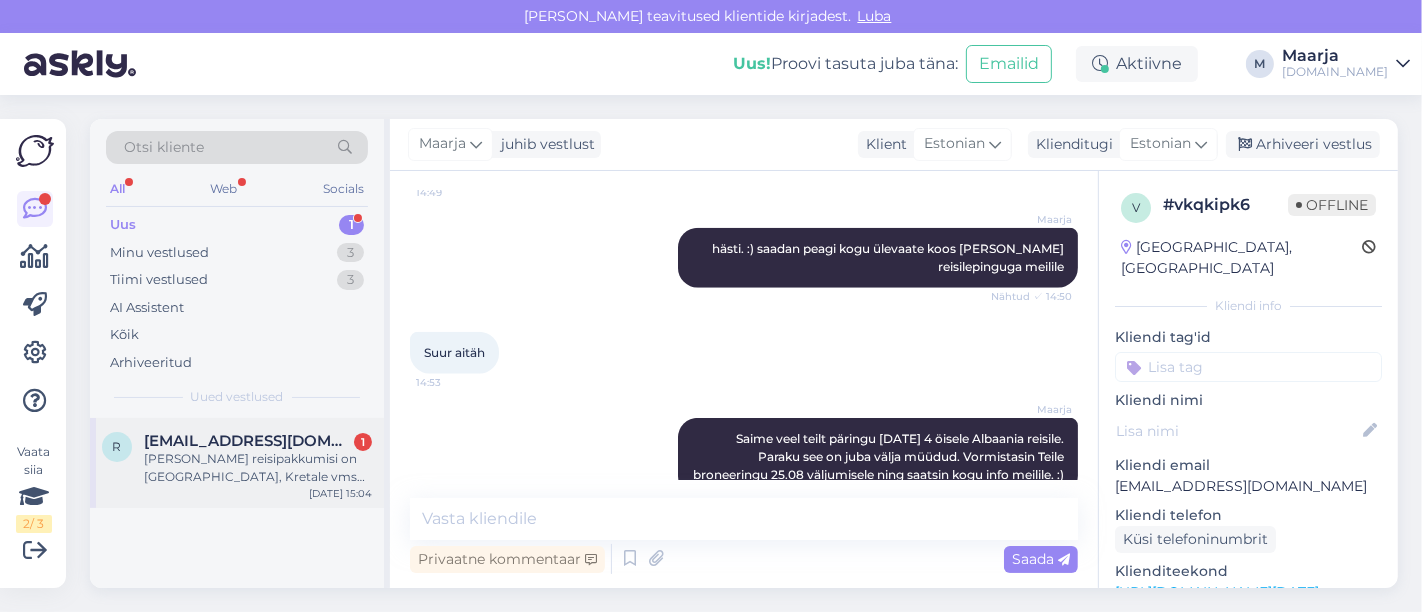 click on "r [EMAIL_ADDRESS][DOMAIN_NAME] 1 Milliseid reisipakkumisi on [GEOGRAPHIC_DATA], Kretale vms ajavahemikus alates [DATE]-19.08.[DATE] 15:04" at bounding box center (237, 463) 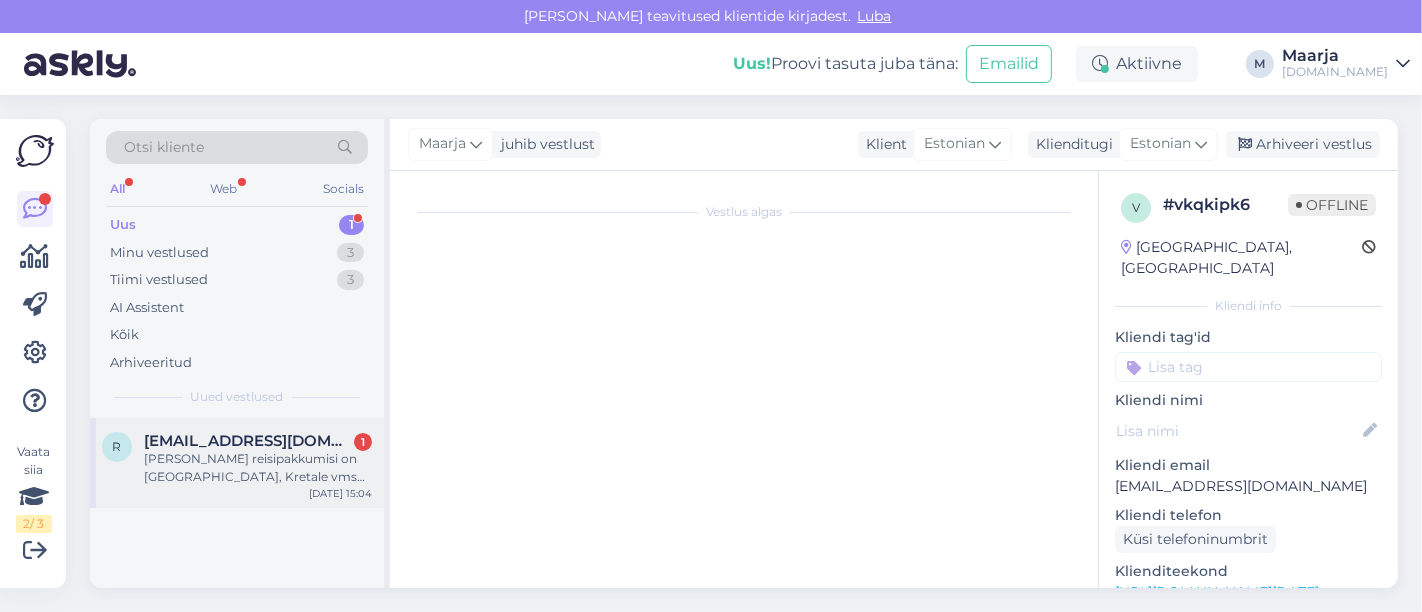 scroll, scrollTop: 0, scrollLeft: 0, axis: both 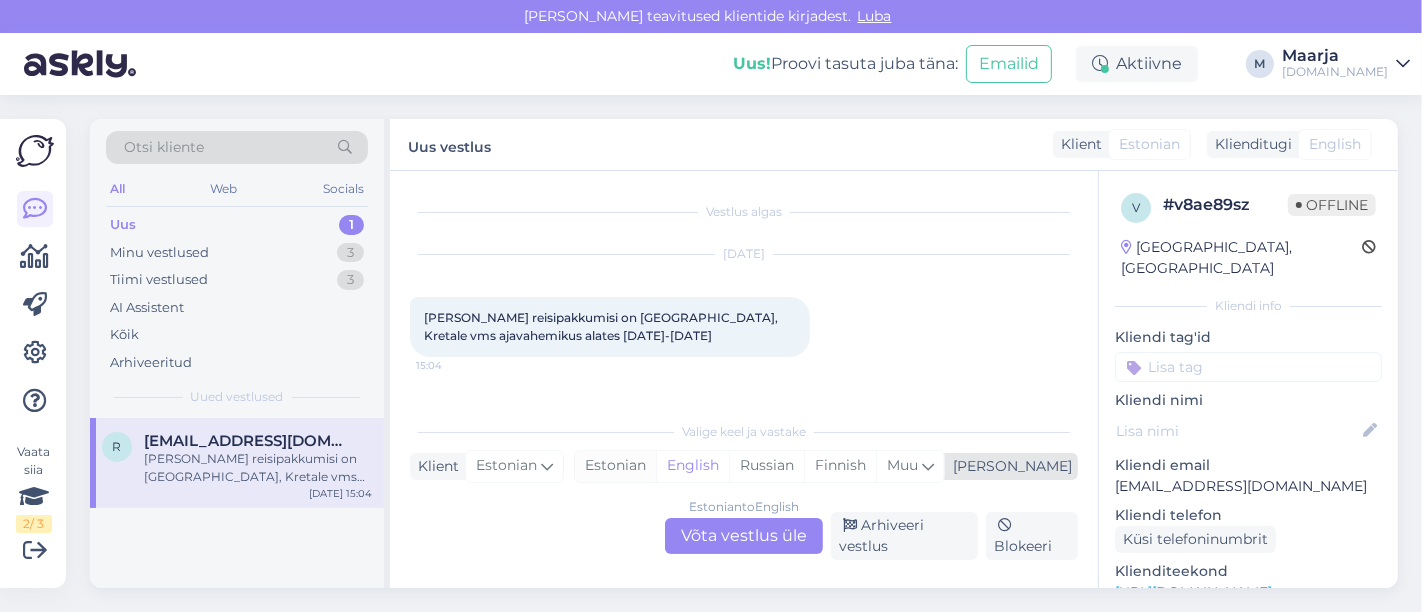 click on "Estonian" at bounding box center [615, 466] 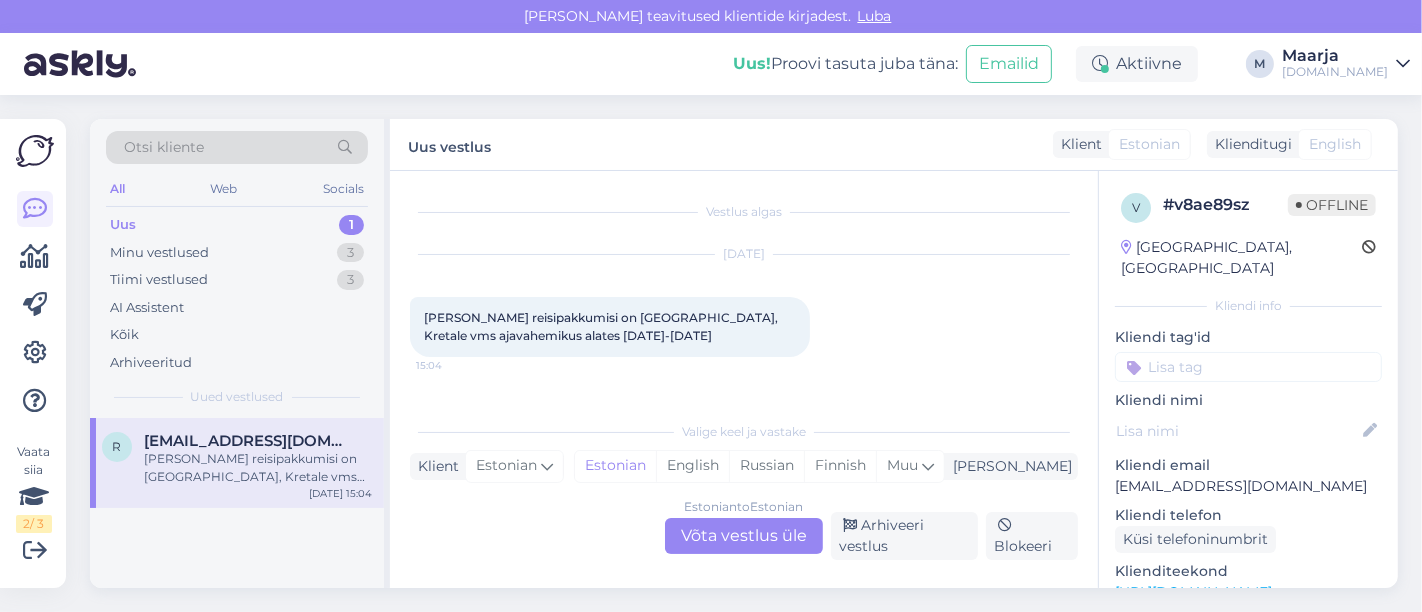click on "Estonian  to  Estonian Võta vestlus üle" at bounding box center (744, 536) 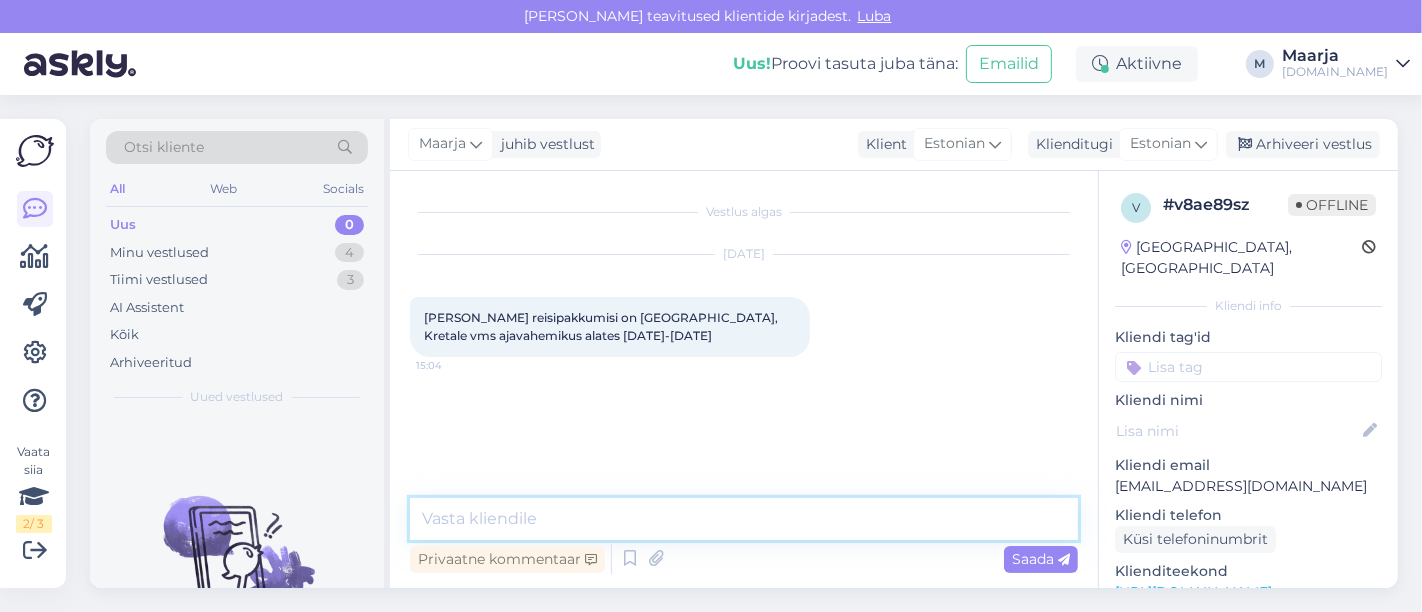 click at bounding box center (744, 519) 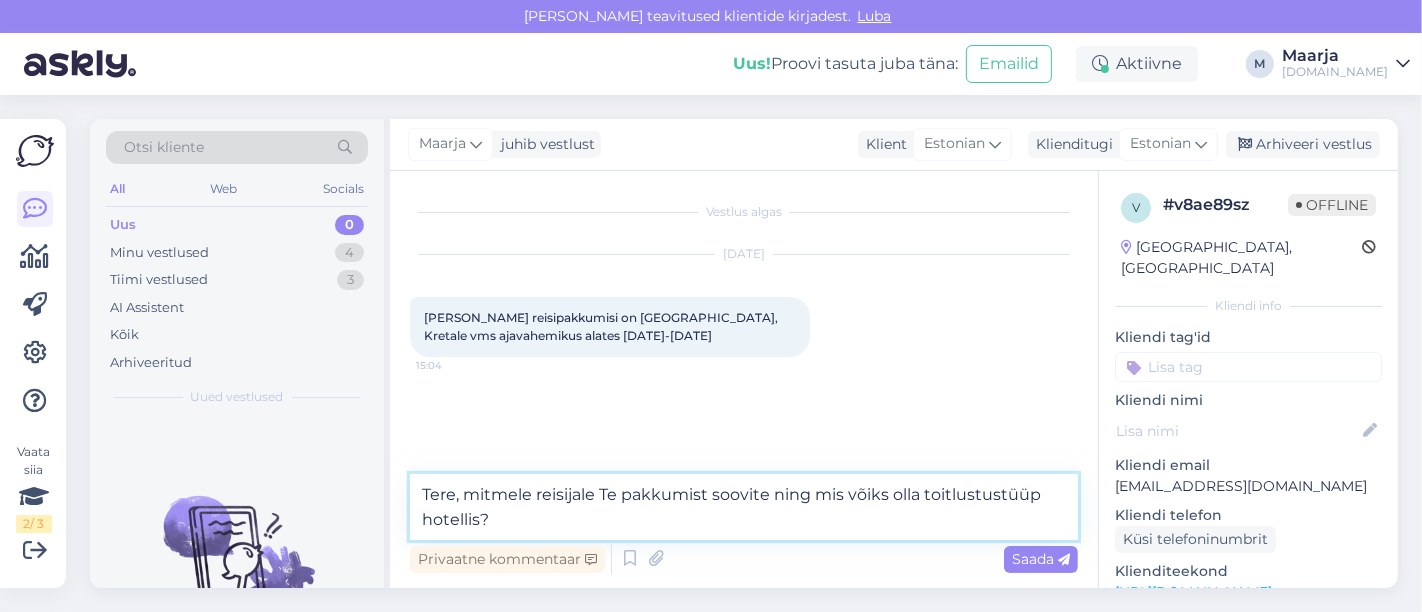drag, startPoint x: 569, startPoint y: 524, endPoint x: 383, endPoint y: 490, distance: 189.08199 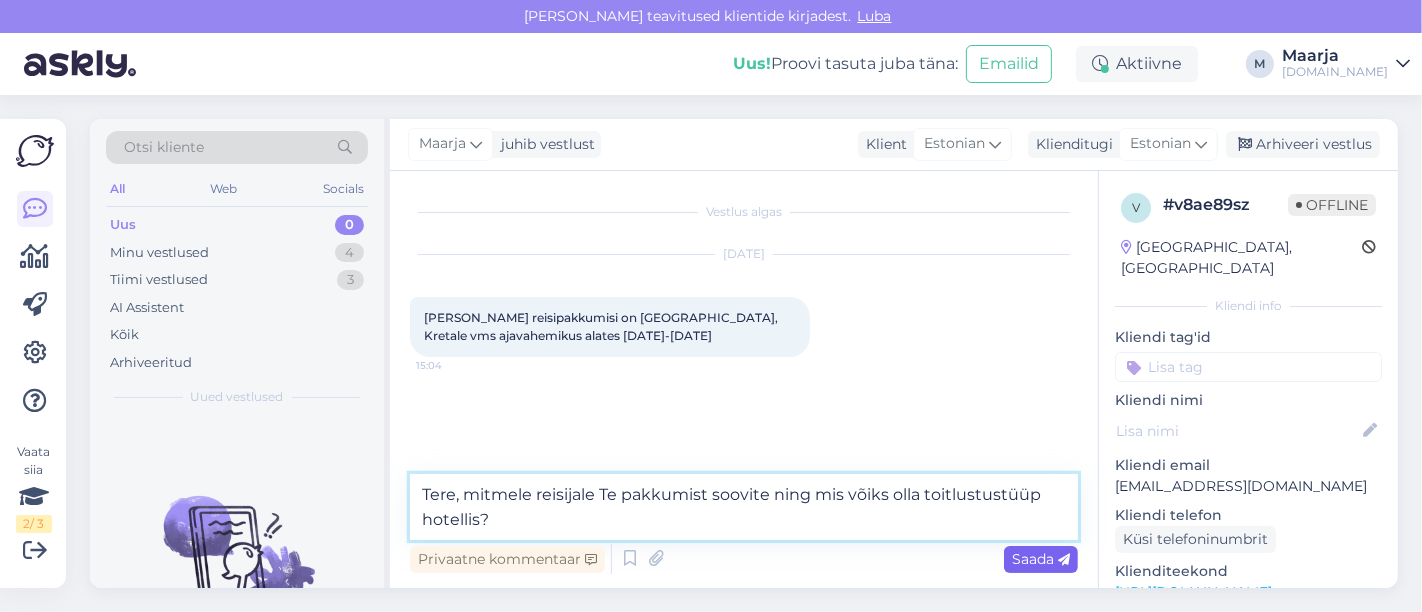 type on "Tere, mitmele reisijale Te pakkumist soovite ning mis võiks olla toitlustustüüp hotellis?" 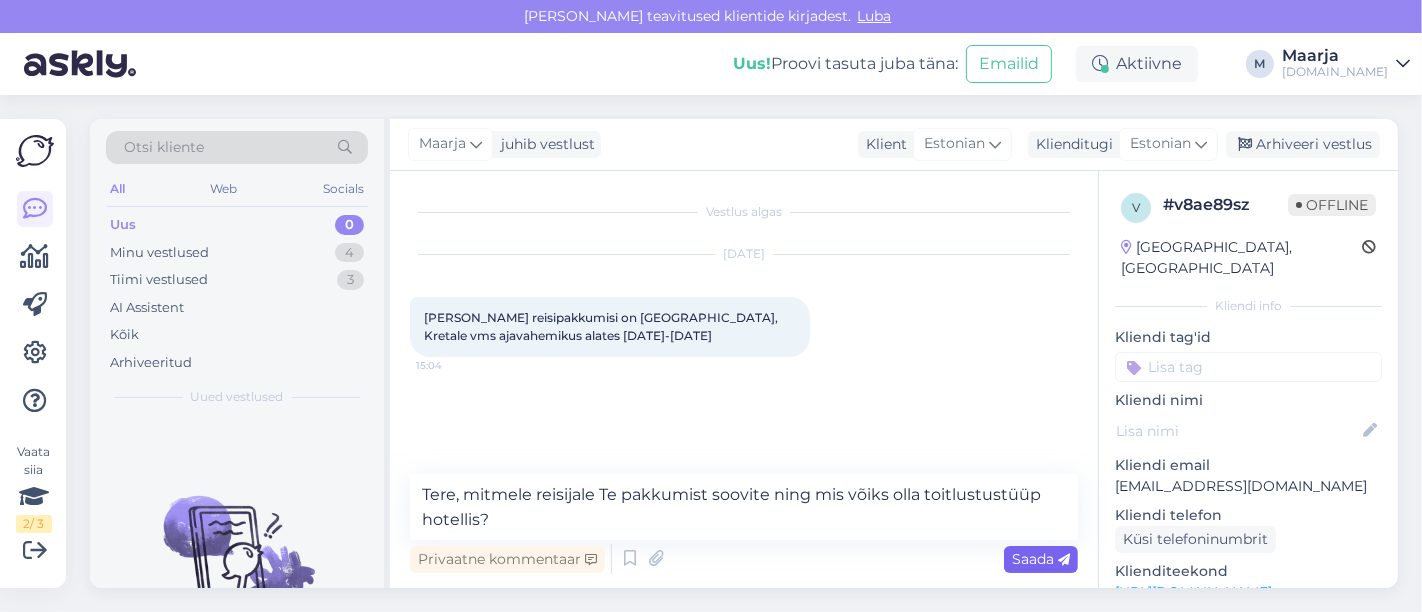 click on "Saada" at bounding box center (1041, 559) 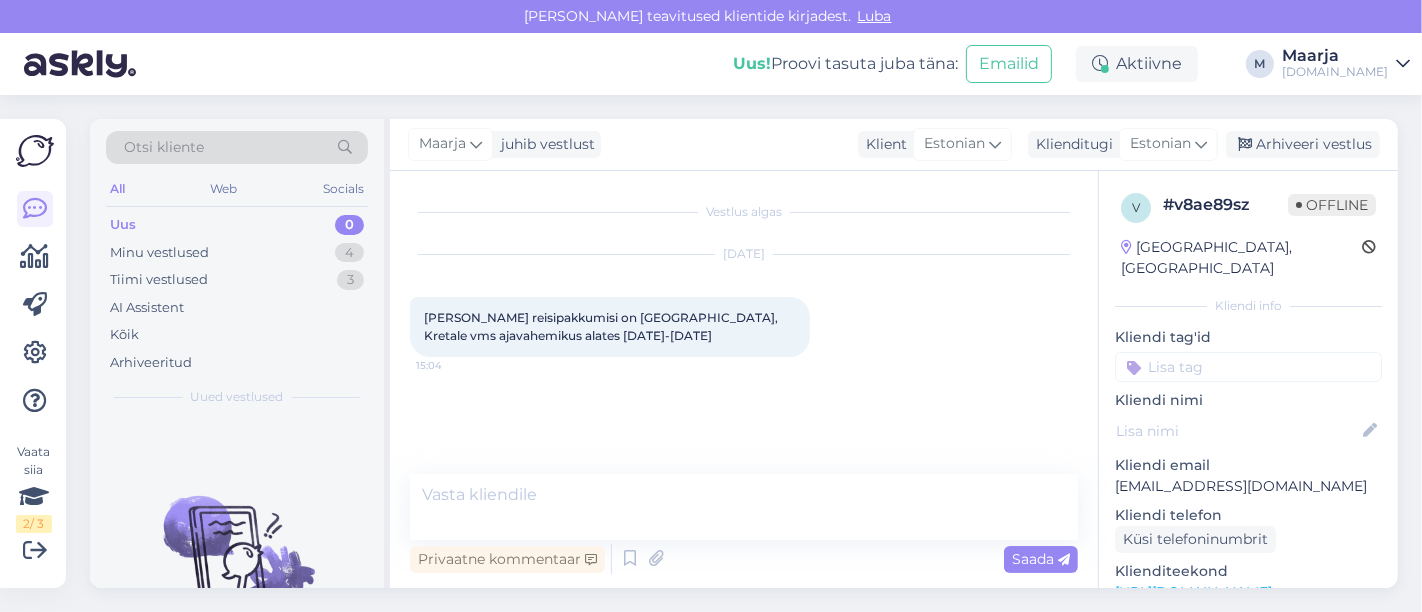scroll, scrollTop: 2, scrollLeft: 0, axis: vertical 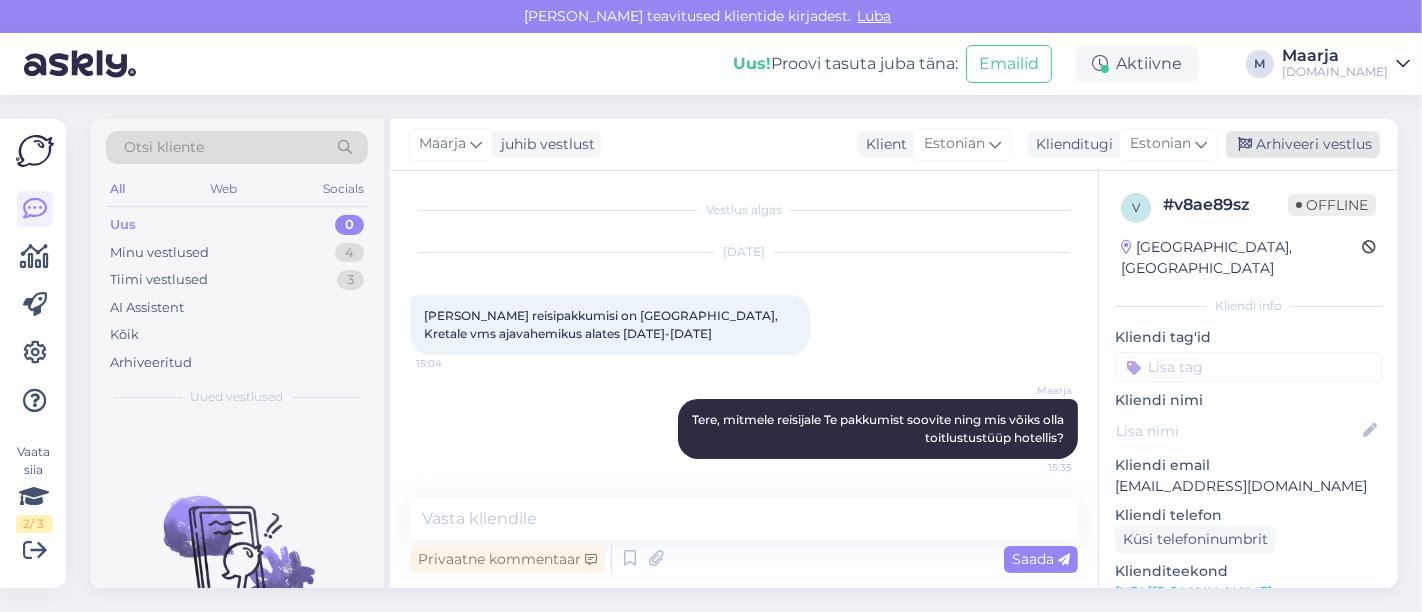 click on "Arhiveeri vestlus" at bounding box center (1303, 144) 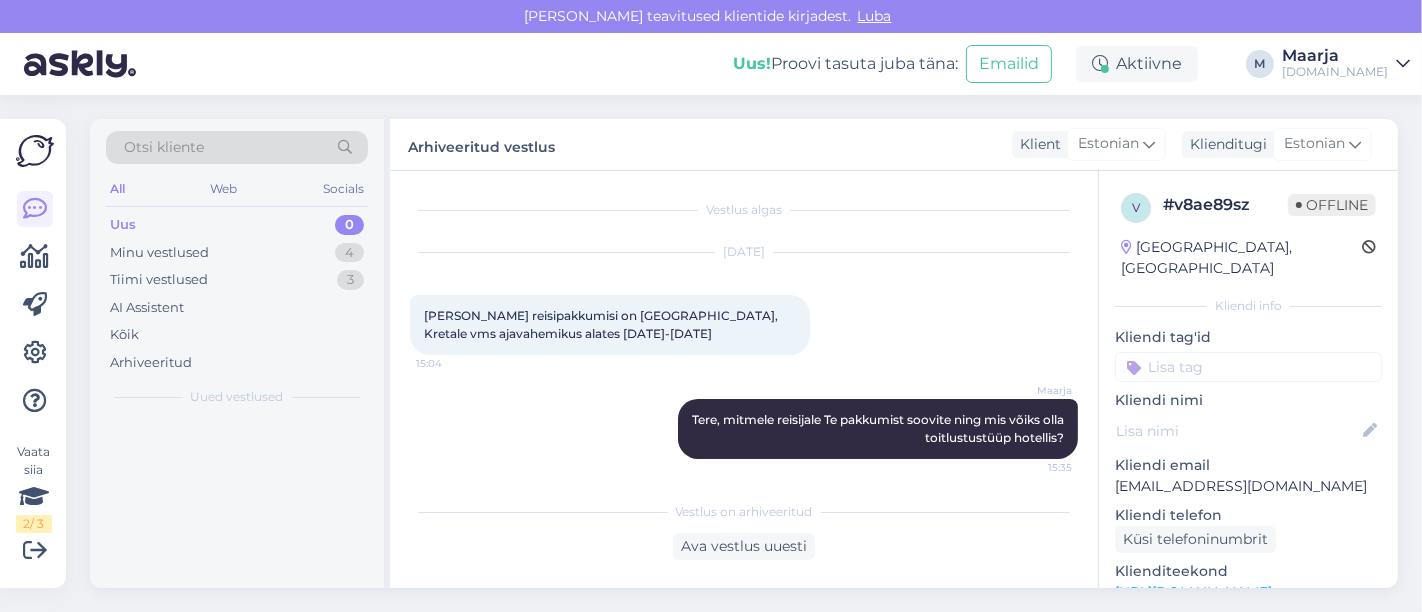 scroll, scrollTop: 8, scrollLeft: 0, axis: vertical 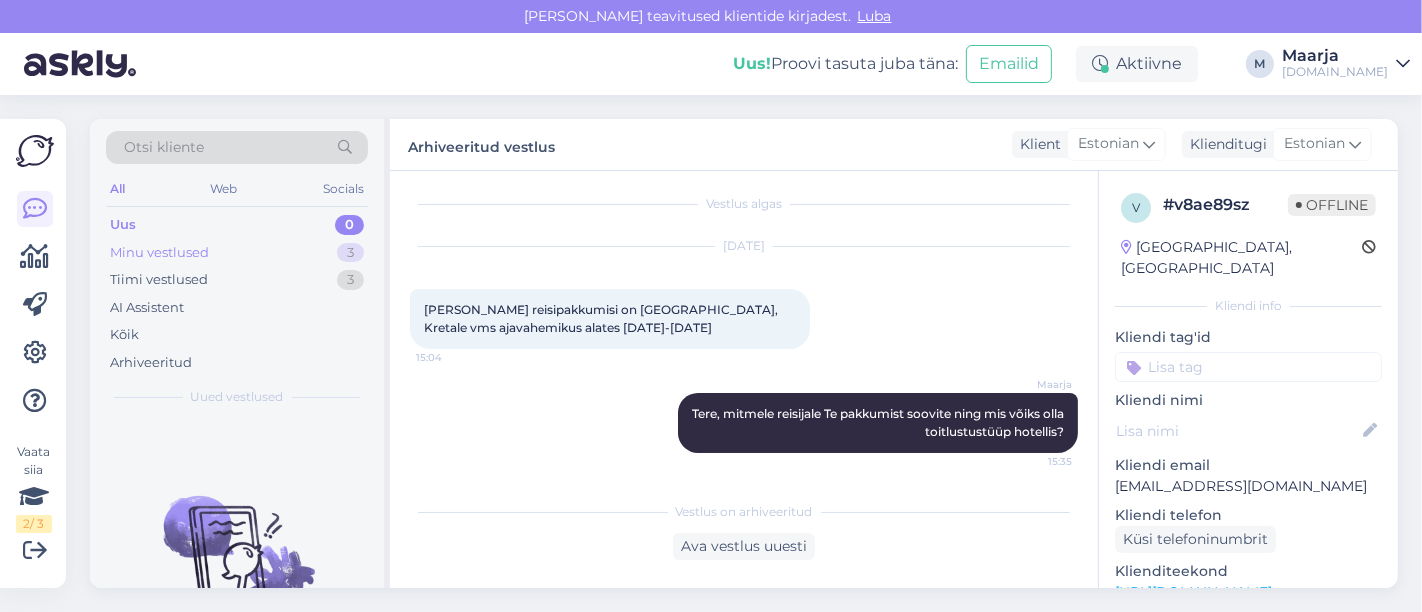 click on "Minu vestlused 3" at bounding box center (237, 253) 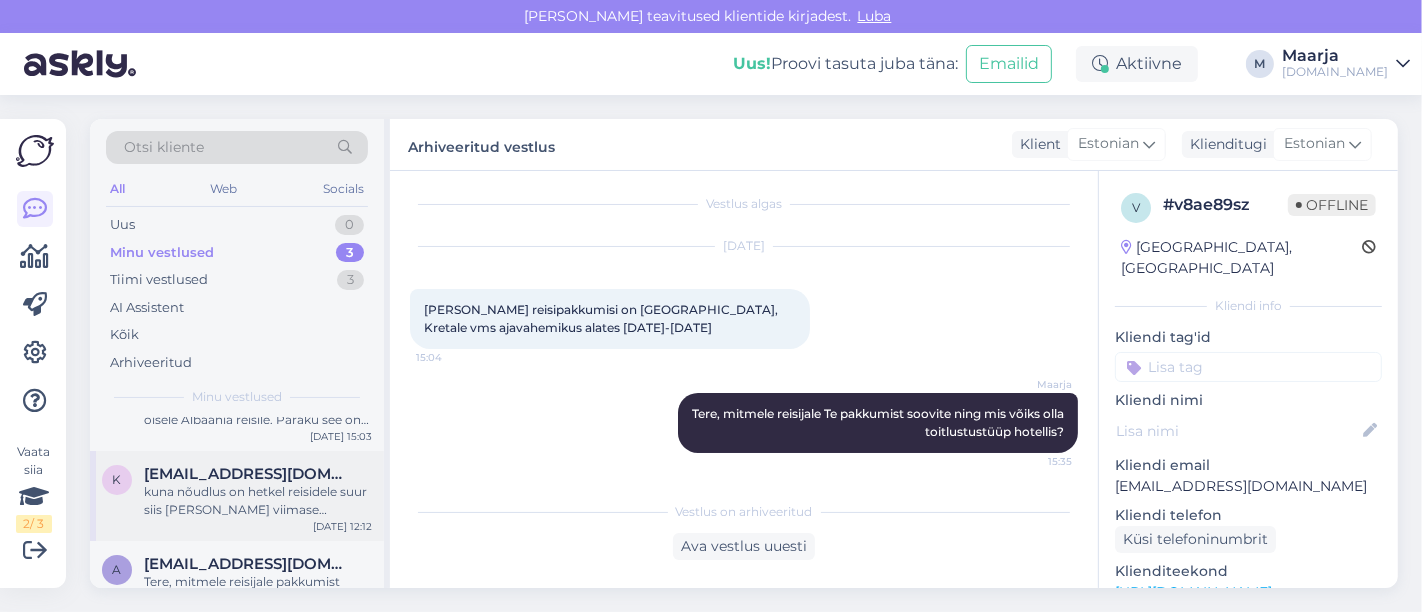 scroll, scrollTop: 97, scrollLeft: 0, axis: vertical 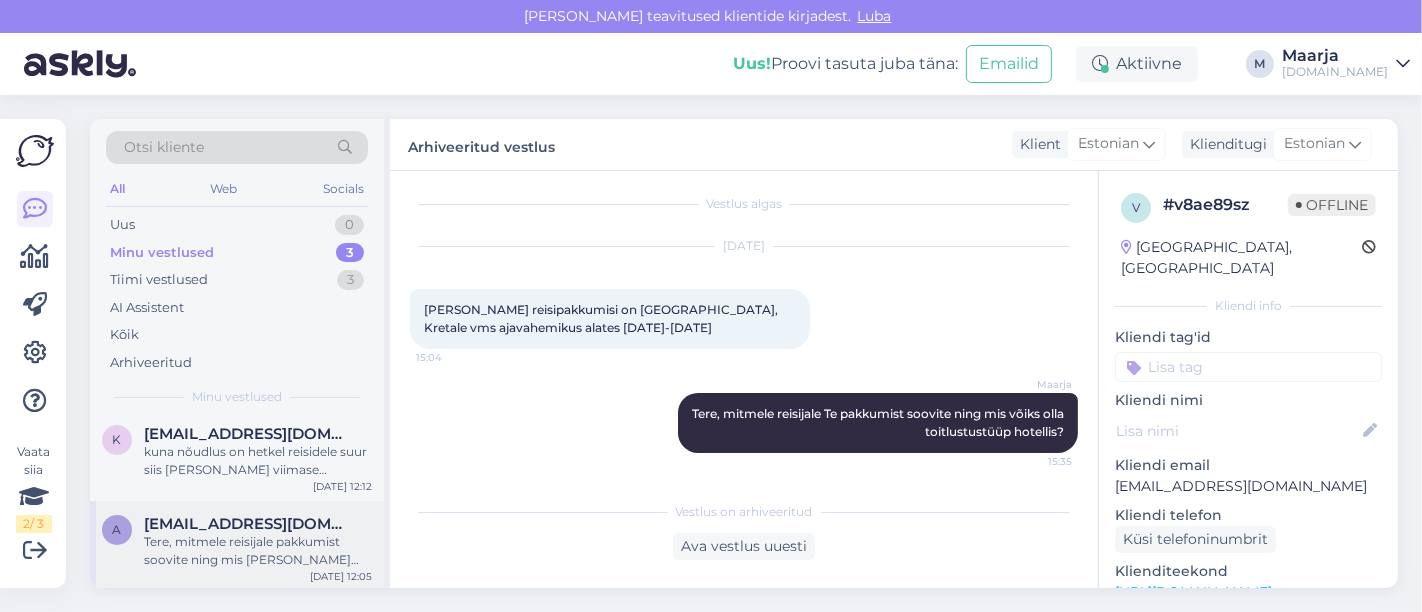 click on "Tere, mitmele reisijale pakkumist soovite ning mis [PERSON_NAME] maksimaalne eelarve reisija kohta, millest Te ei sooviks üle minna?" at bounding box center (258, 551) 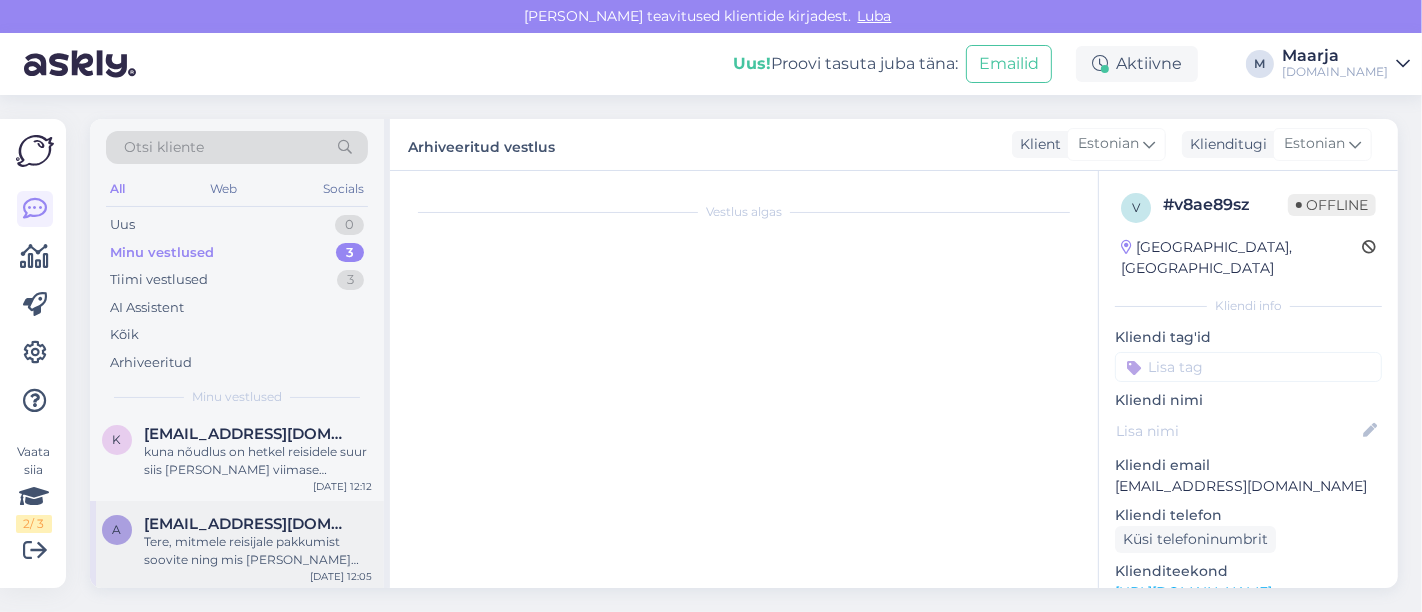 scroll, scrollTop: 3219, scrollLeft: 0, axis: vertical 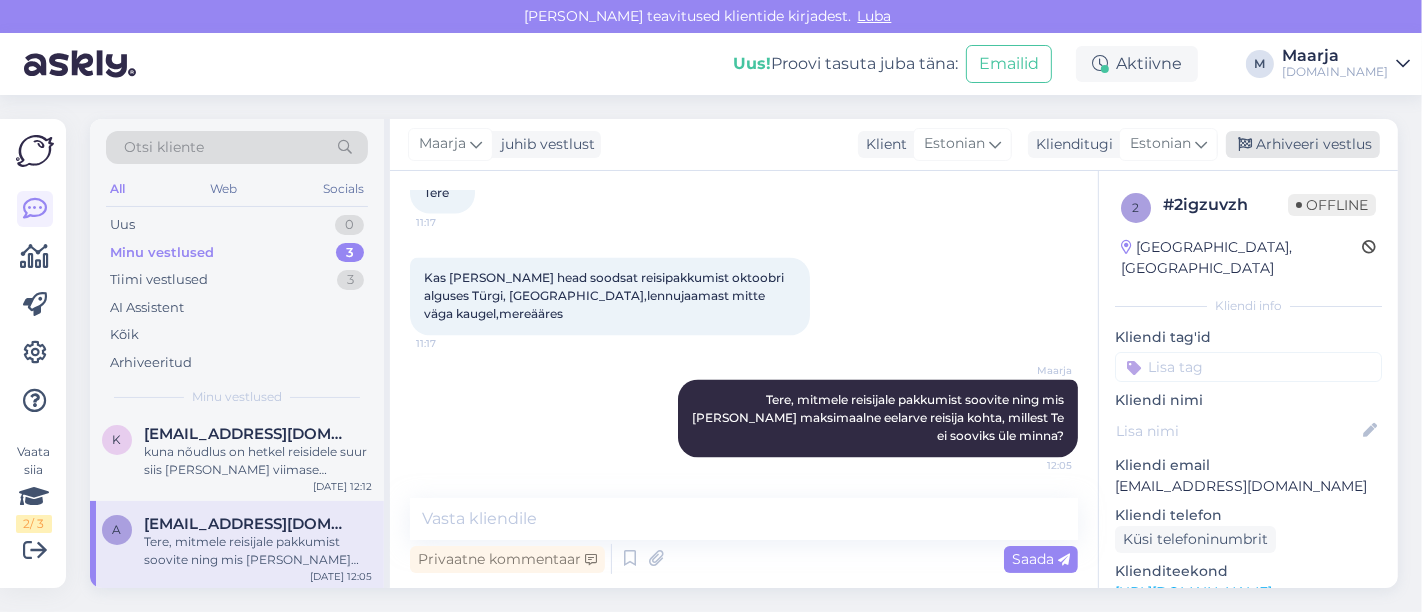click on "Arhiveeri vestlus" at bounding box center [1303, 144] 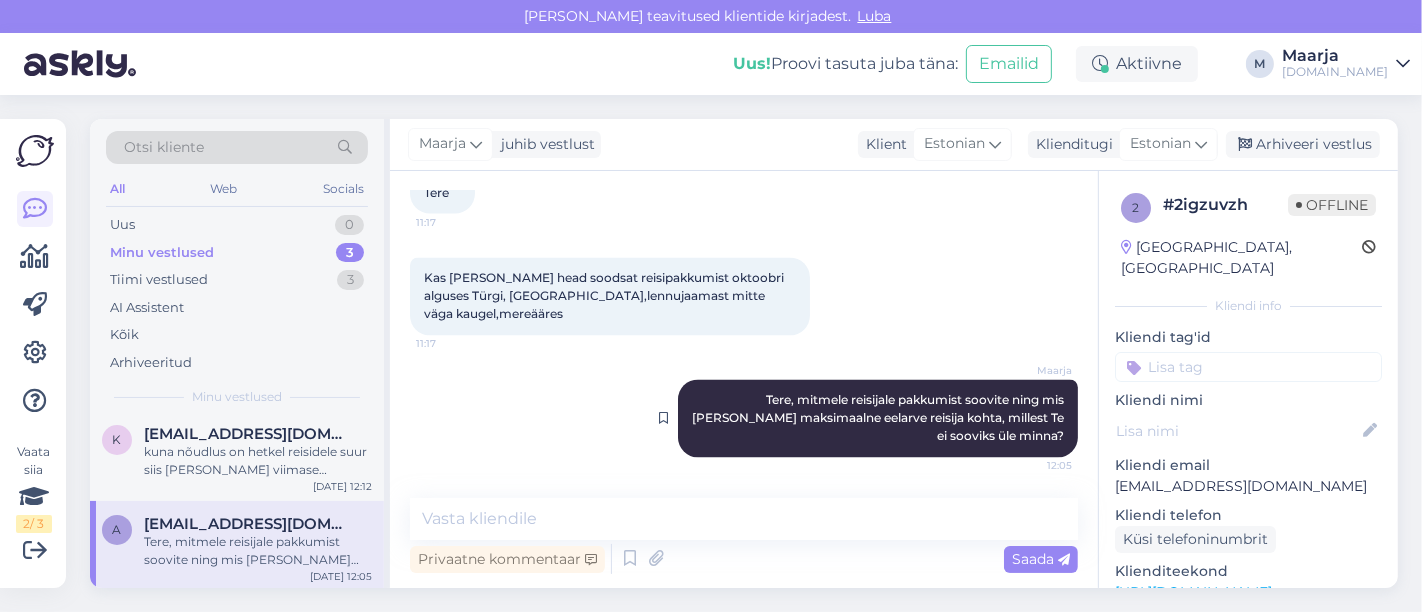 scroll, scrollTop: 0, scrollLeft: 0, axis: both 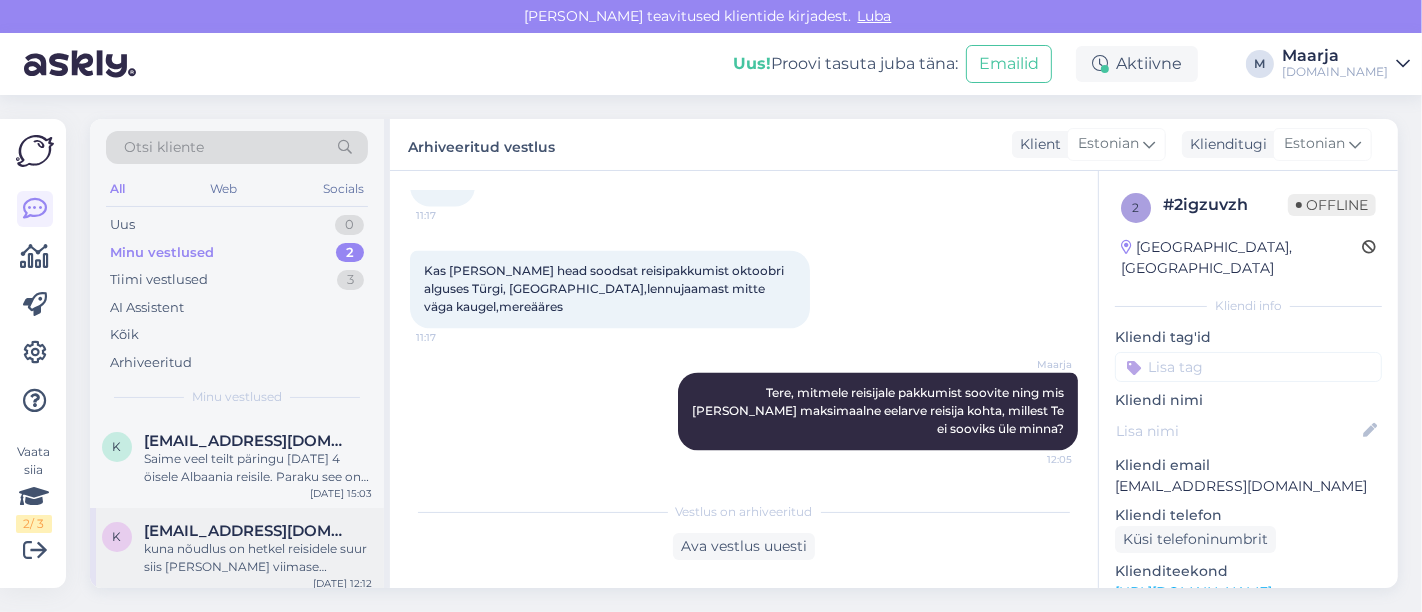 click on "[EMAIL_ADDRESS][DOMAIN_NAME]" at bounding box center (248, 531) 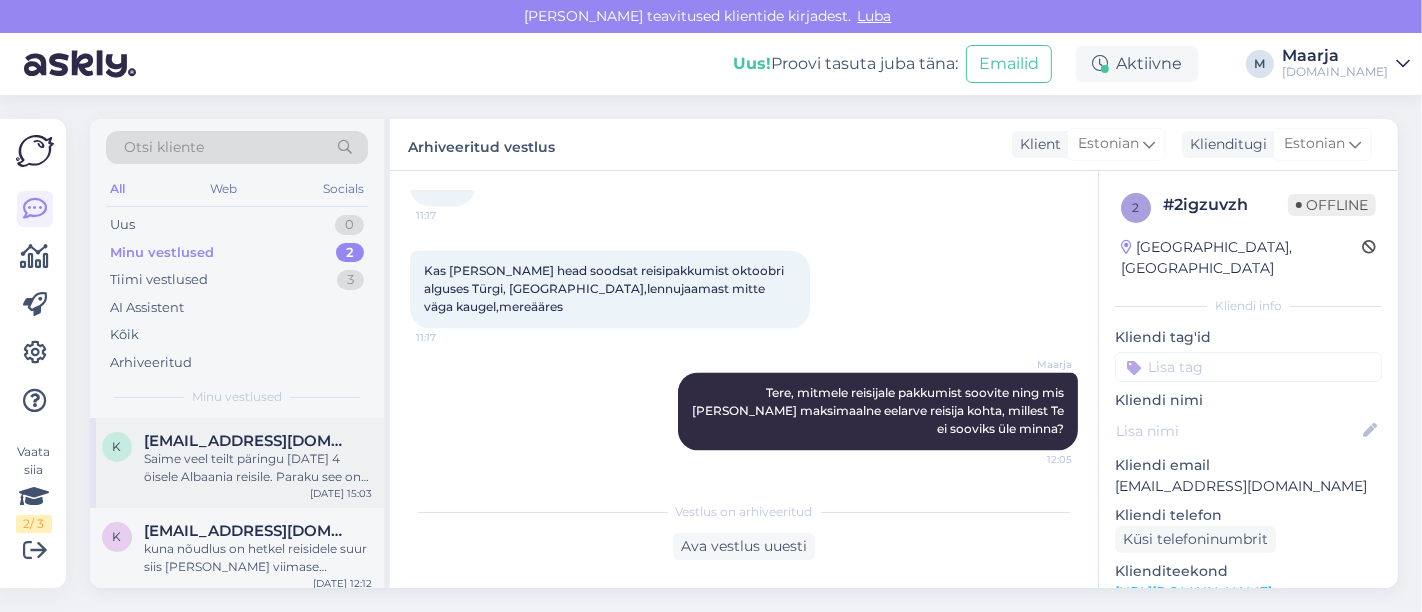 scroll, scrollTop: 404, scrollLeft: 0, axis: vertical 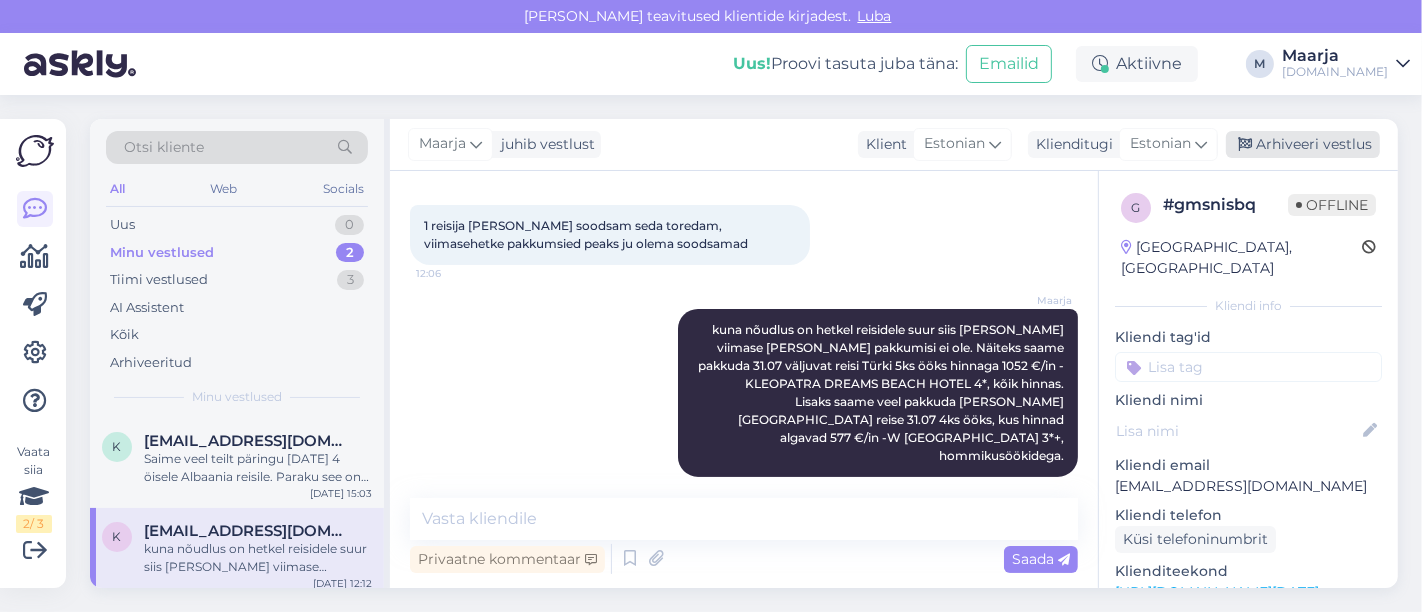 click on "Arhiveeri vestlus" at bounding box center [1303, 144] 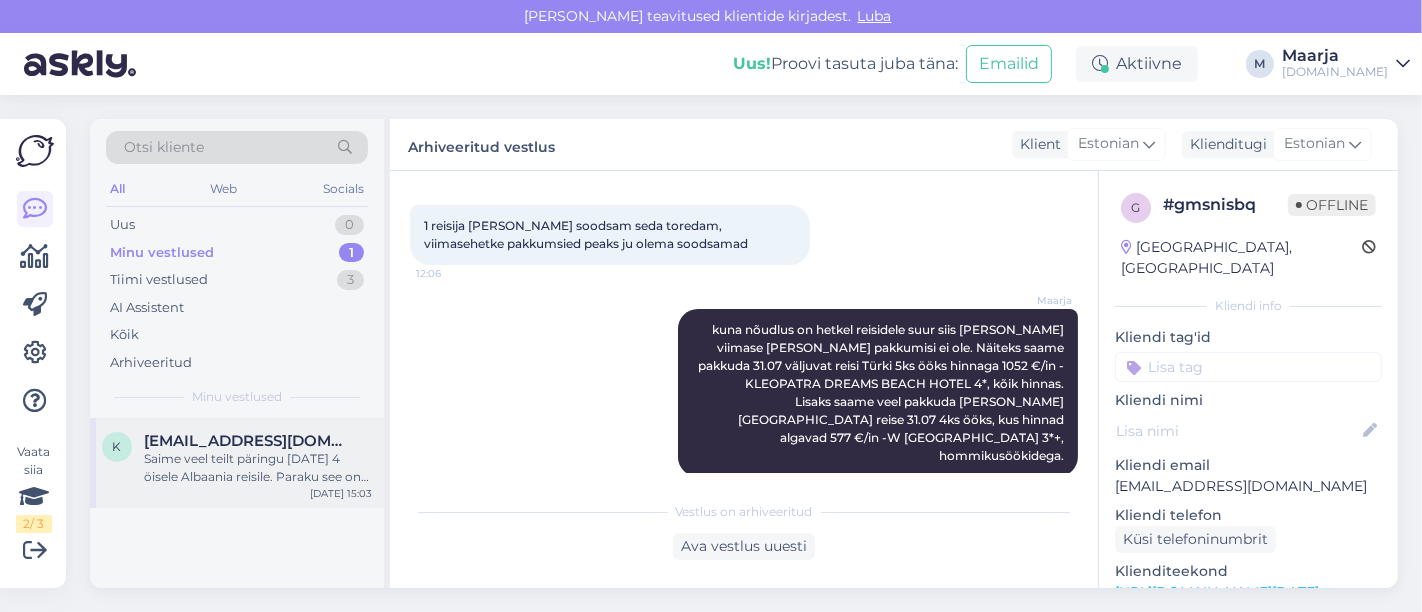 click on "k [EMAIL_ADDRESS][DOMAIN_NAME] Saime veel teilt päringu [DATE] 4 öisele Albaania reisile. Paraku see on juba välja müüdud. Vormistasin Teile broneeringu 25.08 väljumisele ning saatsin kogu info meilile. :) [DATE] 15:03" at bounding box center (237, 463) 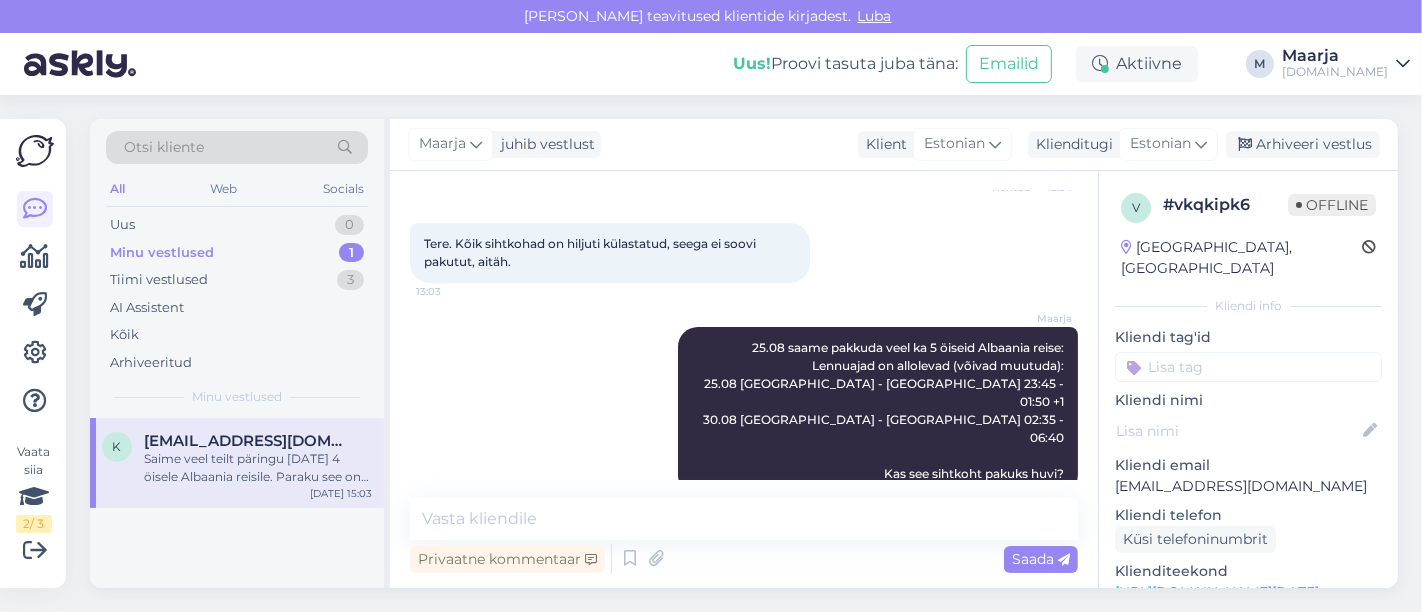 scroll, scrollTop: 1697, scrollLeft: 0, axis: vertical 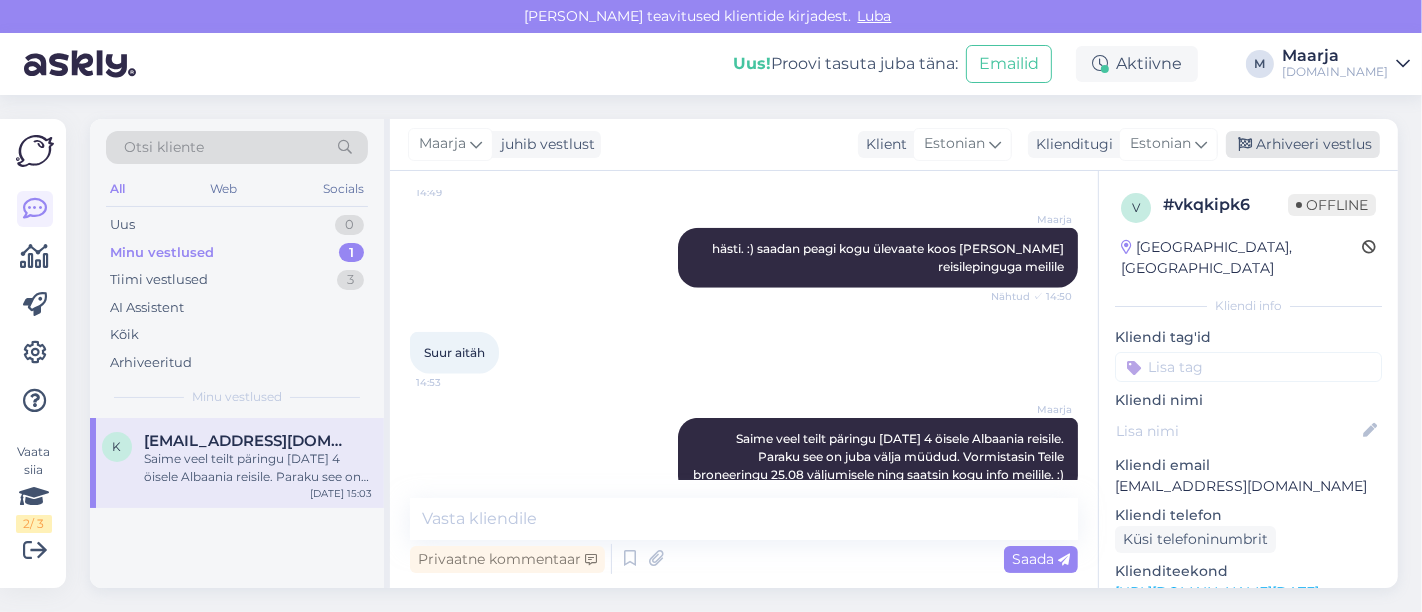 click on "Arhiveeri vestlus" at bounding box center [1303, 144] 